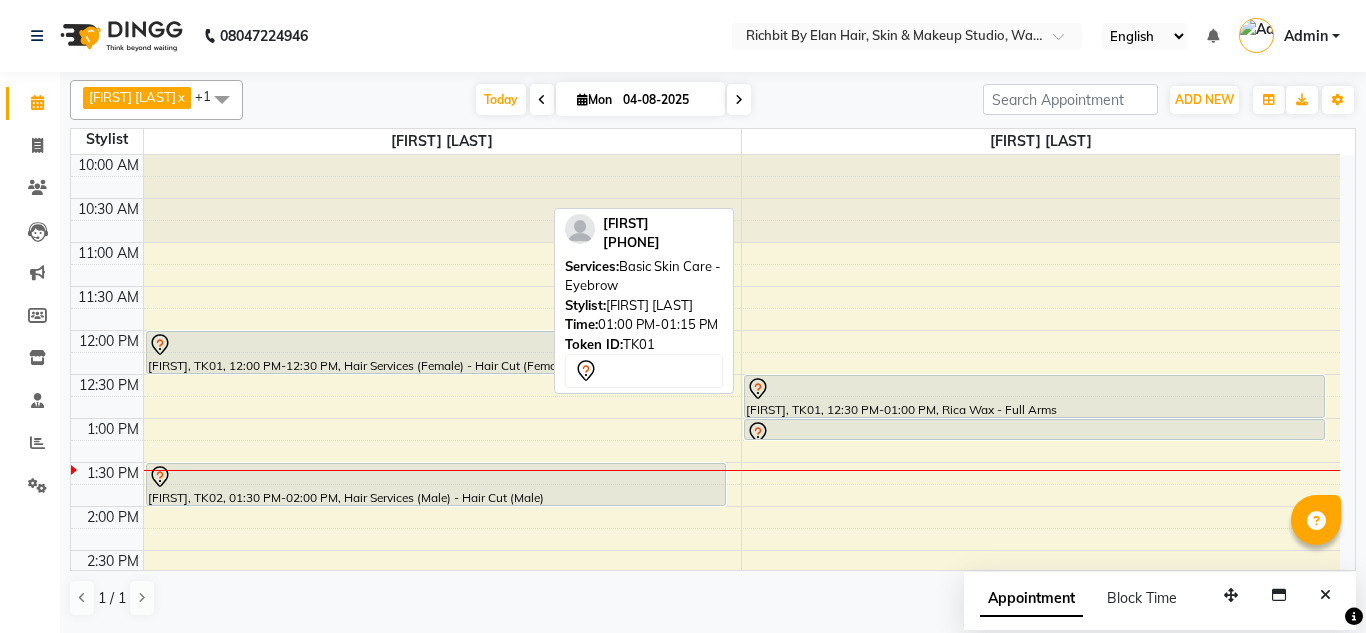 scroll, scrollTop: 0, scrollLeft: 0, axis: both 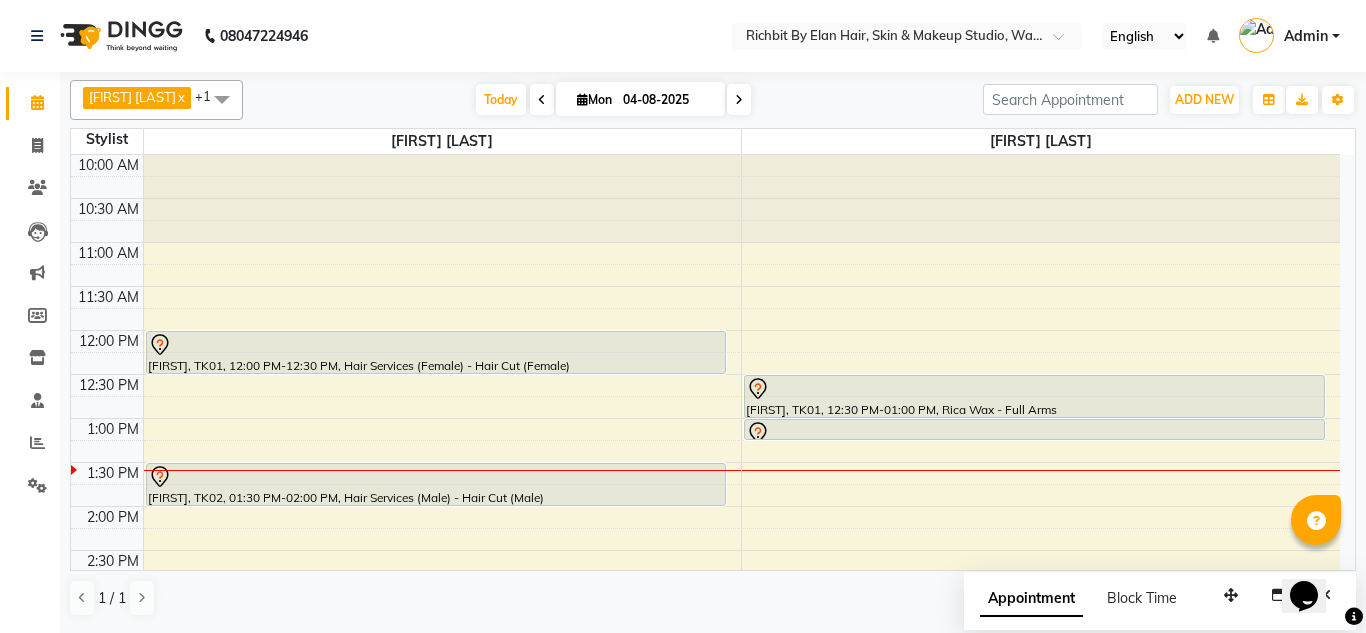 click at bounding box center [222, 99] 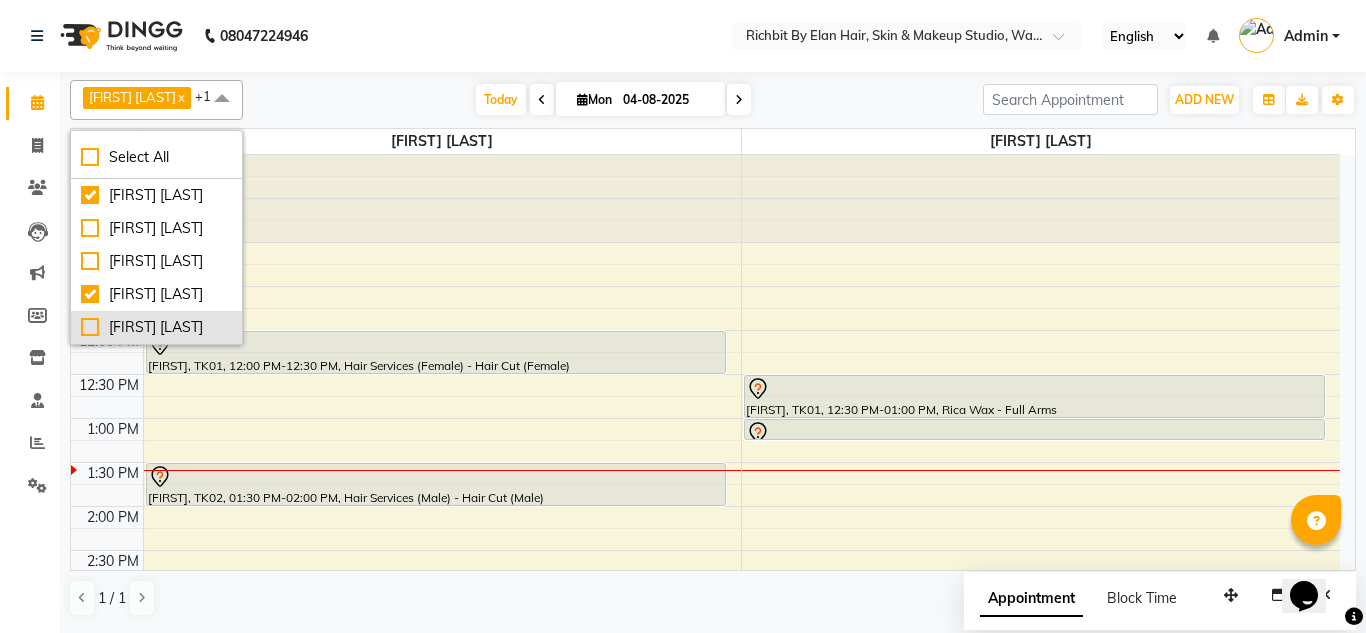 click on "[FIRSTNAME] [LASTNAME]" at bounding box center [156, 327] 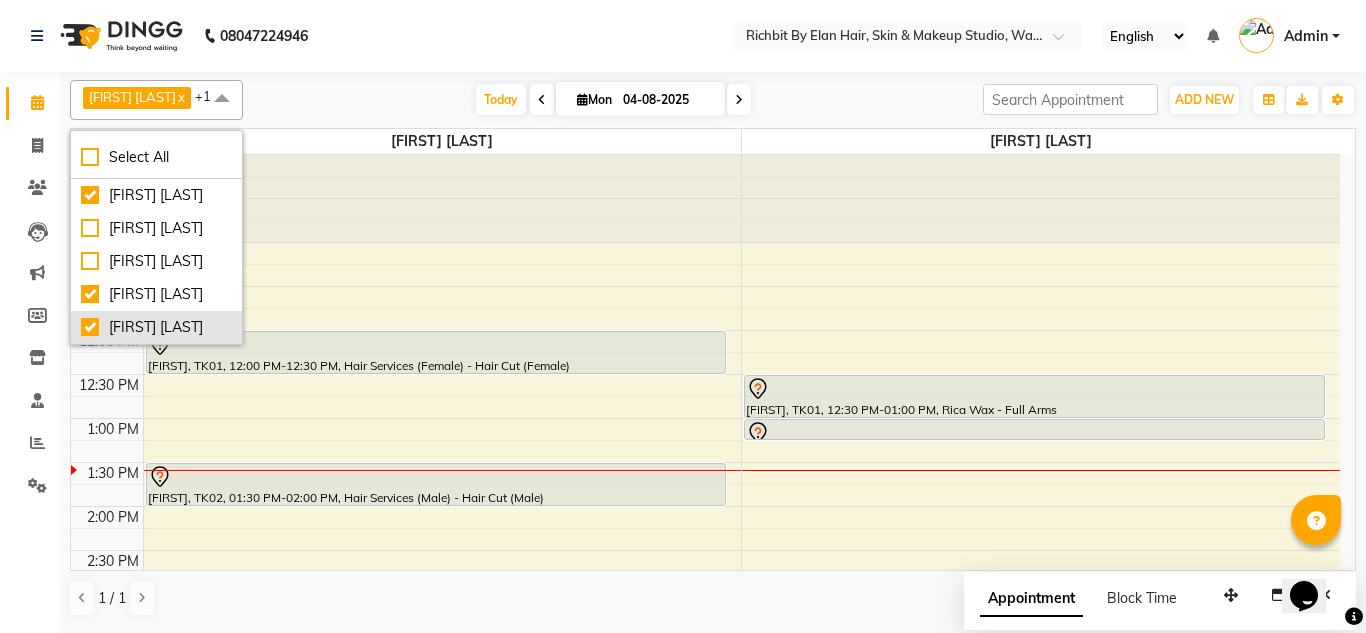 checkbox on "true" 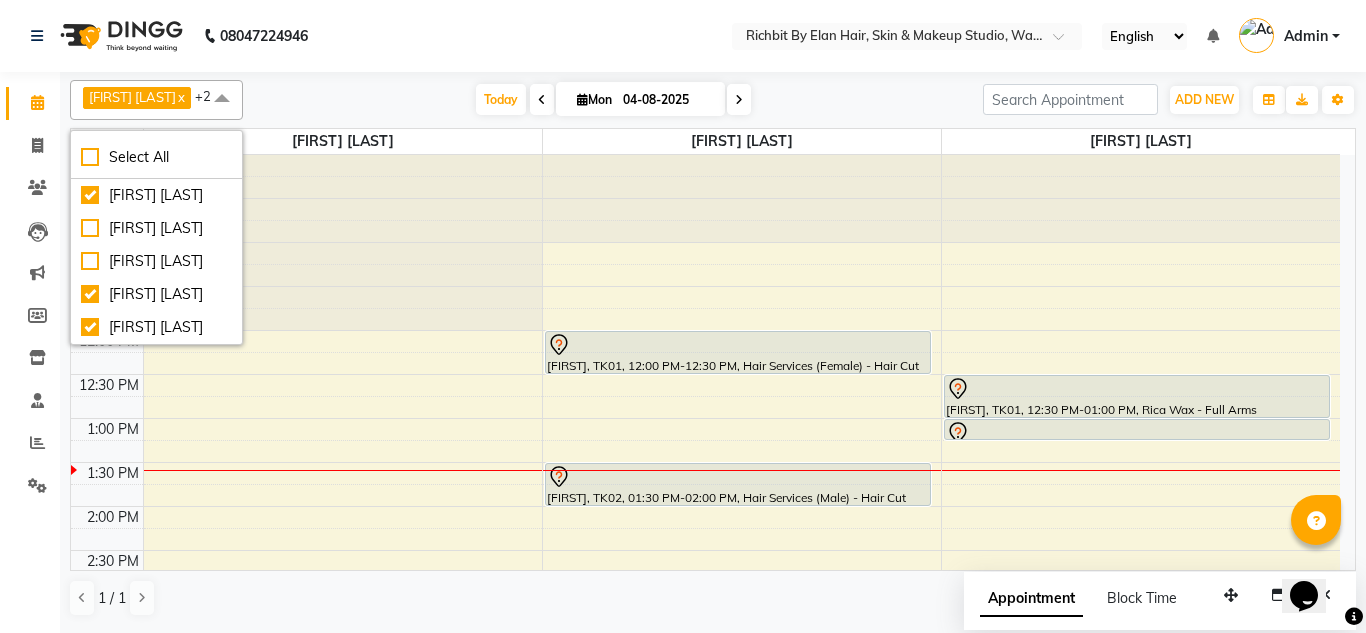 click on "08047224946 Select Location × Richbit By Elan Hair, Skin & Makeup Studio, Wakad English ENGLISH Español العربية मराठी हिंदी ગુજરાતી தமிழ் 中文 Notifications nothing to show Admin Manage Profile Change Password Sign out  Version:3.15.11" 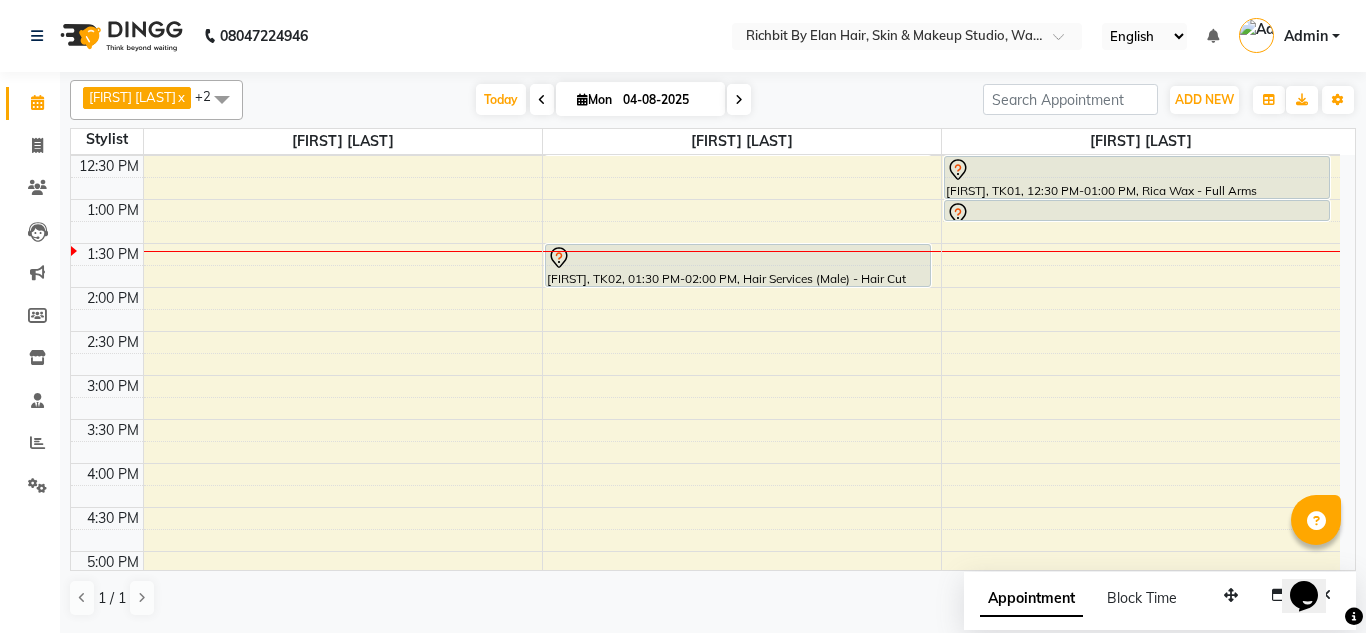 scroll, scrollTop: 100, scrollLeft: 0, axis: vertical 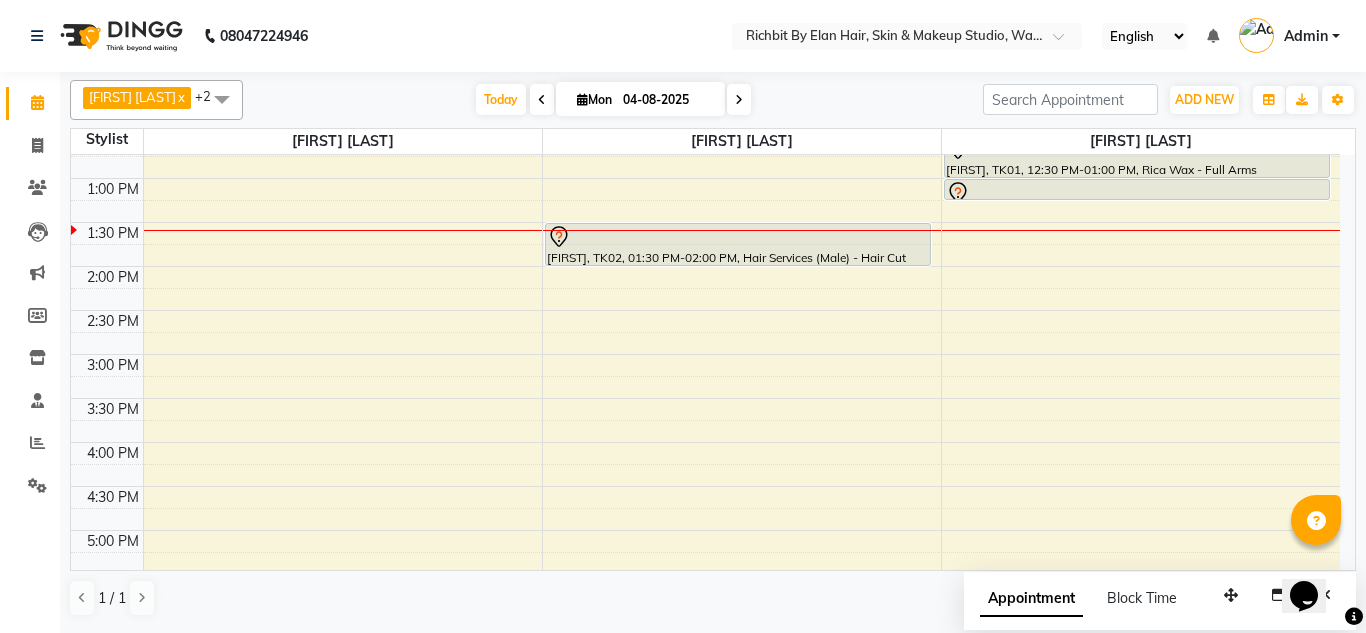 click at bounding box center [542, 100] 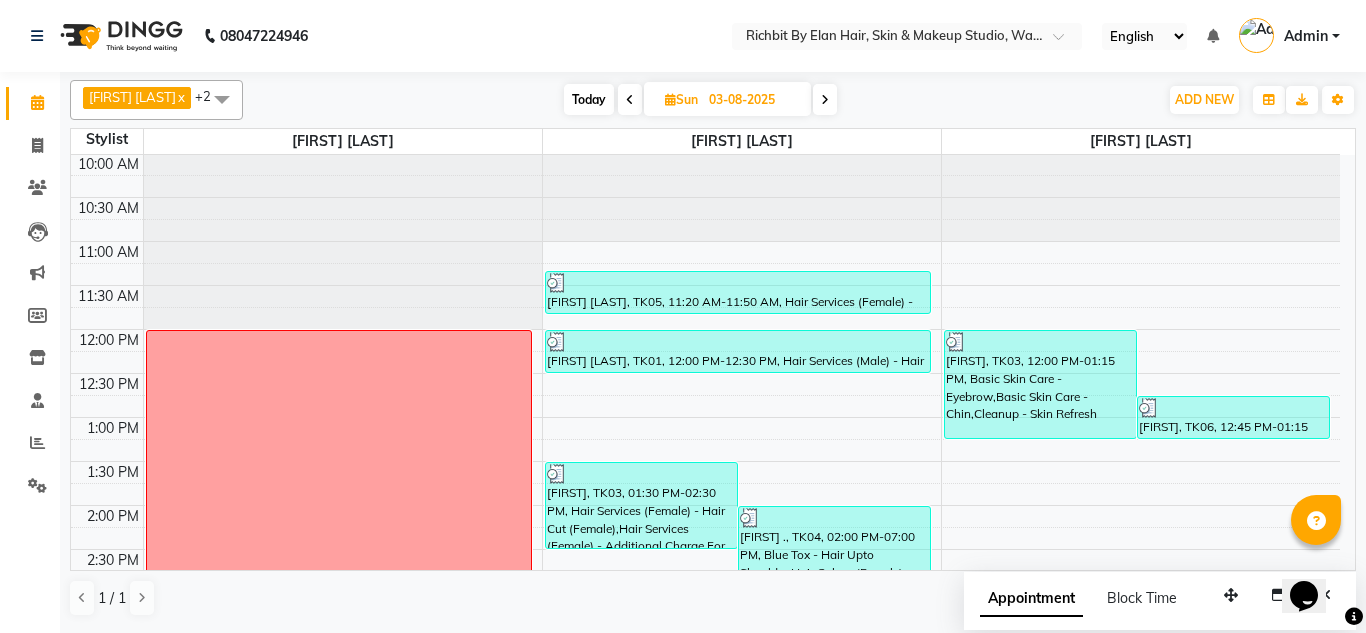 scroll, scrollTop: 0, scrollLeft: 0, axis: both 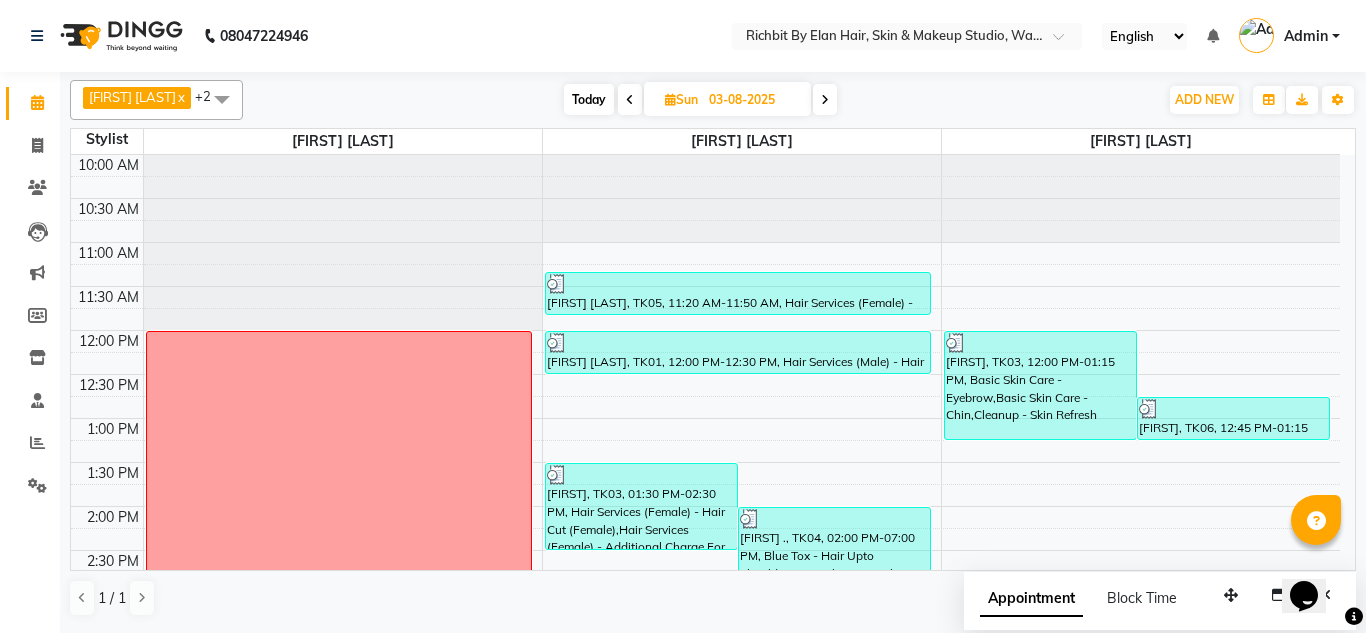 click on "Today" at bounding box center (589, 99) 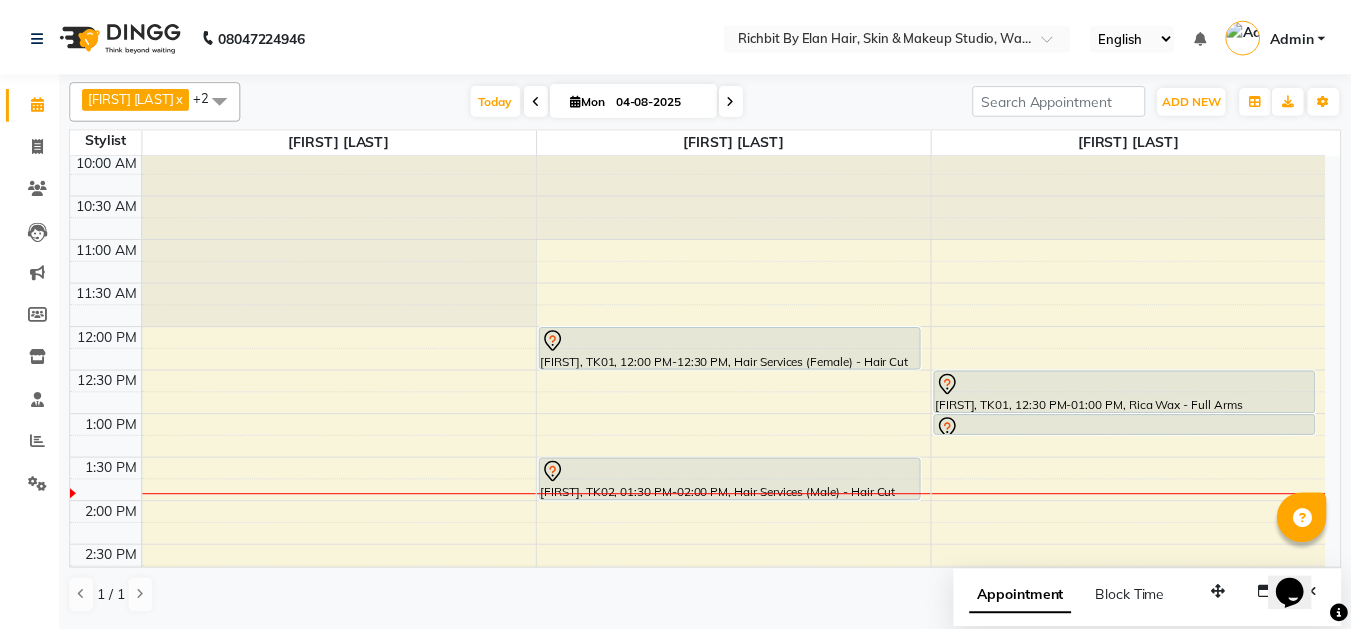 scroll, scrollTop: 0, scrollLeft: 0, axis: both 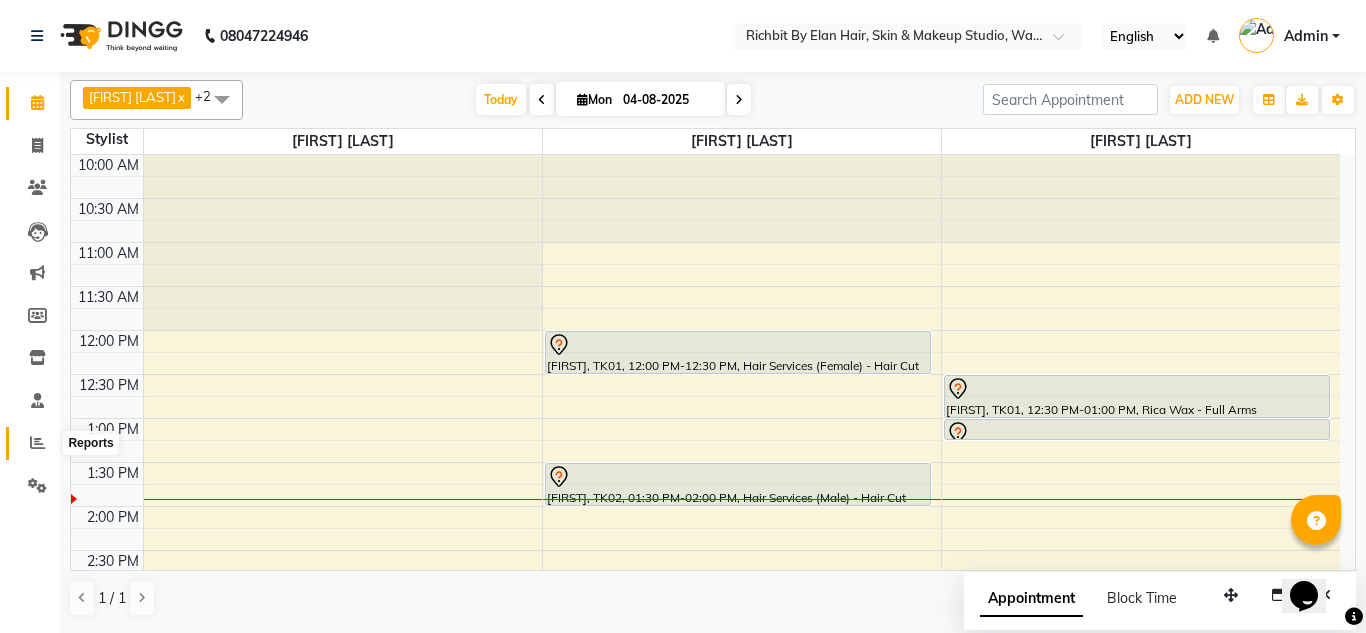 click 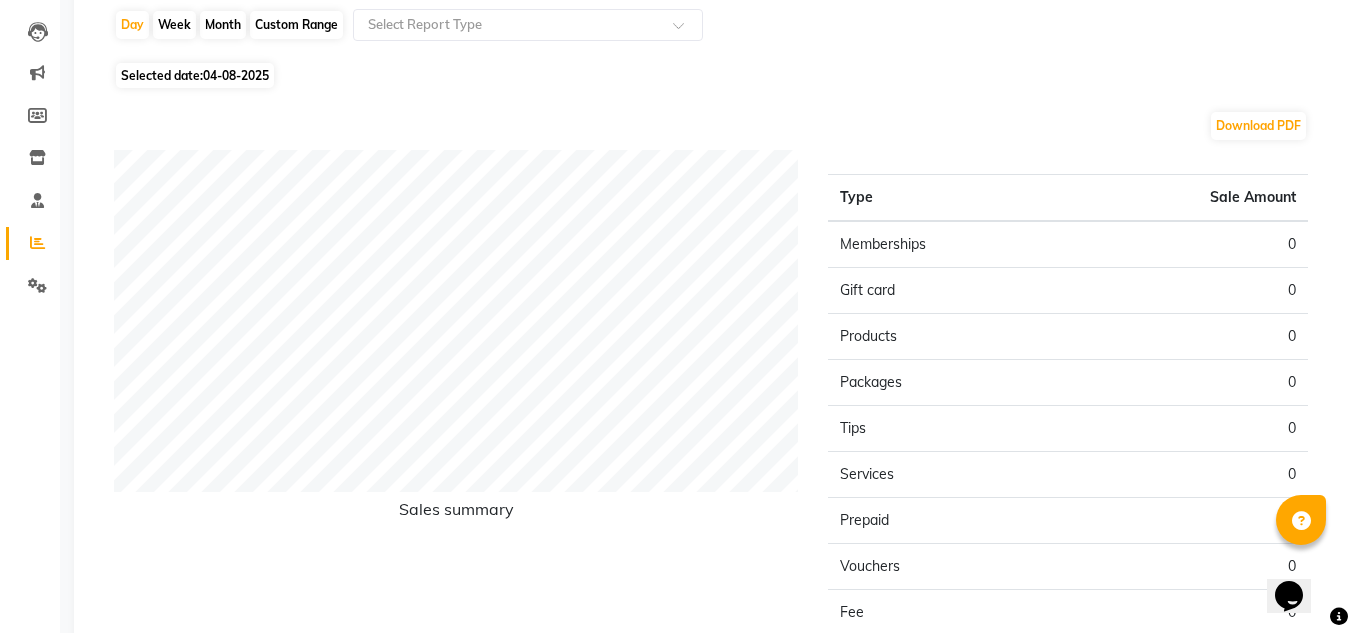 scroll, scrollTop: 0, scrollLeft: 0, axis: both 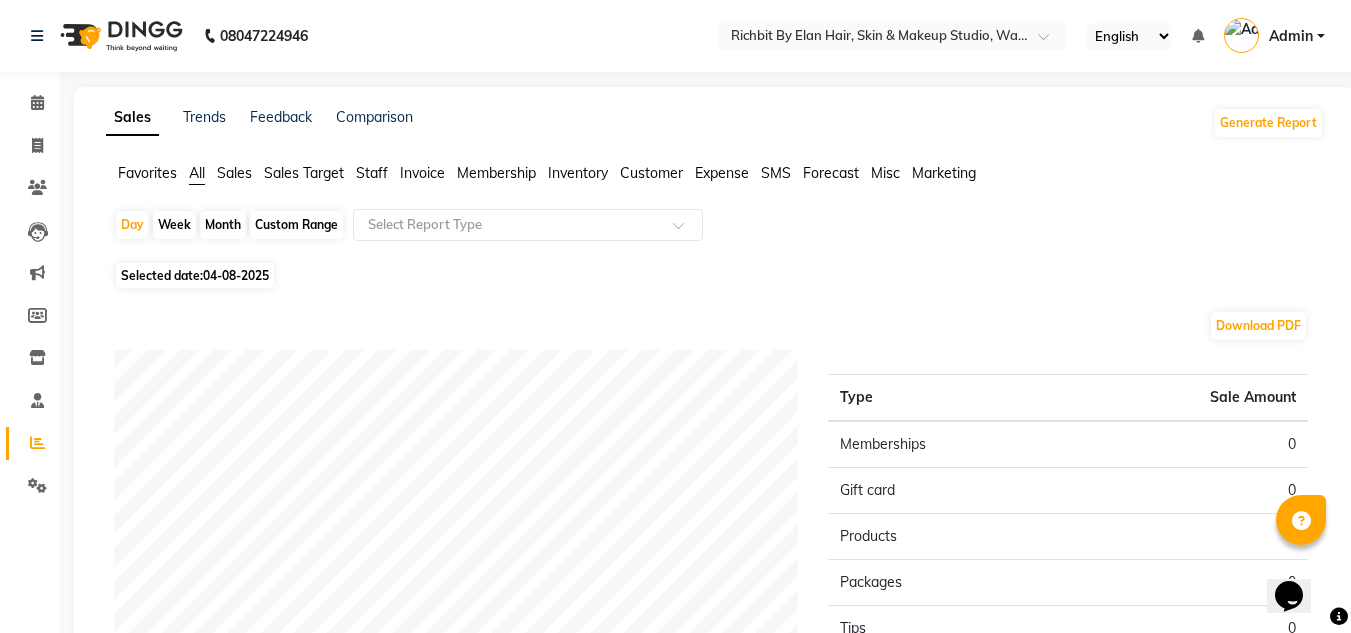 click on "Selected date:  04-08-2025" 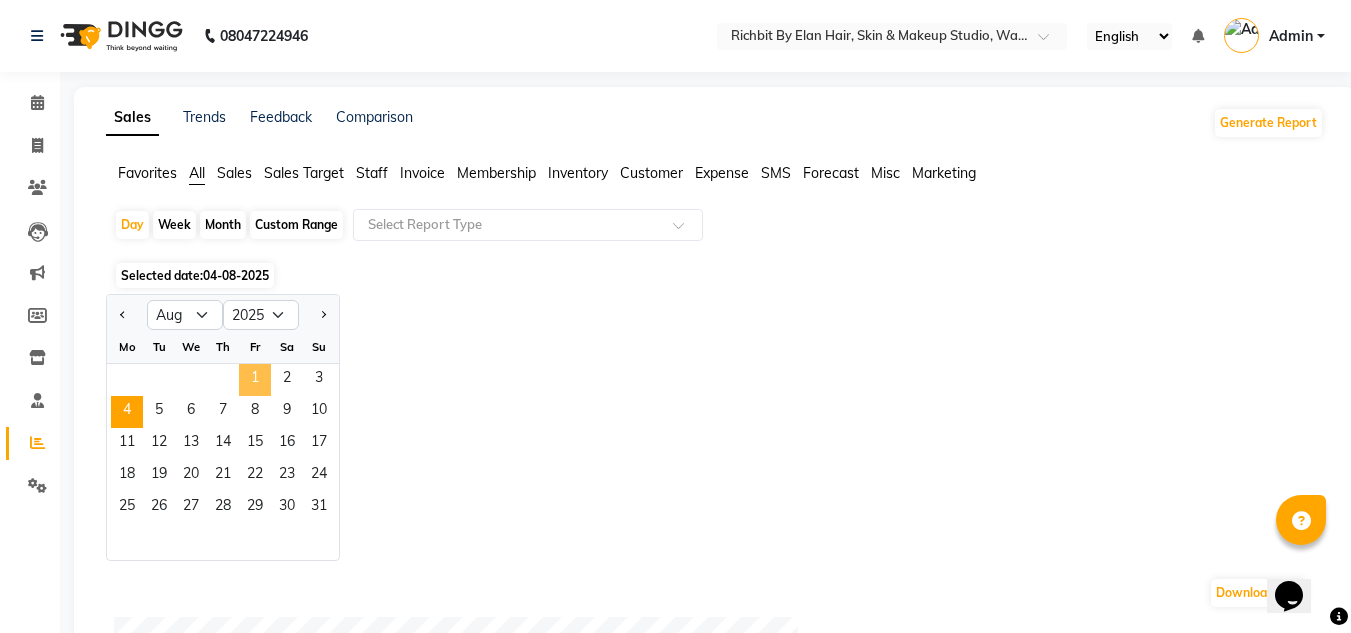 click on "1" 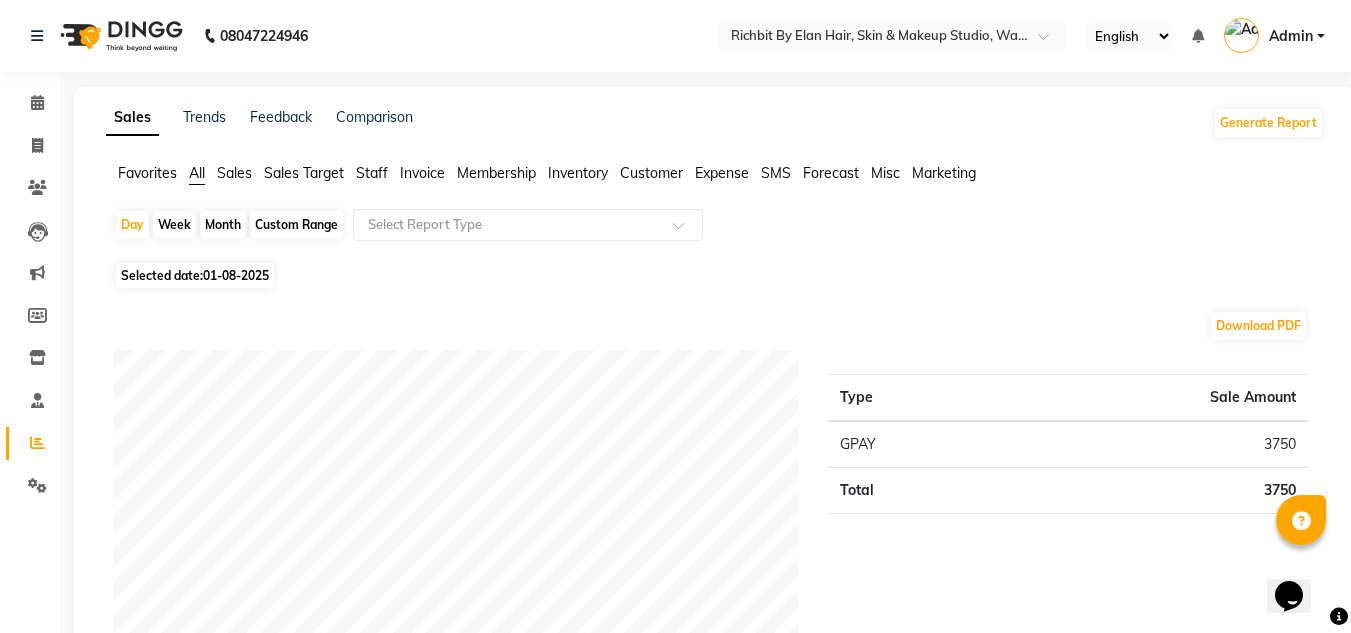 click on "01-08-2025" 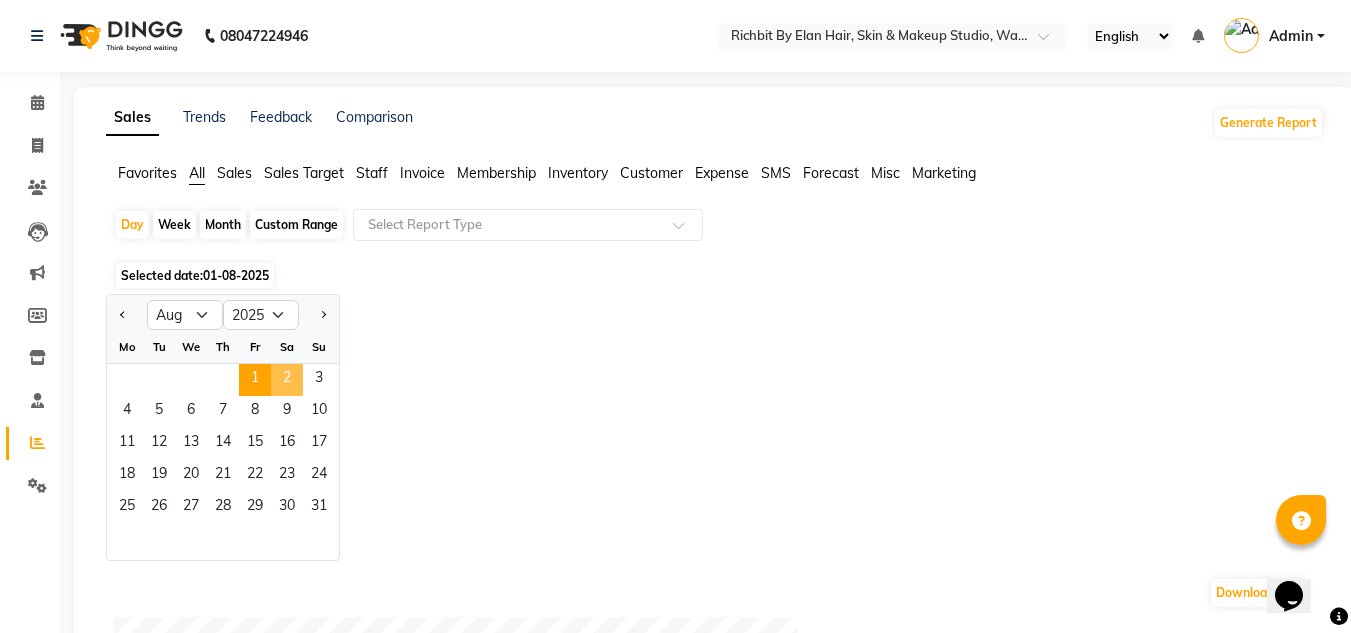 click on "2" 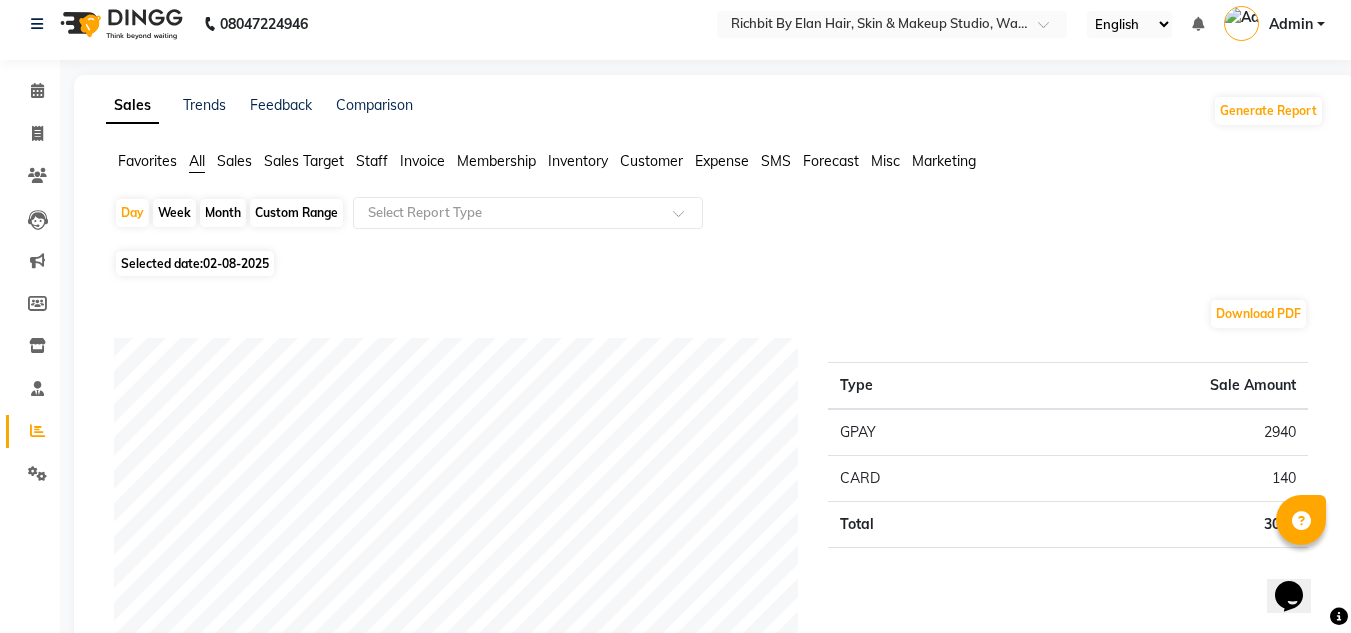 scroll, scrollTop: 0, scrollLeft: 0, axis: both 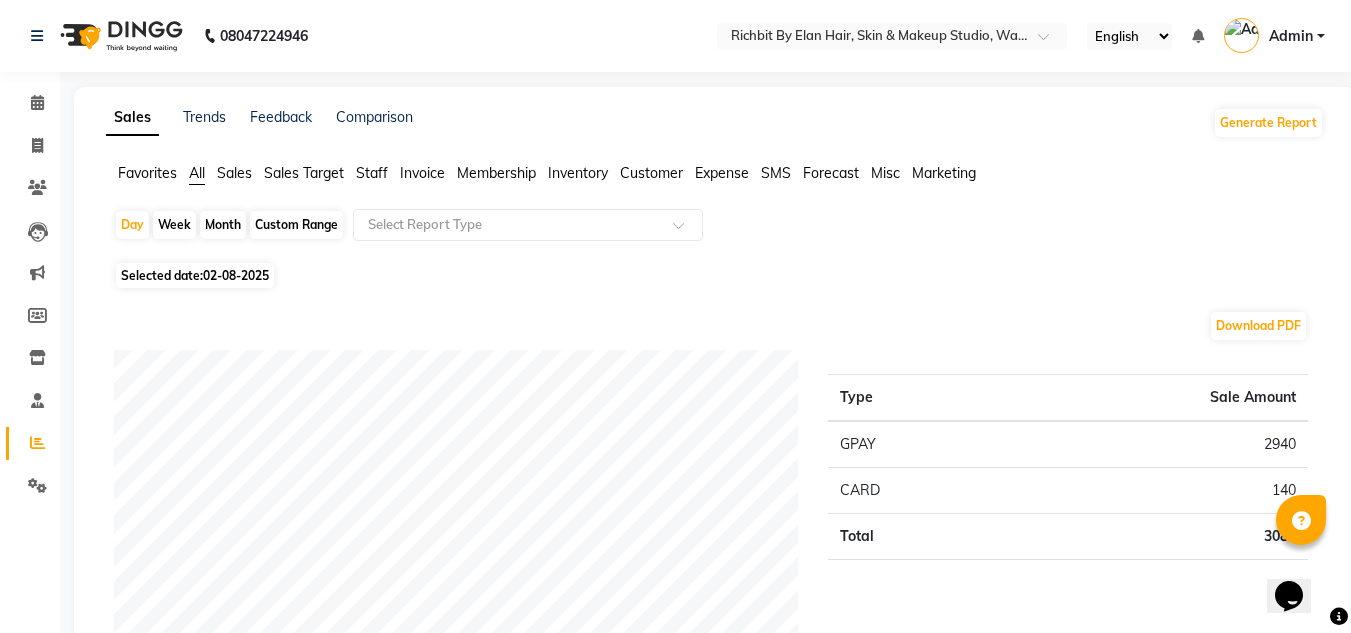 click on "02-08-2025" 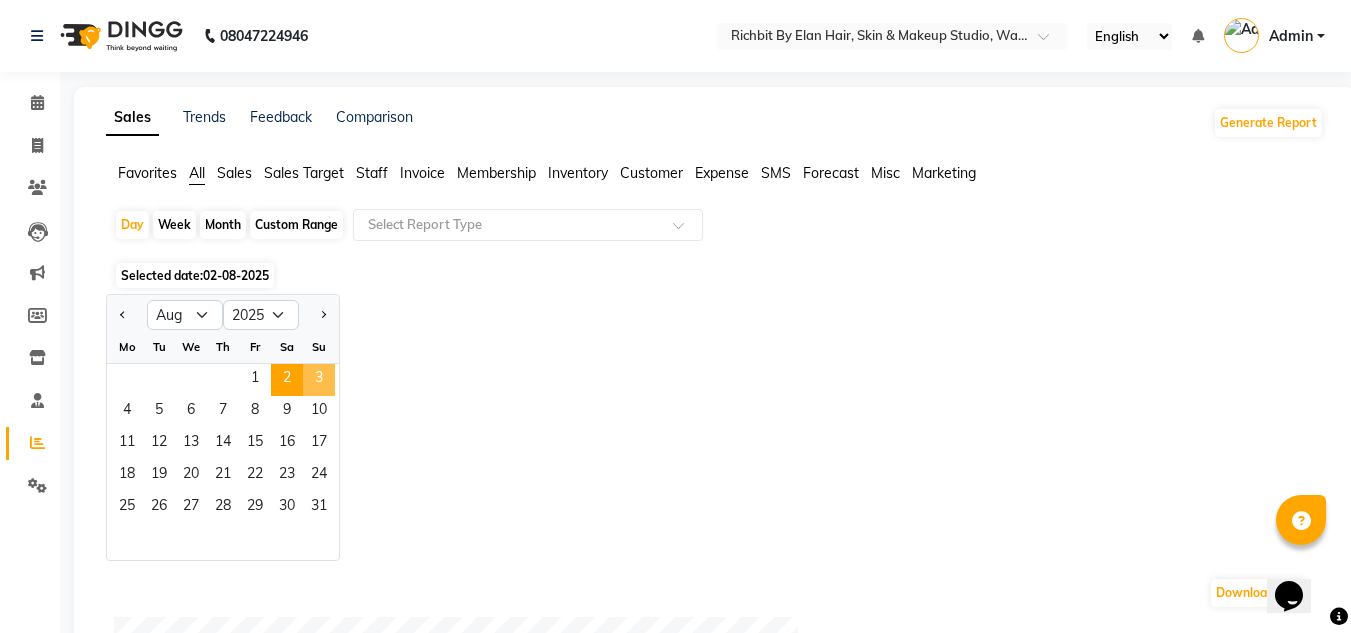 click on "3" 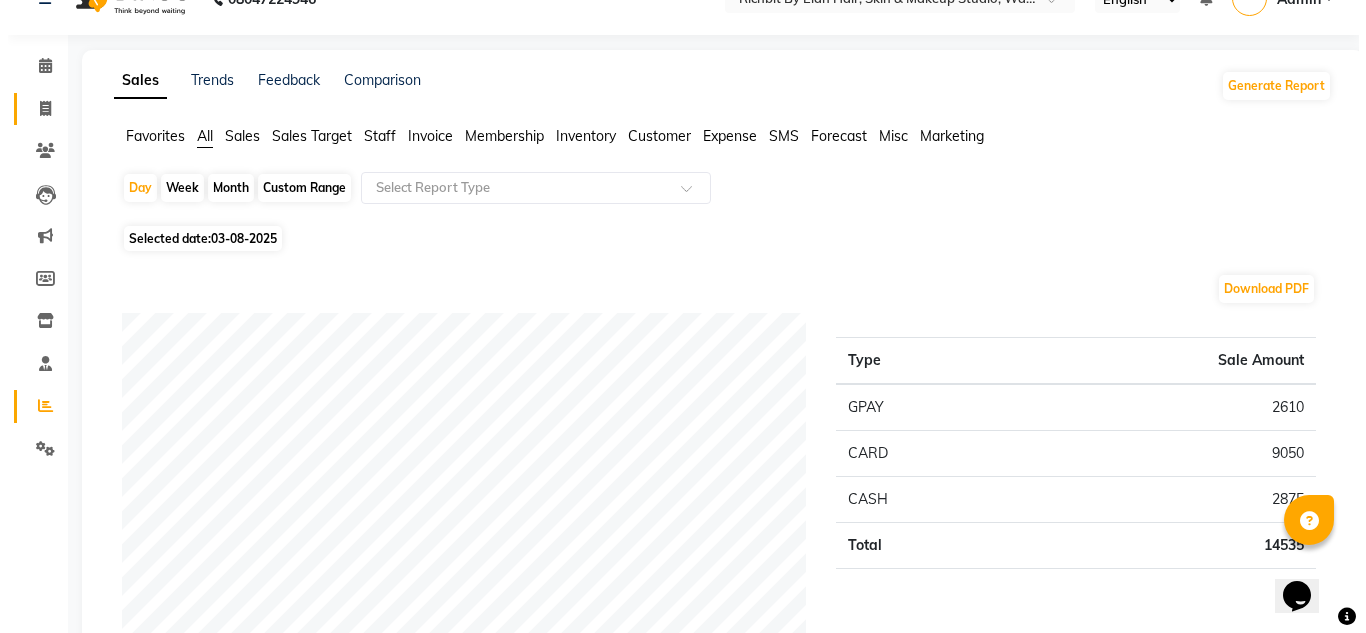 scroll, scrollTop: 0, scrollLeft: 0, axis: both 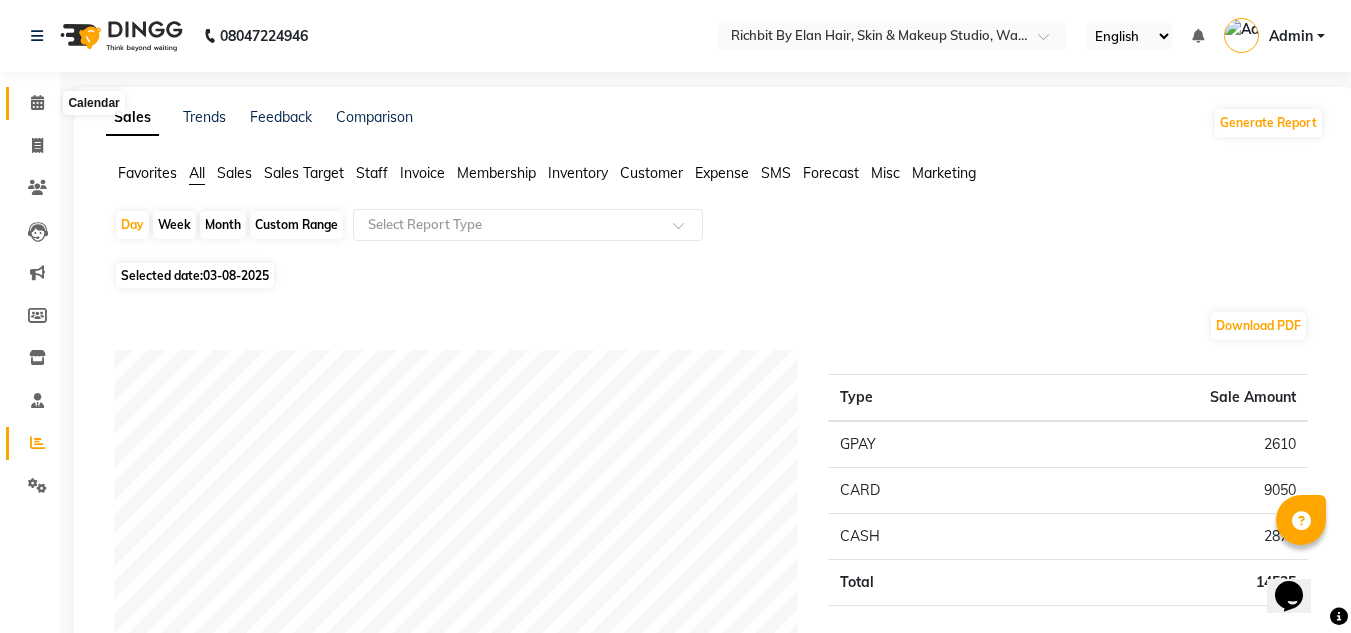 click 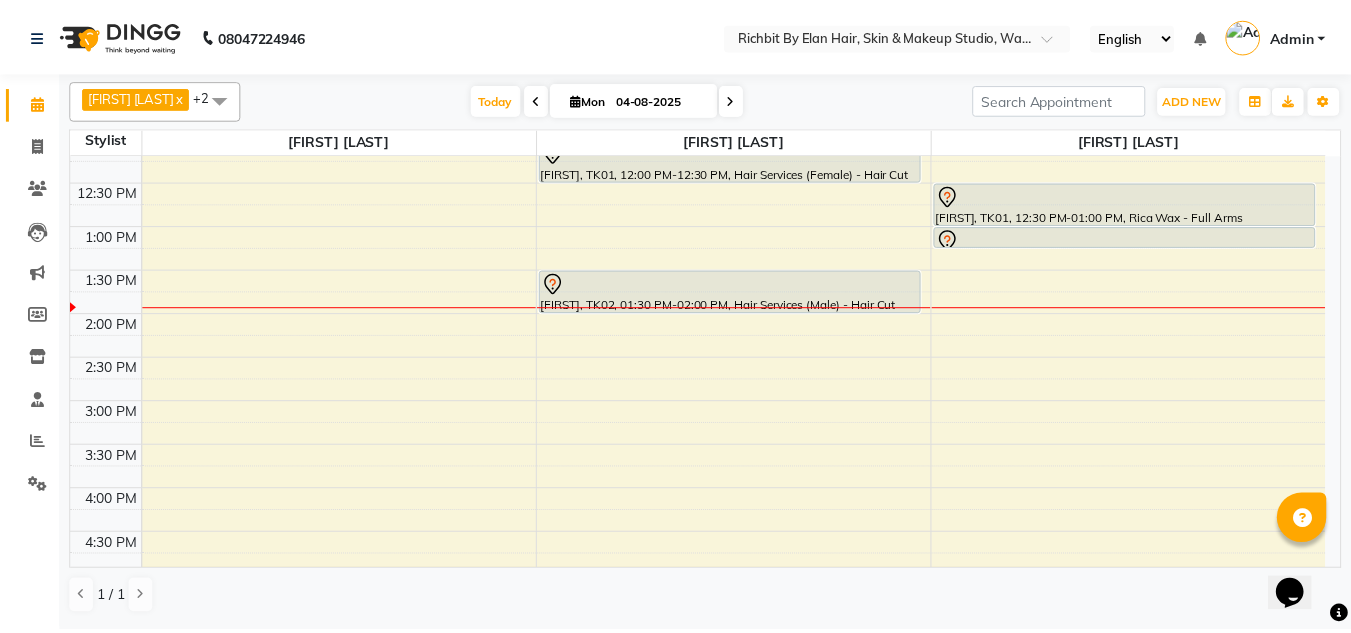 scroll, scrollTop: 200, scrollLeft: 0, axis: vertical 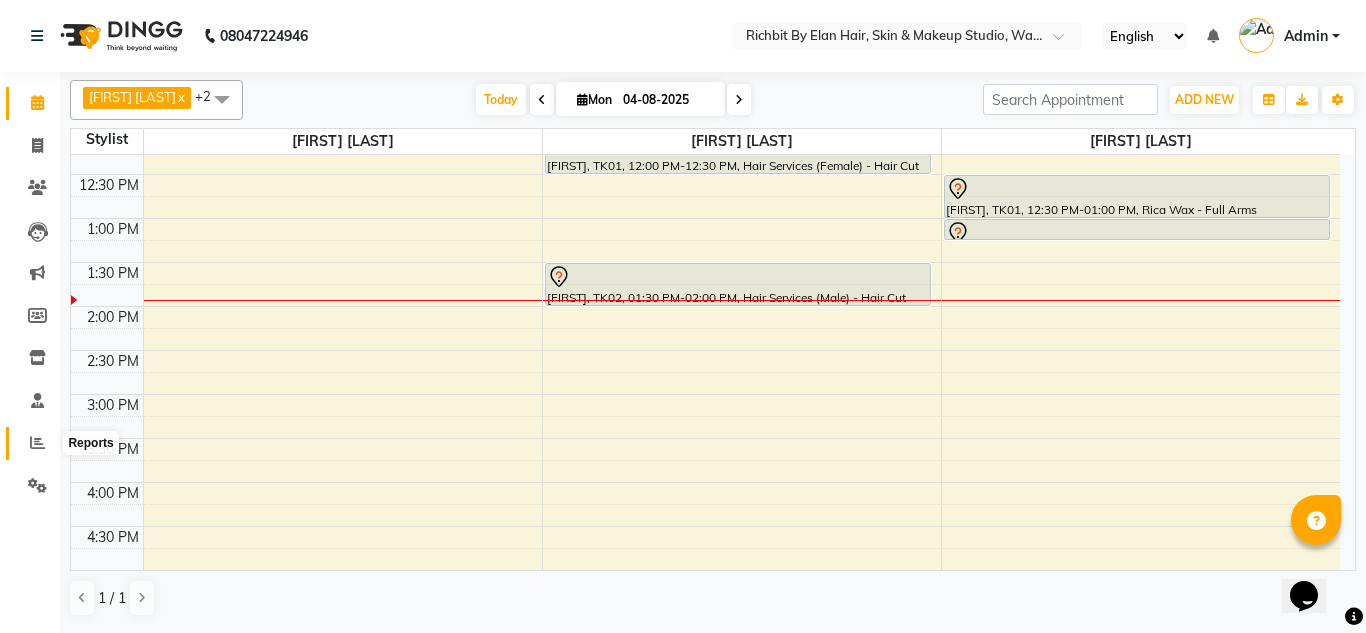 click 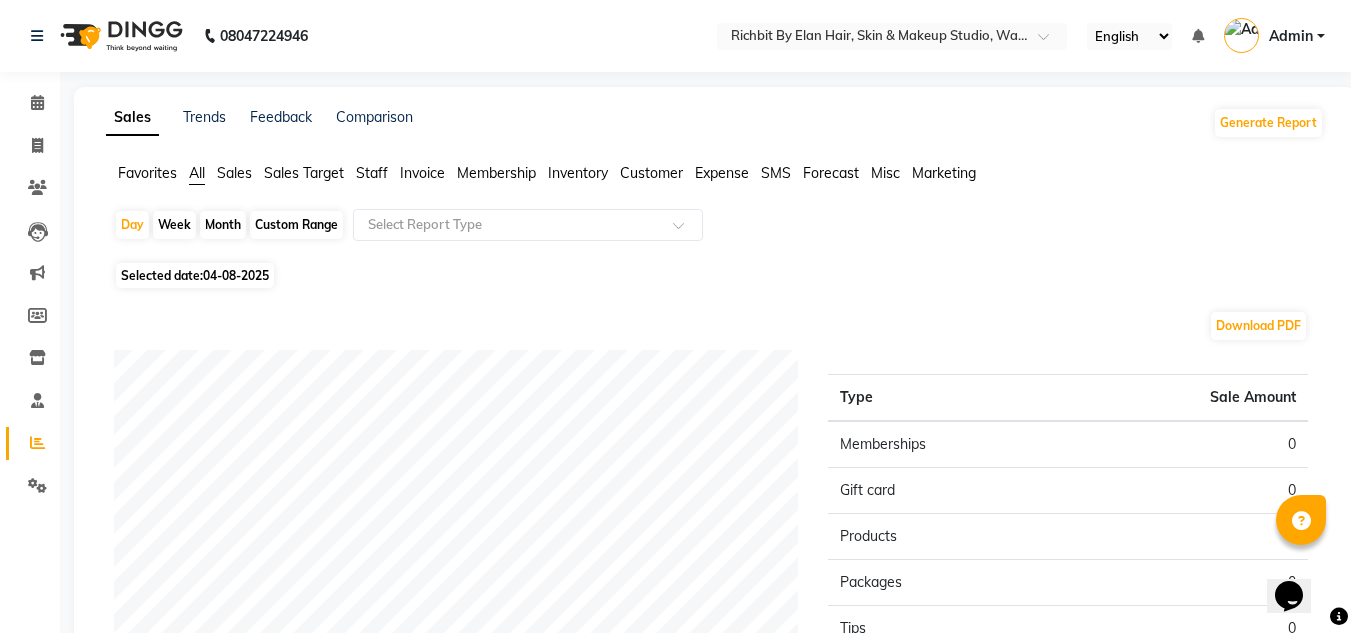 click on "Month" 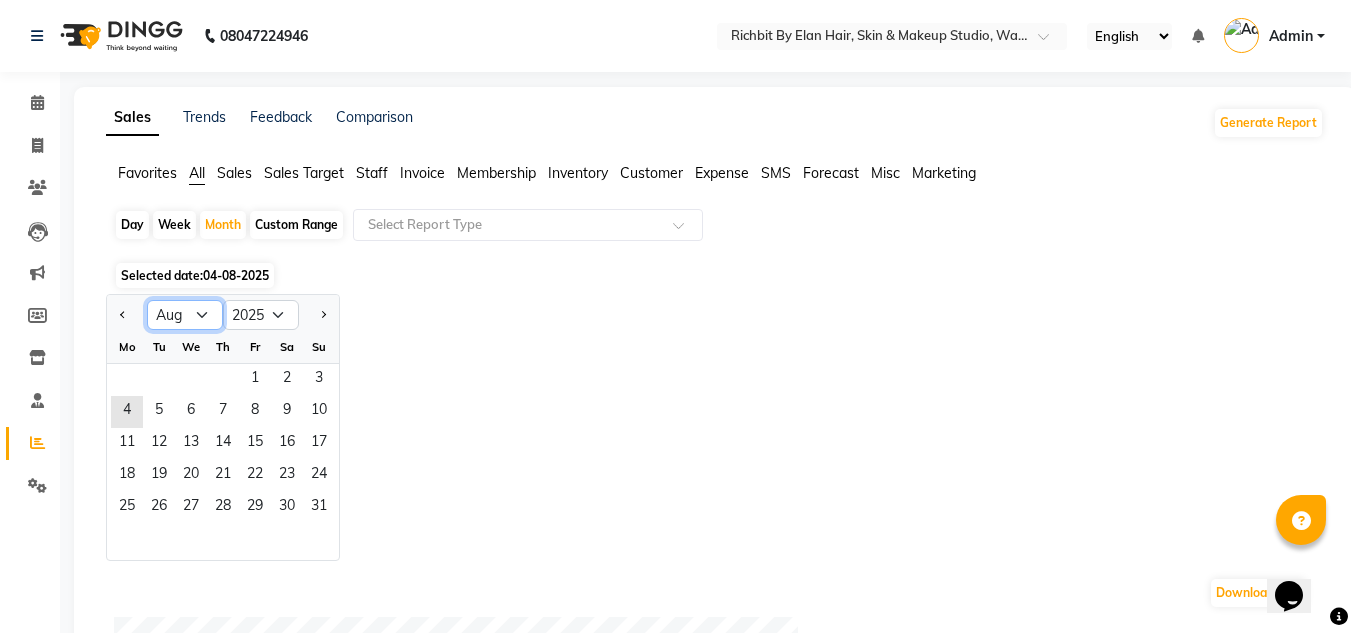 click on "Jan Feb Mar Apr May Jun Jul Aug Sep Oct Nov Dec" 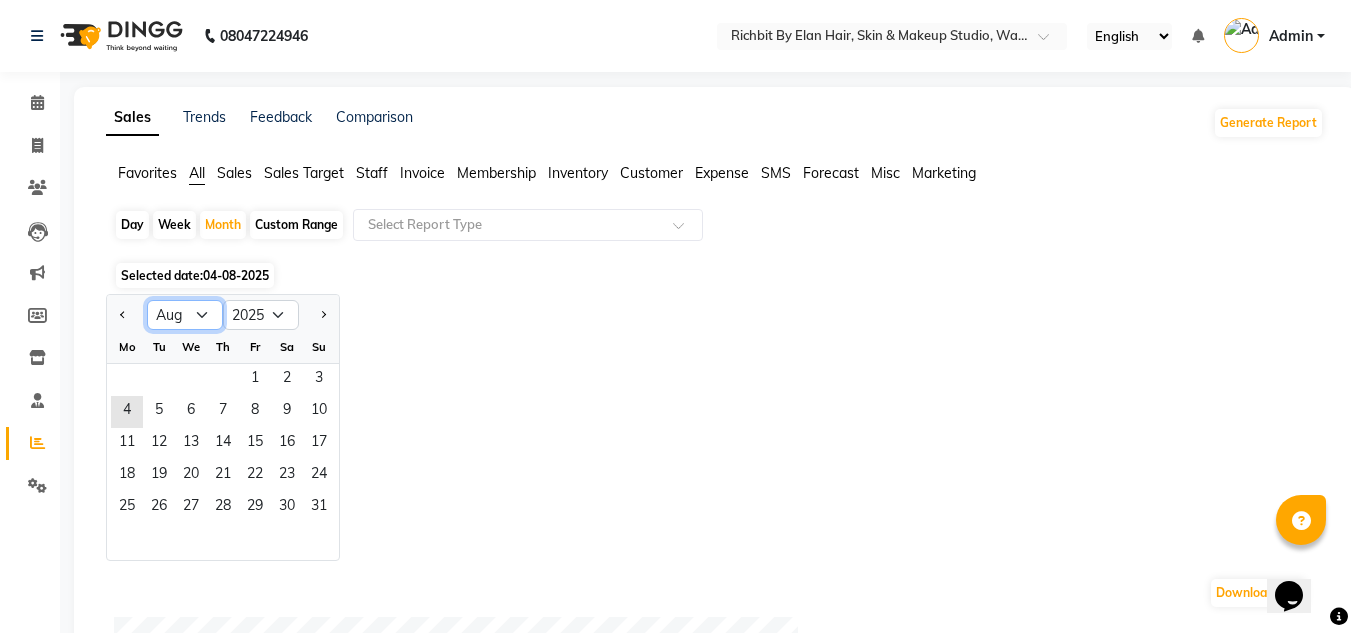 select on "7" 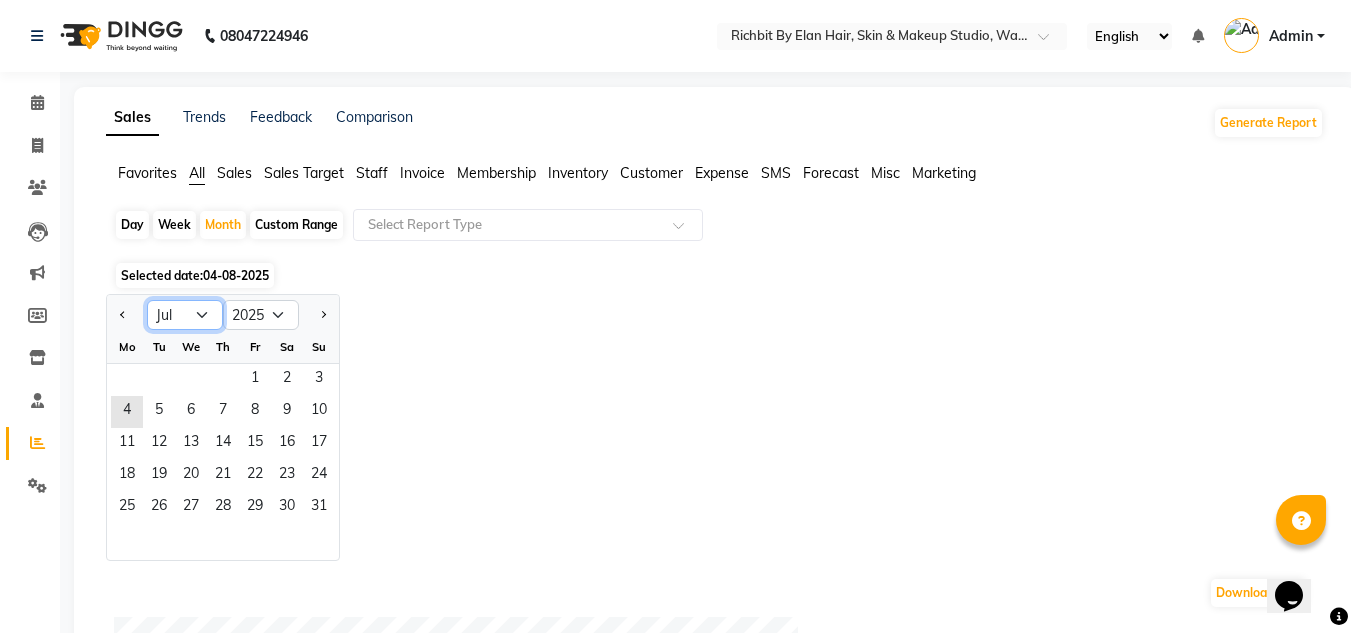 click on "Jan Feb Mar Apr May Jun Jul Aug Sep Oct Nov Dec" 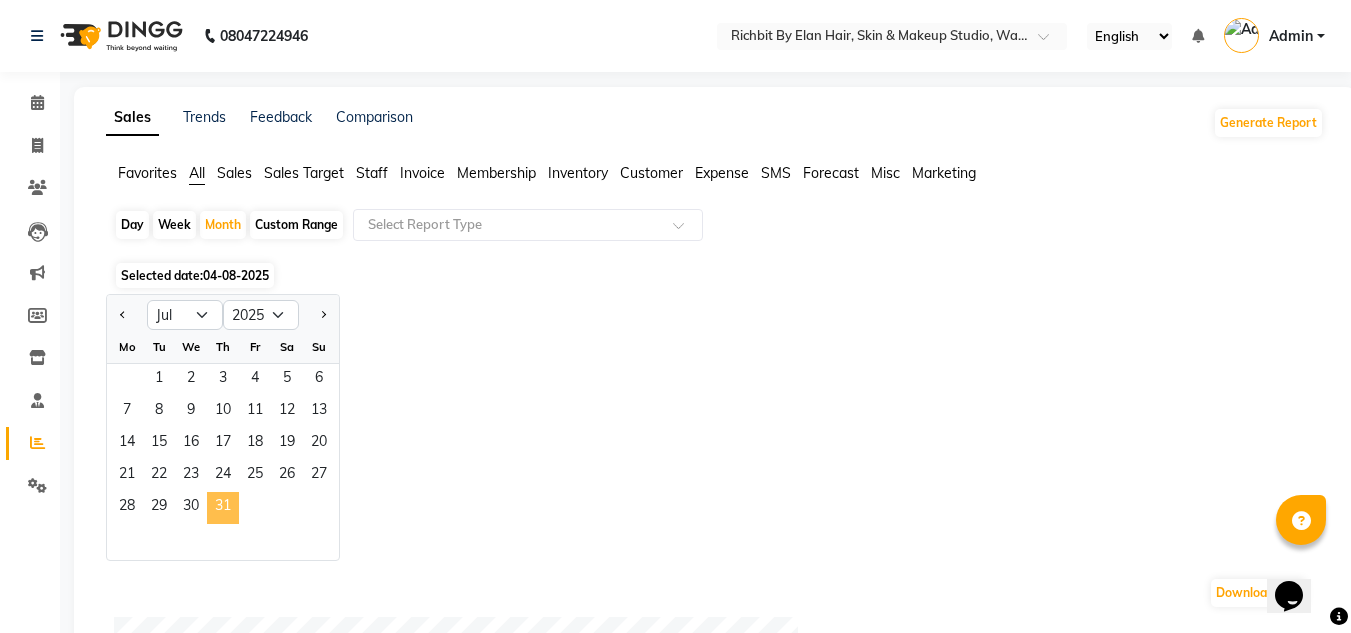 click on "31" 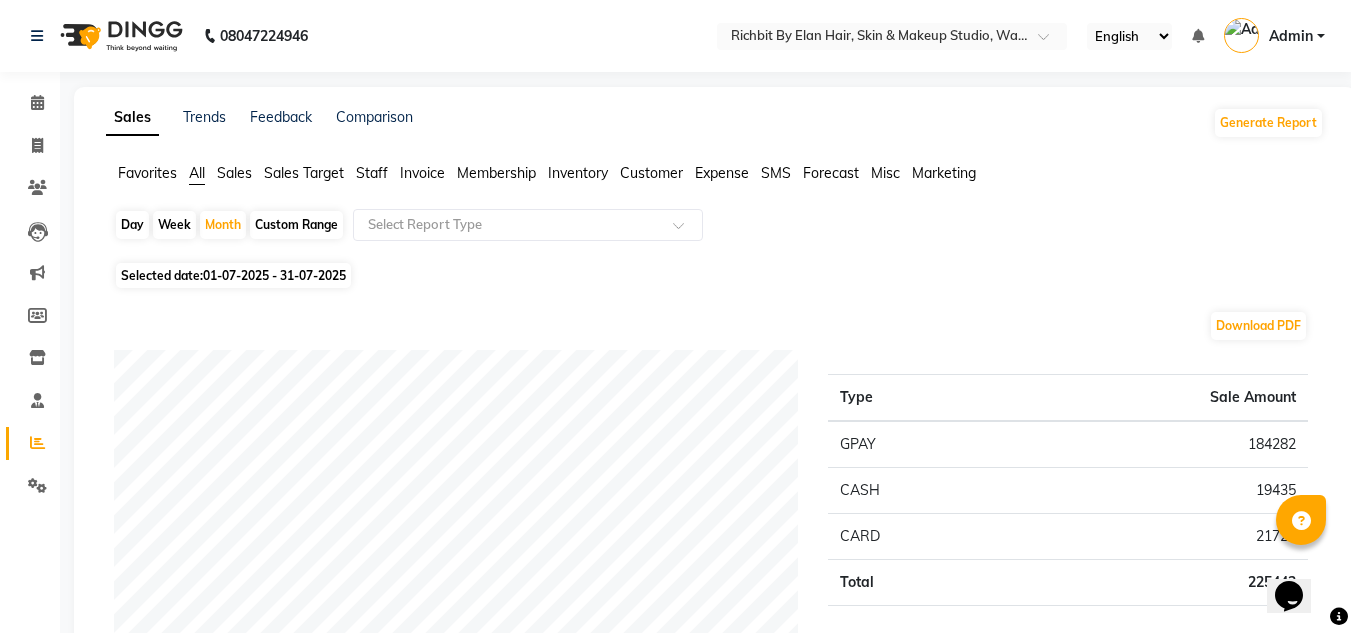 click on "Staff" 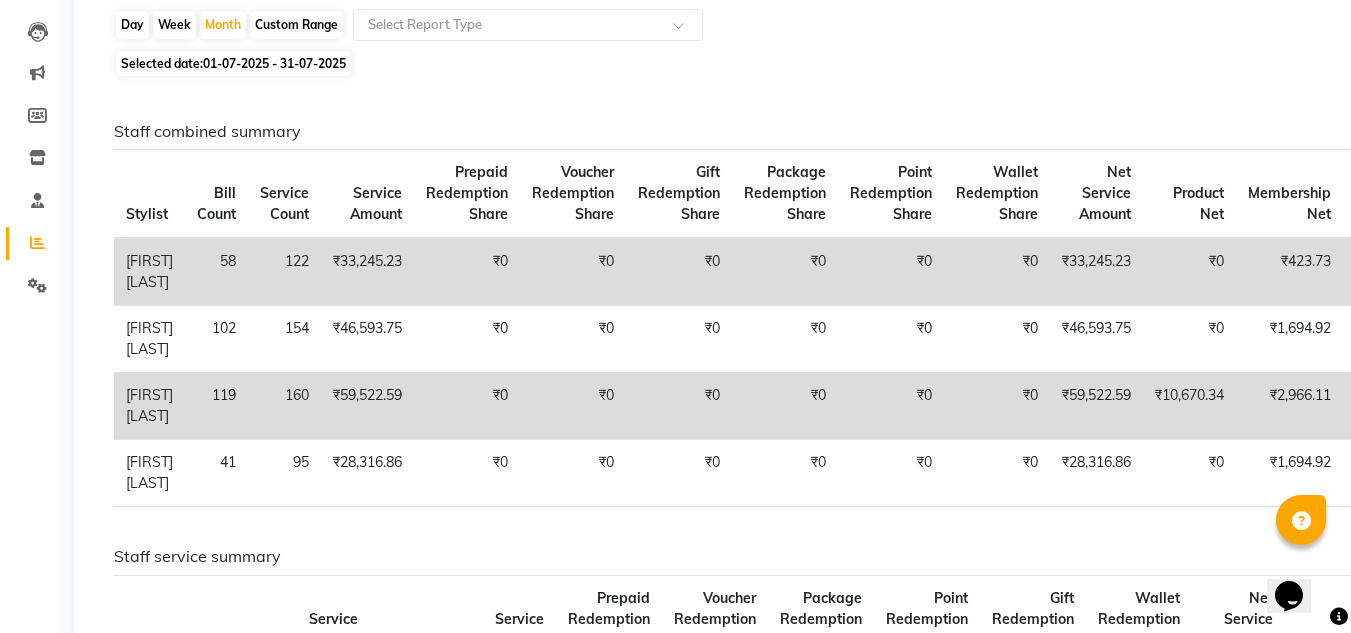 scroll, scrollTop: 0, scrollLeft: 0, axis: both 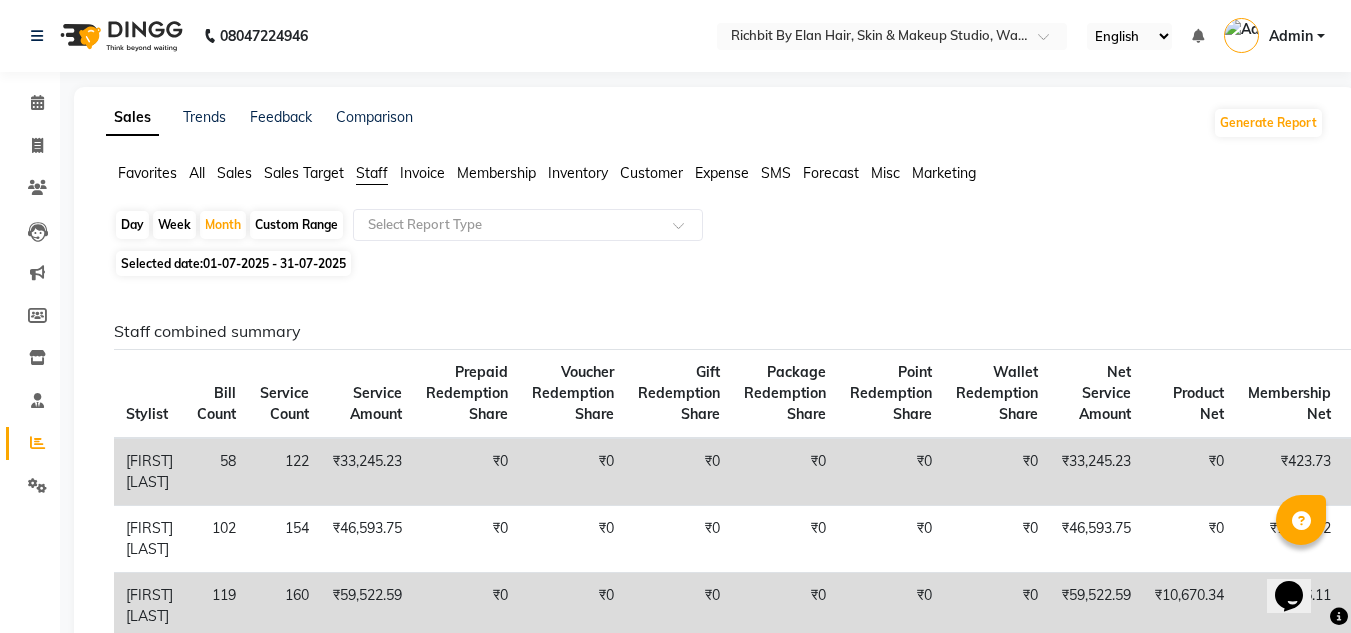 click on "All" 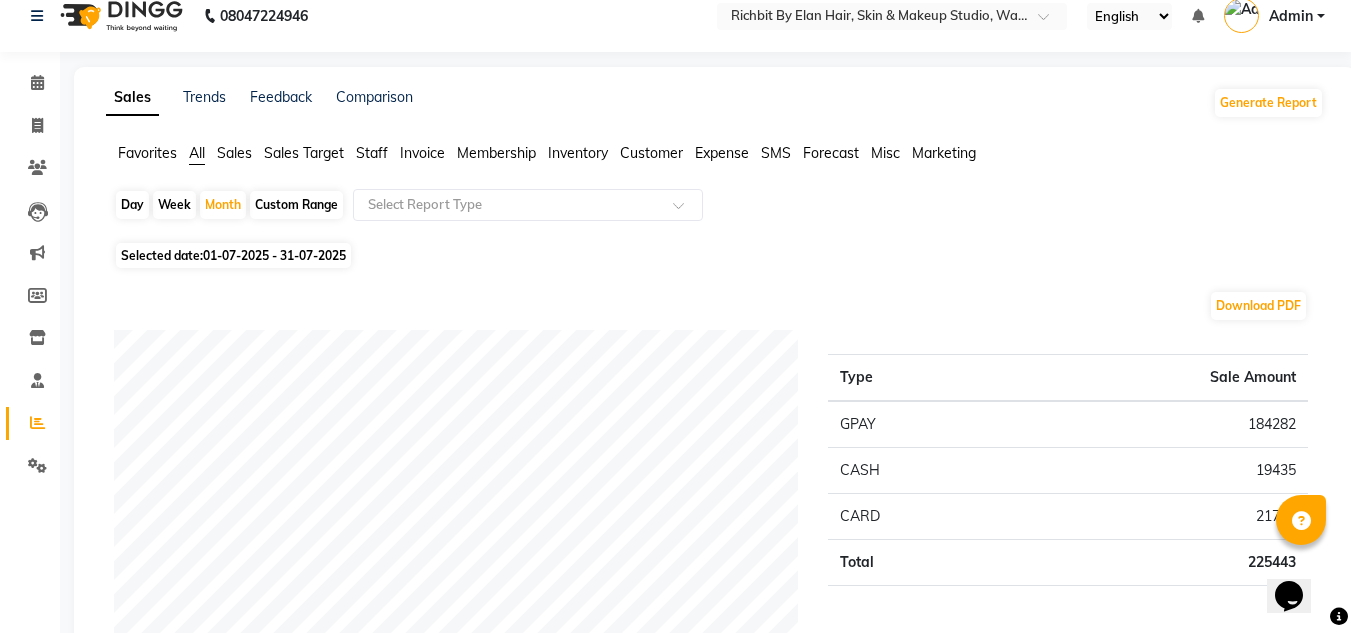 scroll, scrollTop: 0, scrollLeft: 0, axis: both 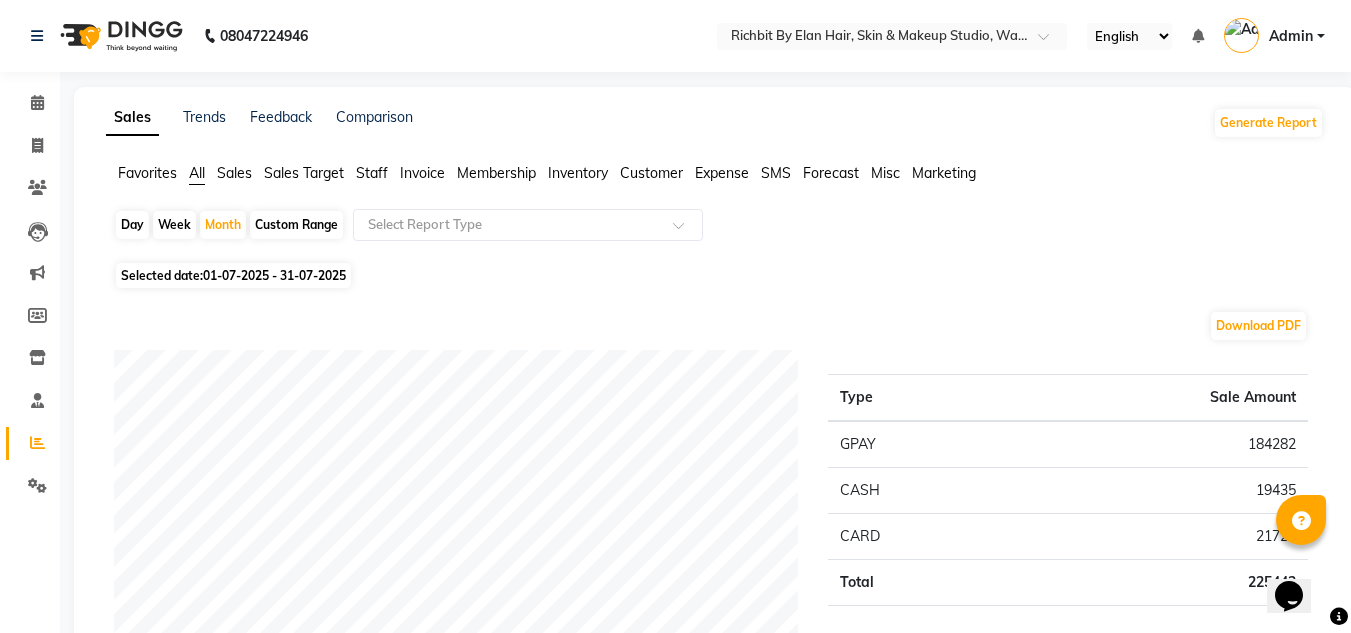 click on "Staff" 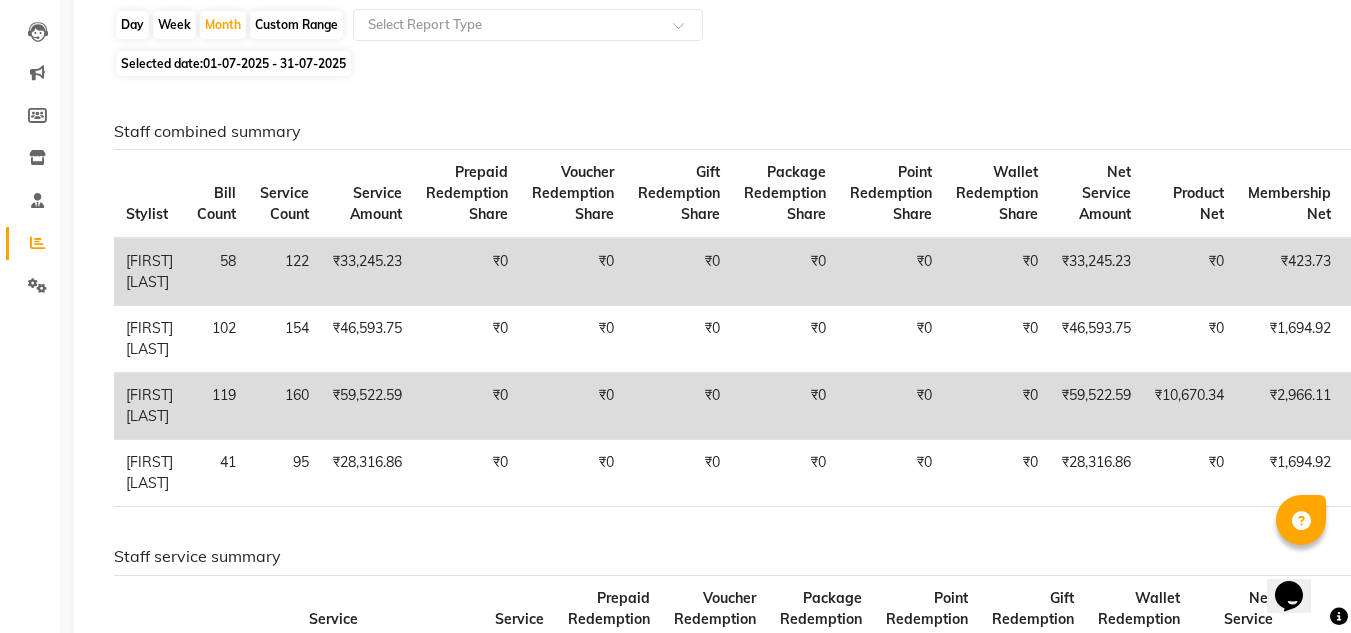 scroll, scrollTop: 0, scrollLeft: 0, axis: both 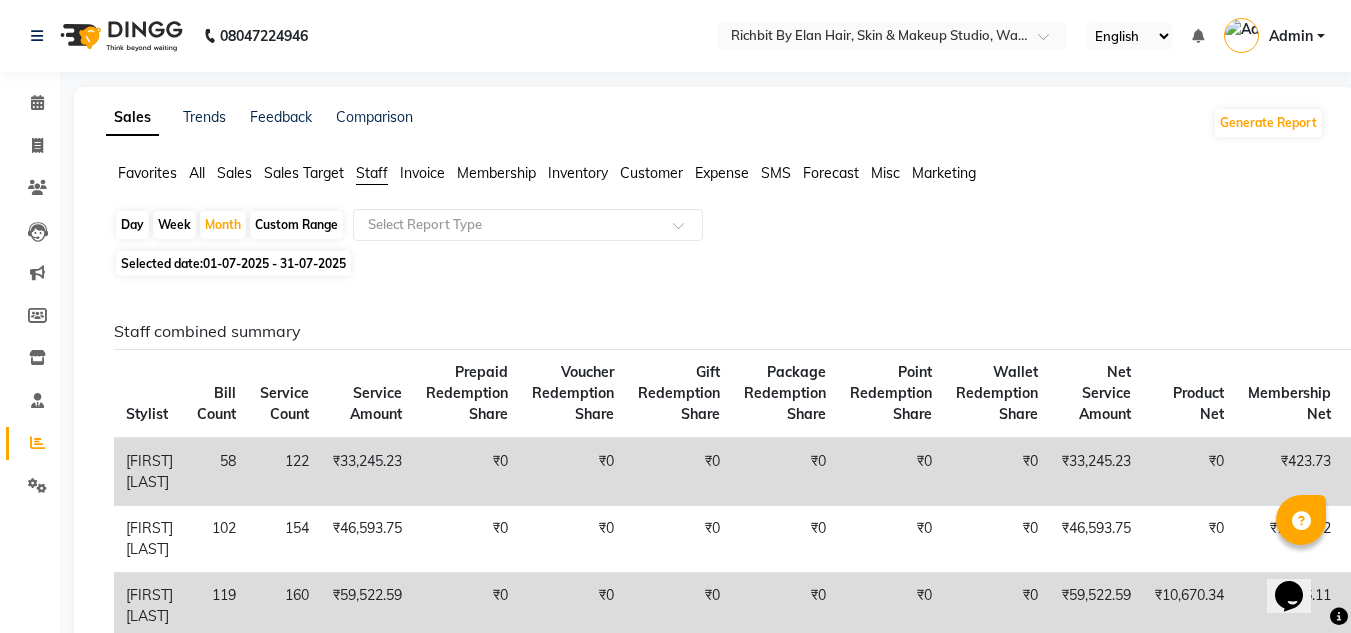 click on "All" 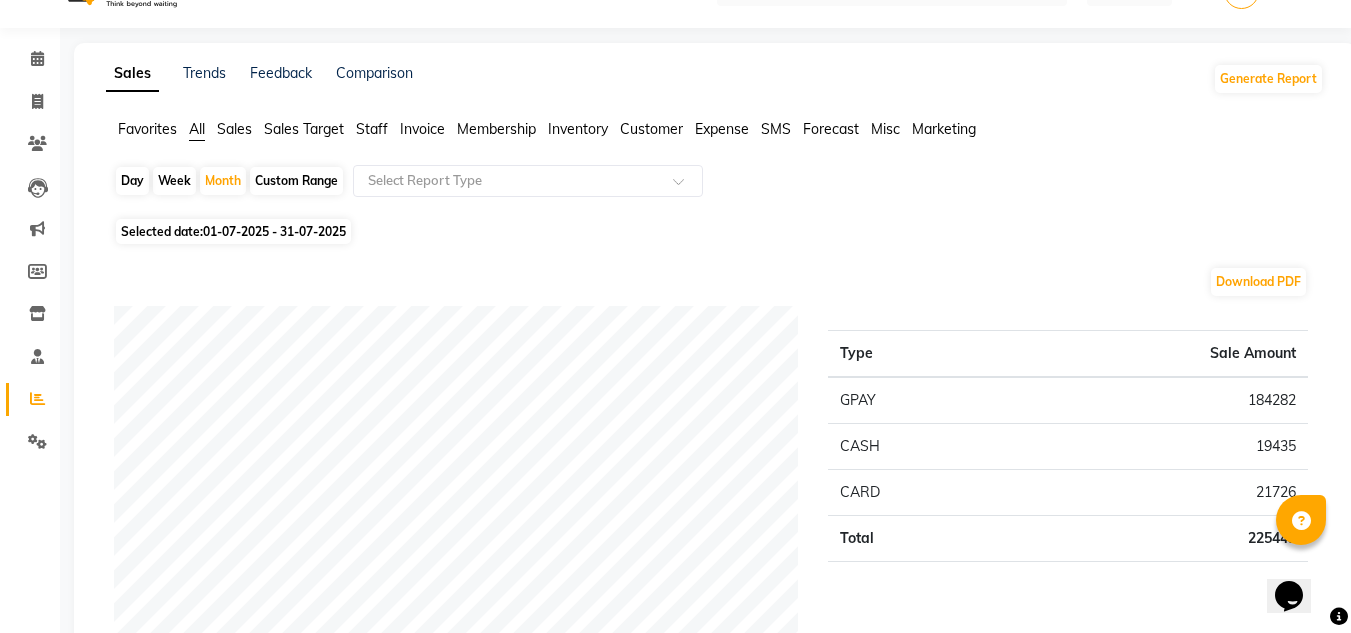scroll, scrollTop: 0, scrollLeft: 0, axis: both 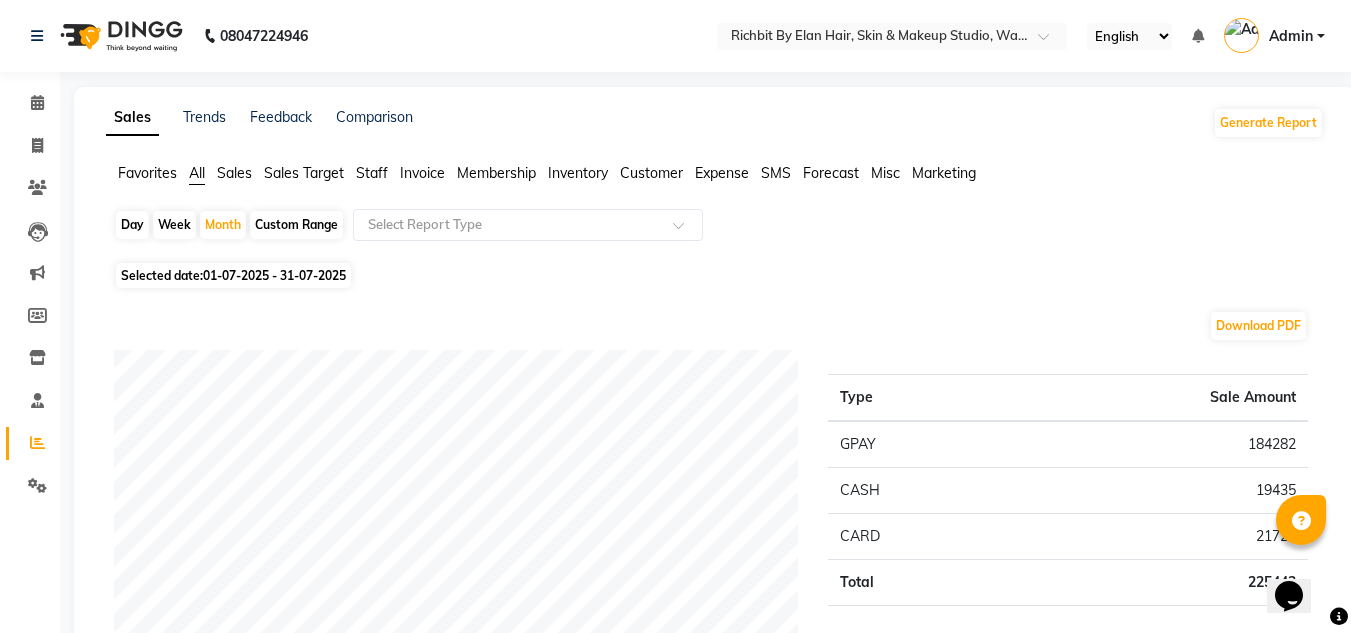 click on "Staff" 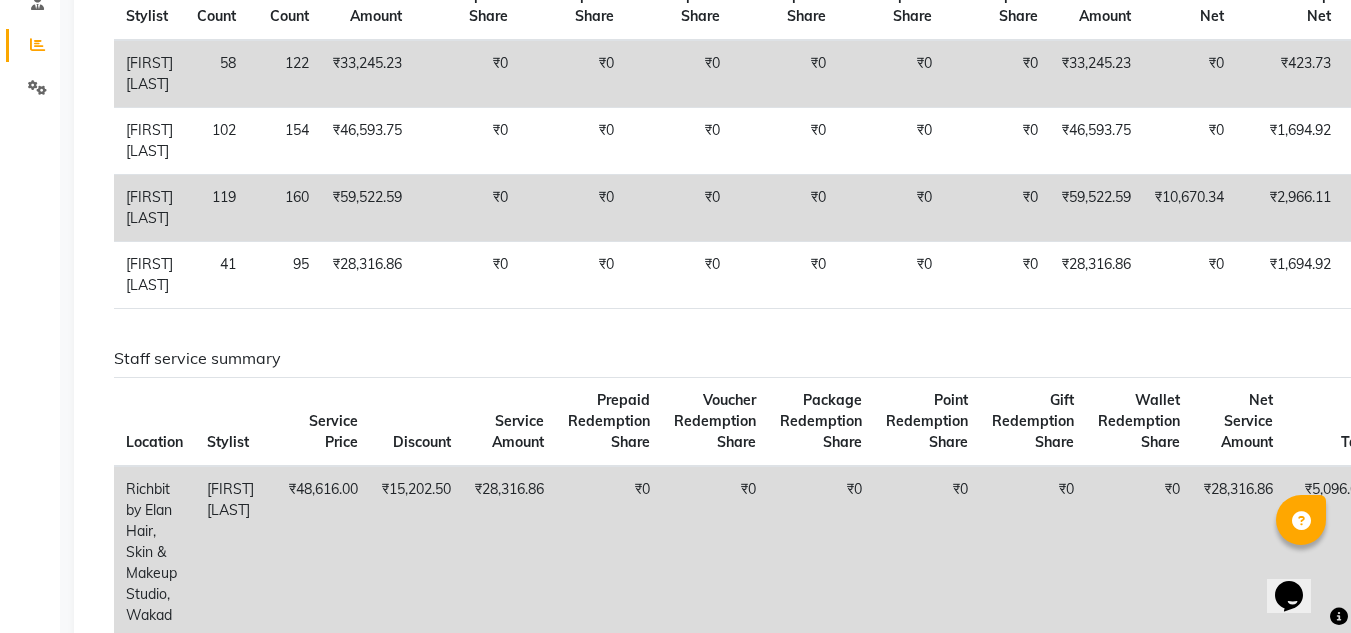 scroll, scrollTop: 0, scrollLeft: 0, axis: both 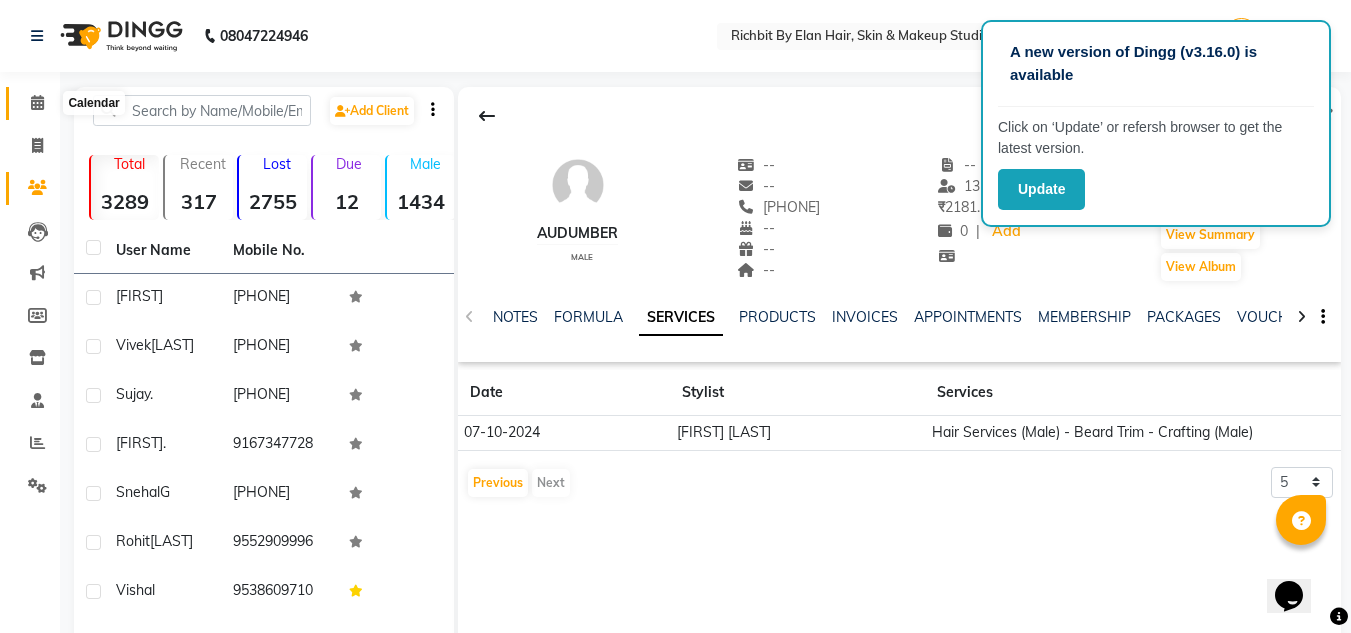 click 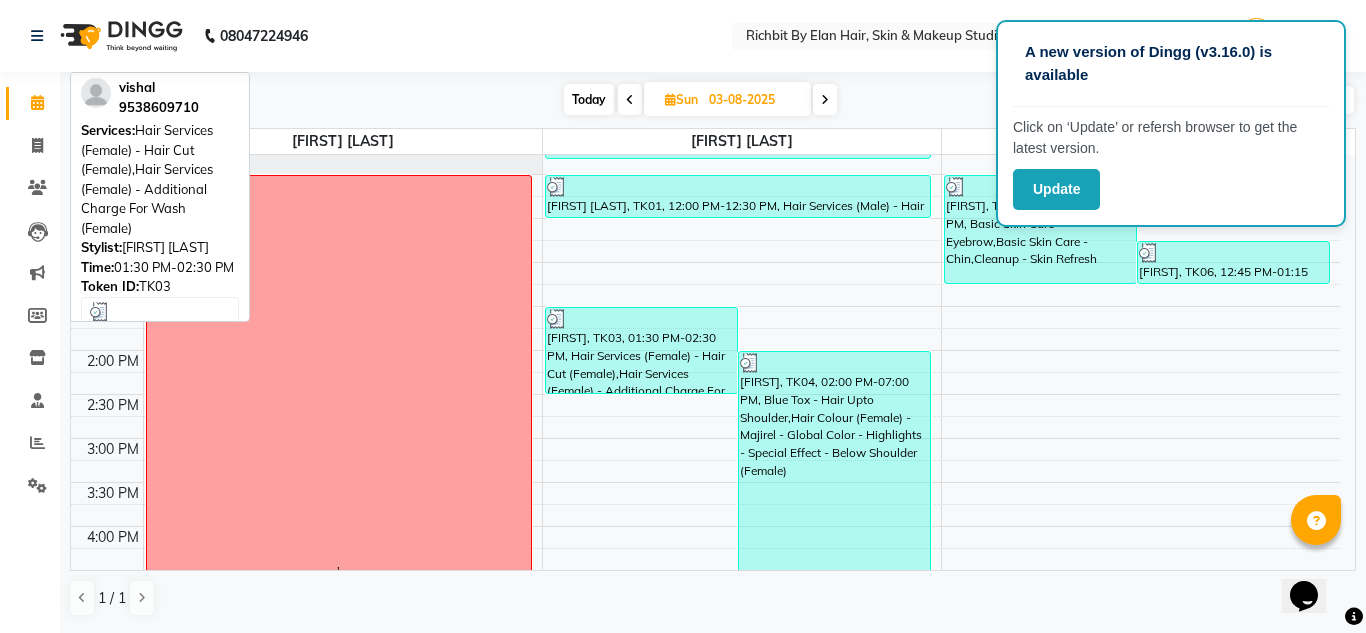 scroll, scrollTop: 0, scrollLeft: 0, axis: both 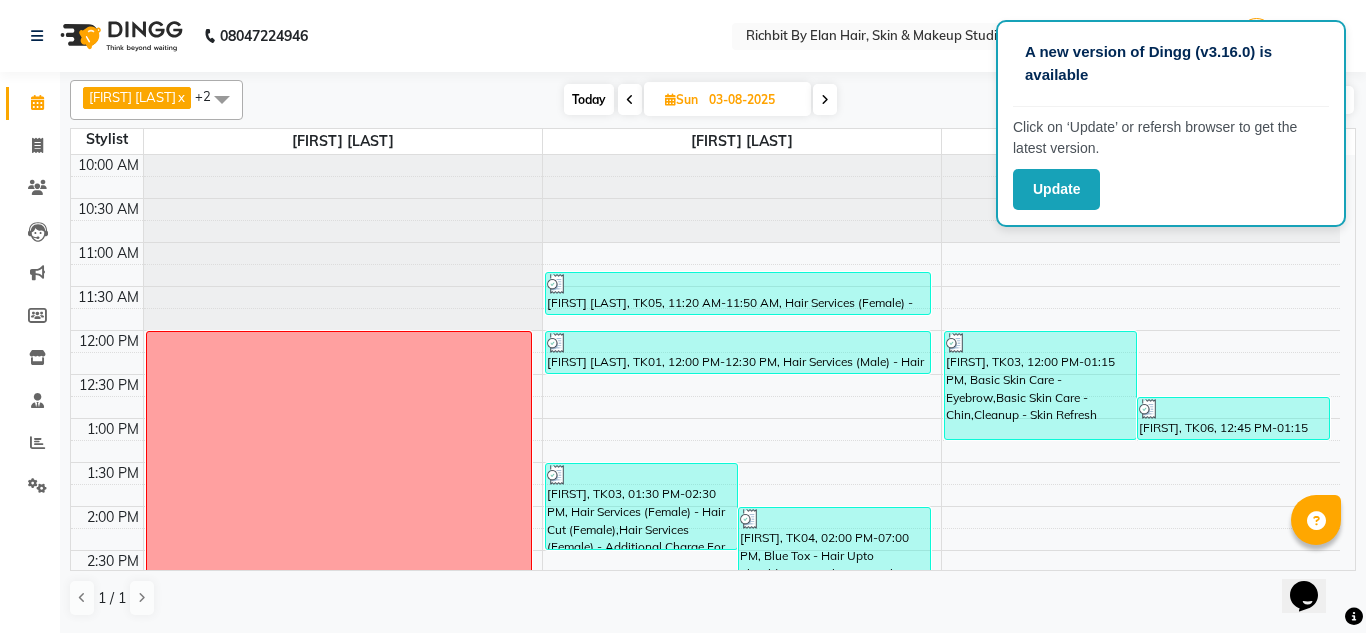 click on "Today" at bounding box center (589, 99) 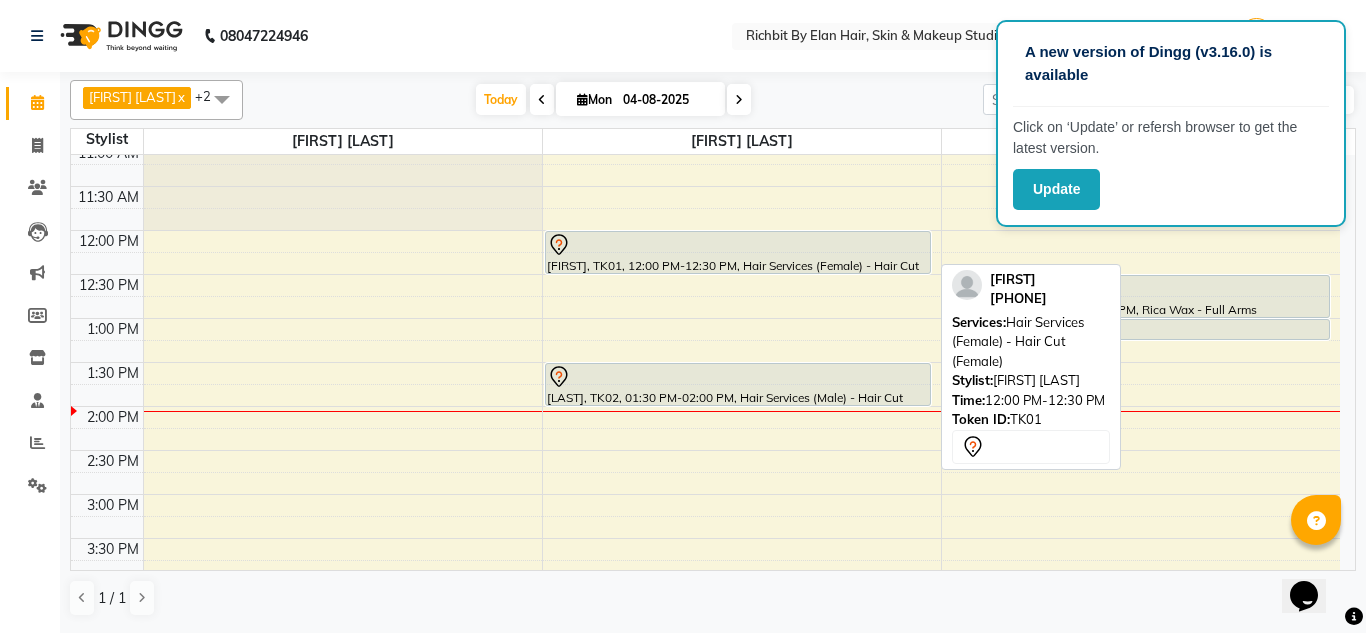 scroll, scrollTop: 0, scrollLeft: 0, axis: both 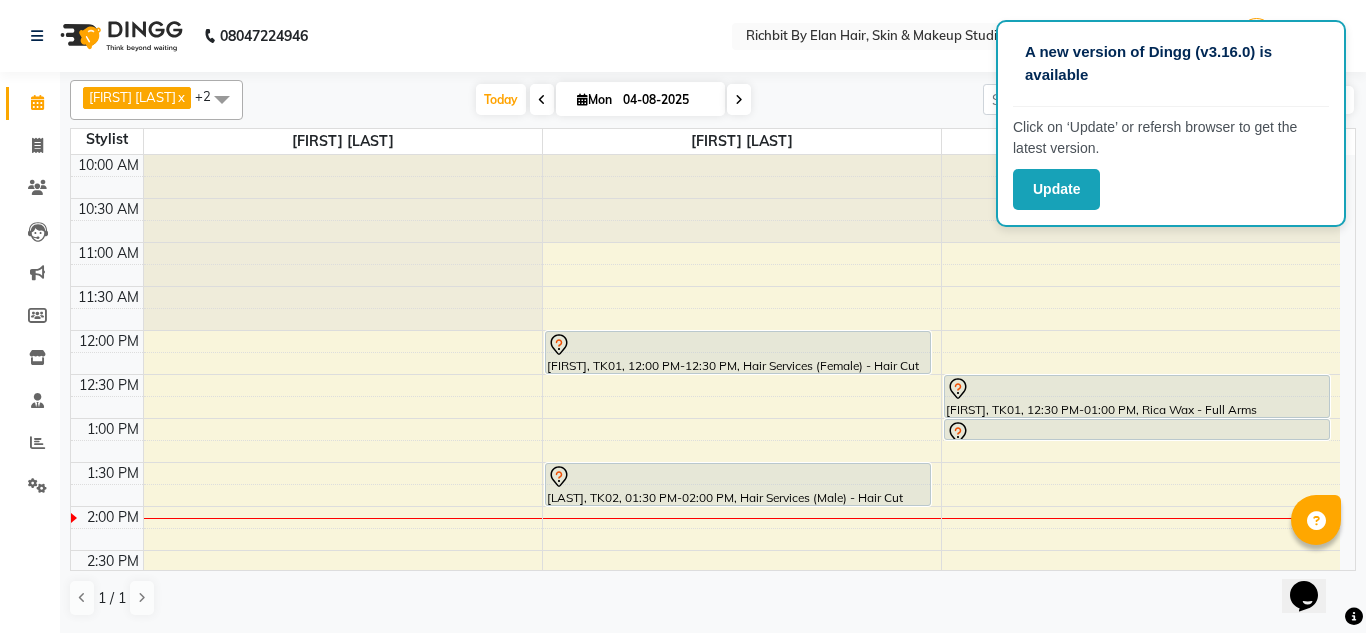 click at bounding box center (343, 155) 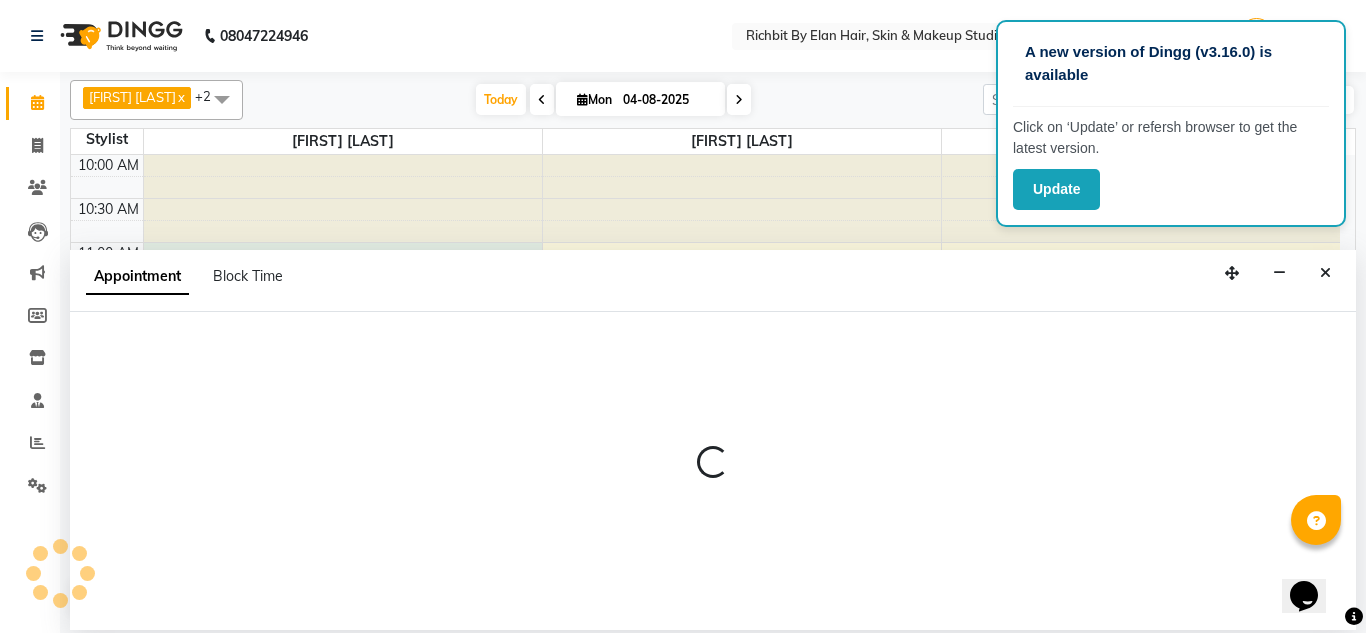 select on "21217" 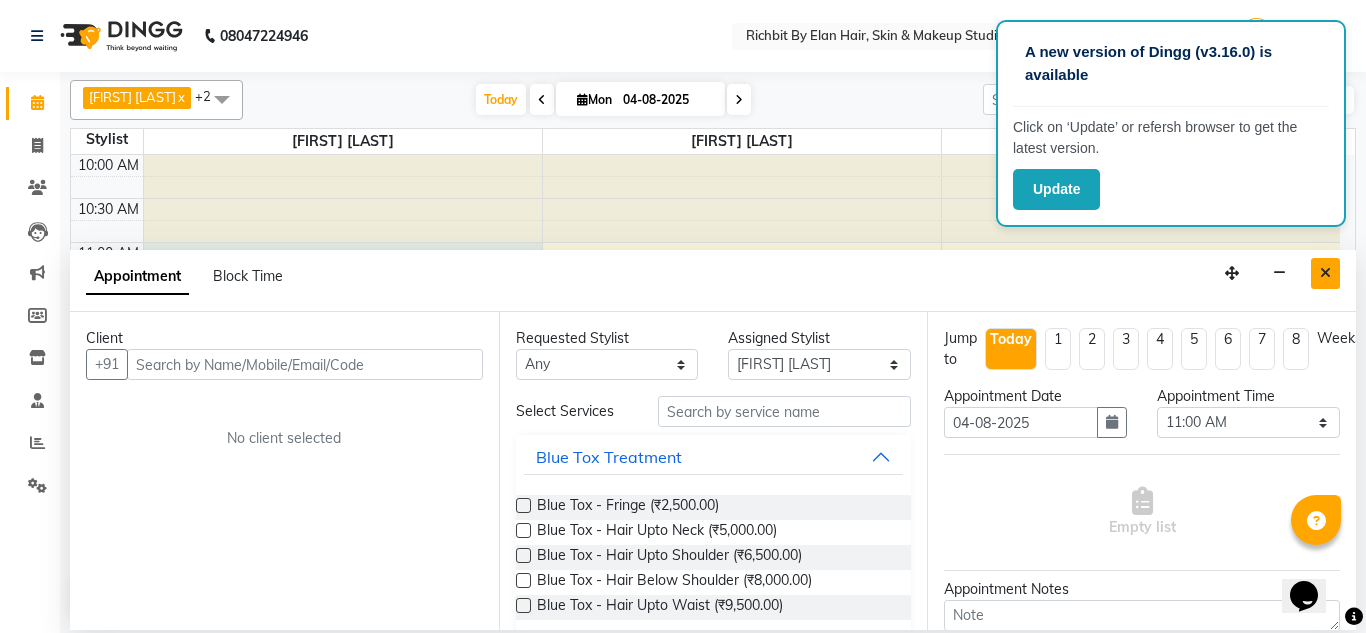 click at bounding box center [1325, 273] 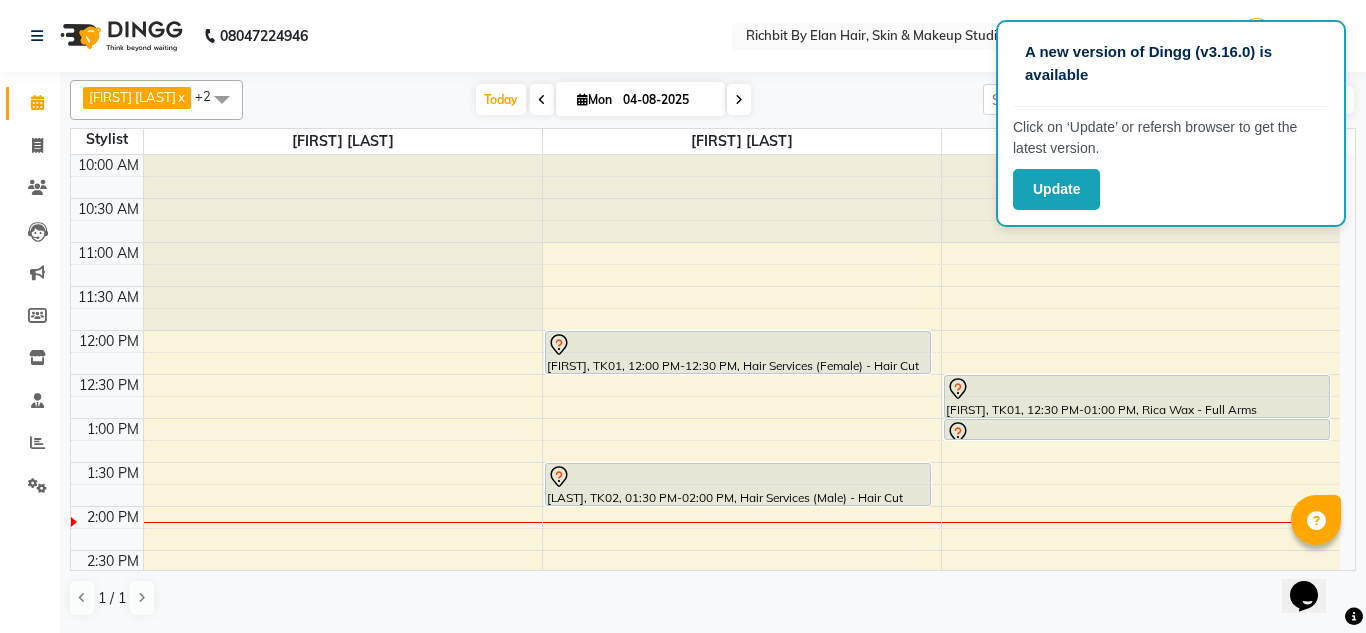 click on "[PHONE] Select Location × Richbit By Elan Hair, Skin & Makeup Studio, Wakad English ENGLISH Español العربية मराठी हिंदी ગુજરાતી தமிழ் 中文 Notifications nothing to show Admin Manage Profile Change Password Sign out  Version:3.15.11" 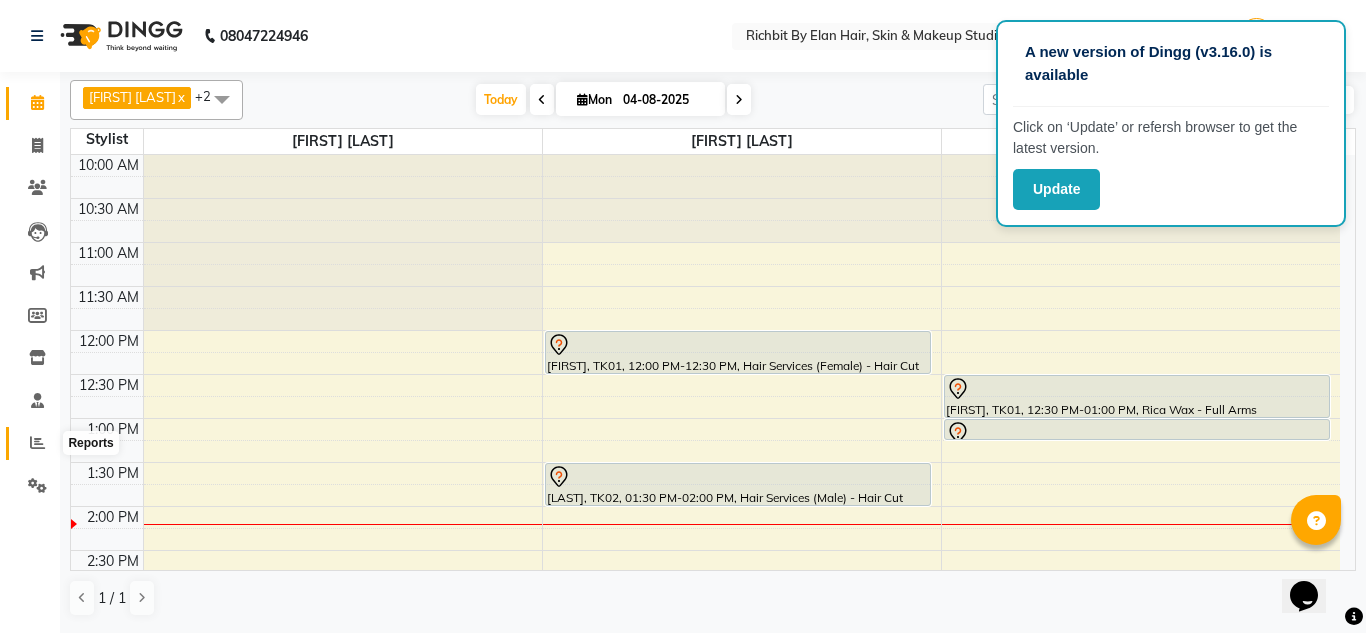 click 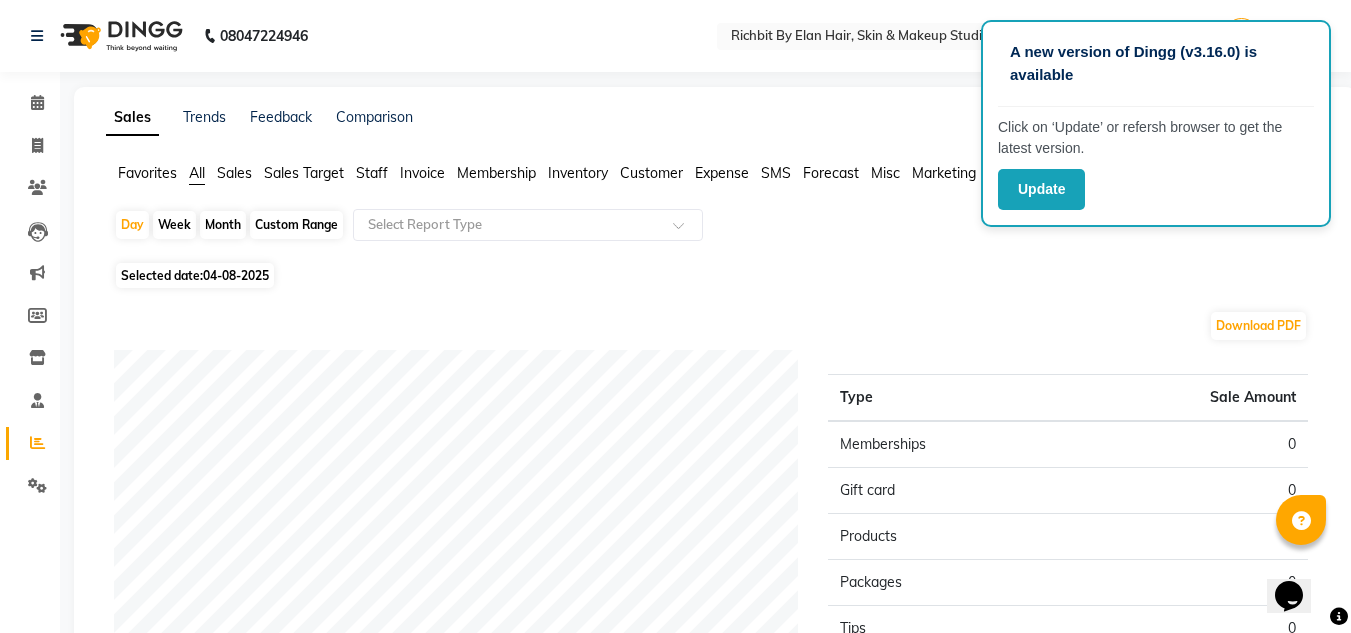 click on "04-08-2025" 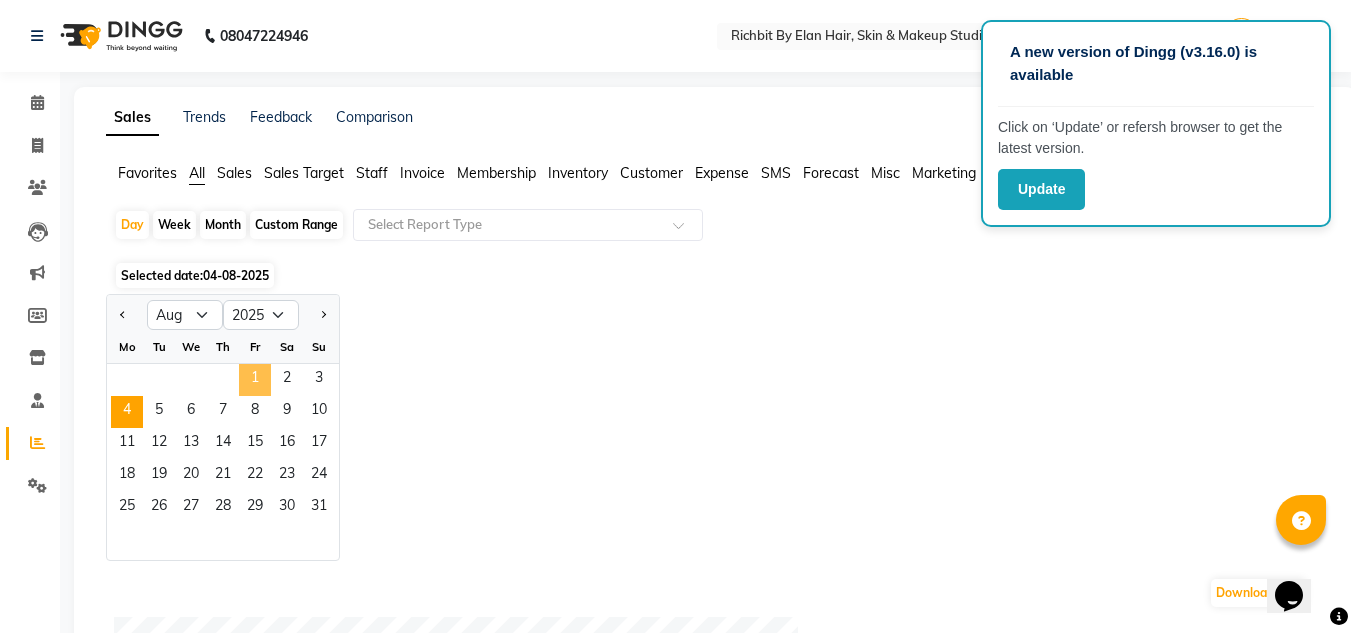 click on "1" 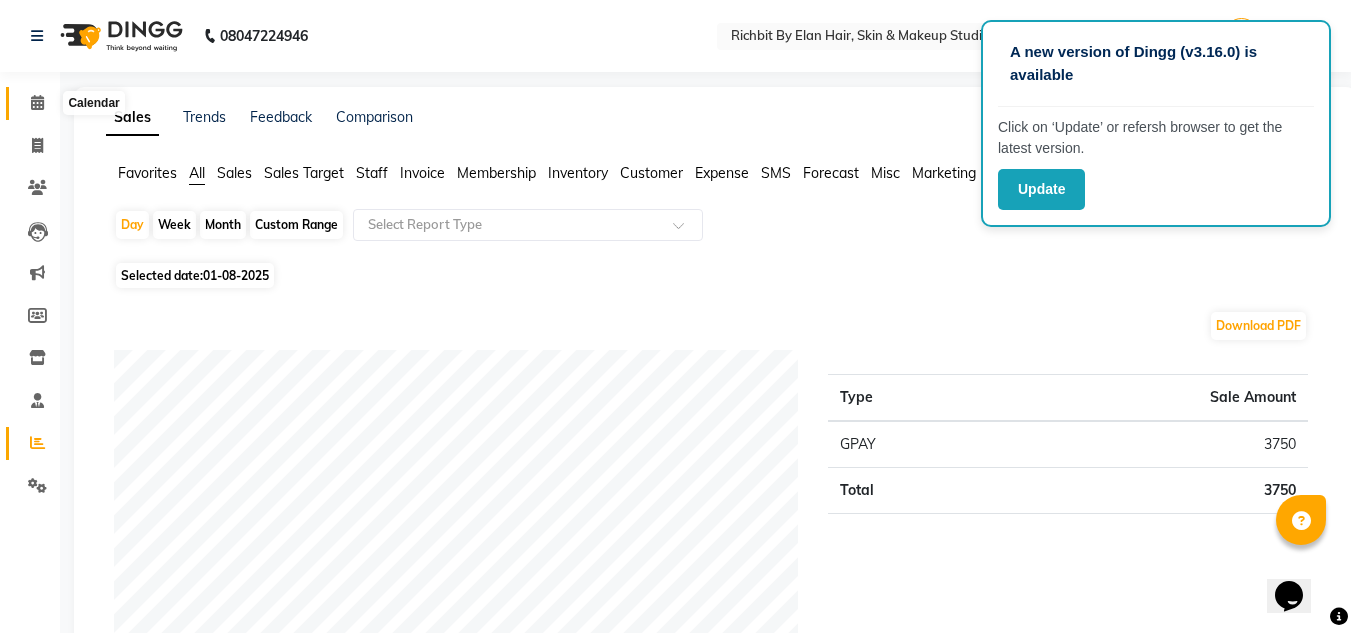 click 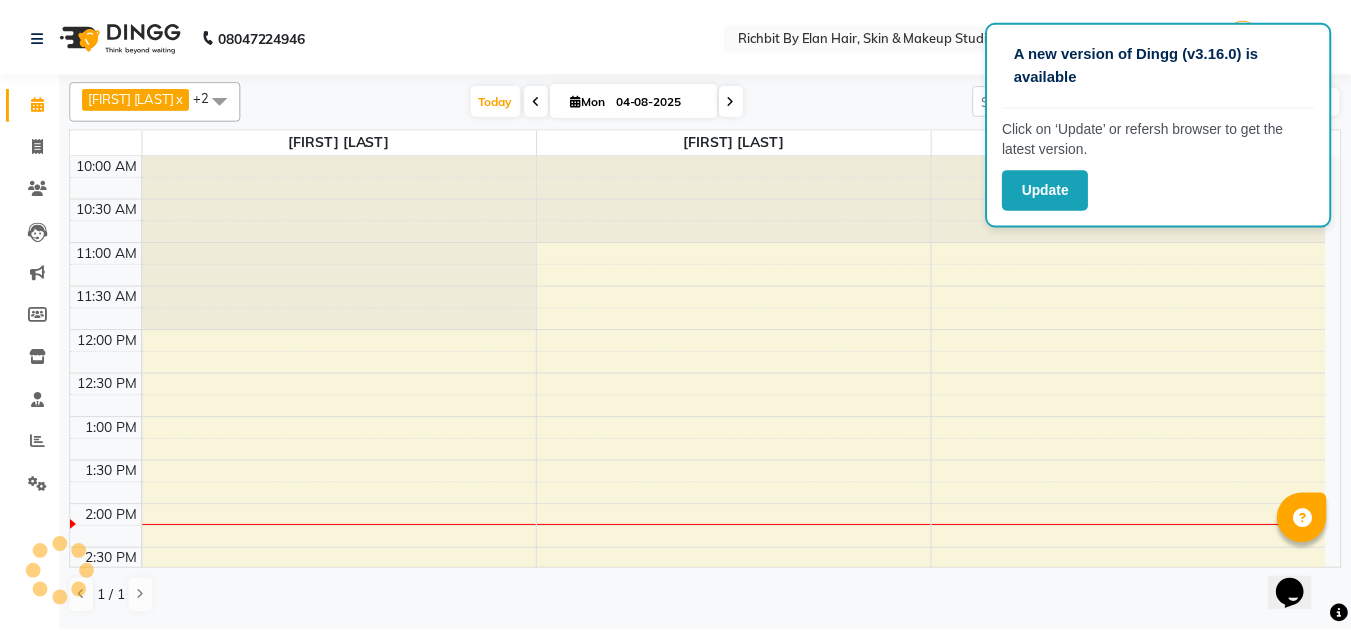 scroll, scrollTop: 0, scrollLeft: 0, axis: both 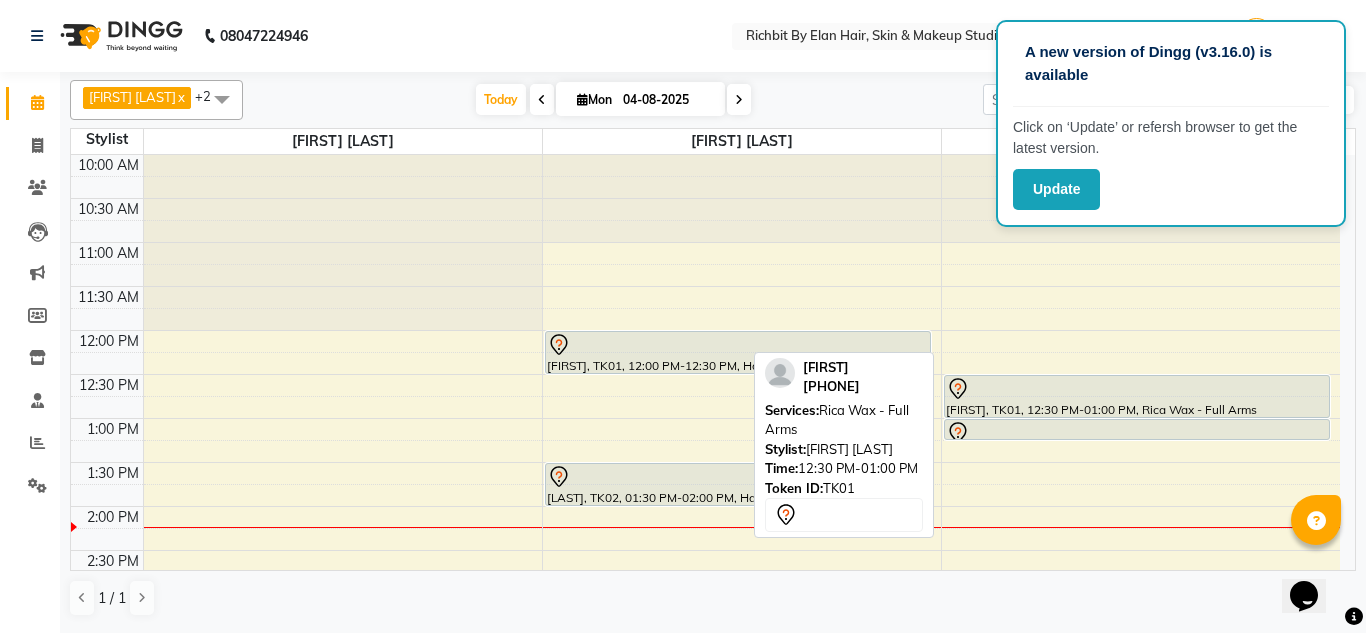 click on "[FIRST], TK01, 12:30 PM-01:00 PM, Rica Wax - Full Arms" at bounding box center [1137, 396] 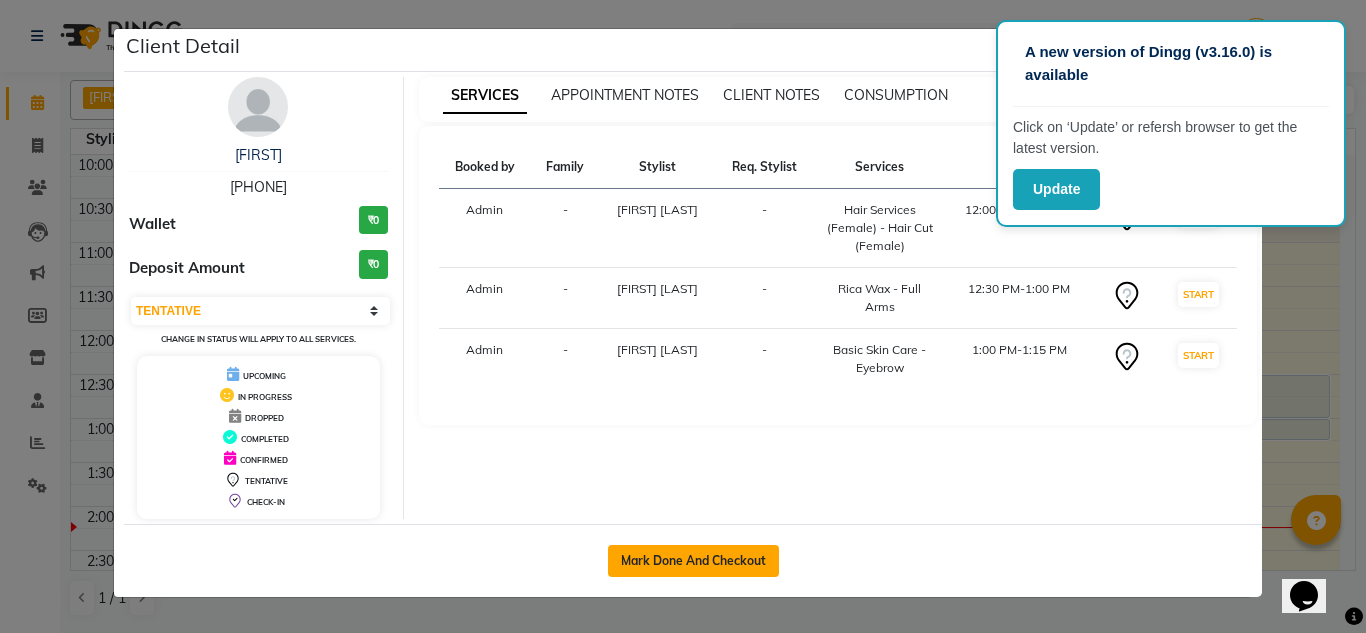 click on "Mark Done And Checkout" 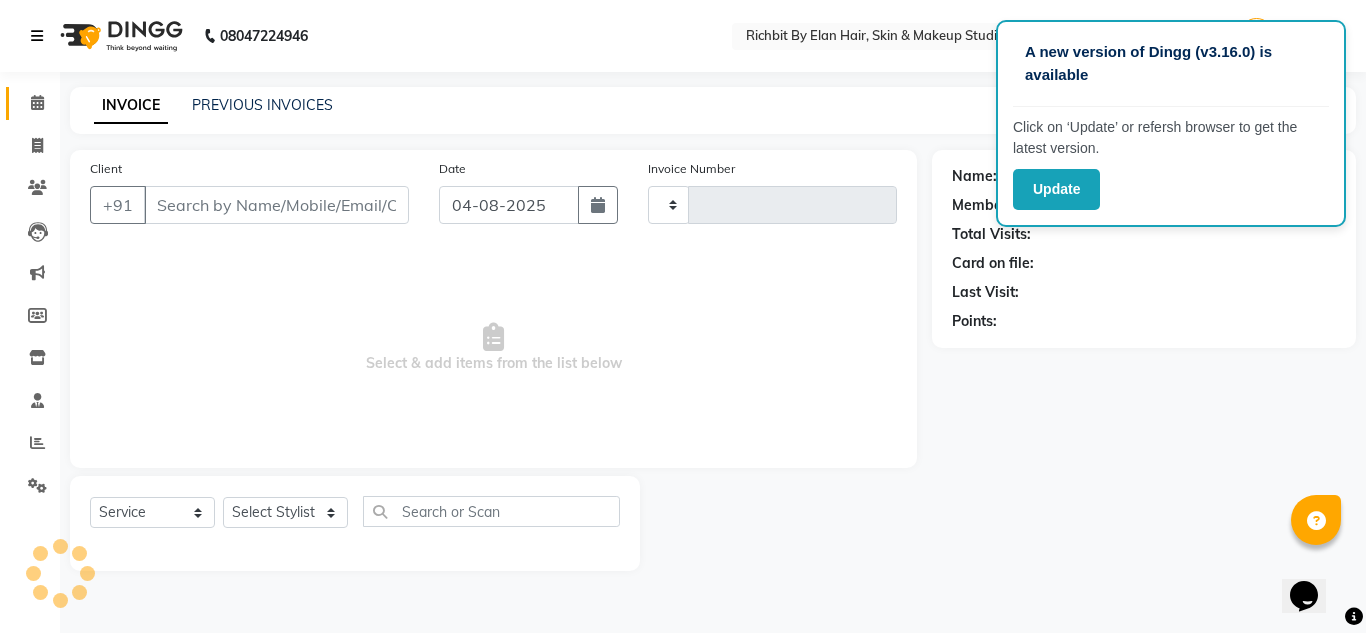 type on "0516" 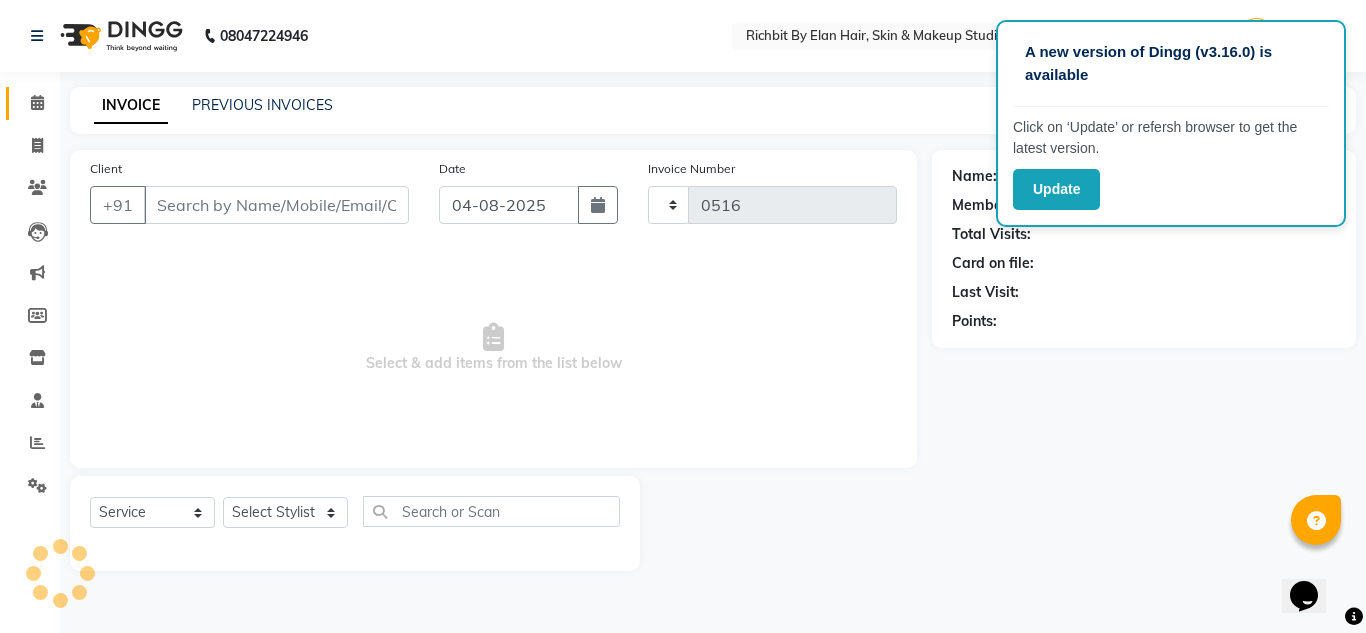 select on "4114" 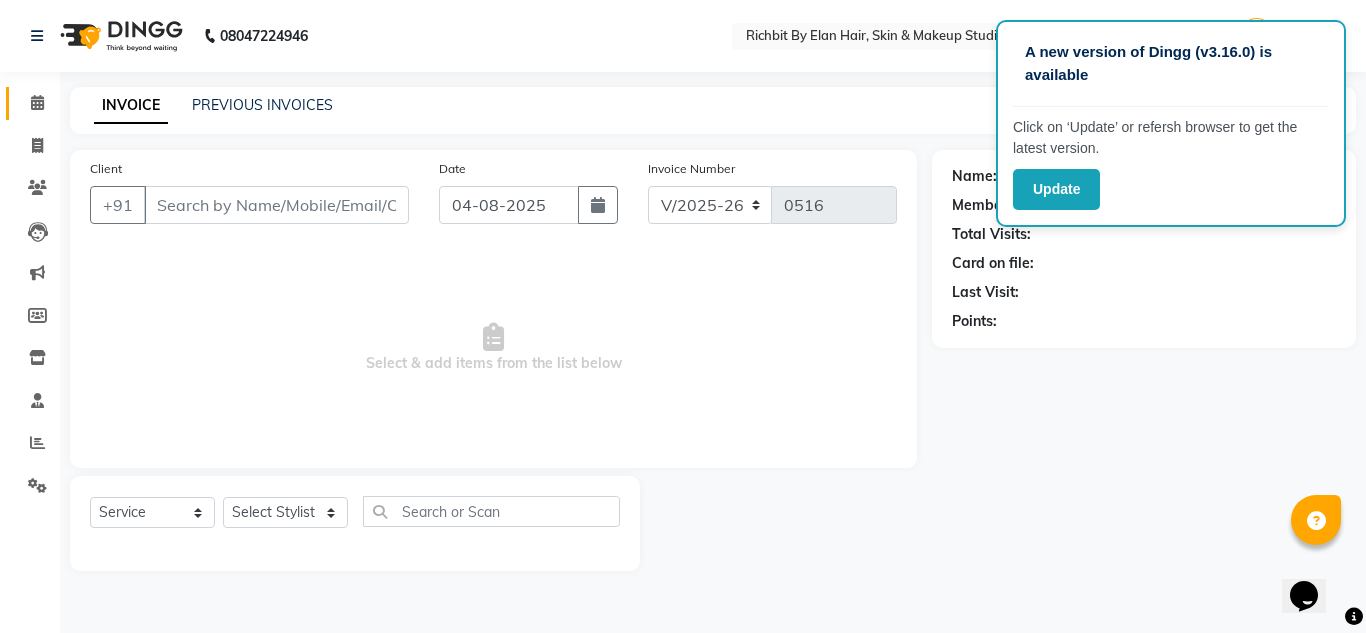 type on "9011586759" 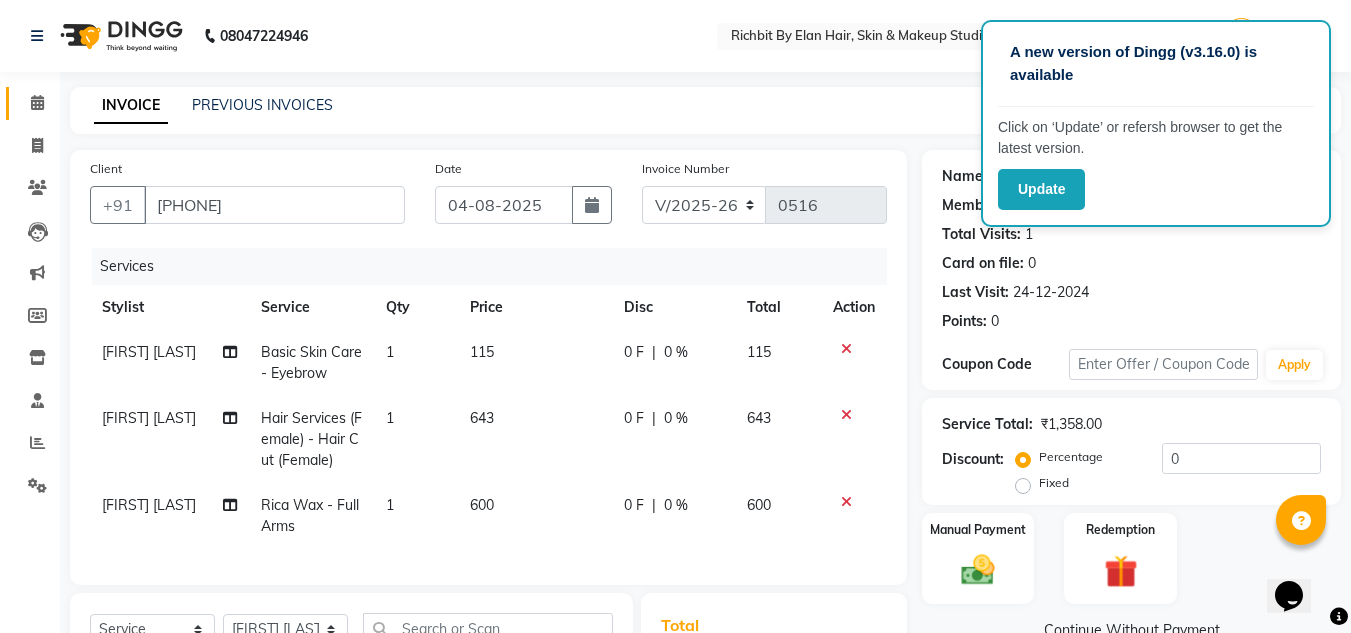 scroll, scrollTop: 100, scrollLeft: 0, axis: vertical 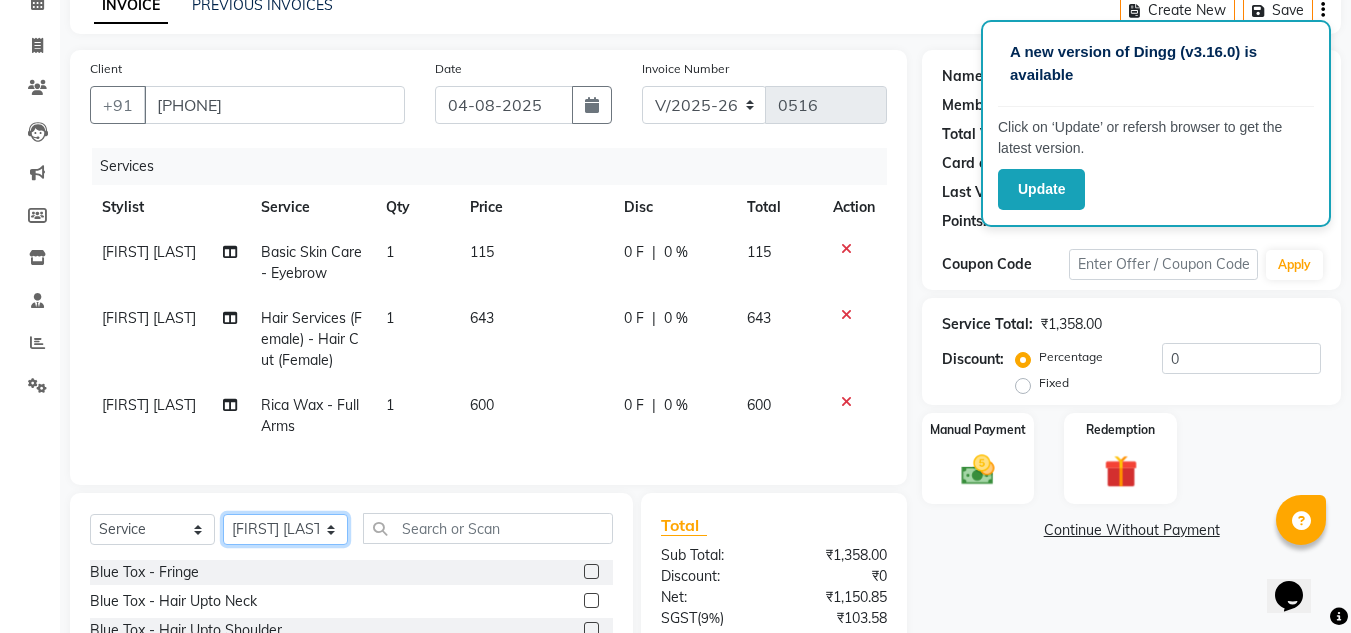click on "Select Stylist Ankita nivangune Deepali Palsule Gopal Kadam Rohit Suravase Vandana Panikar" 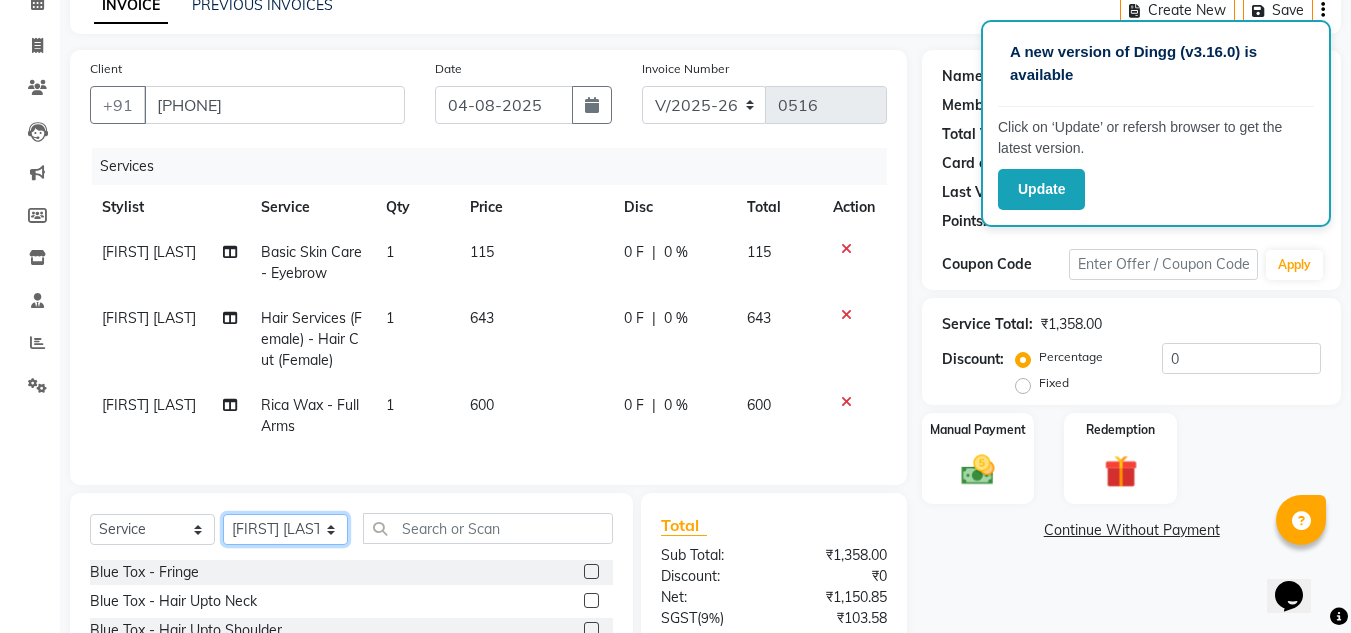 click on "Select Stylist Ankita nivangune Deepali Palsule Gopal Kadam Rohit Suravase Vandana Panikar" 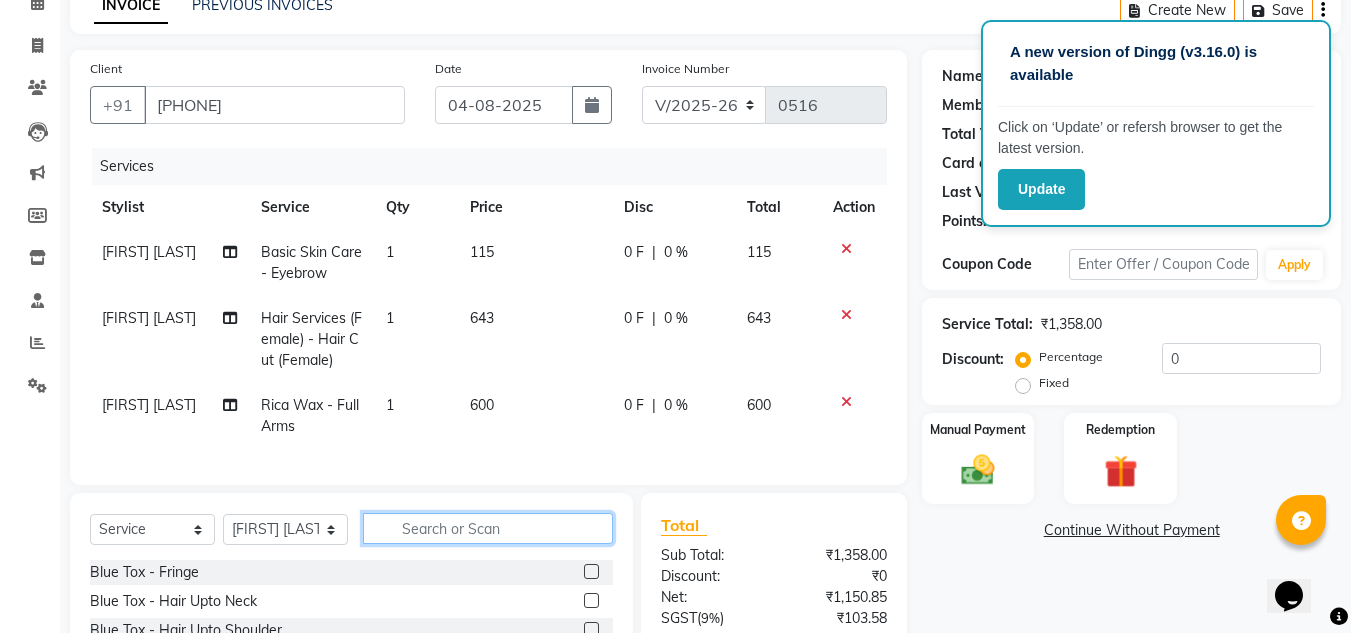 click 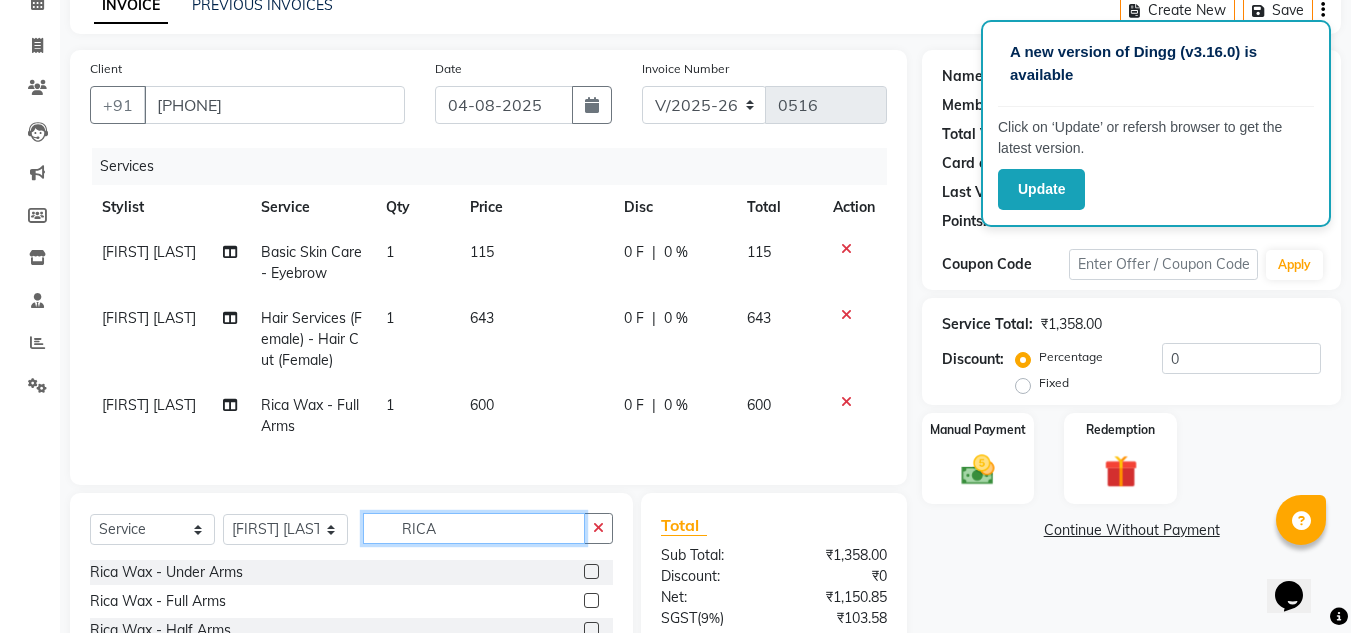 type on "RICA" 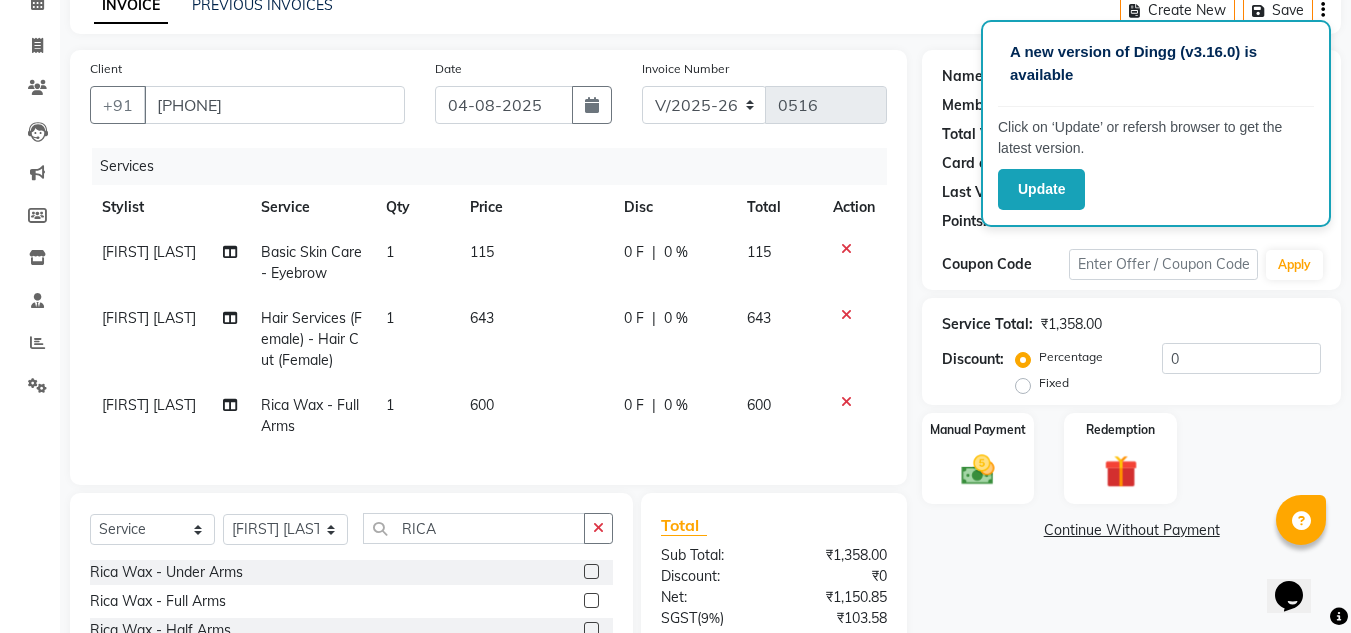click 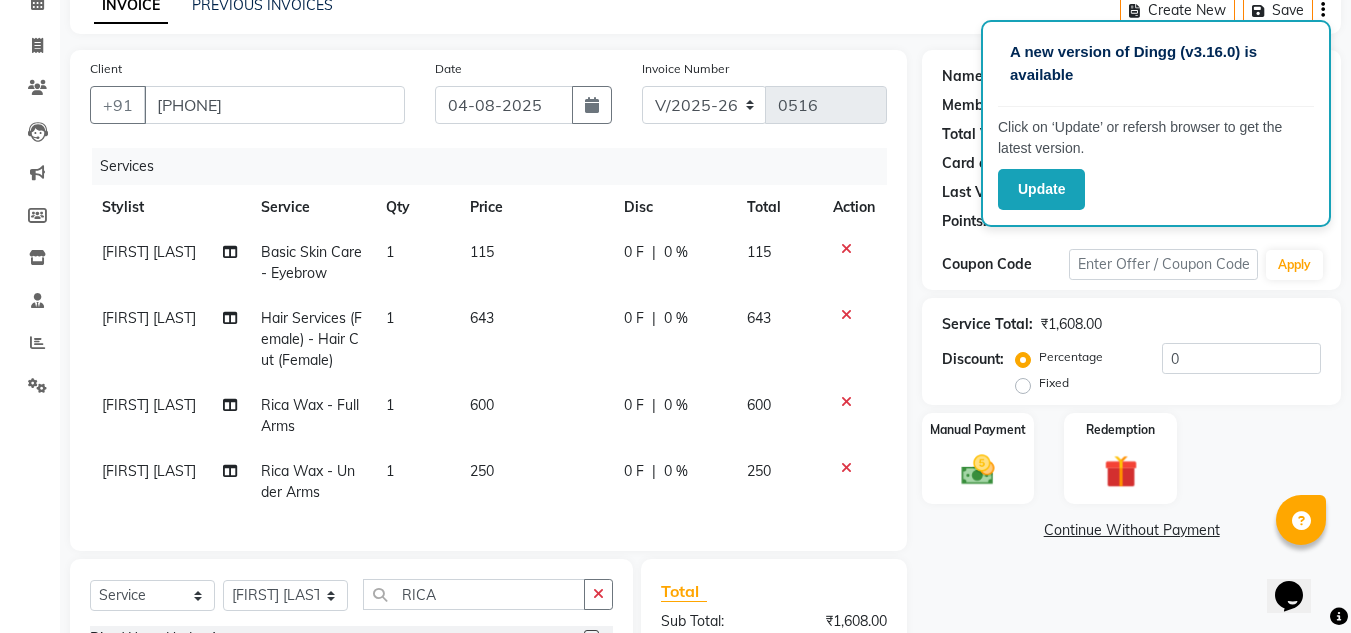 checkbox on "false" 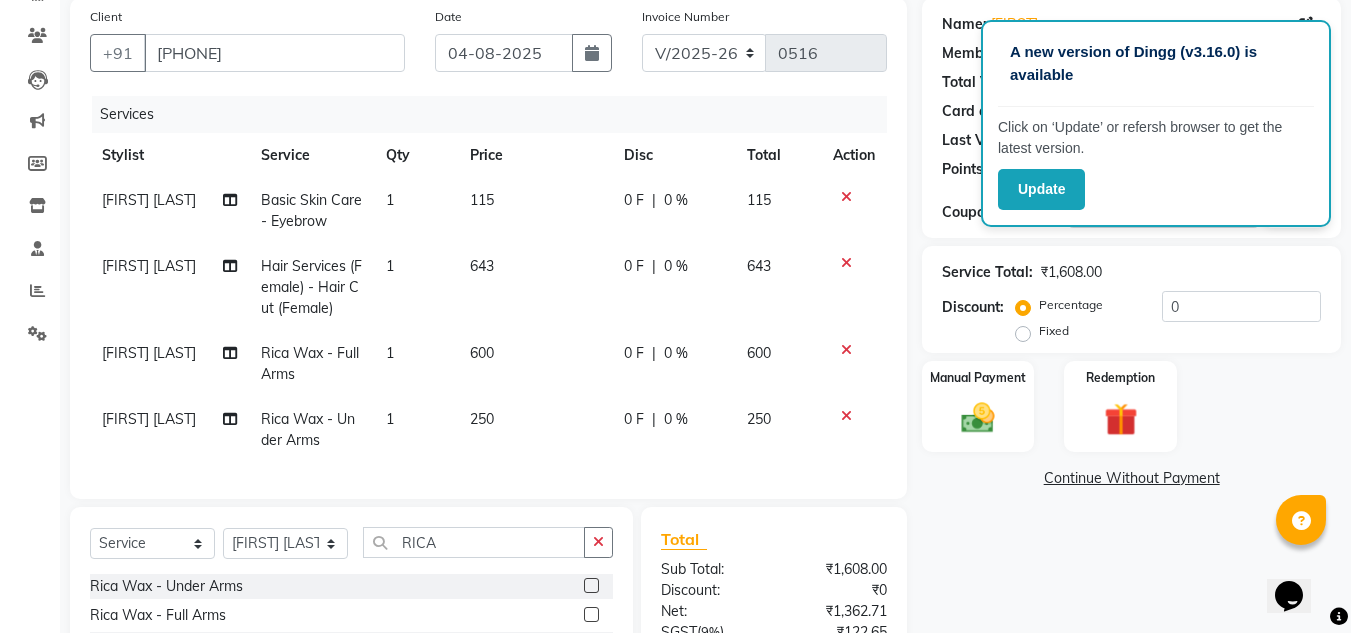 scroll, scrollTop: 300, scrollLeft: 0, axis: vertical 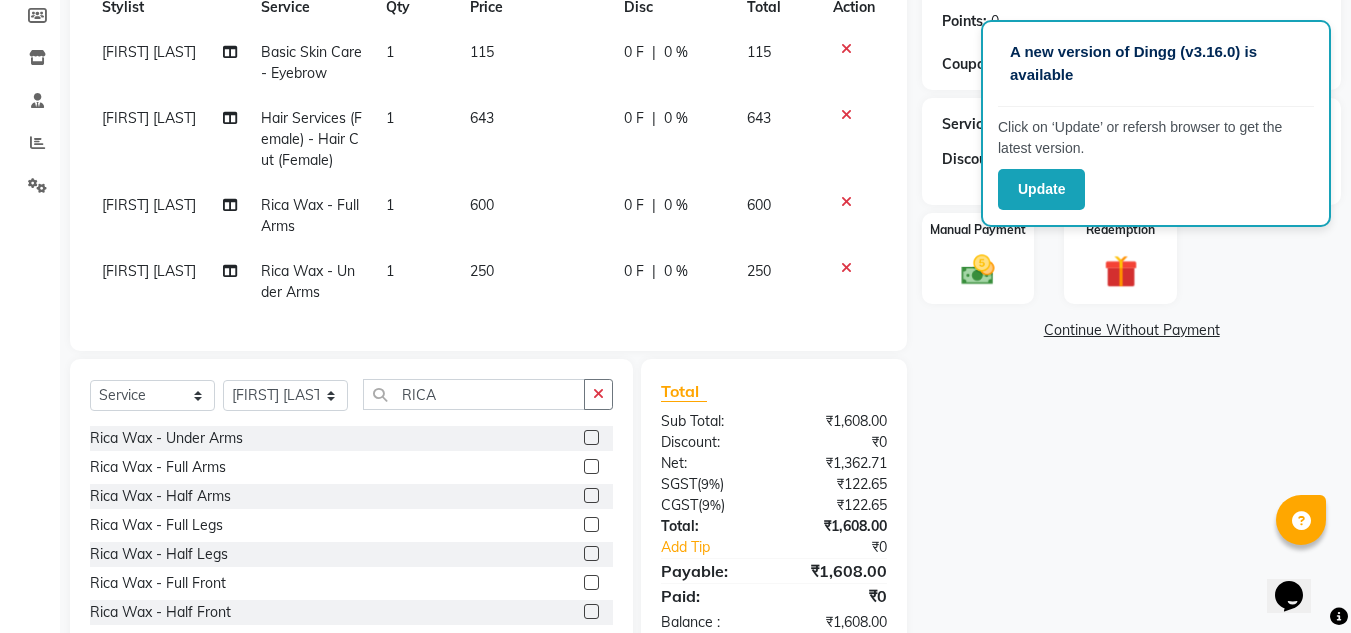 click 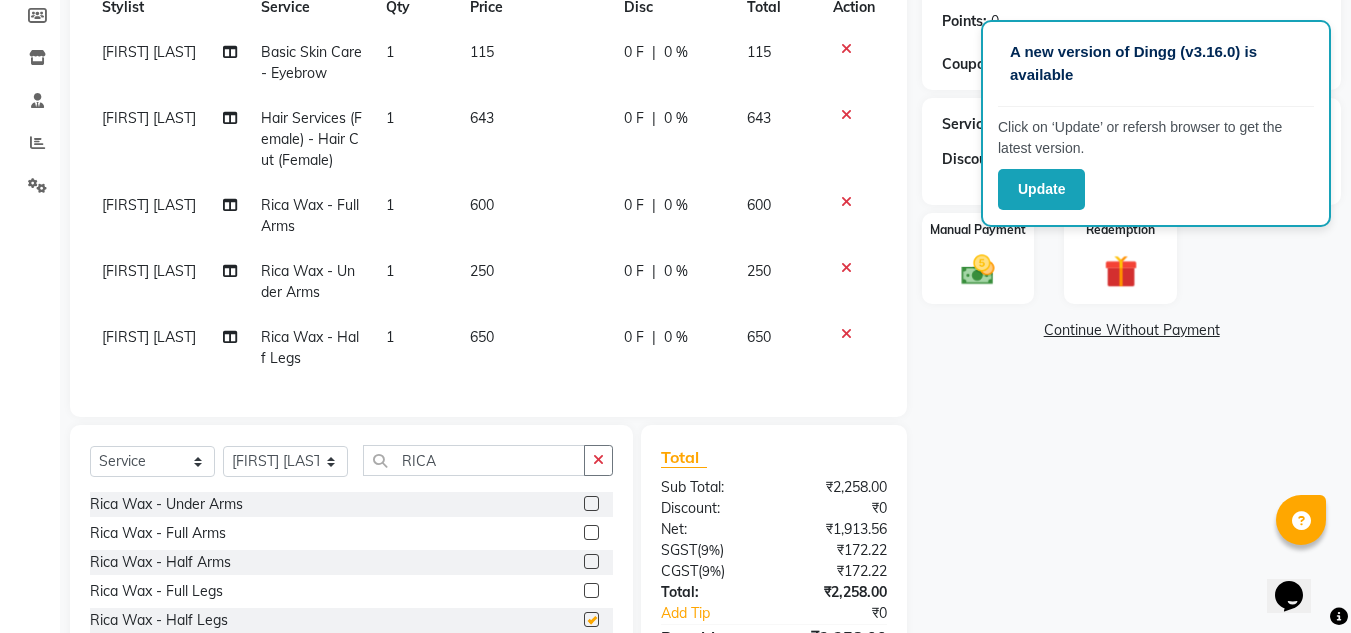 checkbox on "false" 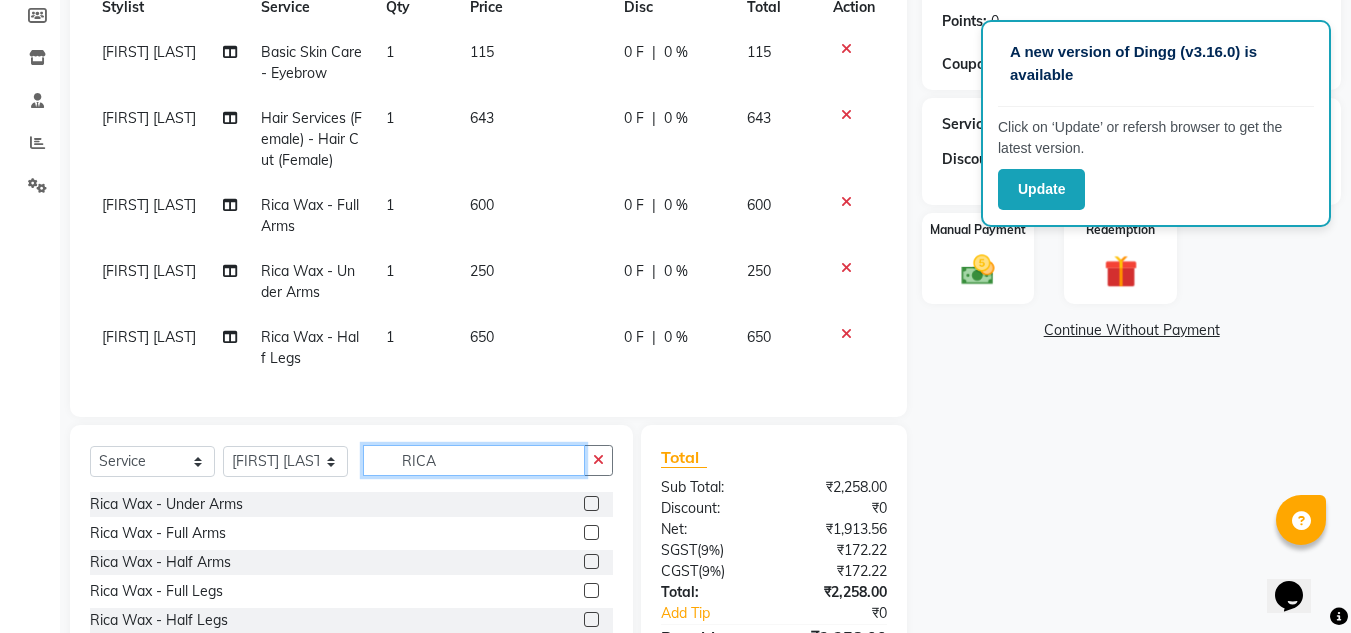 click on "RICA" 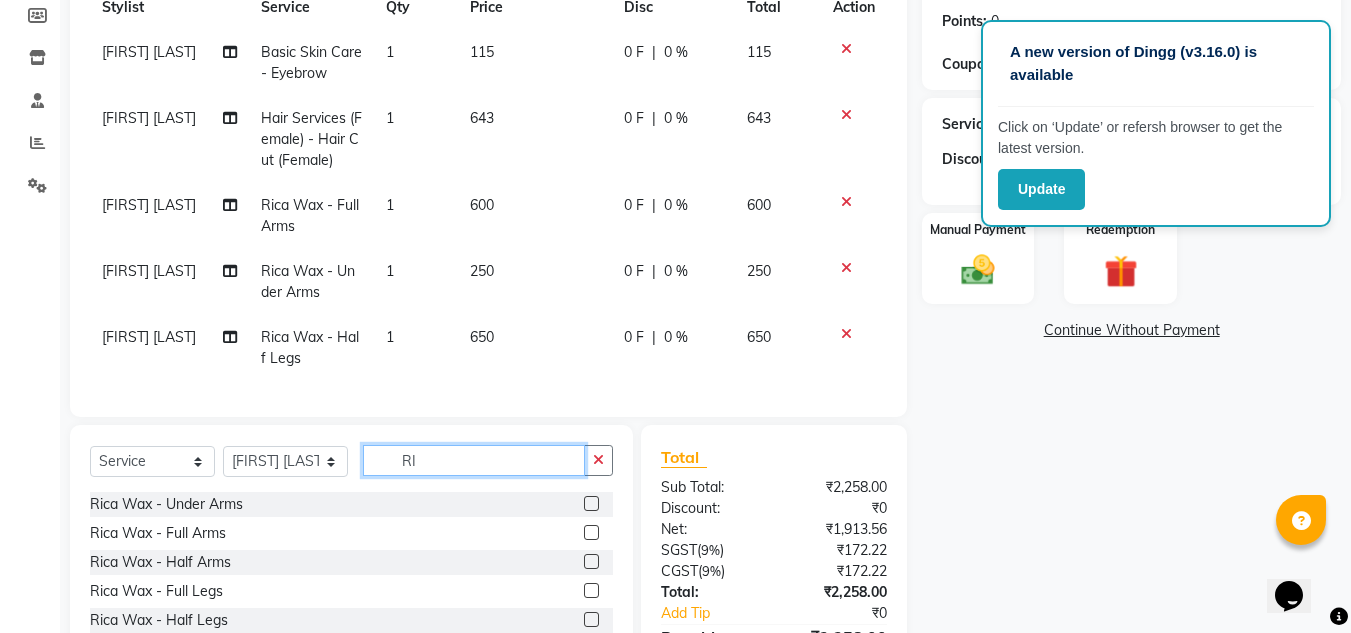 type on "R" 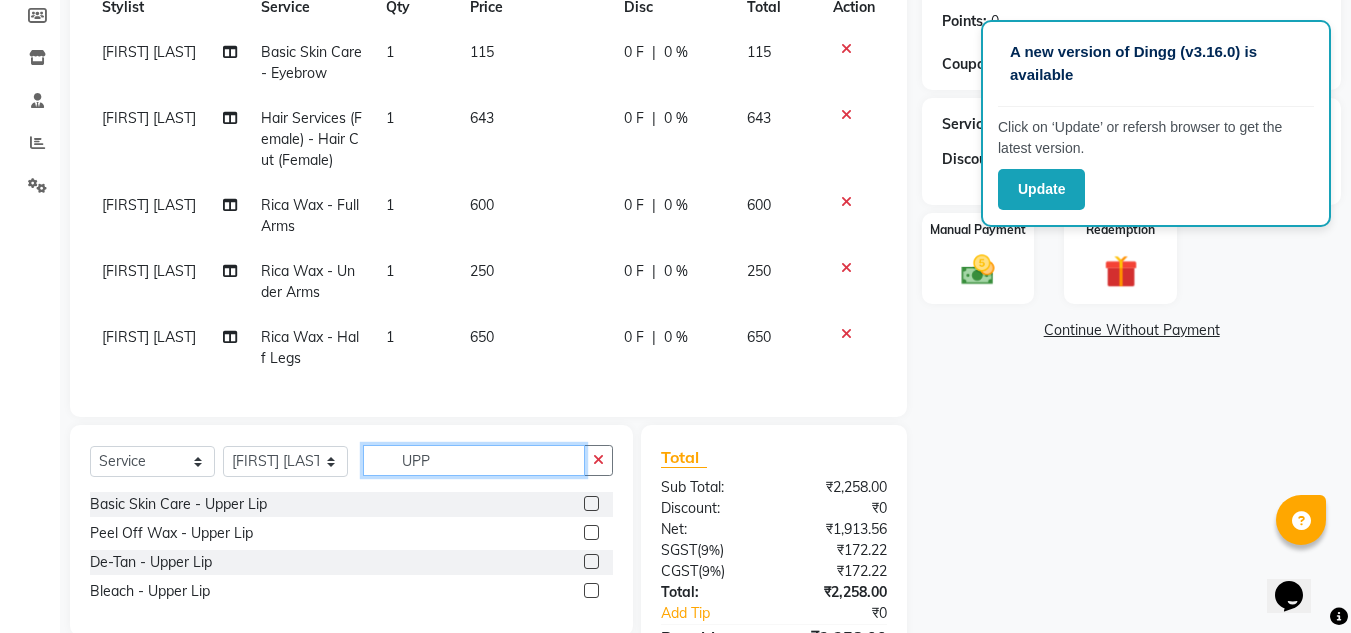 type on "UPP" 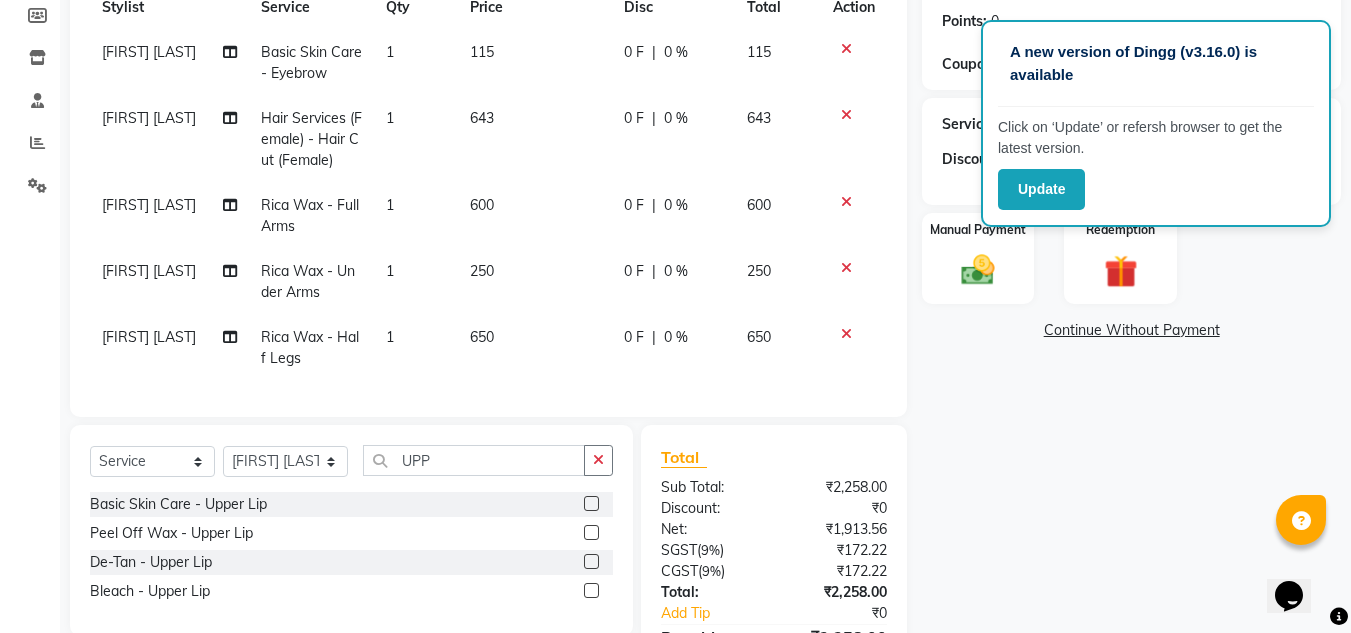 click 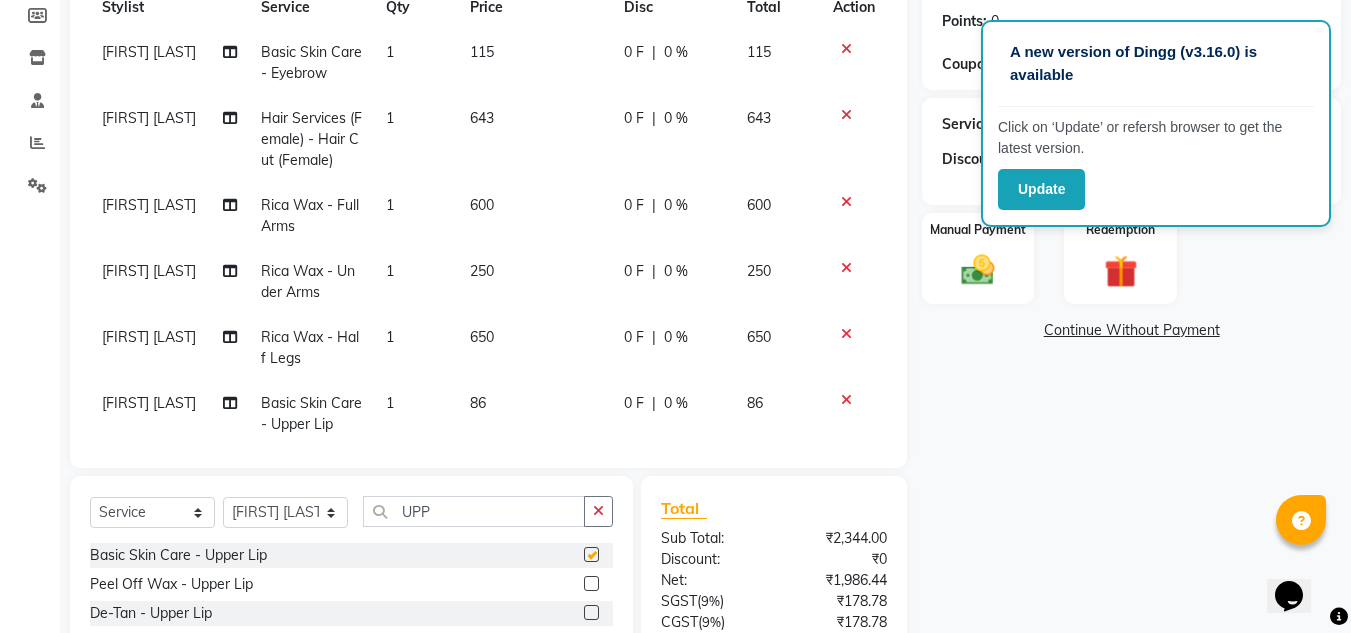 checkbox on "false" 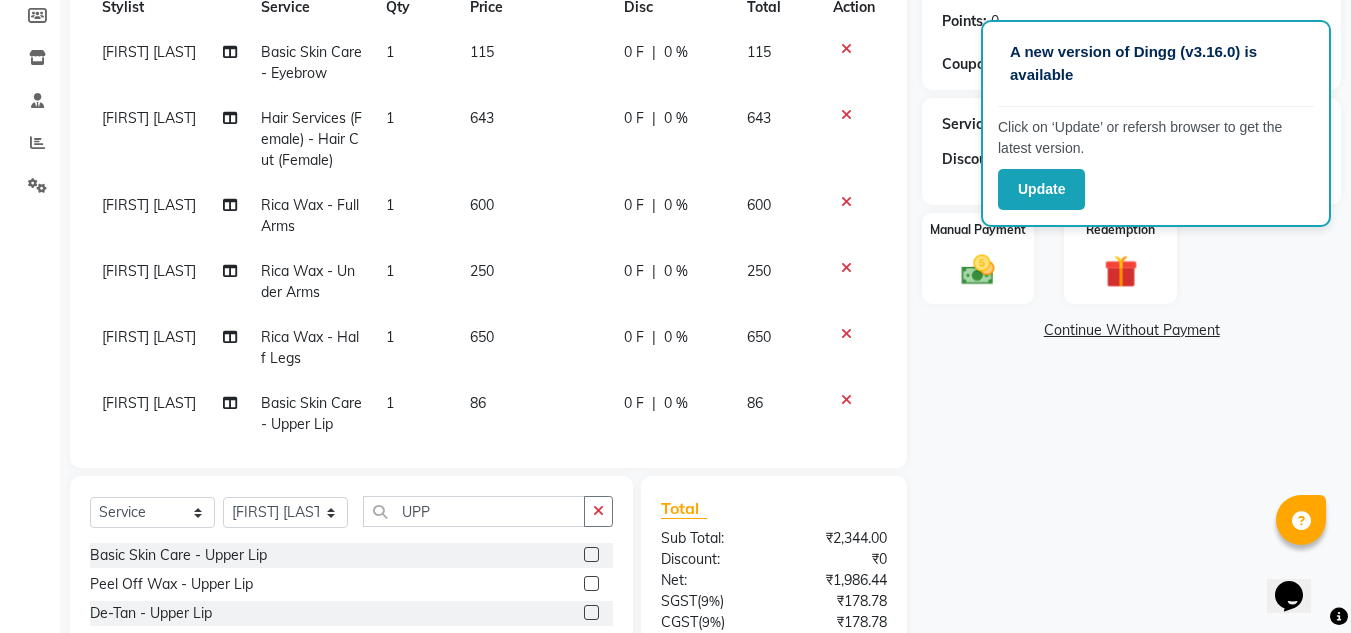 scroll, scrollTop: 30, scrollLeft: 0, axis: vertical 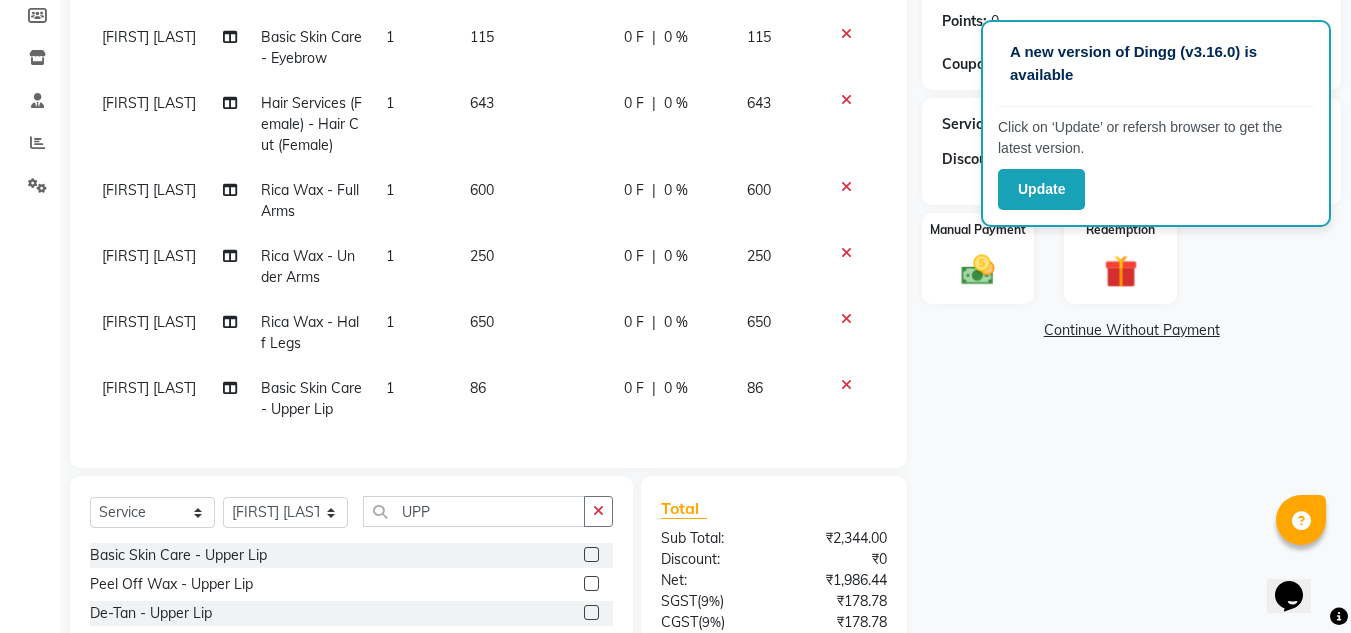click on "Name: Jabeen  Membership:  No Active Membership  Total Visits:  1 Card on file:  0 Last Visit:   24-12-2024 Points:   0  Coupon Code Apply Service Total:  ₹2,344.00  Discount:  Percentage   Fixed  0 Manual Payment Redemption  Continue Without Payment" 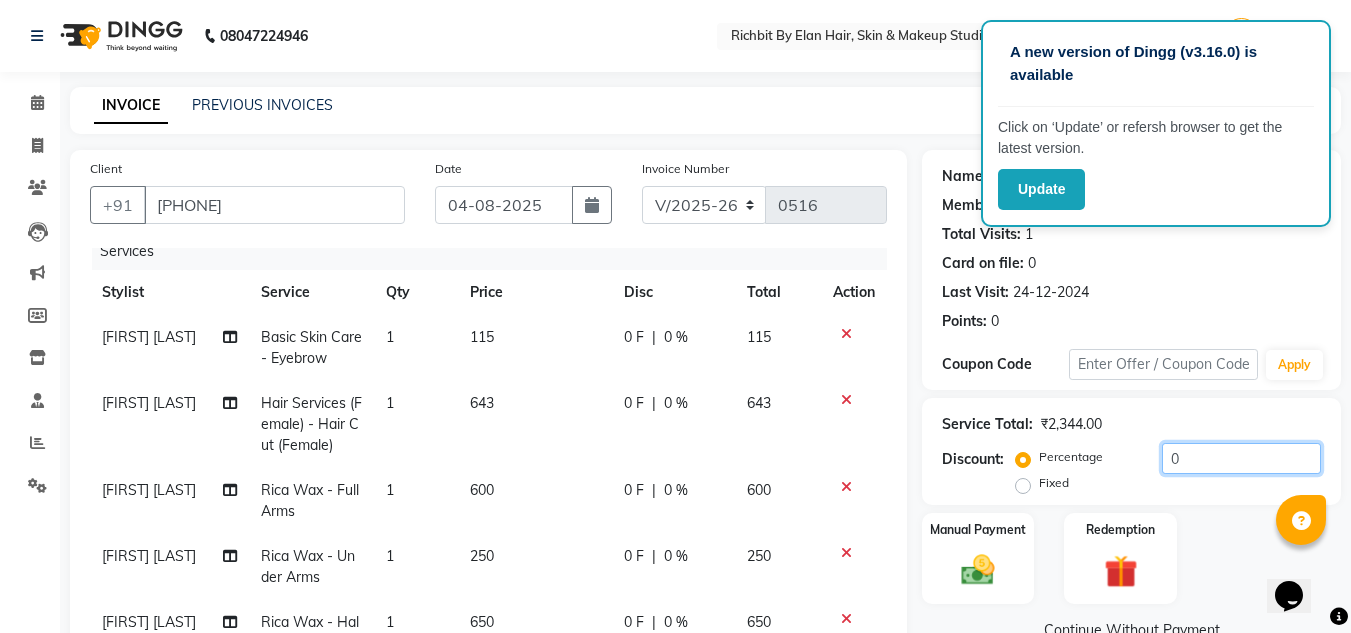 click on "0" 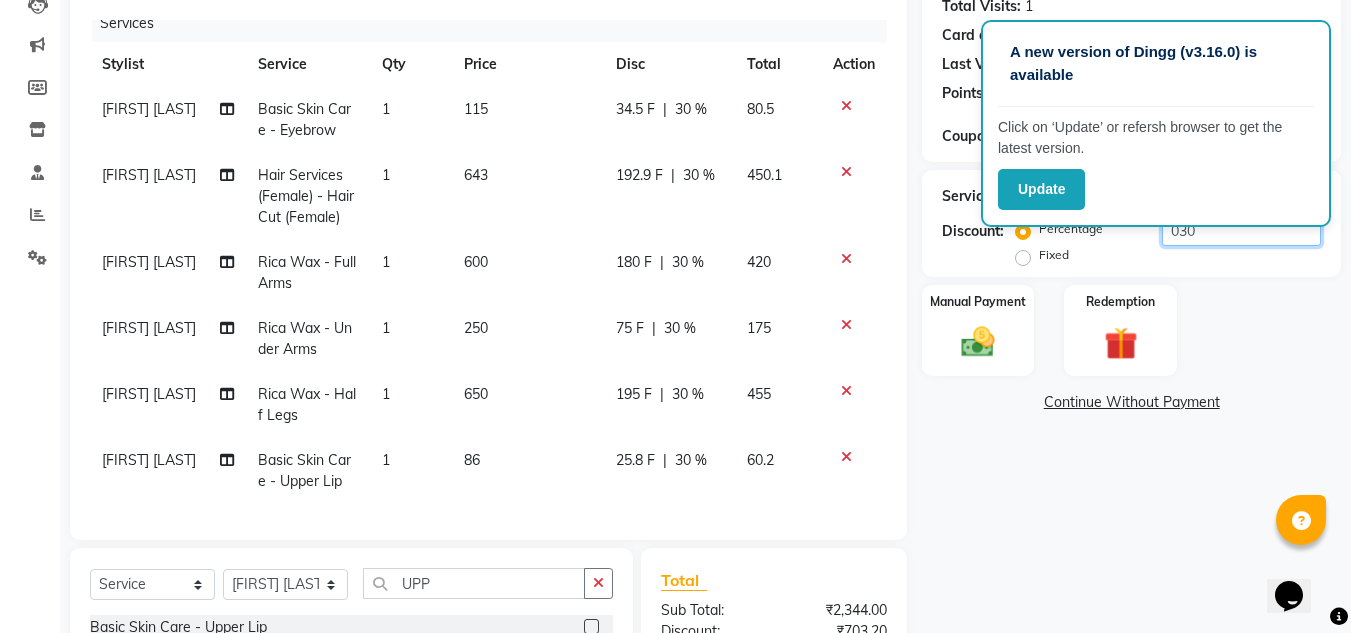 scroll, scrollTop: 200, scrollLeft: 0, axis: vertical 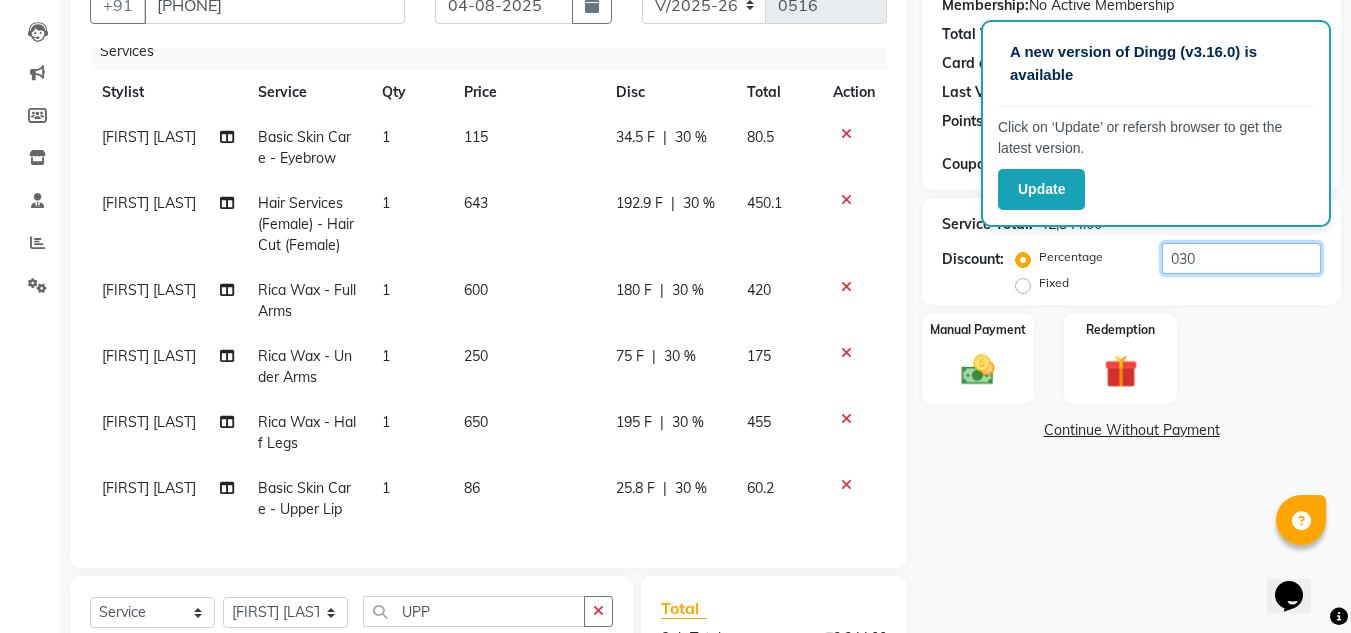 type on "030" 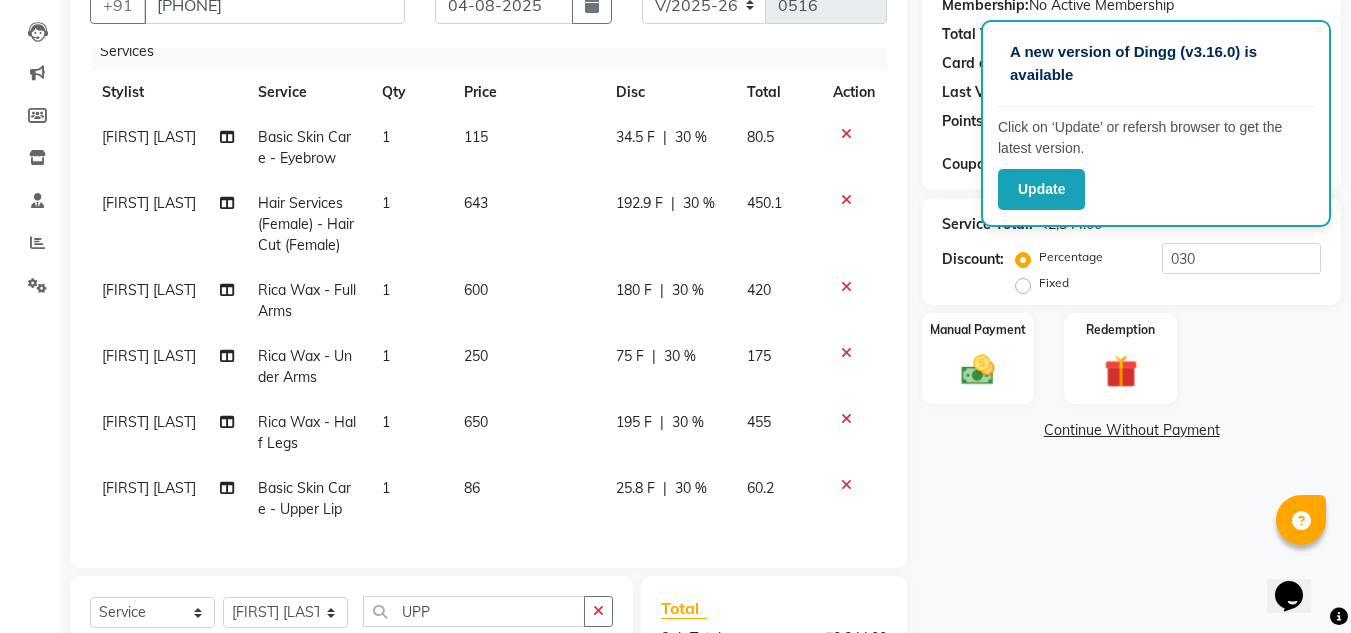 click on "192.9 F" 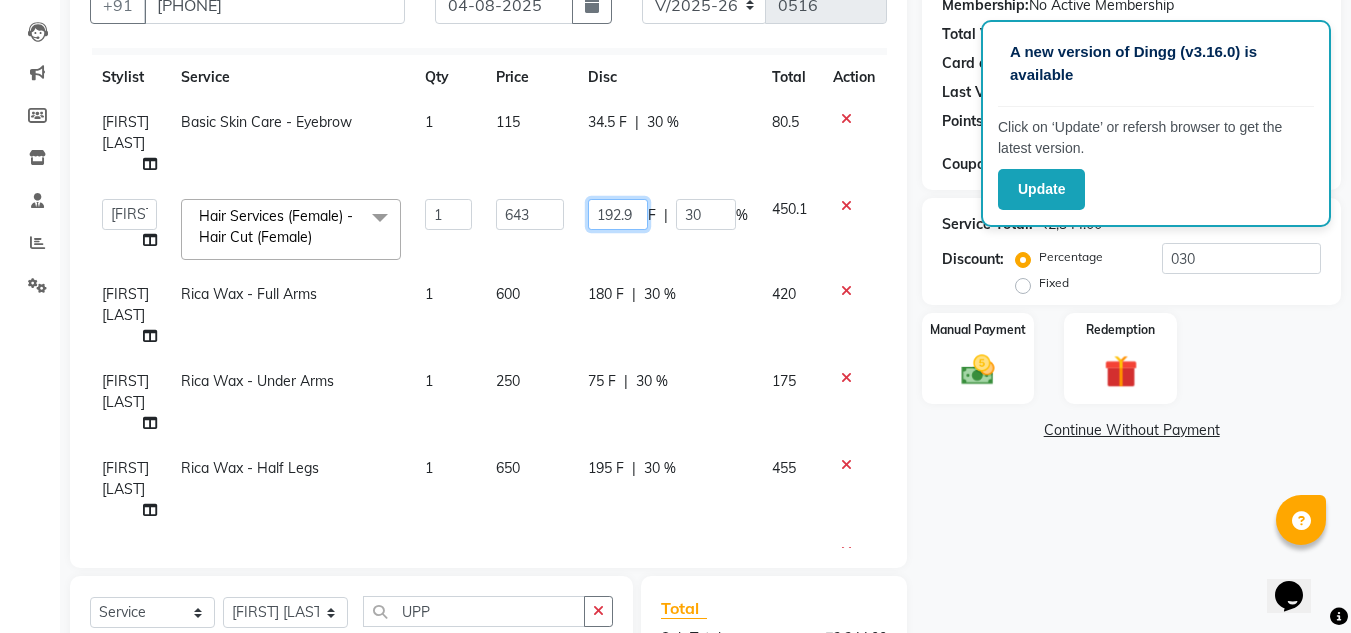 click on "192.9" 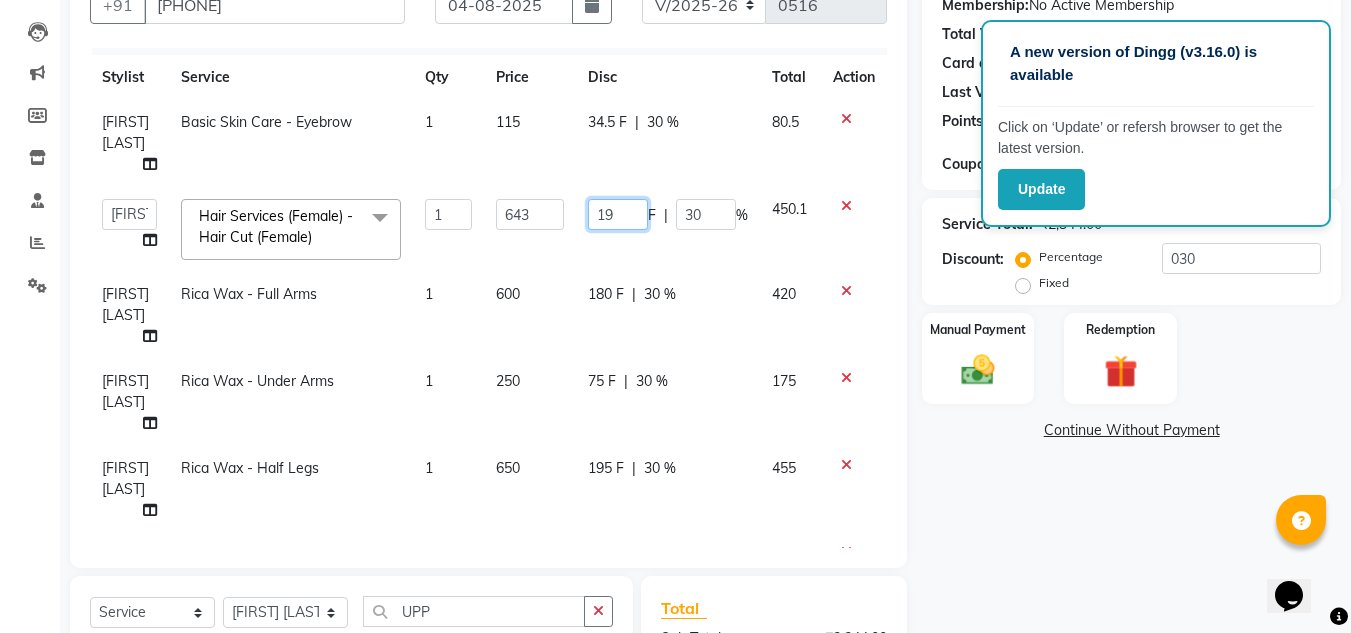type on "193" 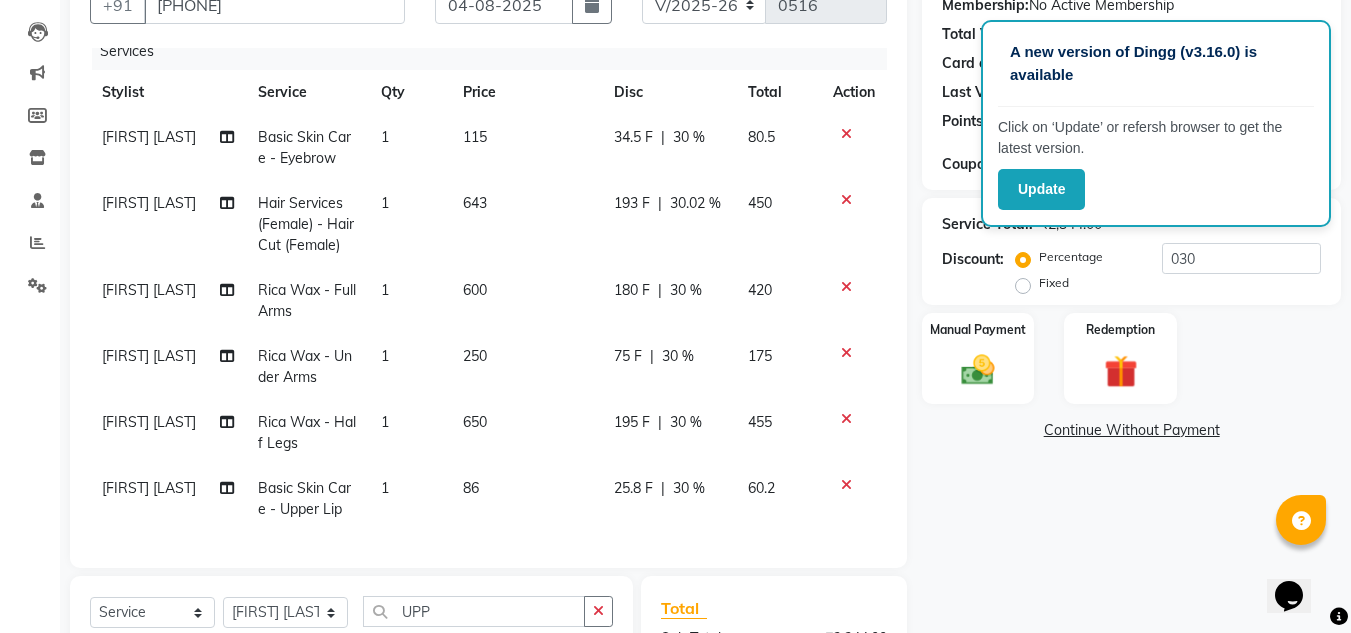click on "Name: Jabeen  Membership:  No Active Membership  Total Visits:  1 Card on file:  0 Last Visit:   24-12-2024 Points:   0  Coupon Code Apply Service Total:  ₹2,344.00  Discount:  Percentage   Fixed  030 Manual Payment Redemption  Continue Without Payment" 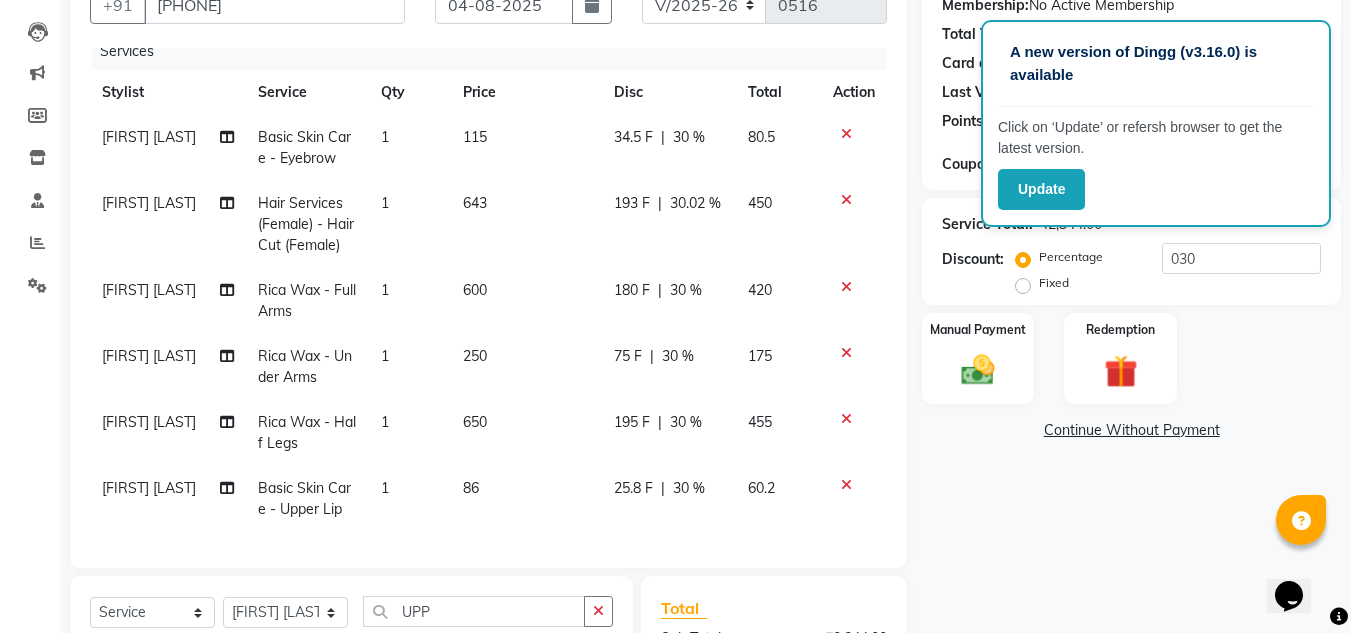click on "34.5 F" 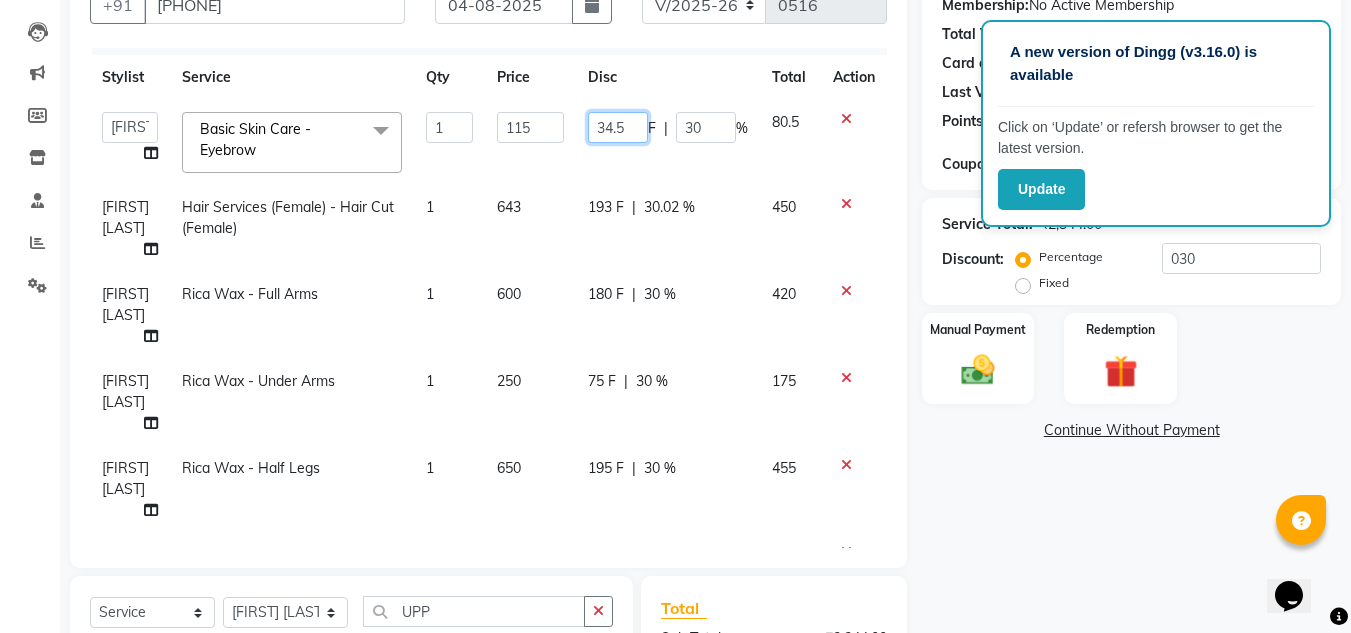 click on "34.5" 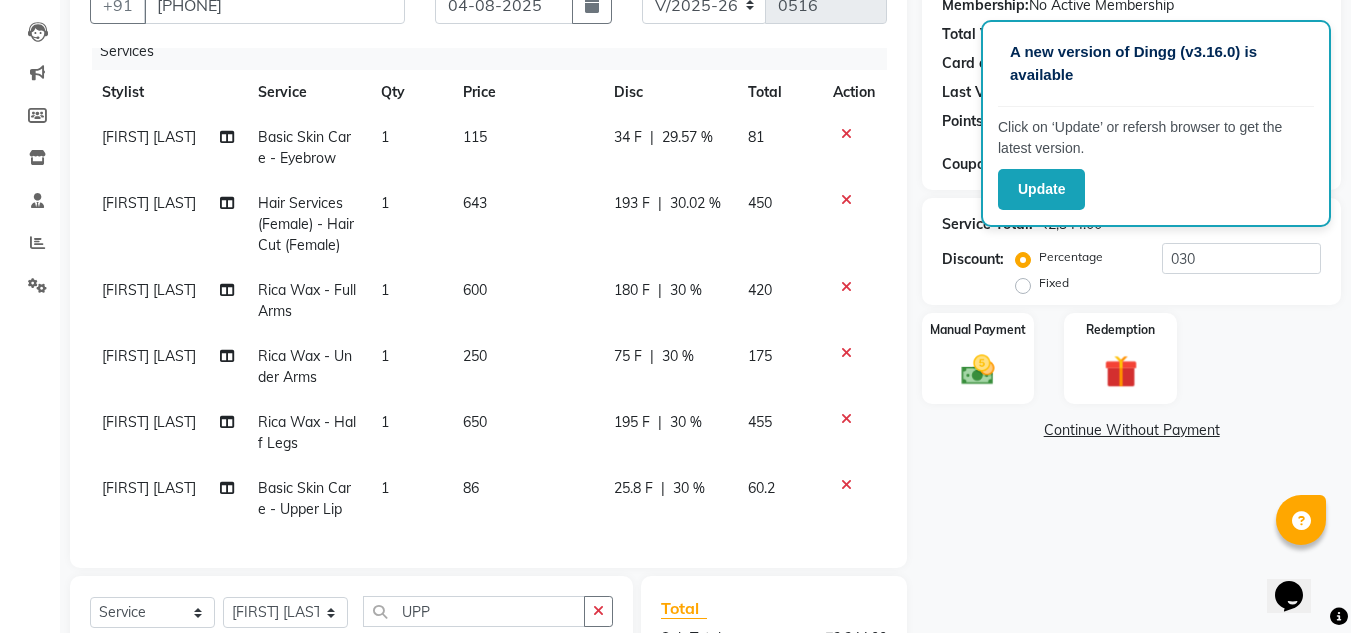 click on "Name: Jabeen  Membership:  No Active Membership  Total Visits:  1 Card on file:  0 Last Visit:   24-12-2024 Points:   0  Coupon Code Apply Service Total:  ₹2,344.00  Discount:  Percentage   Fixed  030 Manual Payment Redemption  Continue Without Payment" 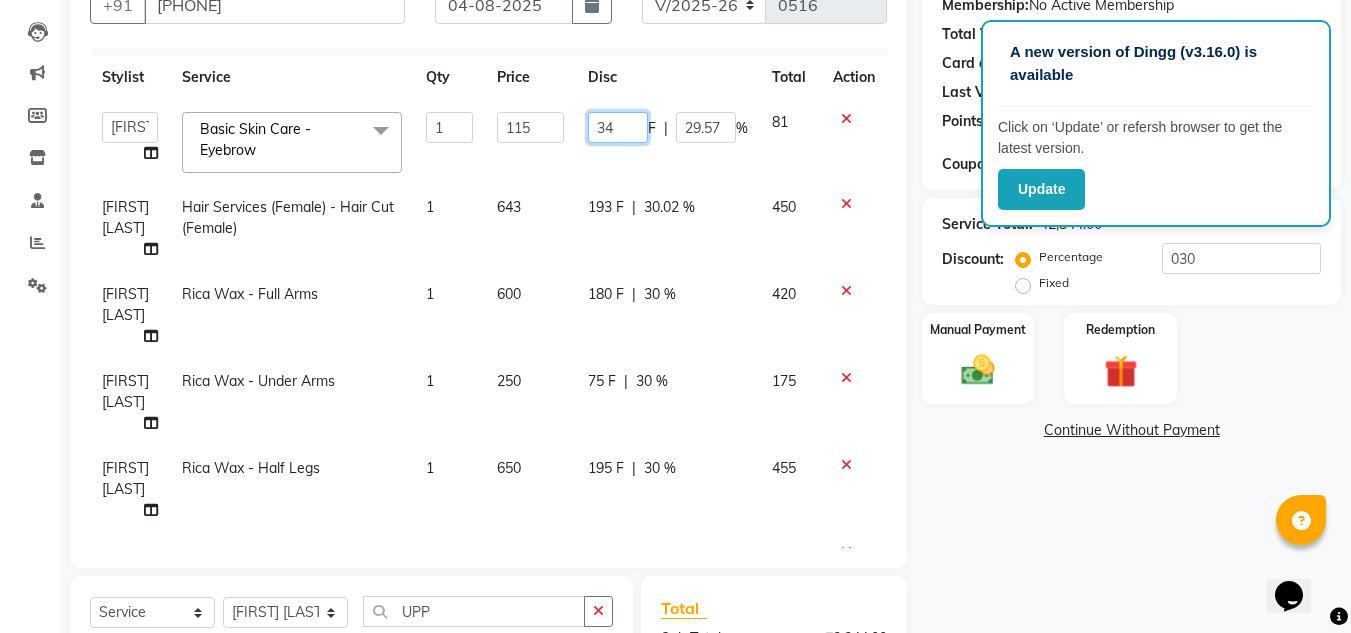 click on "34" 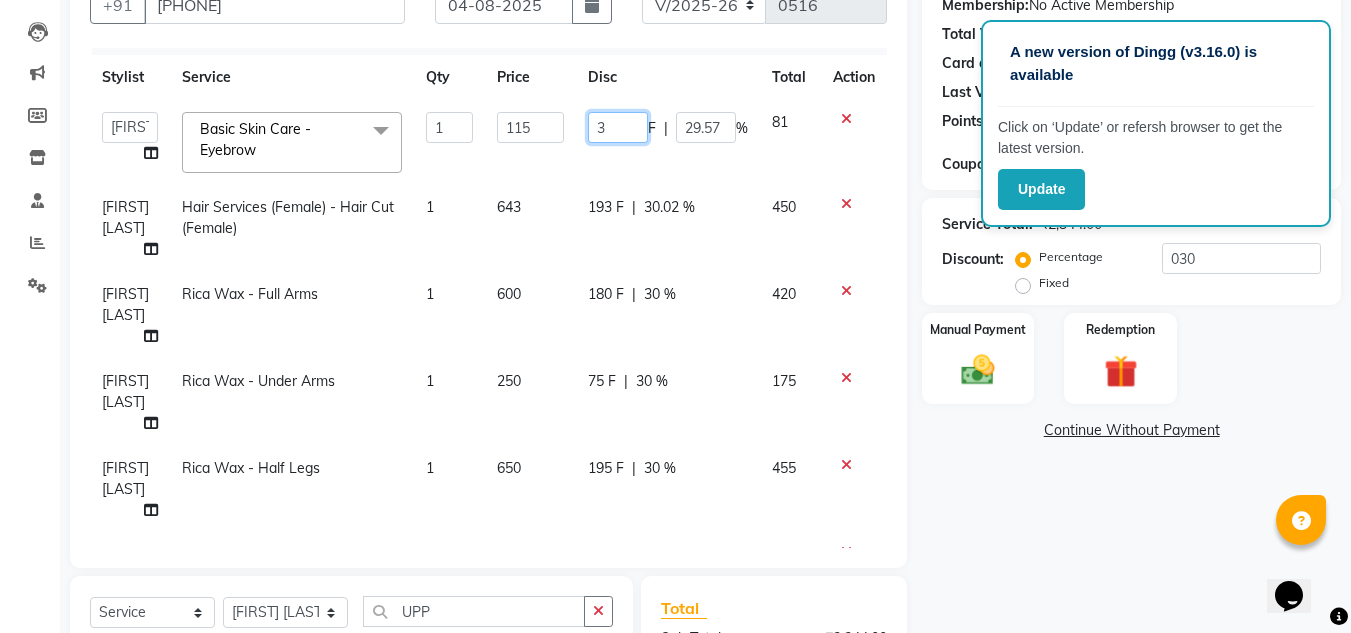 type on "35" 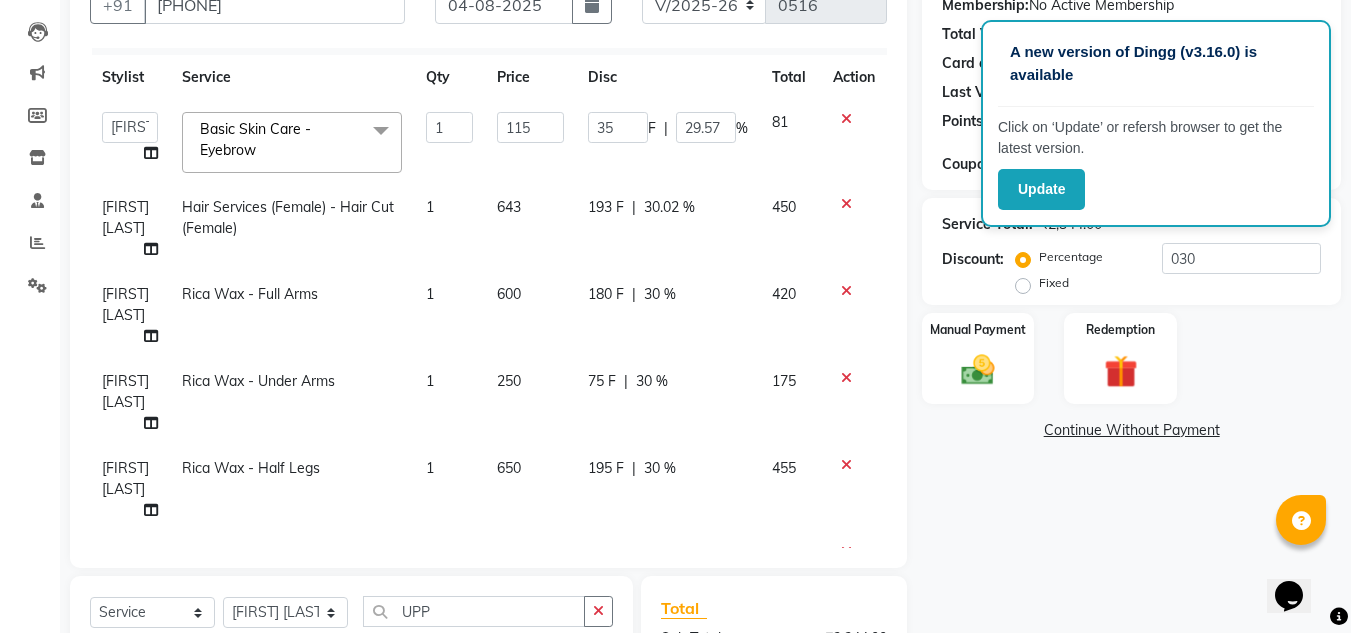 click on "Name: Jabeen  Membership:  No Active Membership  Total Visits:  1 Card on file:  0 Last Visit:   24-12-2024 Points:   0  Coupon Code Apply Service Total:  ₹2,344.00  Discount:  Percentage   Fixed  030 Manual Payment Redemption  Continue Without Payment" 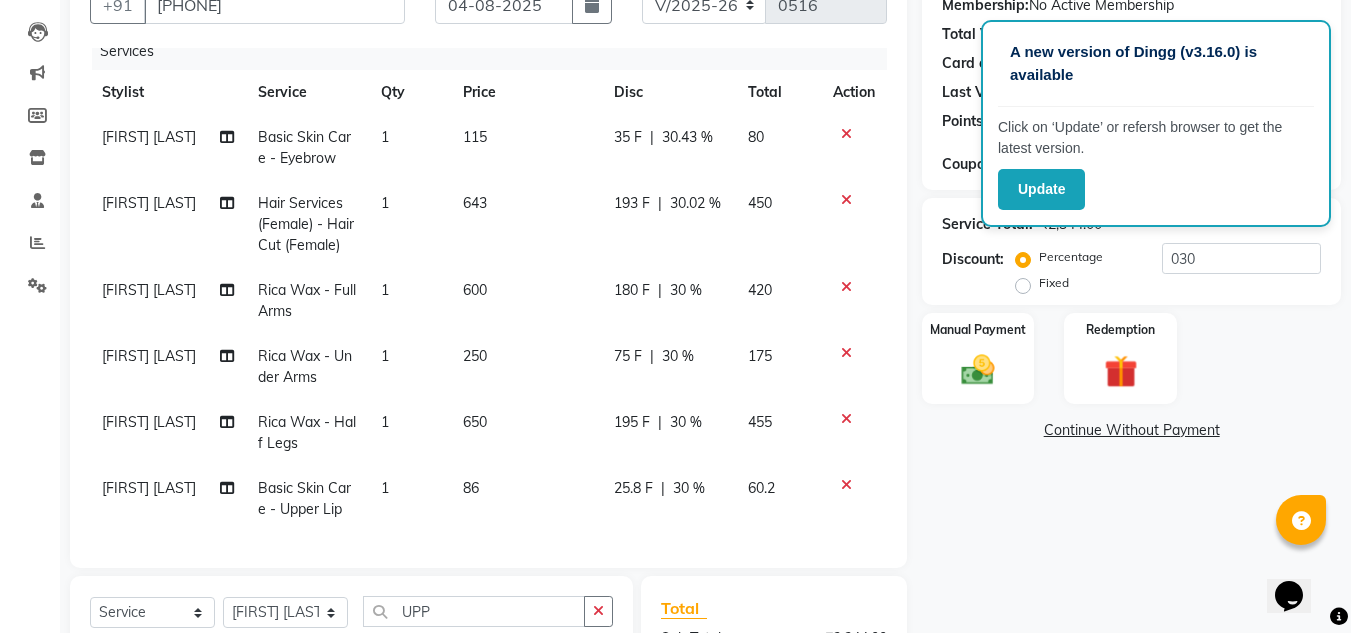 click on "25.8 F" 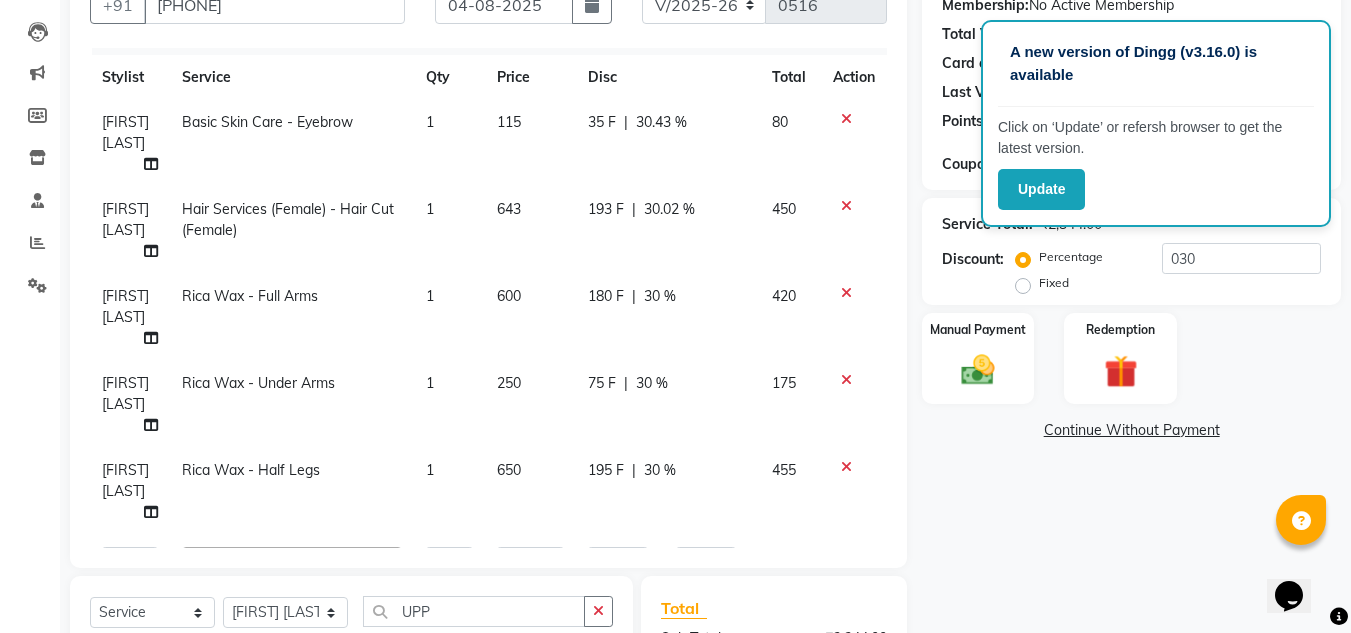 click on "Name: Jabeen  Membership:  No Active Membership  Total Visits:  1 Card on file:  0 Last Visit:   24-12-2024 Points:   0  Coupon Code Apply Service Total:  ₹2,344.00  Discount:  Percentage   Fixed  030 Manual Payment Redemption  Continue Without Payment" 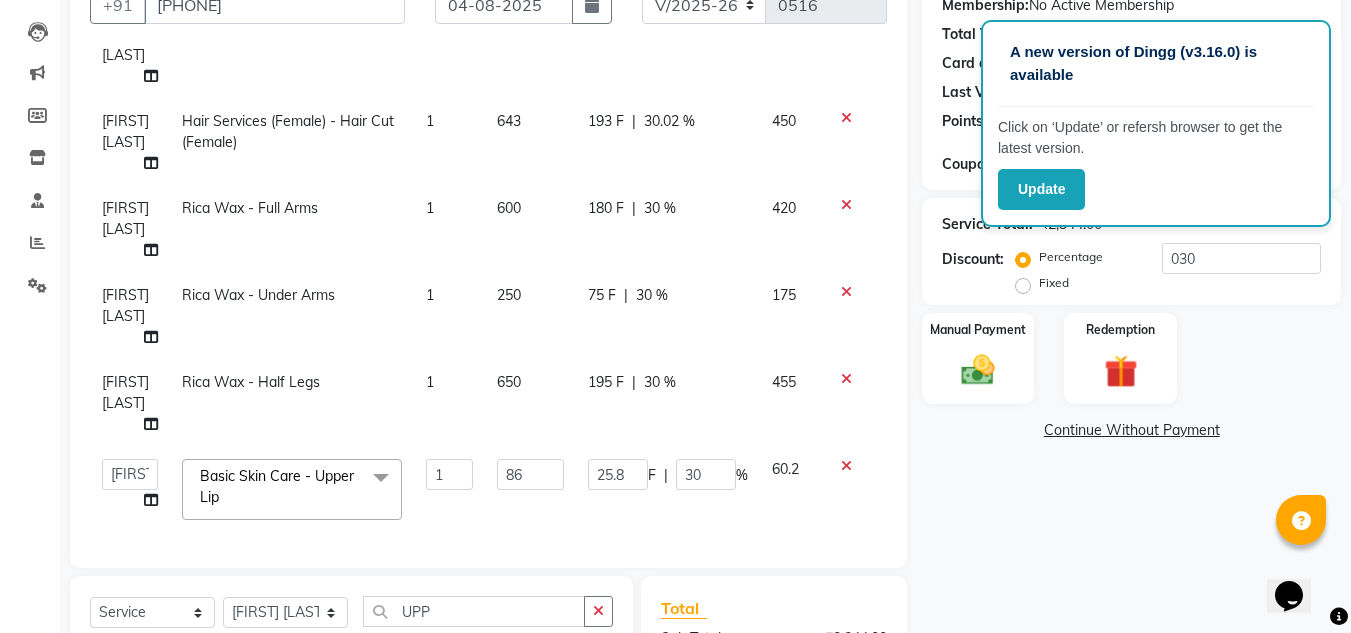 scroll, scrollTop: 133, scrollLeft: 0, axis: vertical 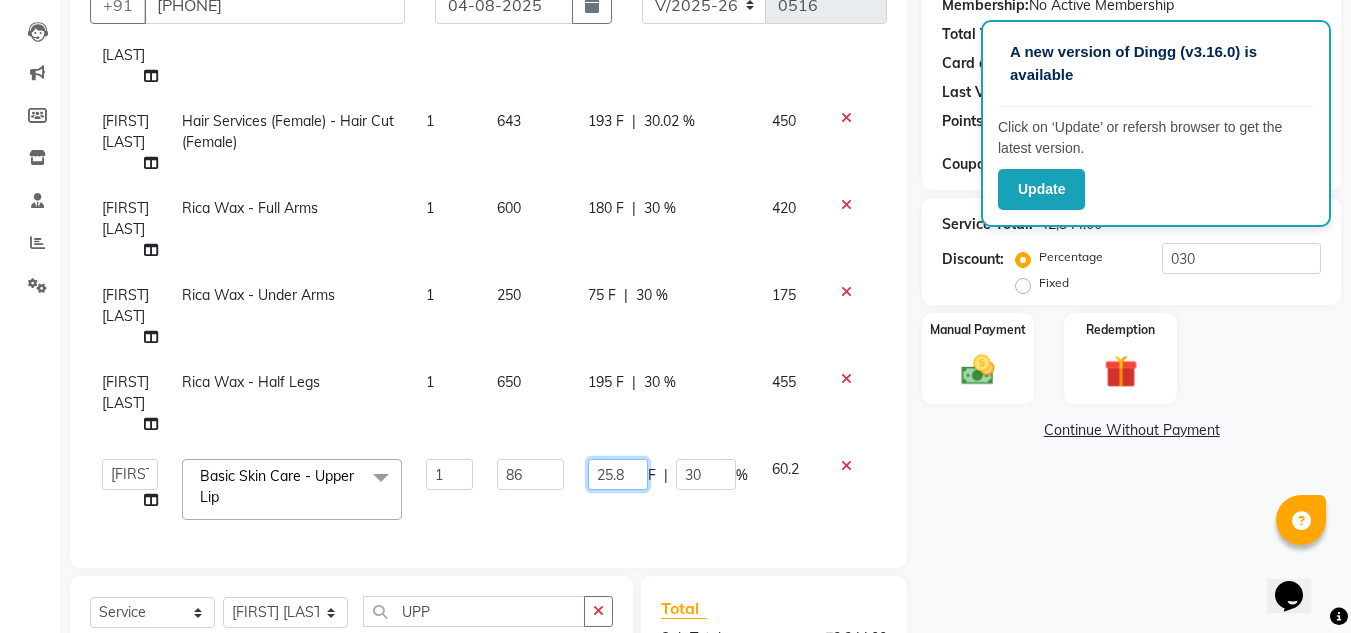 click on "25.8" 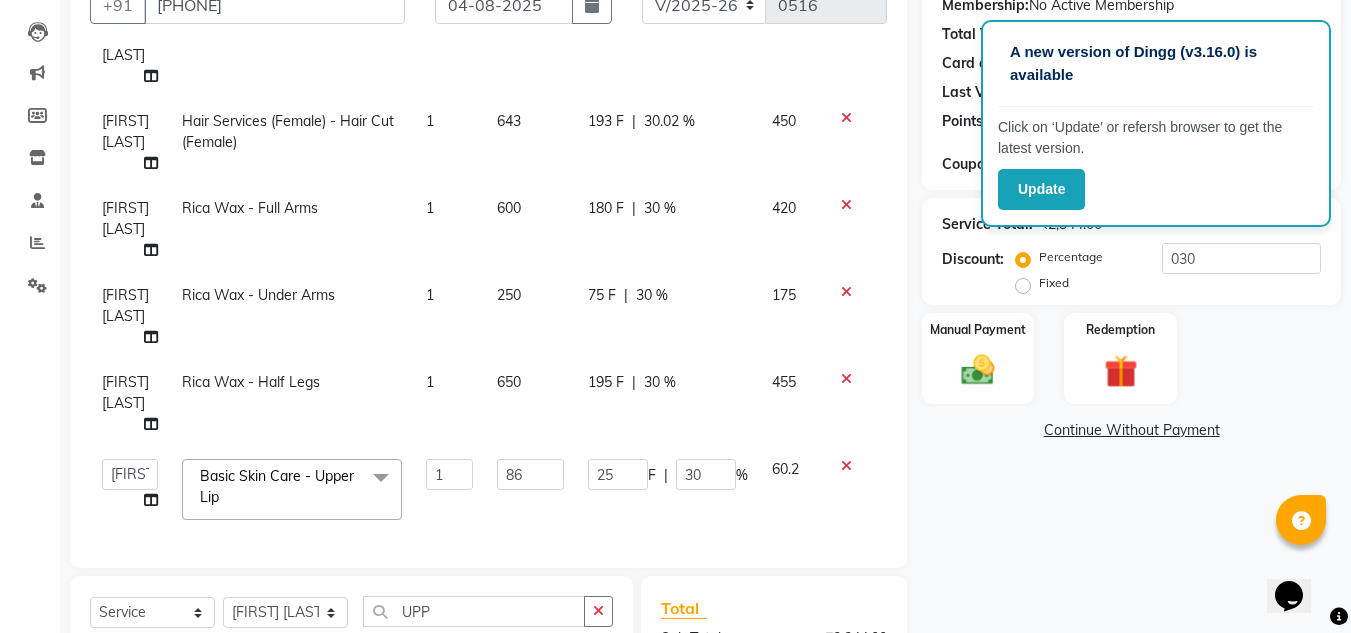 scroll, scrollTop: 30, scrollLeft: 0, axis: vertical 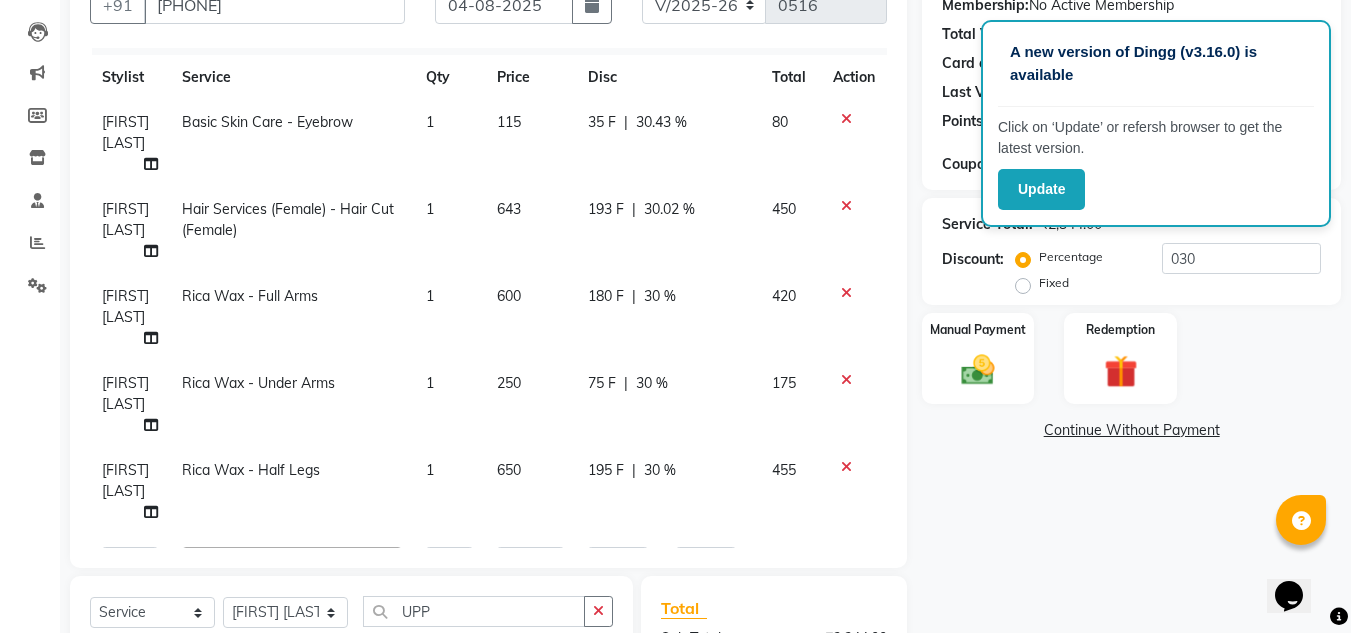 click on "Name: Jabeen  Membership:  No Active Membership  Total Visits:  1 Card on file:  0 Last Visit:   24-12-2024 Points:   0  Coupon Code Apply Service Total:  ₹2,344.00  Discount:  Percentage   Fixed  030 Manual Payment Redemption  Continue Without Payment" 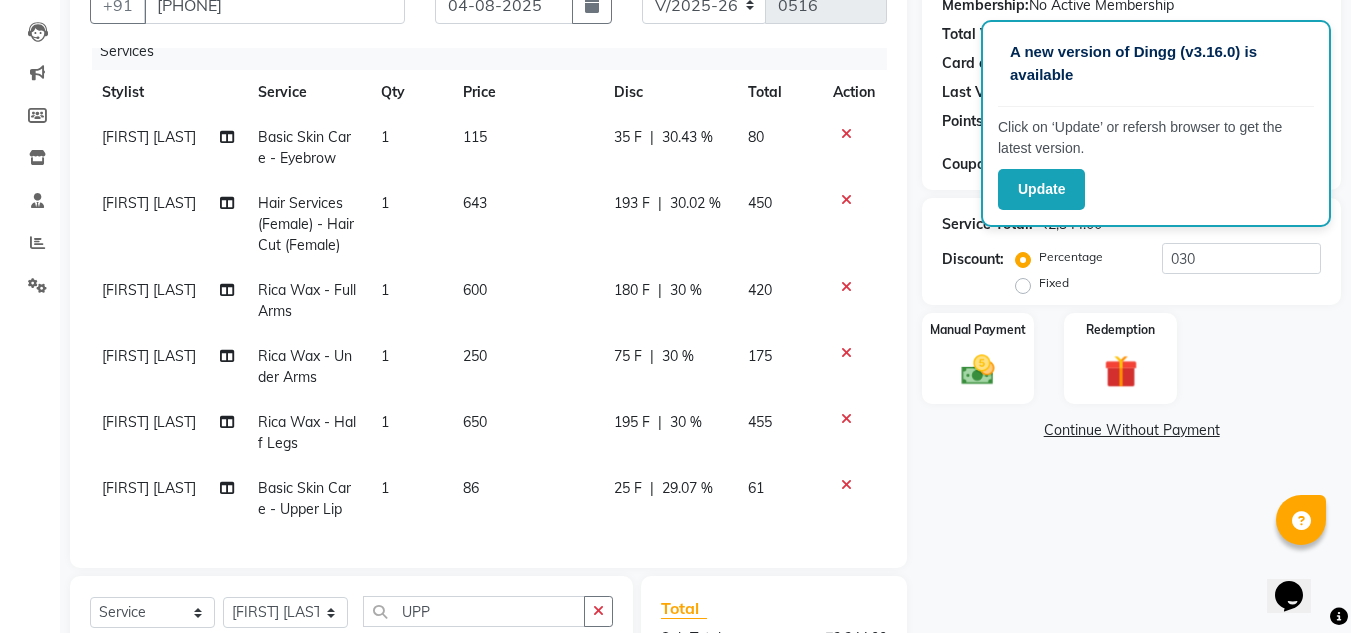 click on "25 F" 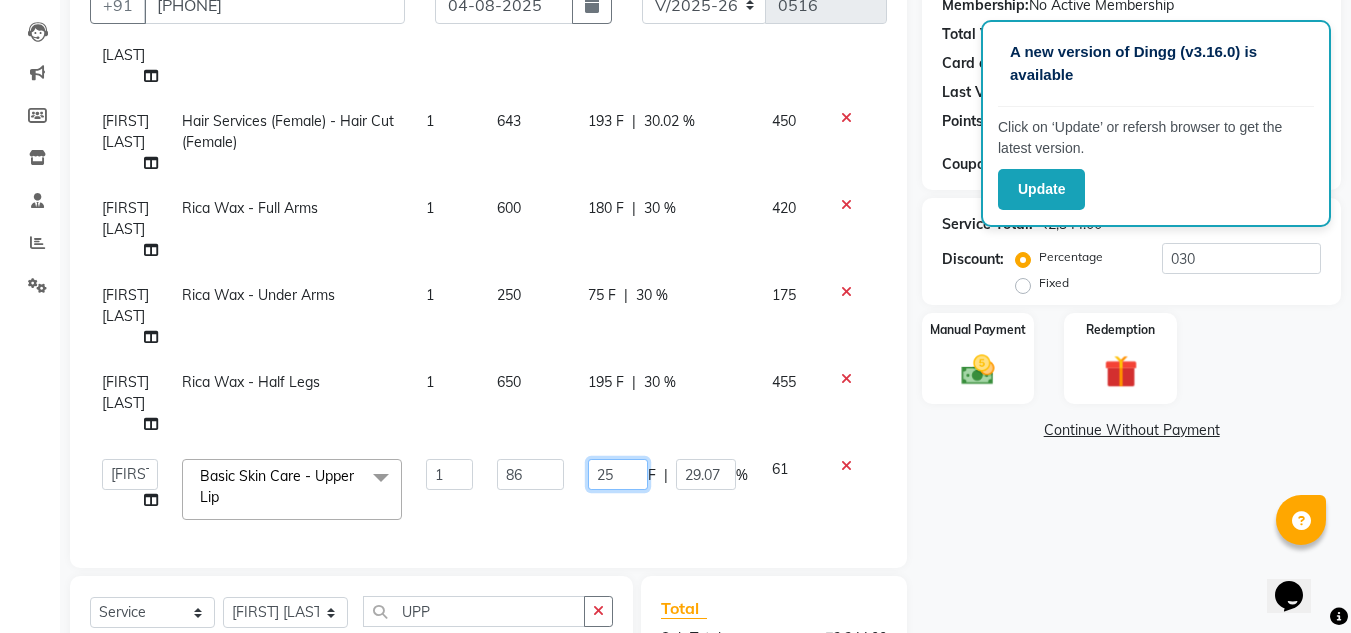 click on "25" 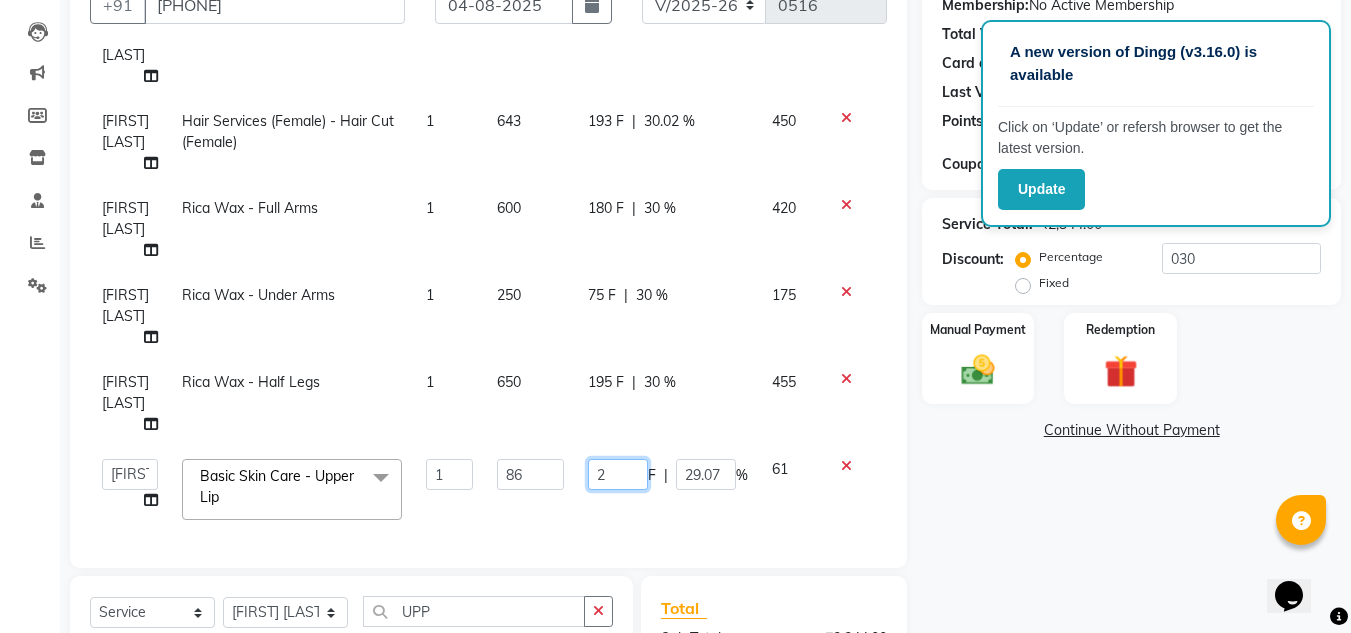 type on "26" 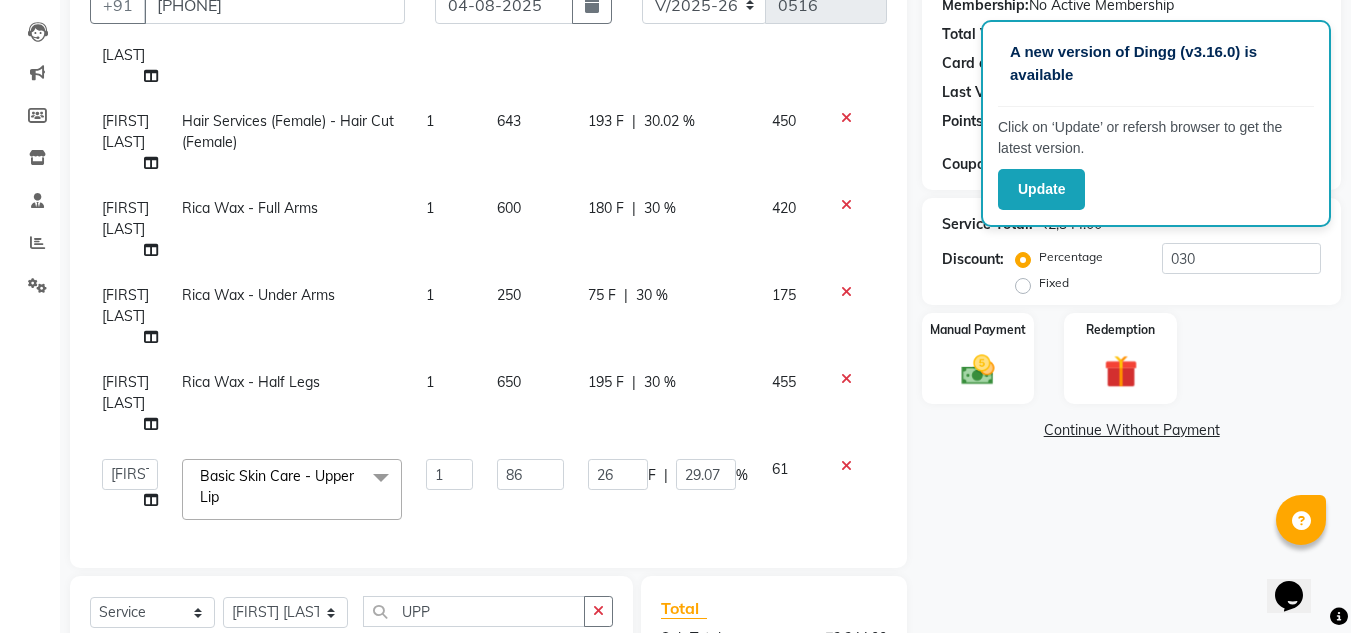 scroll, scrollTop: 30, scrollLeft: 0, axis: vertical 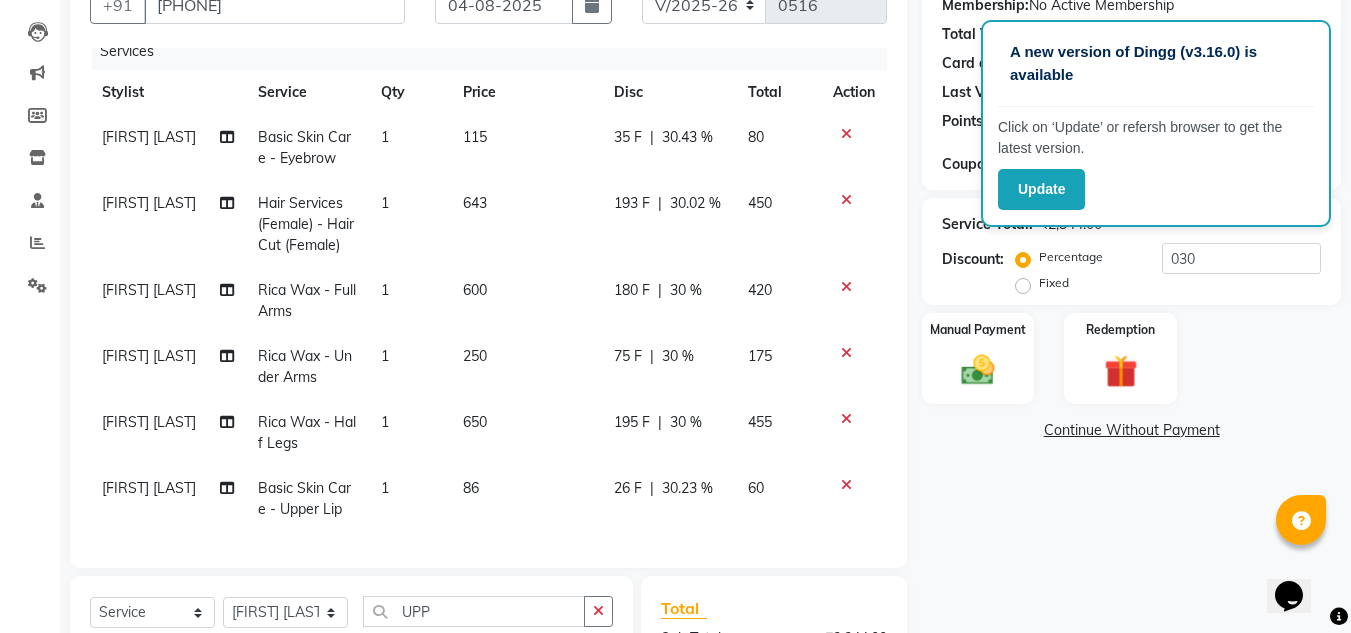 click on "Name: Jabeen  Membership:  No Active Membership  Total Visits:  1 Card on file:  0 Last Visit:   24-12-2024 Points:   0  Coupon Code Apply Service Total:  ₹2,344.00  Discount:  Percentage   Fixed  030 Manual Payment Redemption  Continue Without Payment" 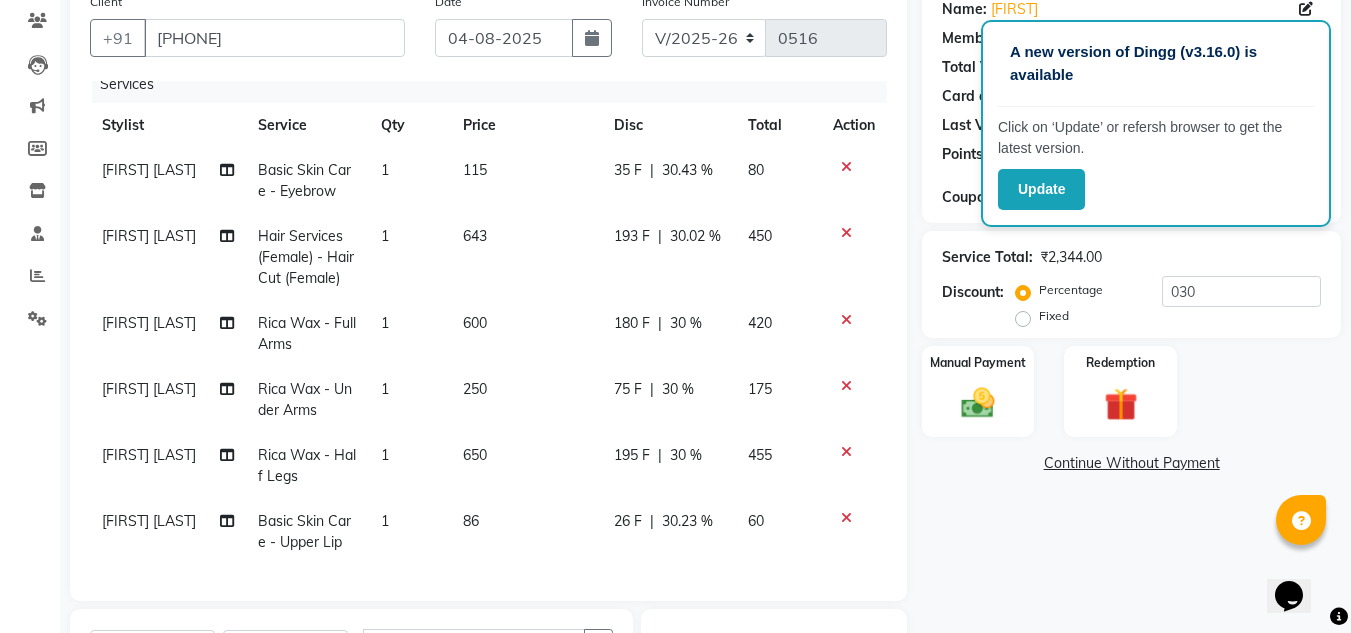 scroll, scrollTop: 267, scrollLeft: 0, axis: vertical 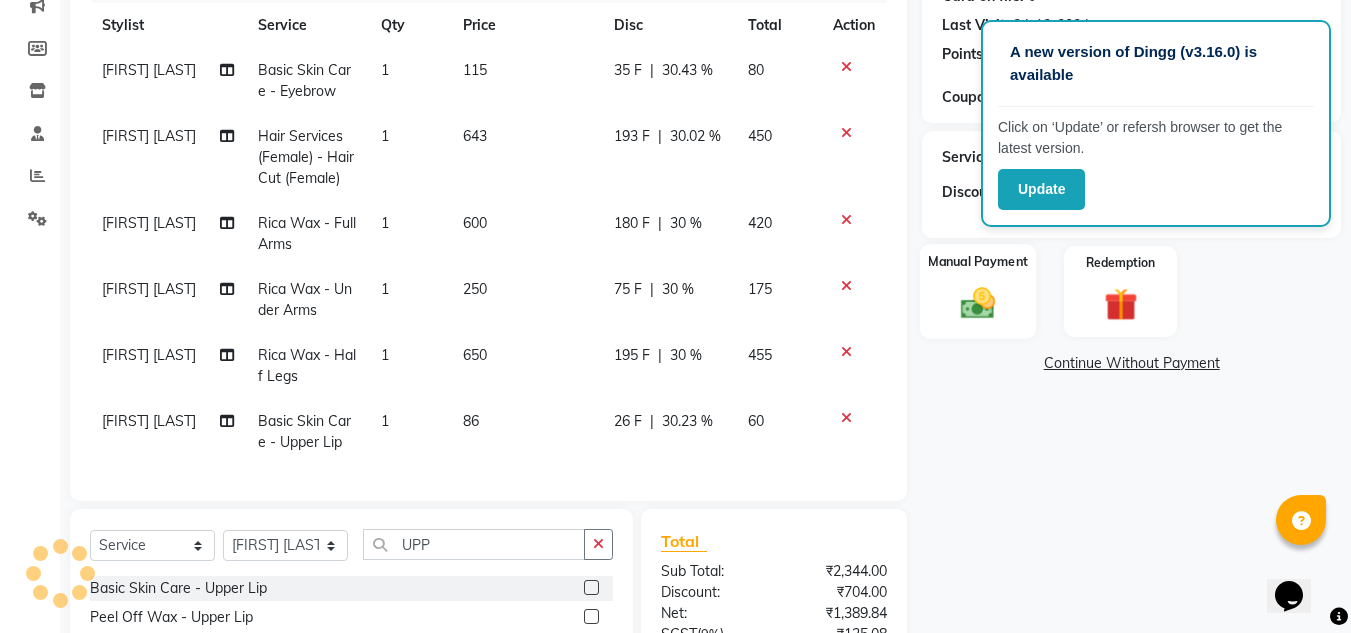 click on "Manual Payment" 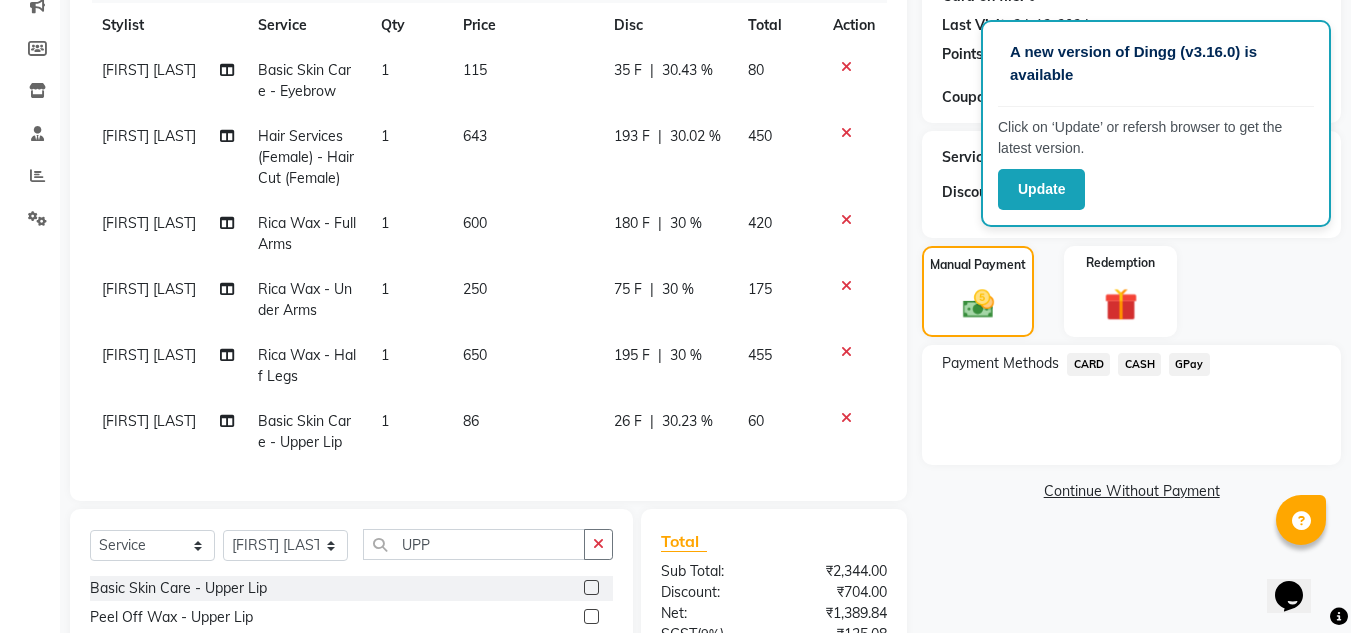 click on "GPay" 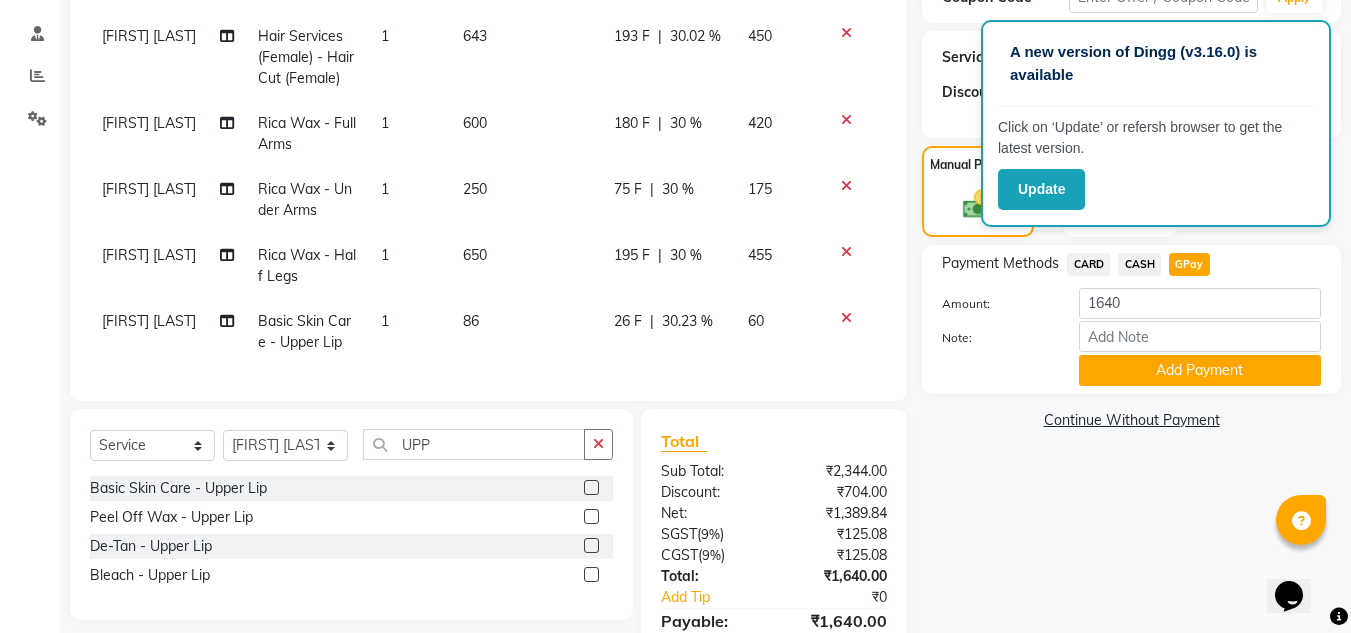scroll, scrollTop: 467, scrollLeft: 0, axis: vertical 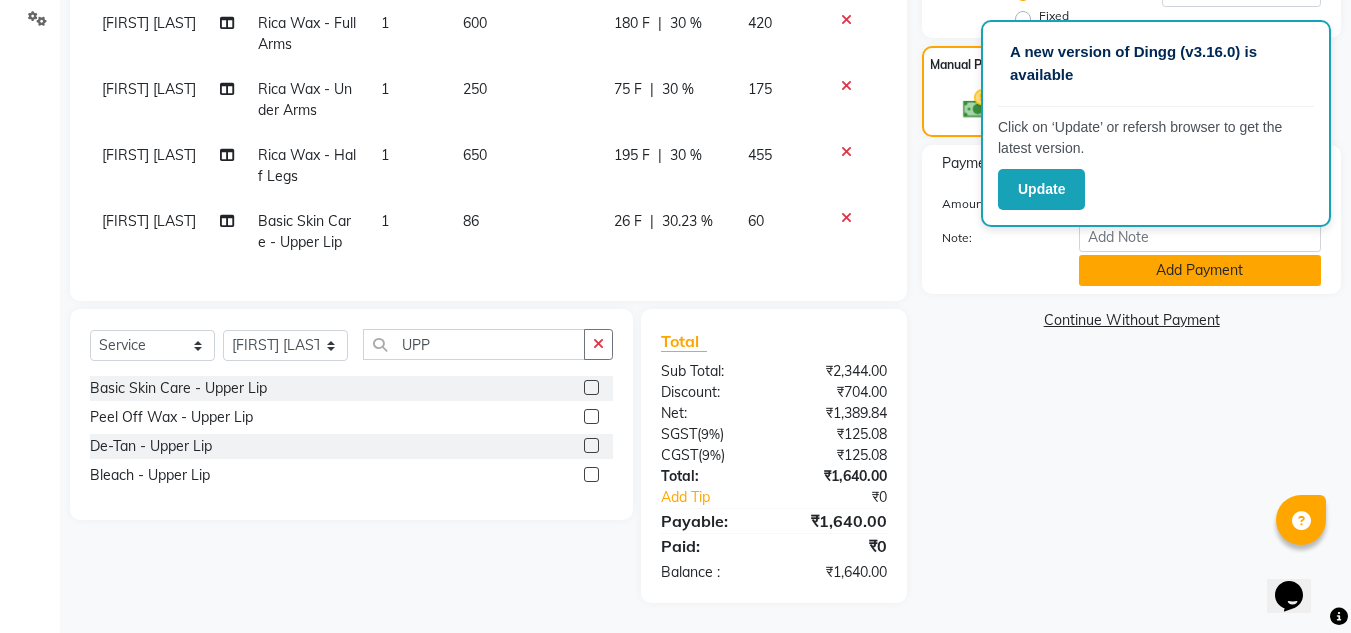 click on "Add Payment" 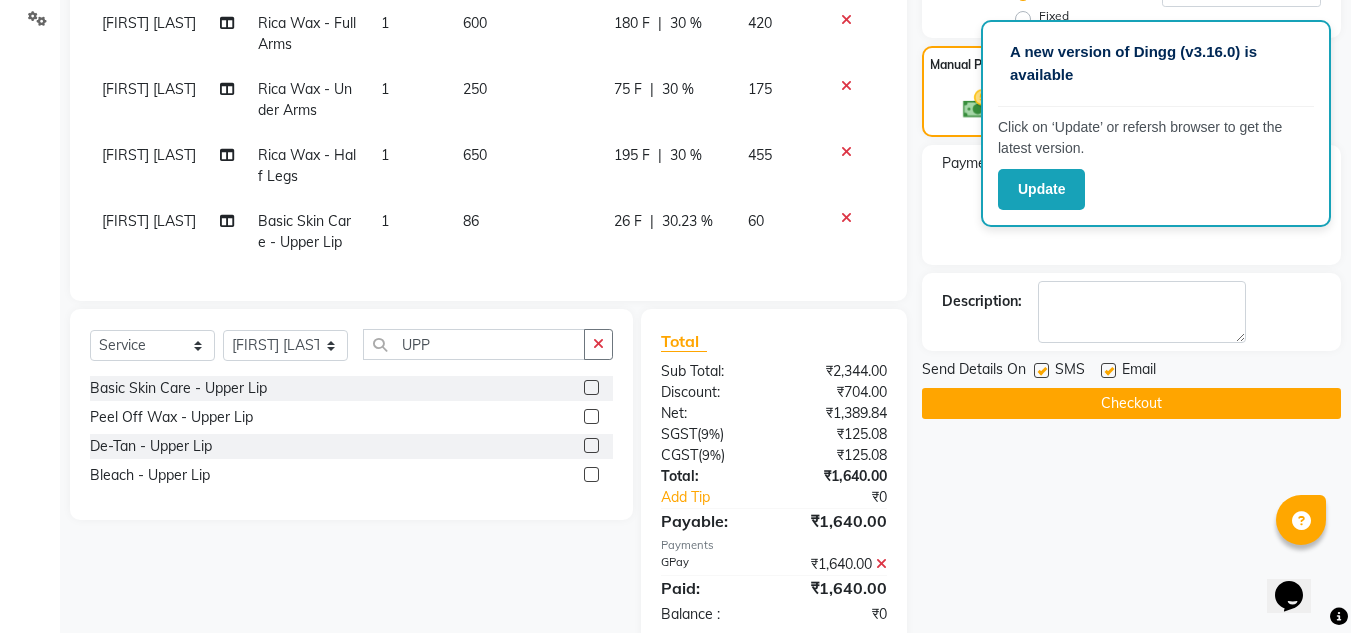 click on "Checkout" 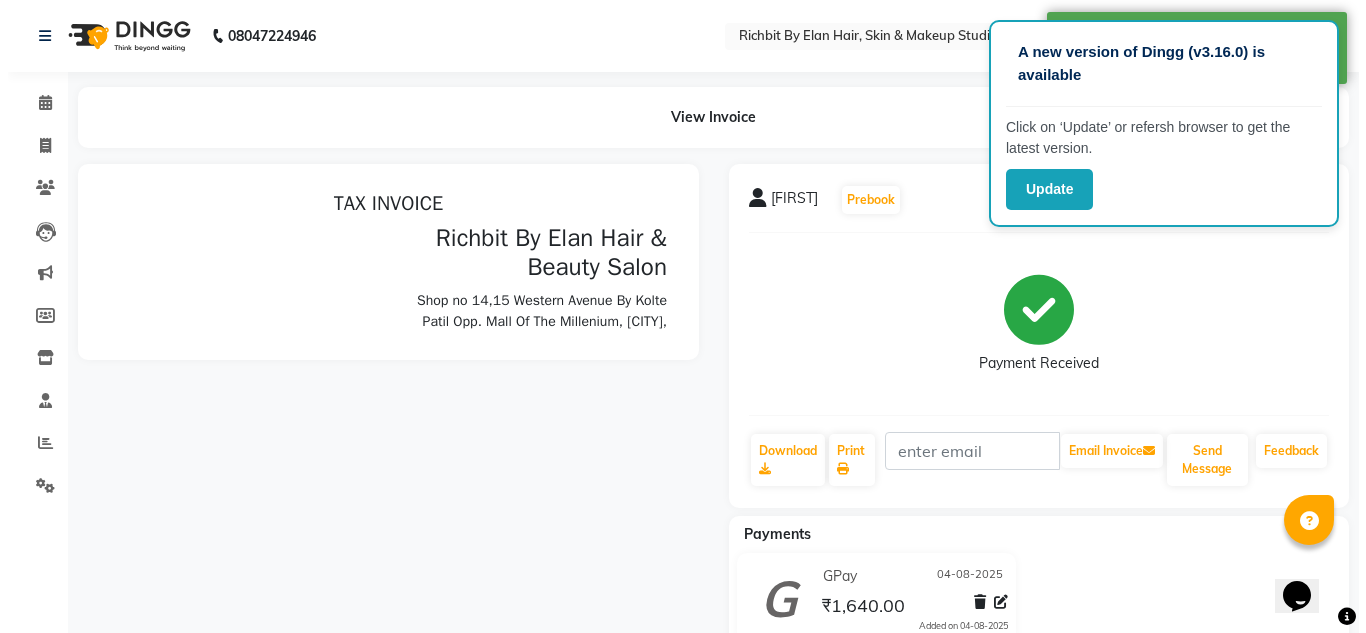 scroll, scrollTop: 0, scrollLeft: 0, axis: both 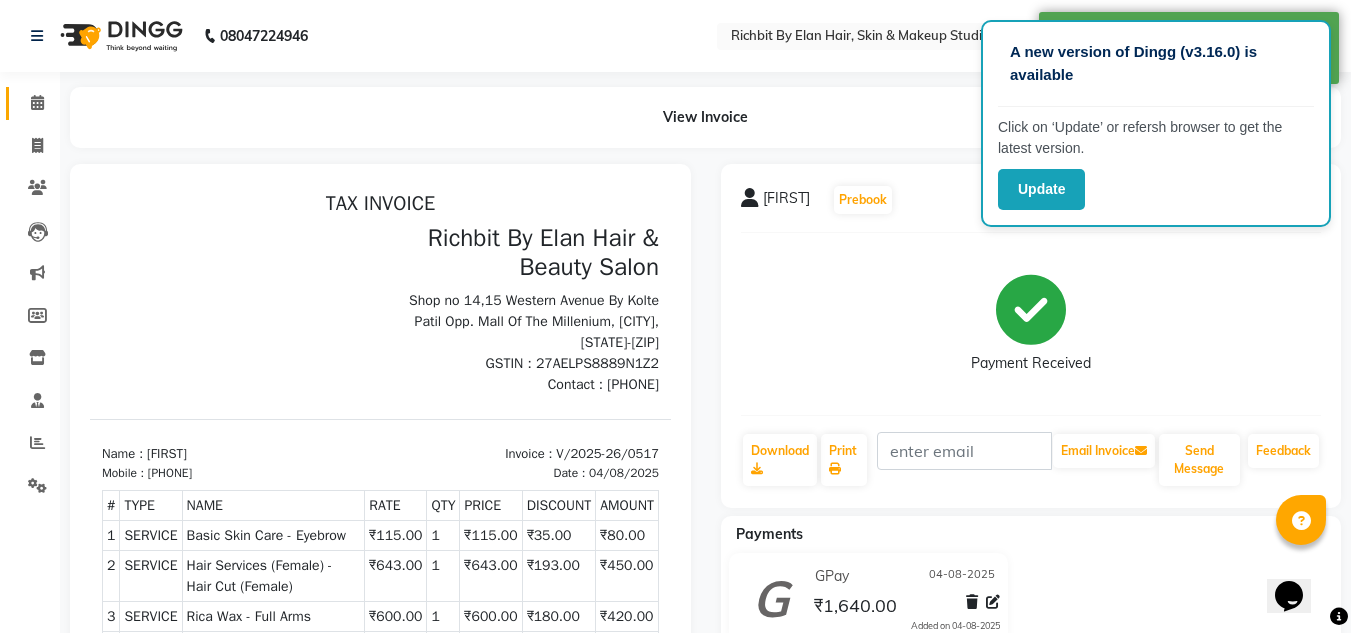 click 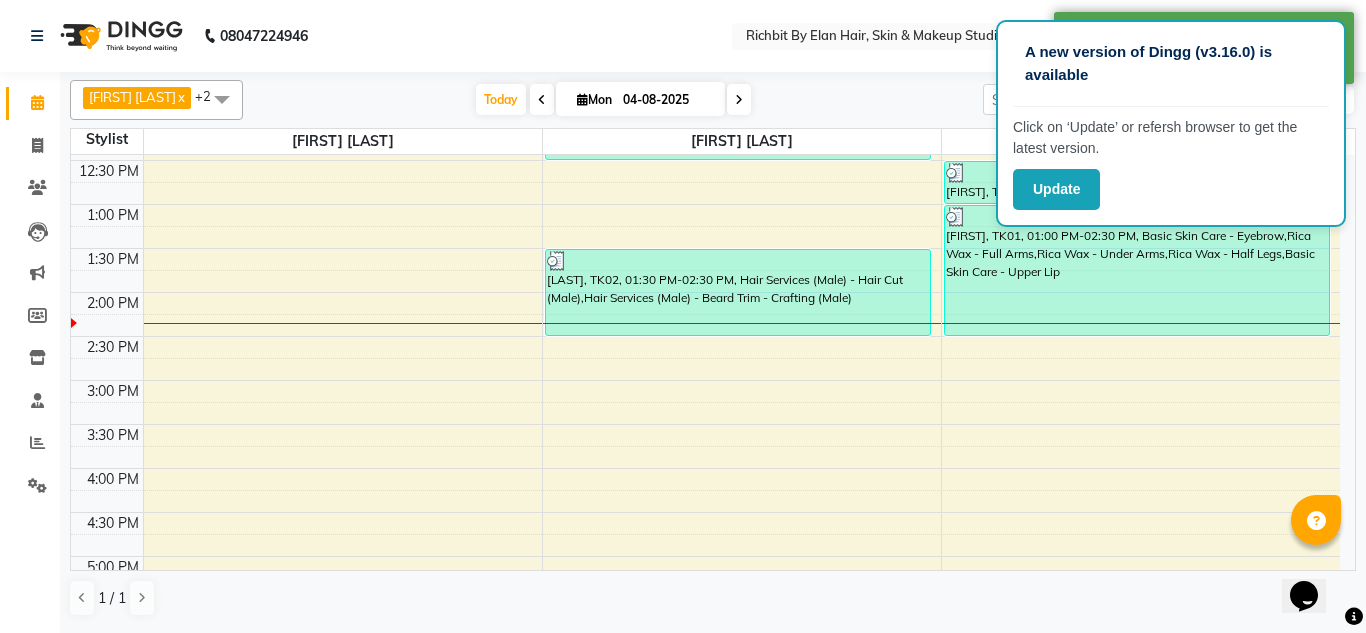 scroll, scrollTop: 100, scrollLeft: 0, axis: vertical 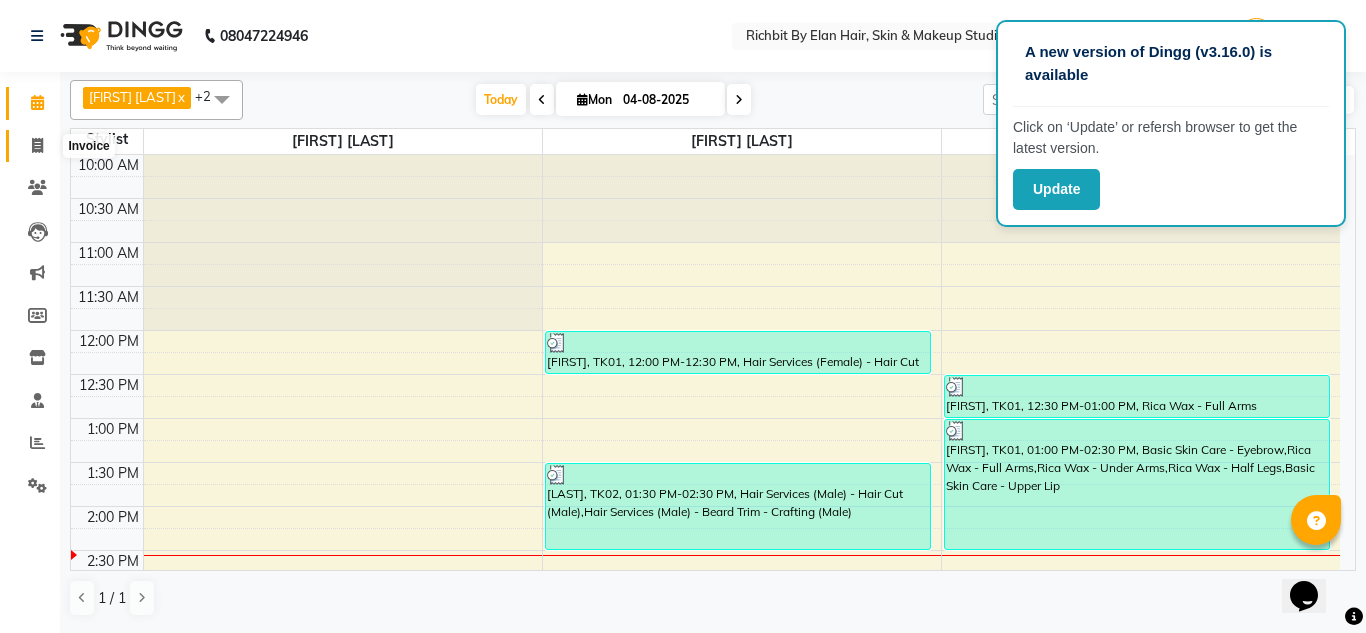 click 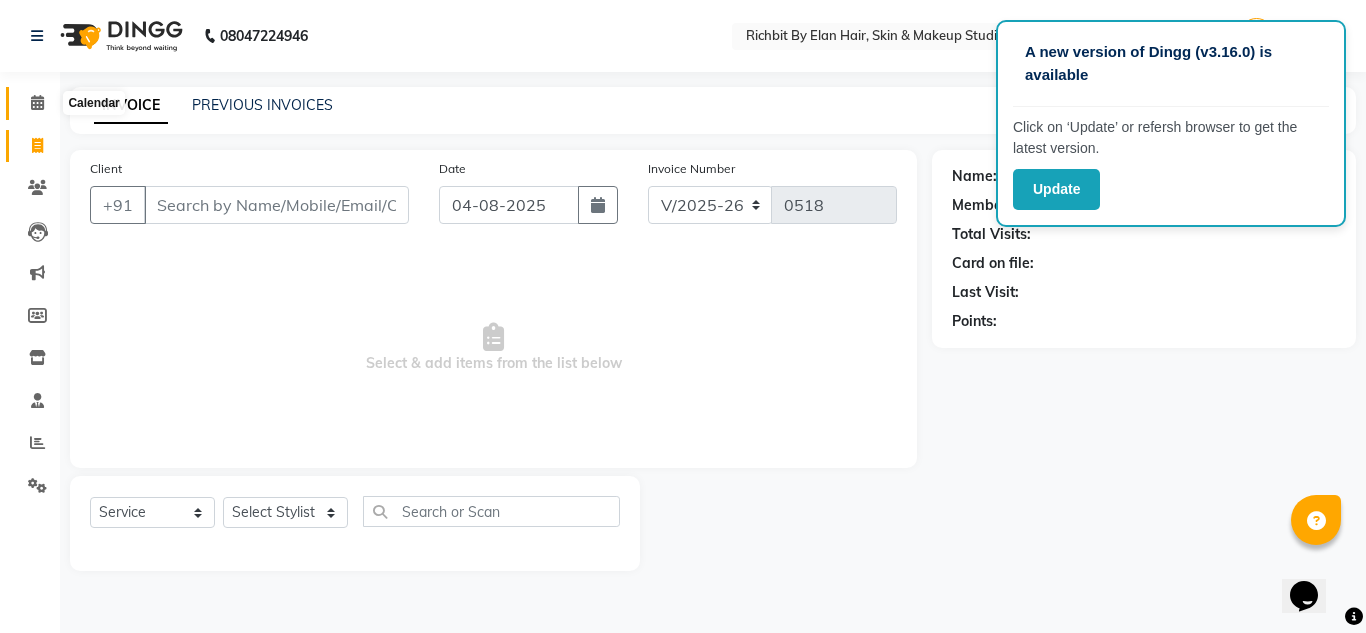 click 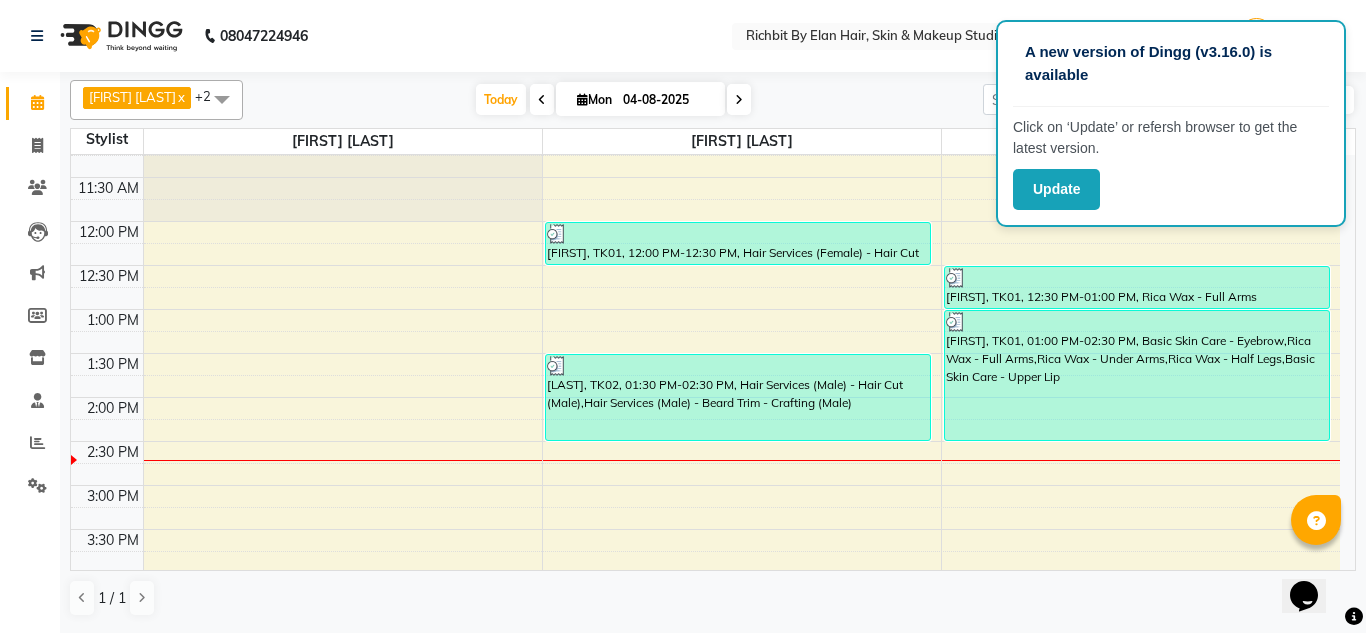 scroll, scrollTop: 100, scrollLeft: 0, axis: vertical 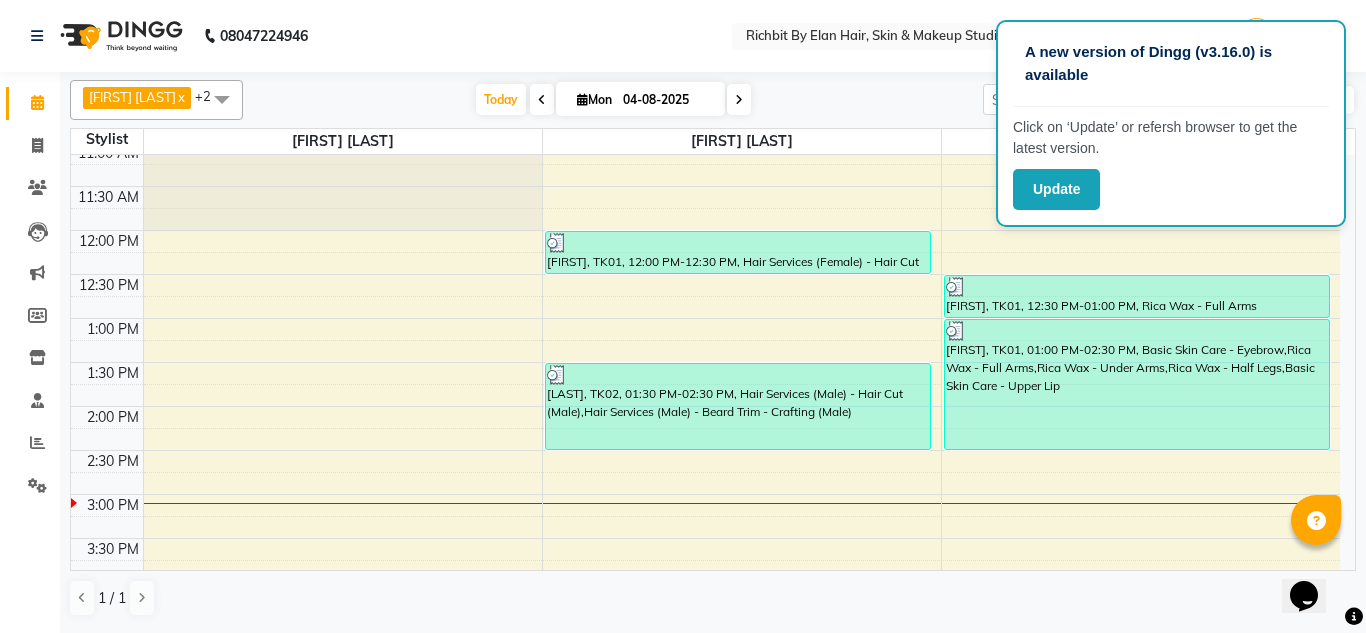 click on "10:00 AM 10:30 AM 11:00 AM 11:30 AM 12:00 PM 12:30 PM 1:00 PM 1:30 PM 2:00 PM 2:30 PM 3:00 PM 3:30 PM 4:00 PM 4:30 PM 5:00 PM 5:30 PM 6:00 PM 6:30 PM 7:00 PM 7:30 PM 8:00 PM 8:30 PM 9:00 PM 9:30 PM     Jabeen, TK01, 12:00 PM-12:30 PM, Hair Services (Female) - Hair Cut (Female)     AUDUMBER, TK02, 01:30 PM-02:30 PM, Hair Services (Male) - Hair Cut (Male),Hair Services (Male) - Beard Trim - Crafting (Male)     Jabeen, TK01, 12:30 PM-01:00 PM, Rica Wax - Full Arms     Jabeen, TK01, 01:00 PM-02:30 PM, Basic Skin Care - Eyebrow,Rica Wax - Full Arms,Rica Wax - Under Arms,Rica Wax - Half Legs,Basic Skin Care - Upper Lip" at bounding box center [705, 582] 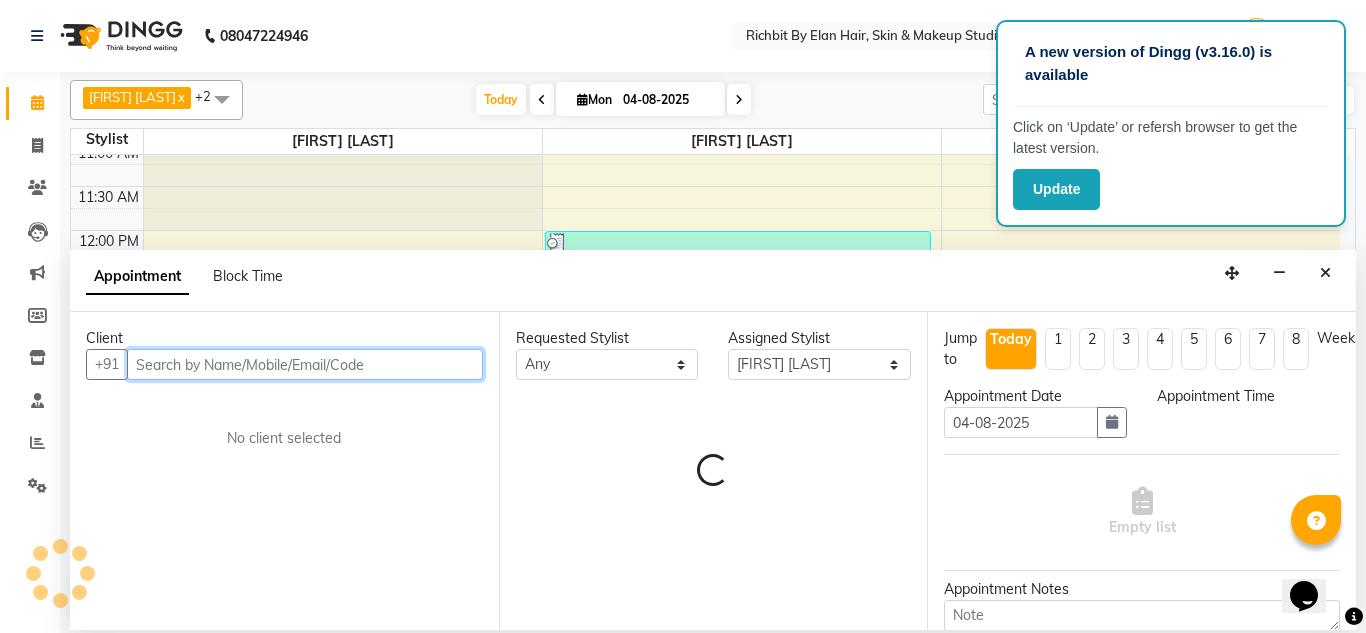 select on "885" 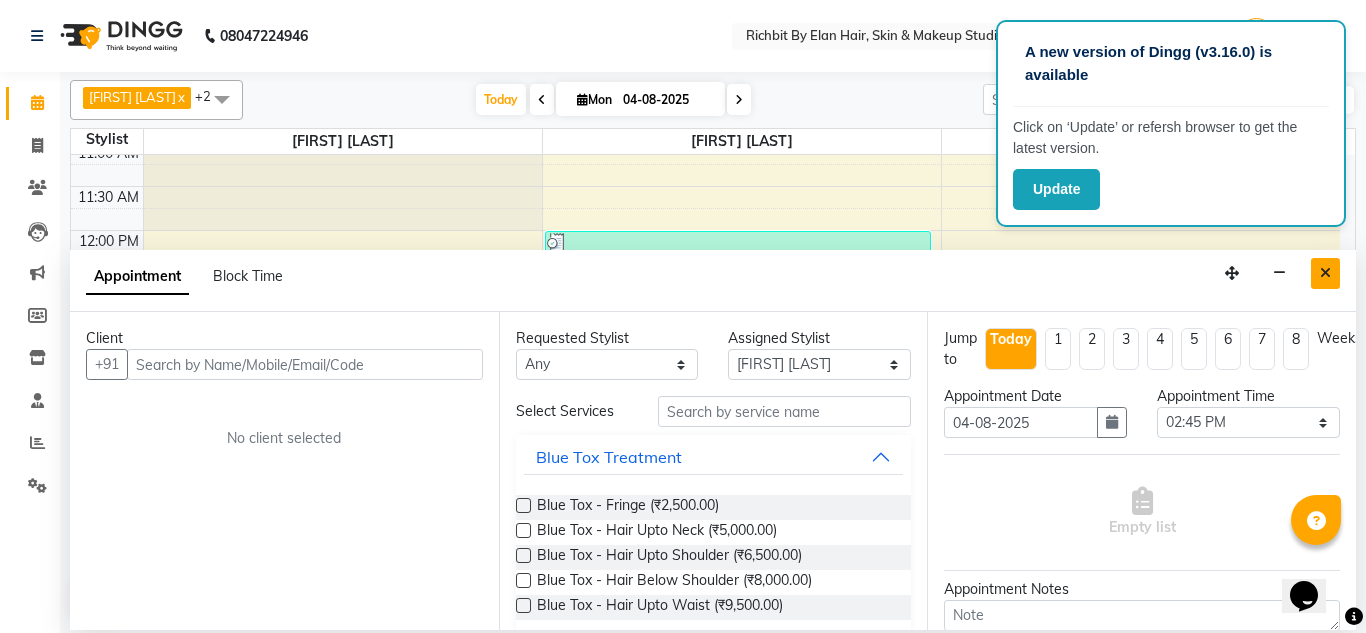 click at bounding box center [1325, 273] 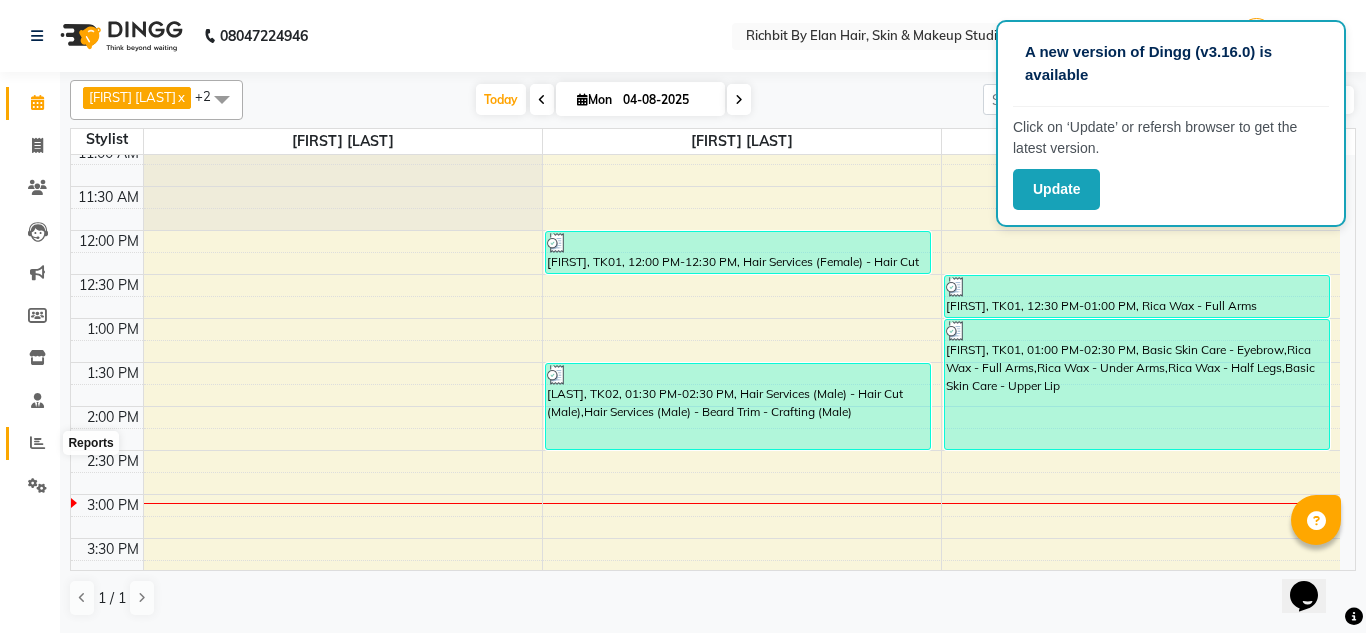 click 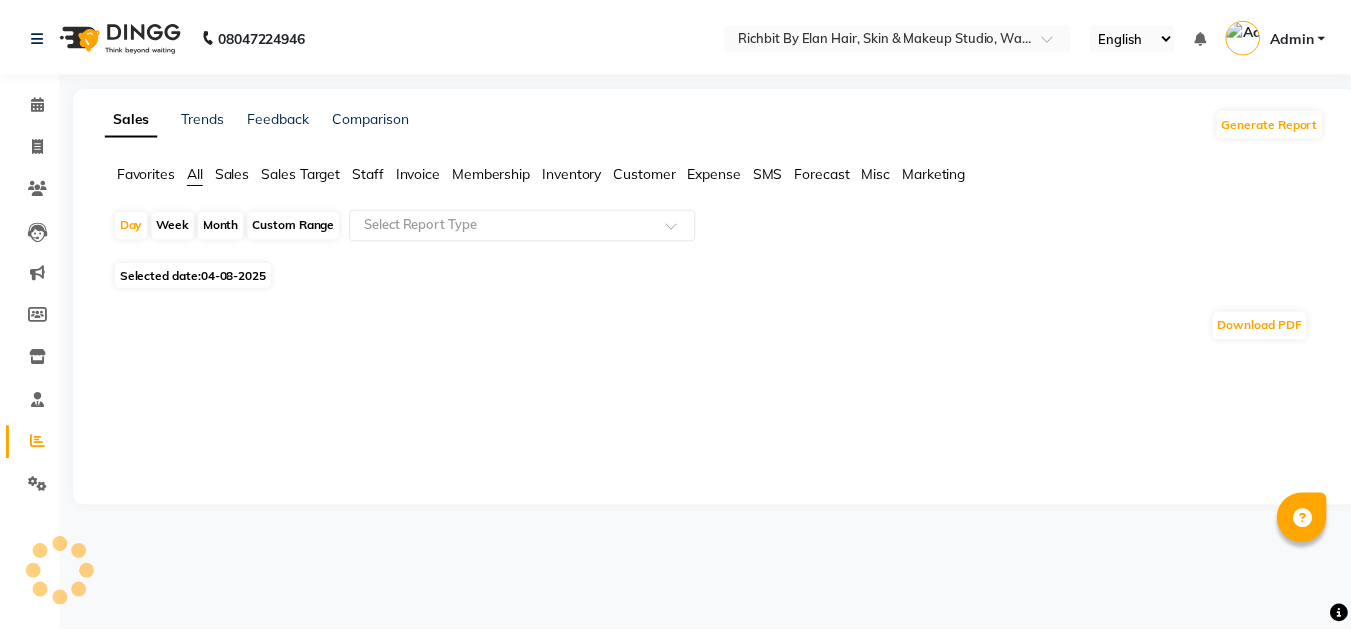 scroll, scrollTop: 0, scrollLeft: 0, axis: both 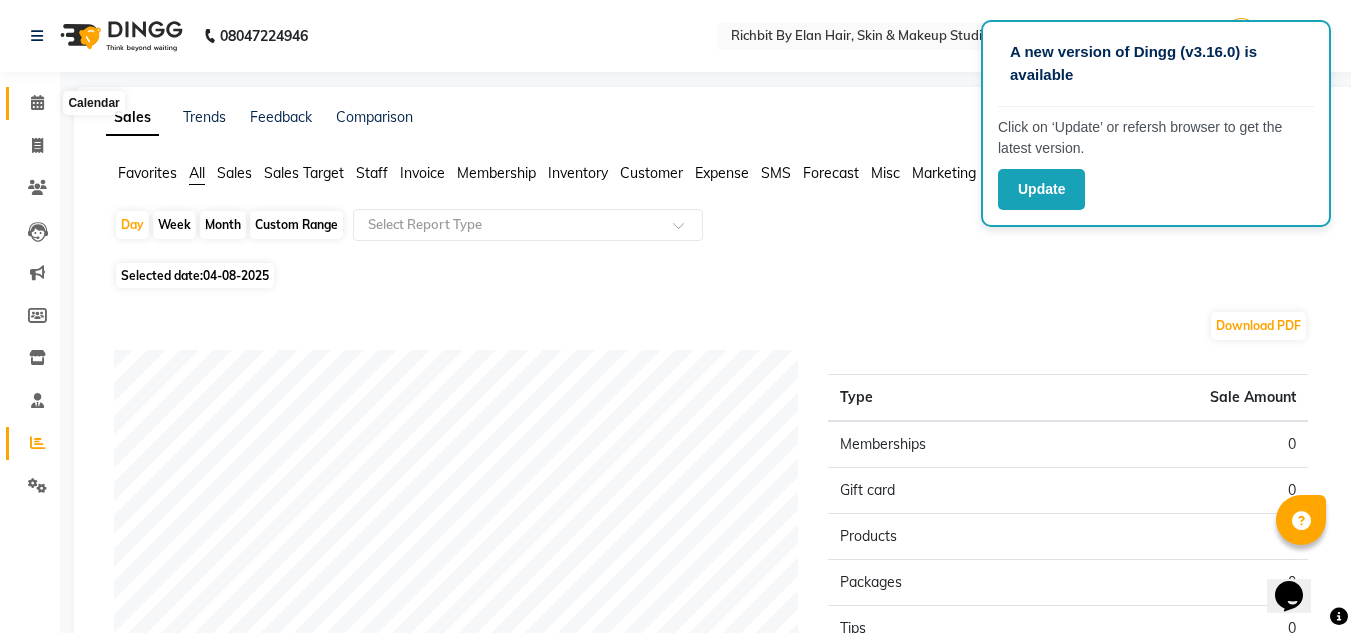click 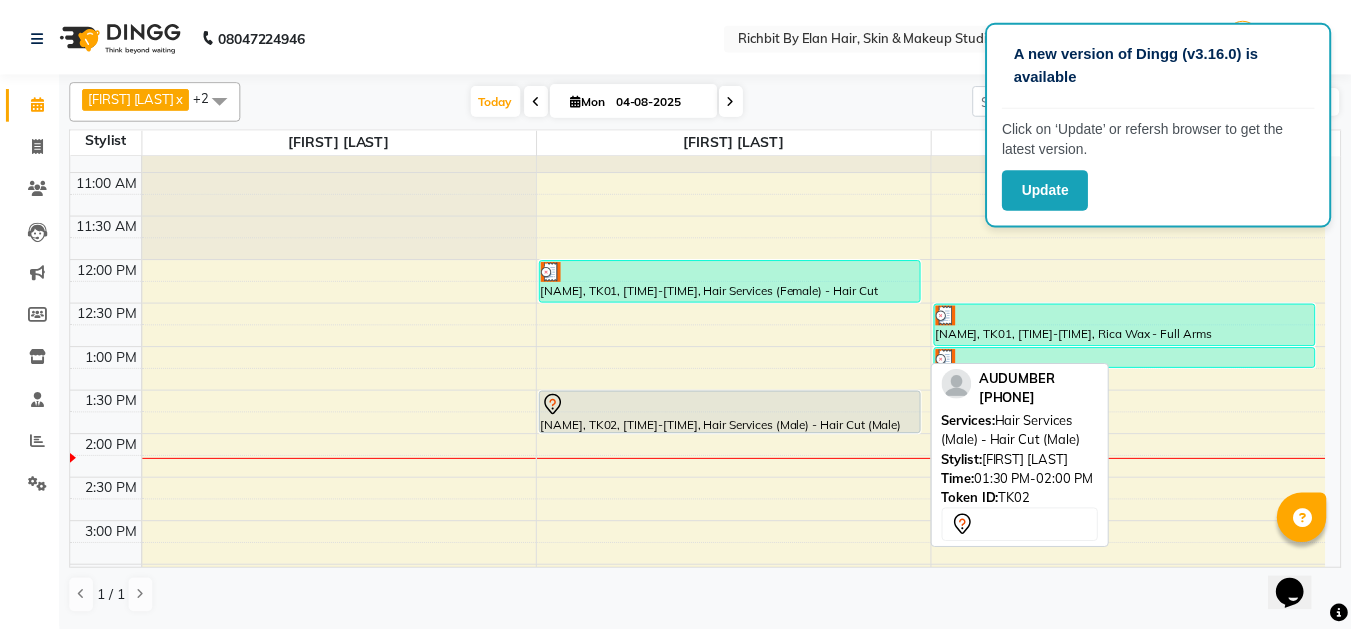 scroll, scrollTop: 100, scrollLeft: 0, axis: vertical 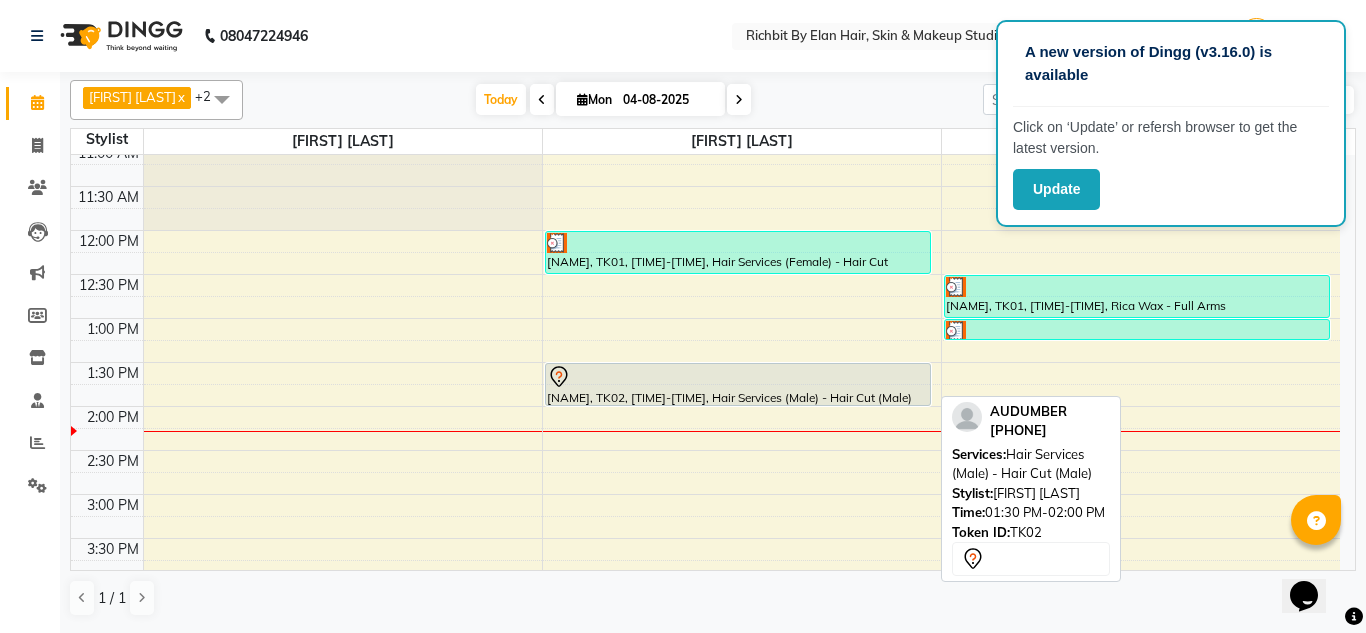 click at bounding box center (738, 377) 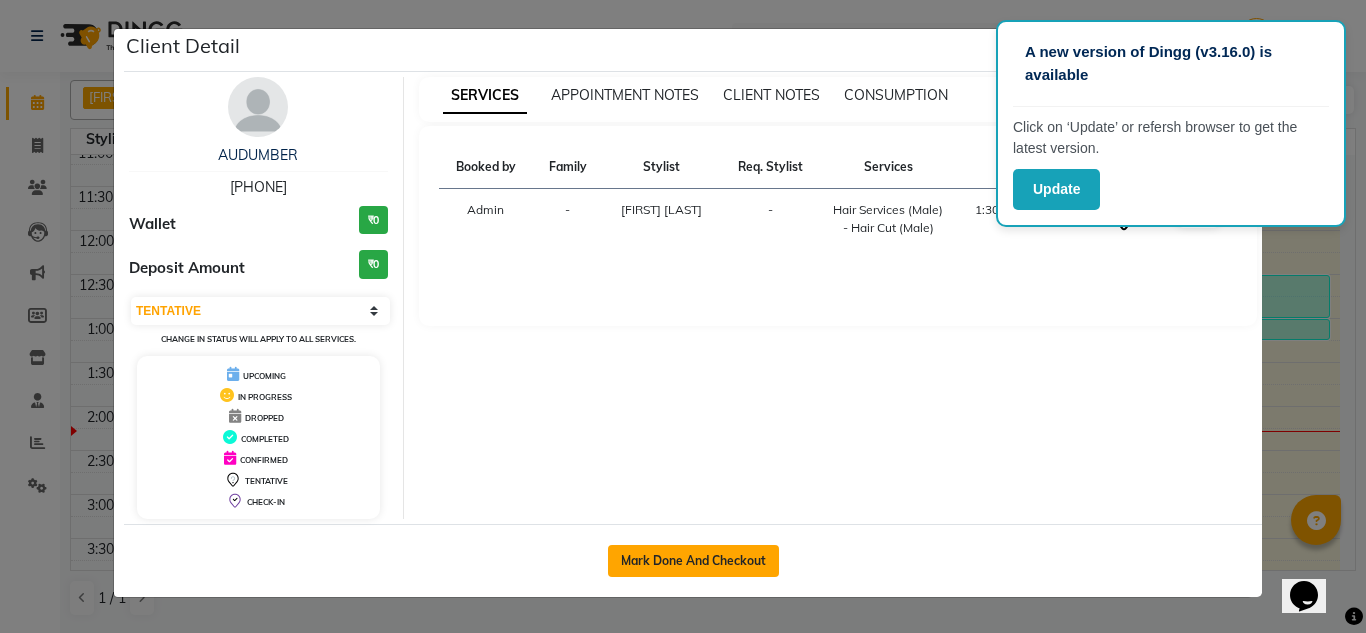 click on "Mark Done And Checkout" 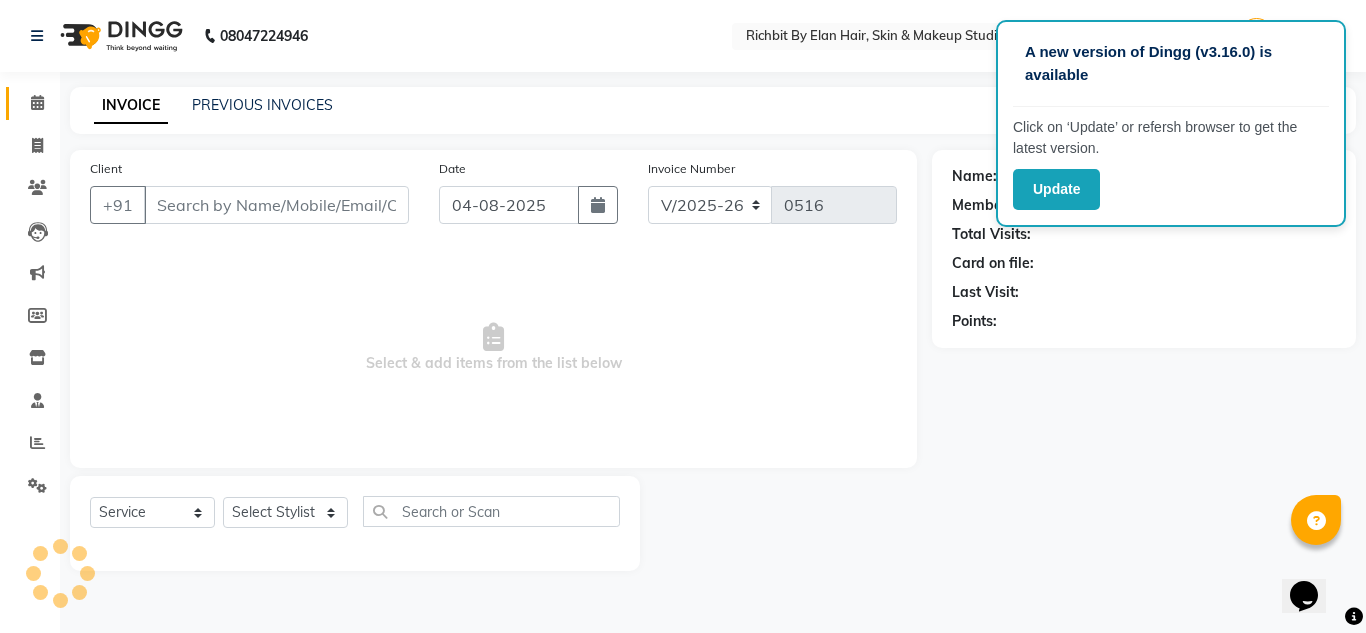 select on "3" 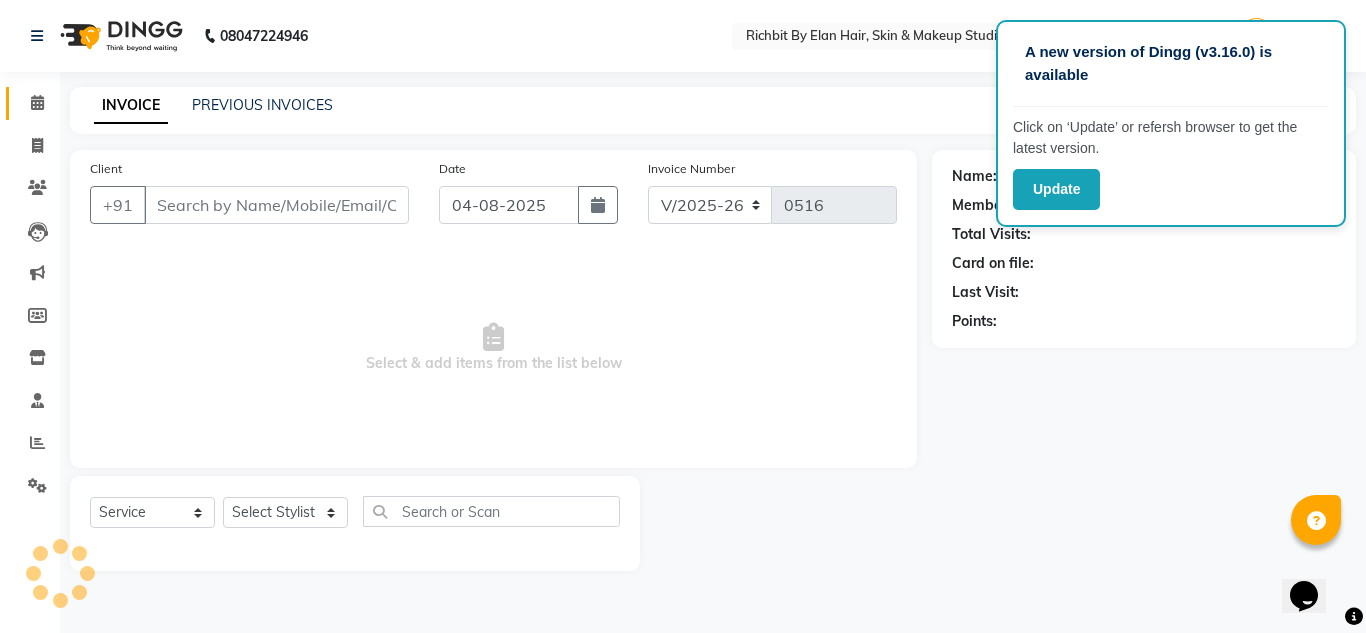 type on "[PHONE]" 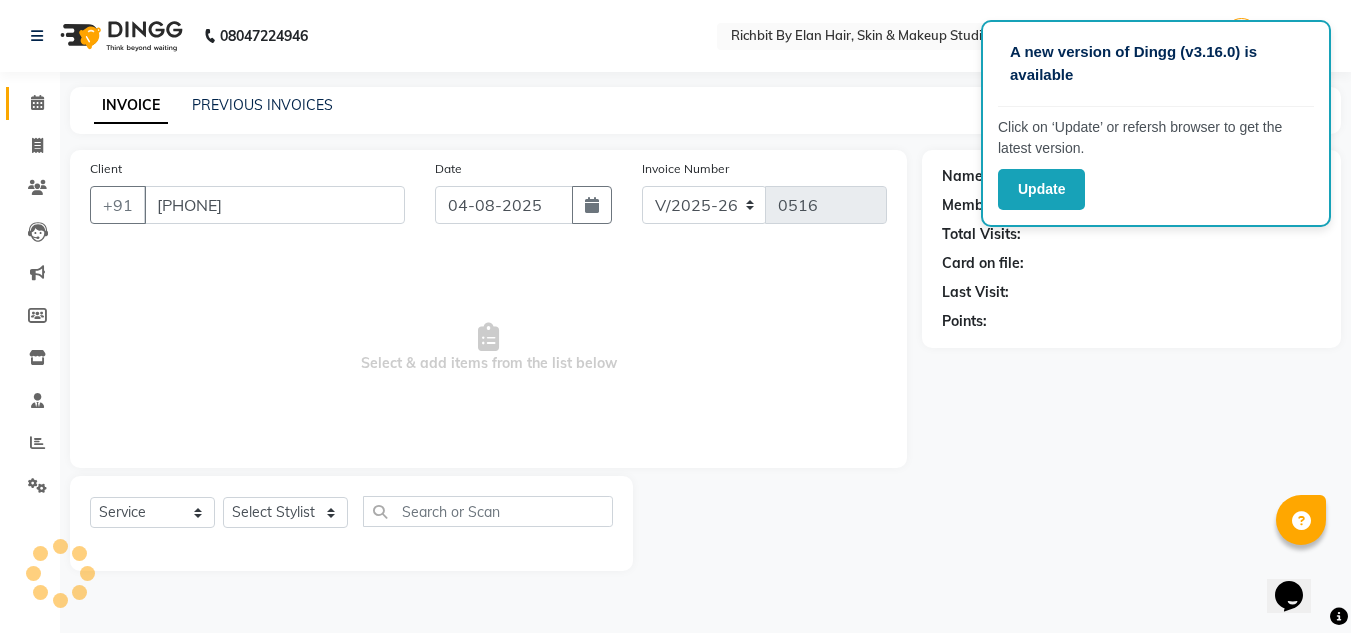 select on "39151" 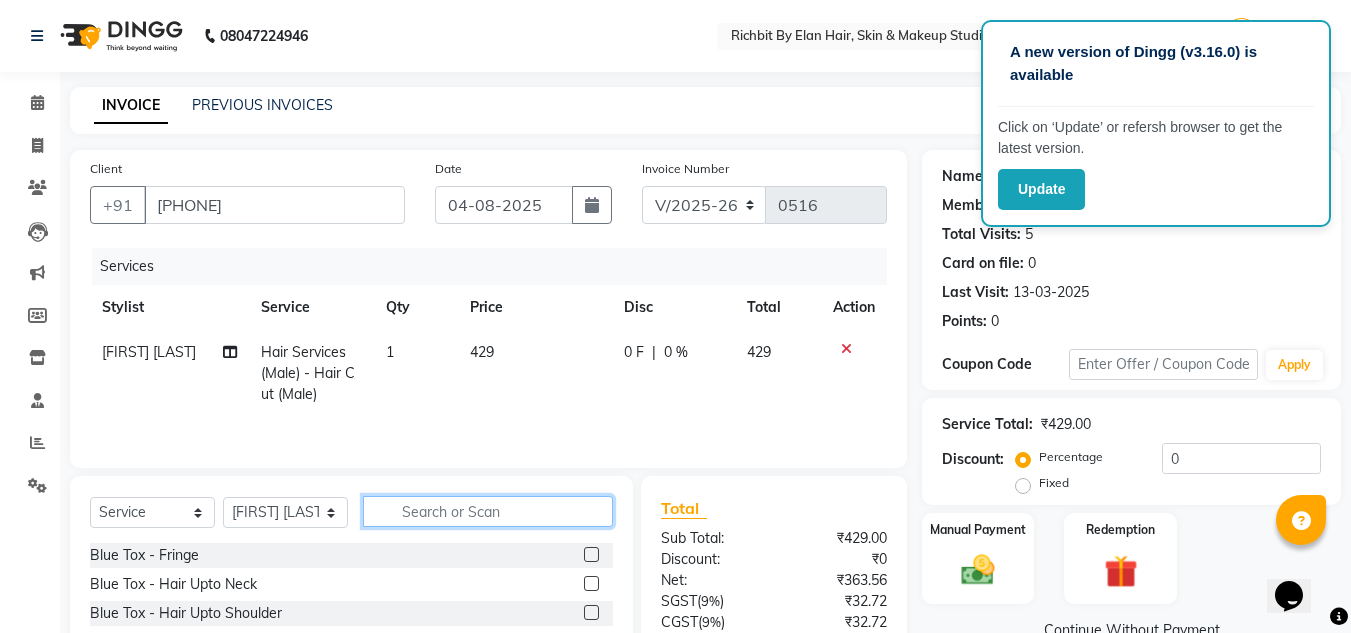 click 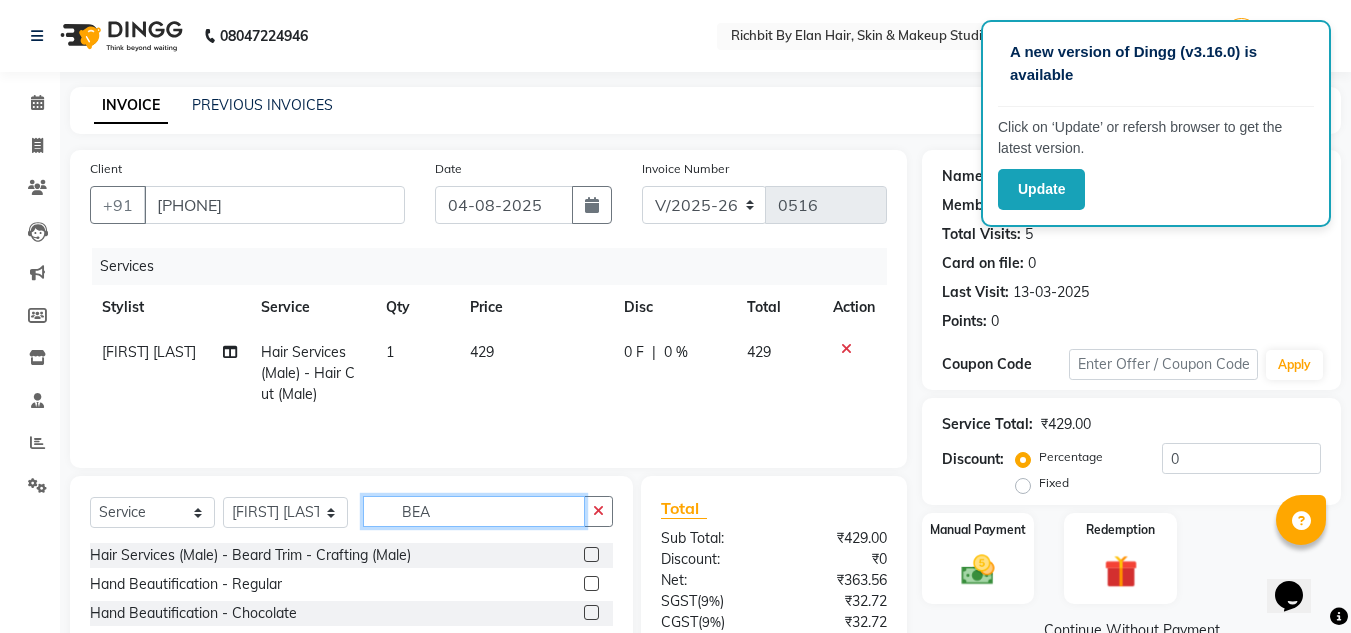 type on "BEA" 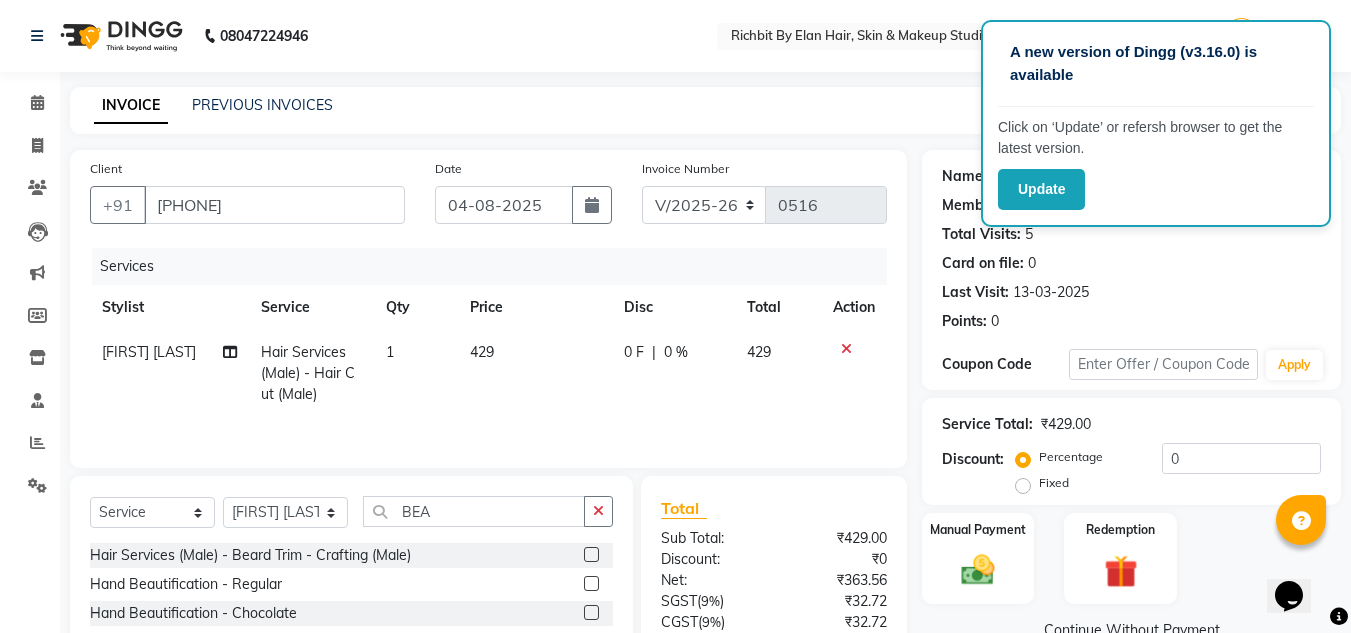 click 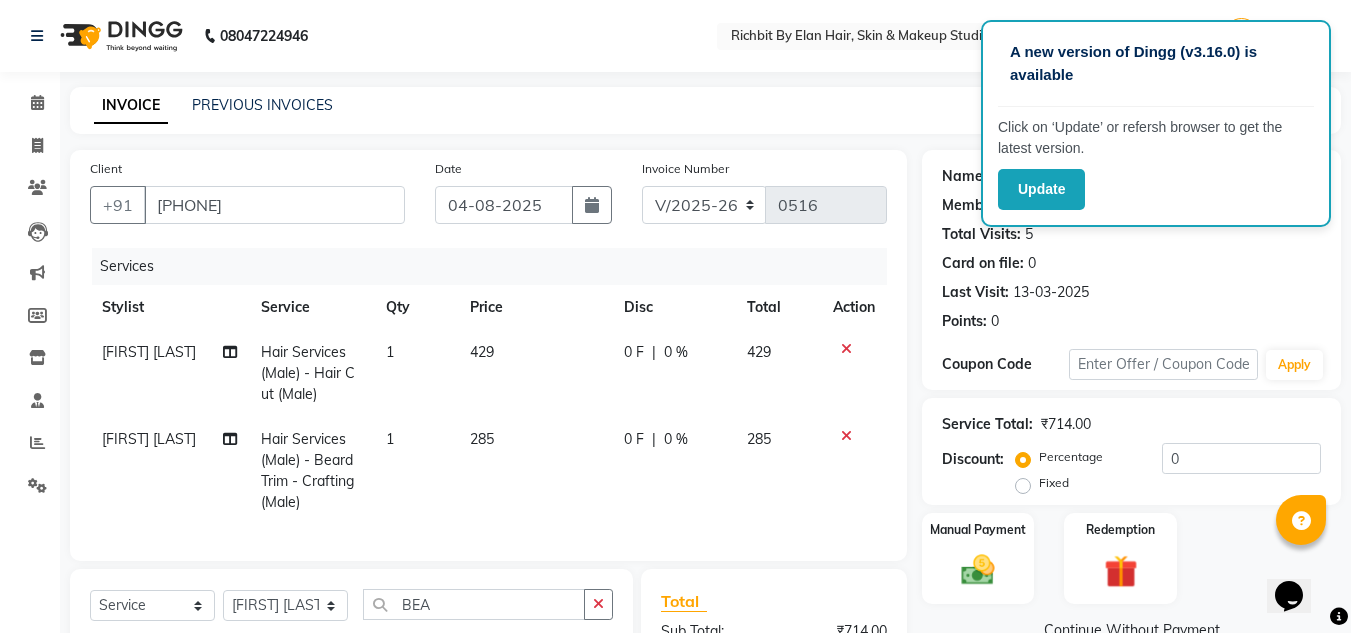 checkbox on "false" 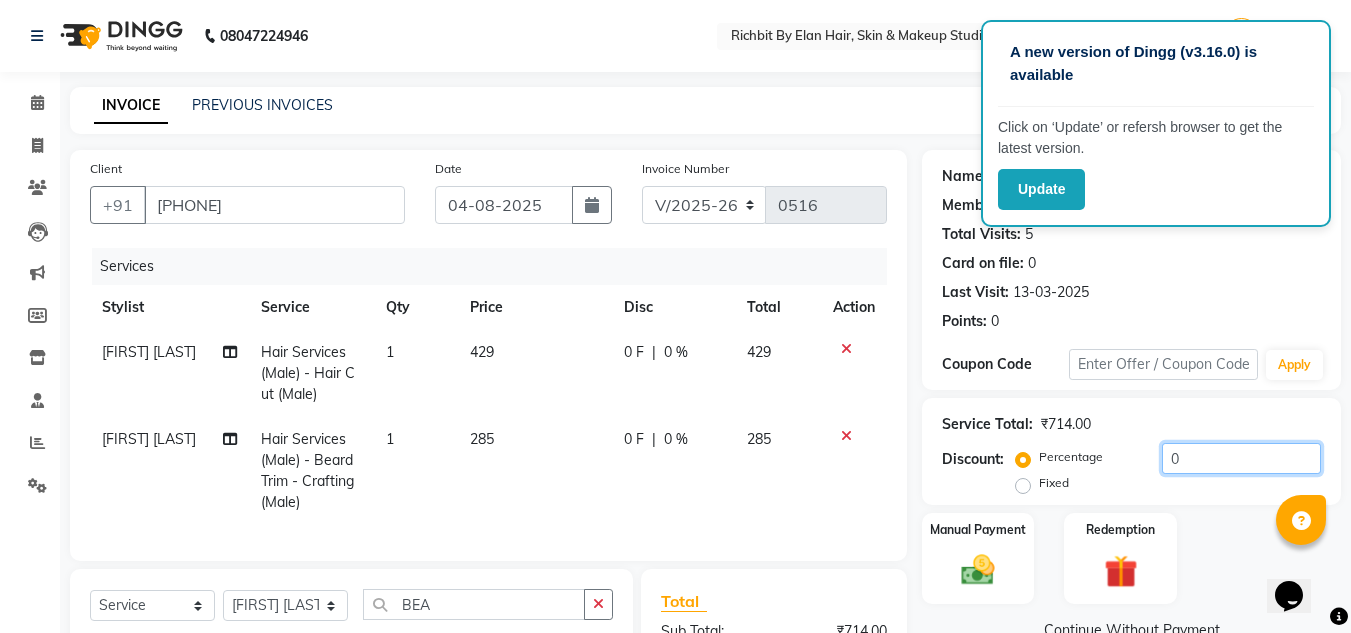 click on "0" 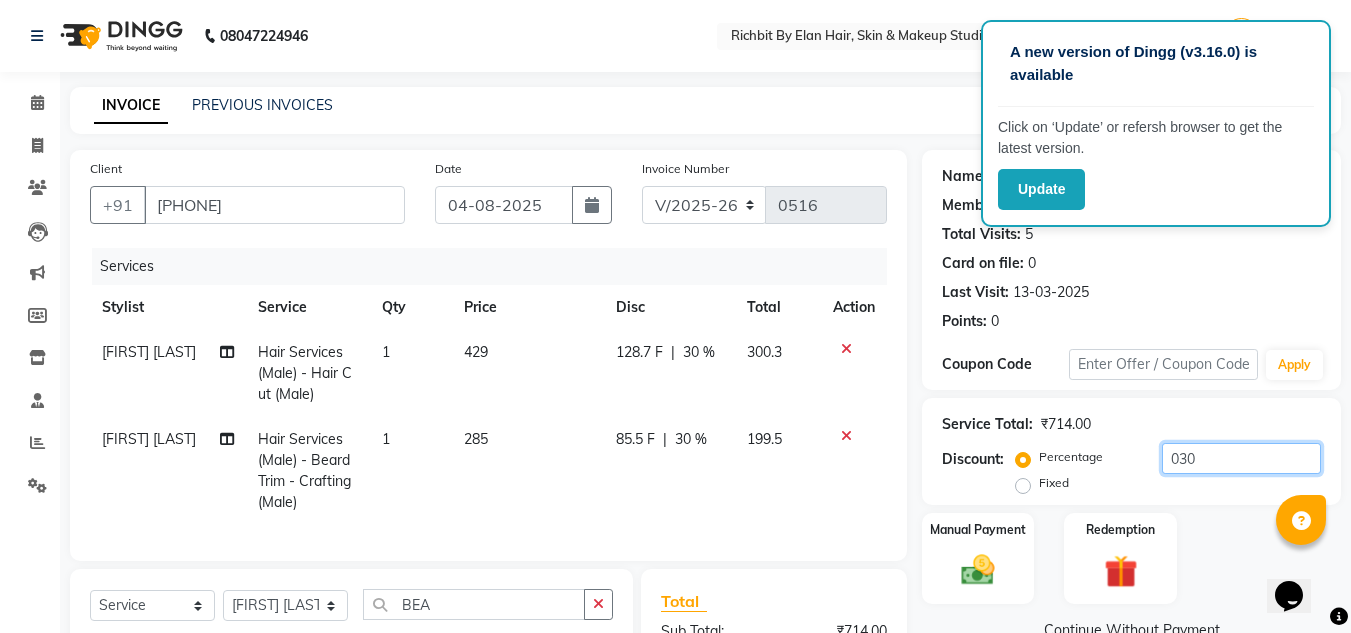 type on "030" 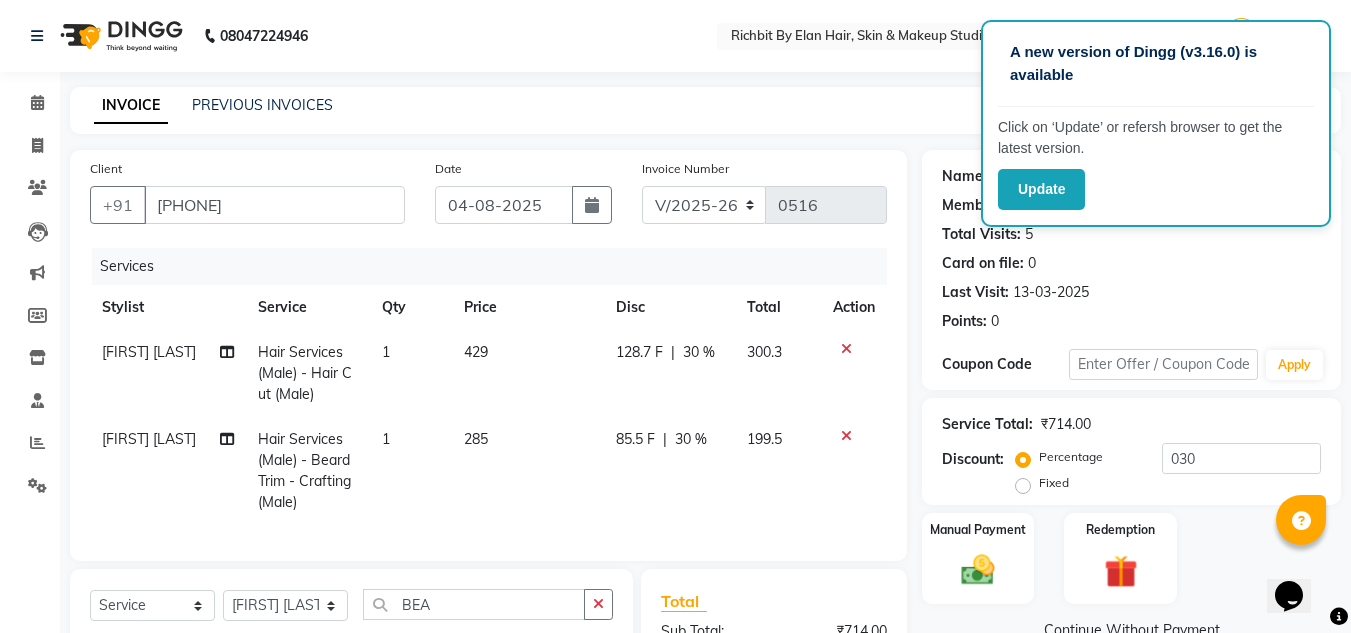 click on "128.7 F" 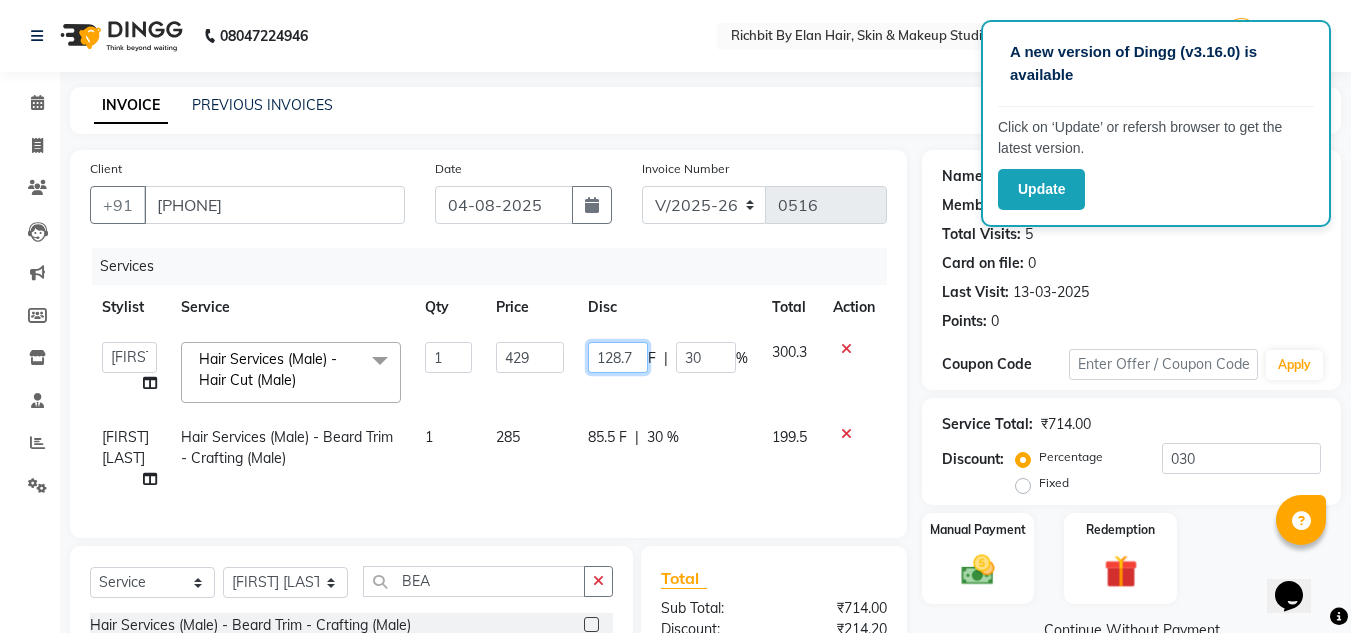 click on "128.7" 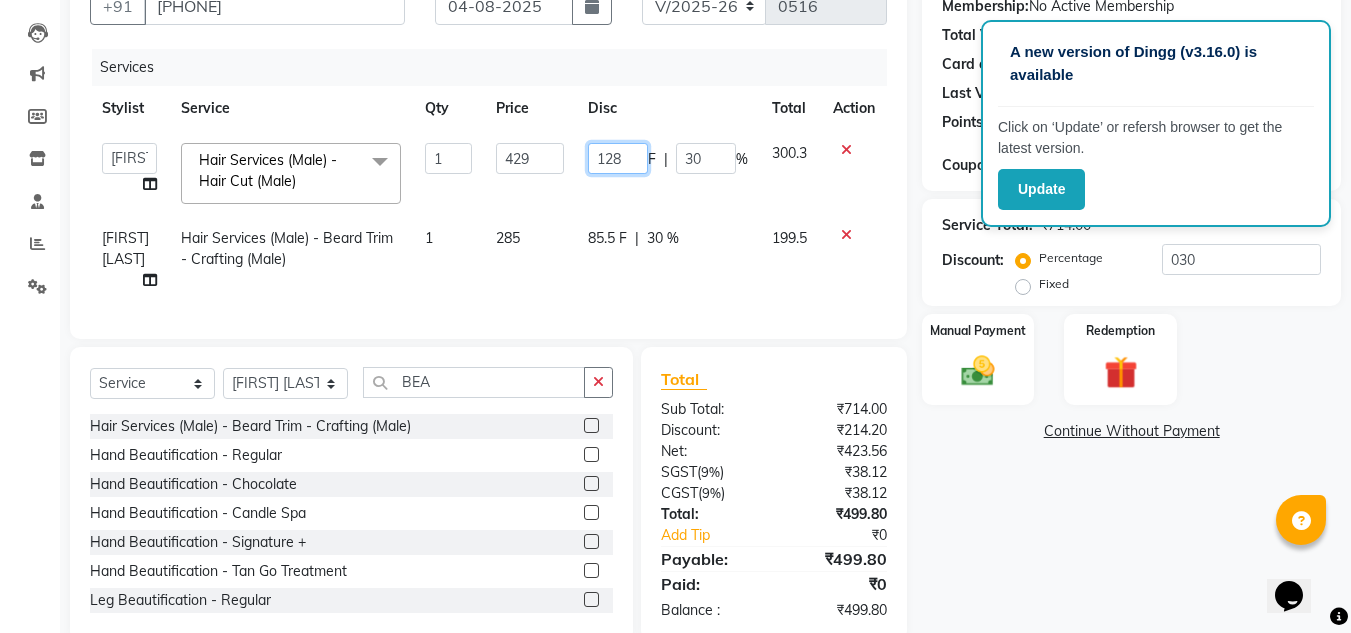 scroll, scrollTop: 200, scrollLeft: 0, axis: vertical 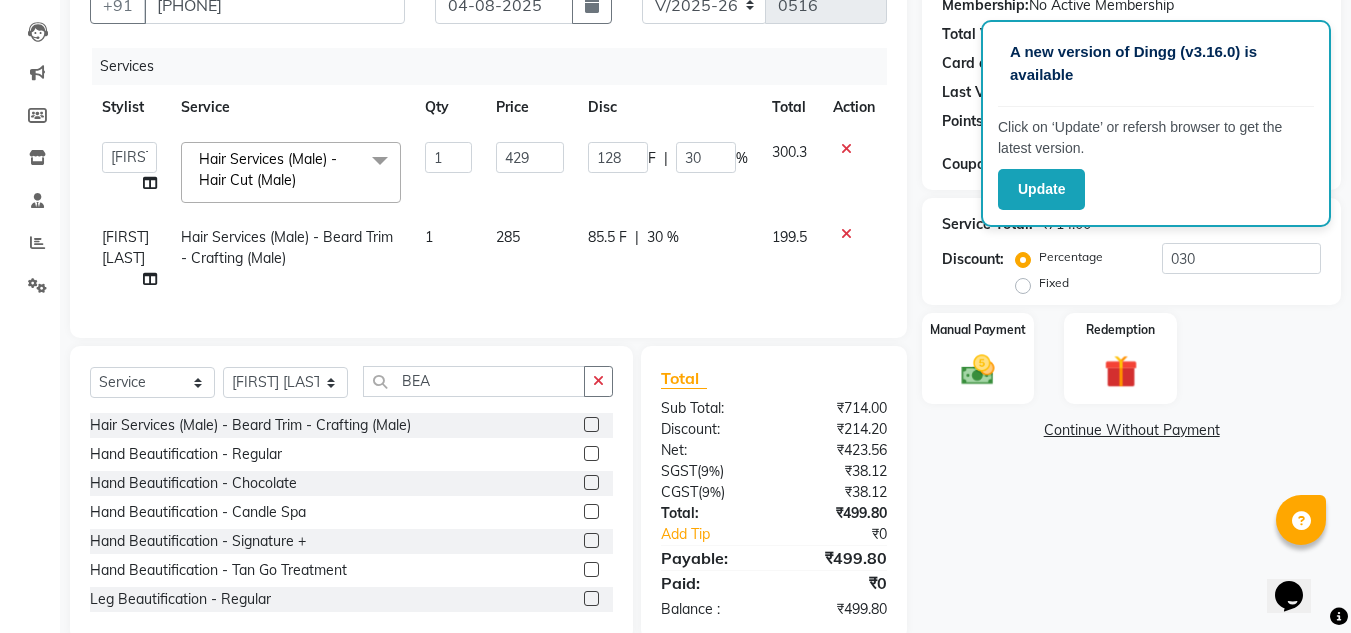 click on "Name: Audumber  Membership:  No Active Membership  Total Visits:  5 Card on file:  0 Last Visit:   13-03-2025 Points:   0  Coupon Code Apply Service Total:  ₹714.00  Discount:  Percentage   Fixed  030 Manual Payment Redemption  Continue Without Payment" 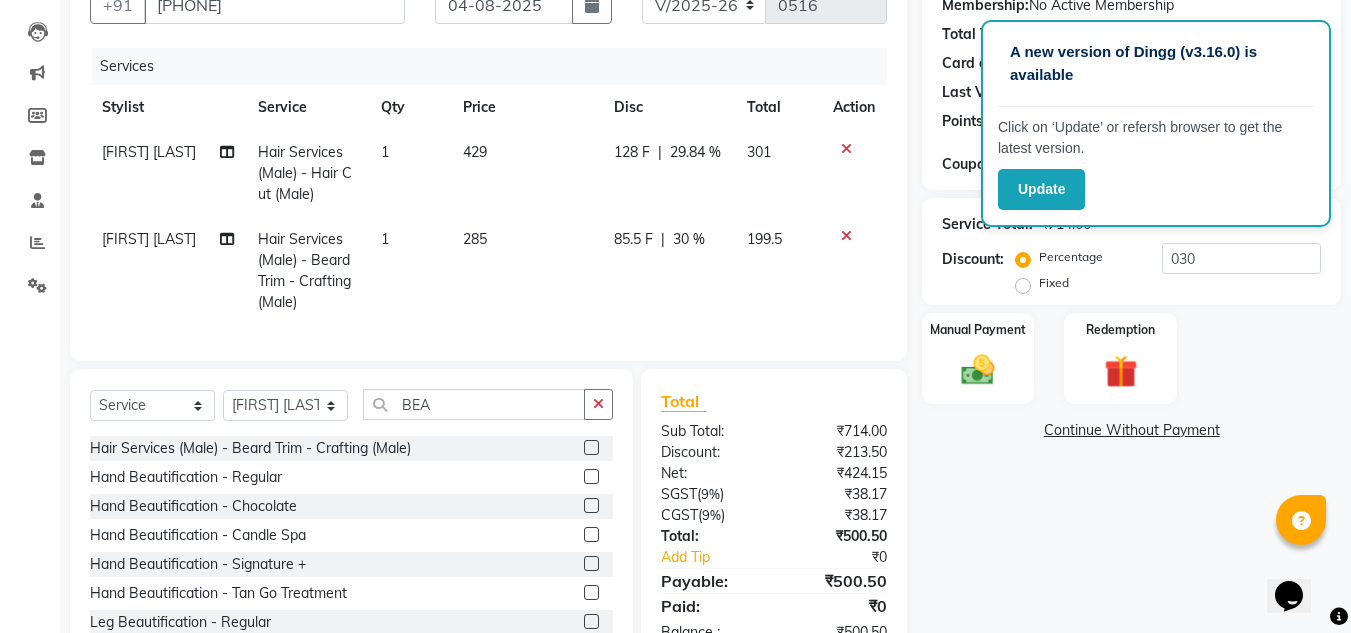 click on "85.5 F" 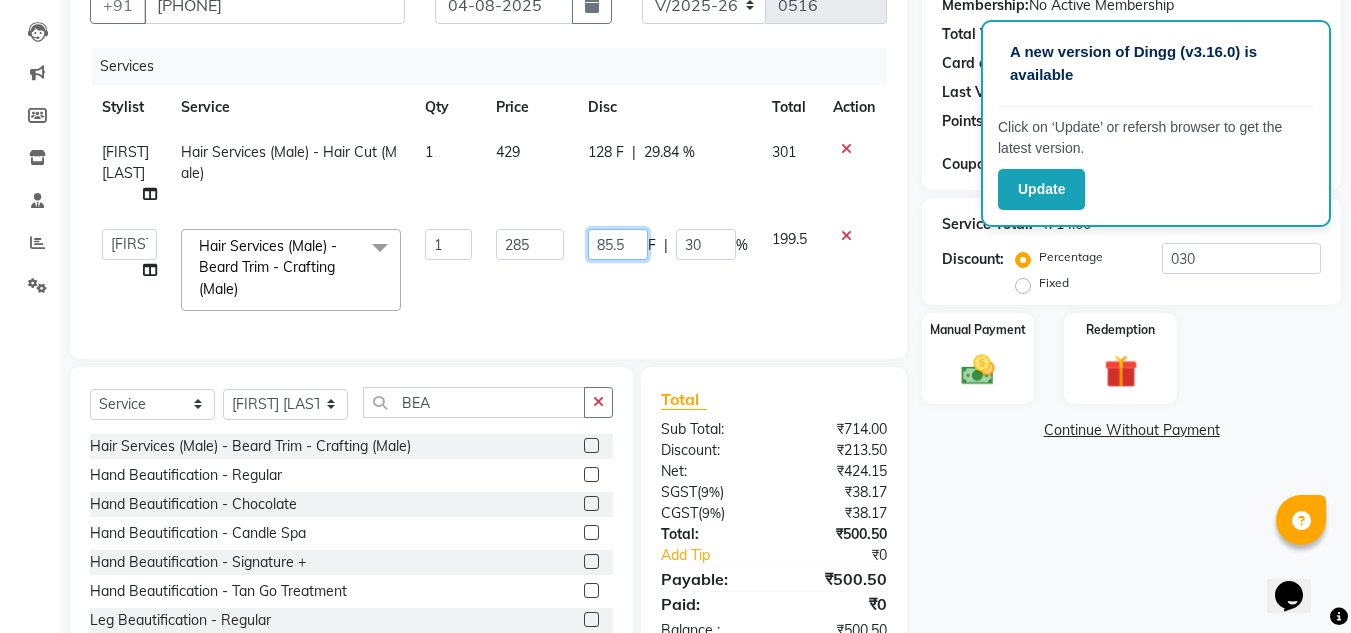 click on "85.5" 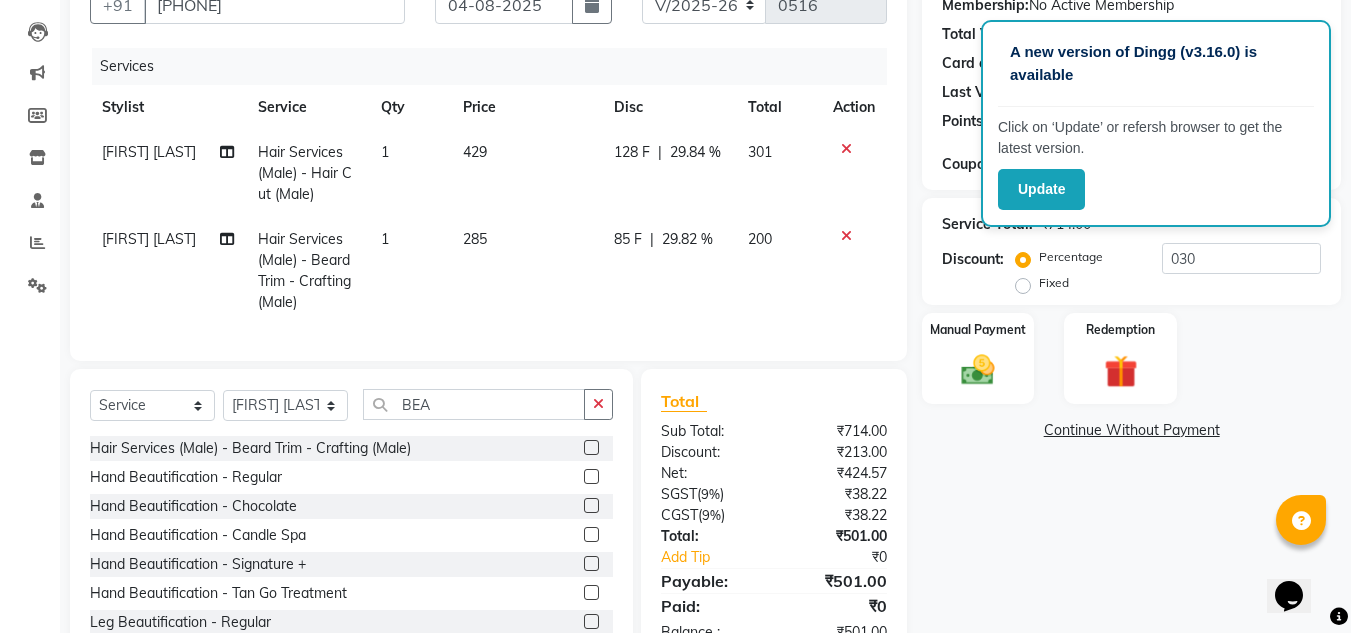 click on "Name: Audumber  Membership:  No Active Membership  Total Visits:  5 Card on file:  0 Last Visit:   13-03-2025 Points:   0  Coupon Code Apply Service Total:  ₹714.00  Discount:  Percentage   Fixed  030 Manual Payment Redemption  Continue Without Payment" 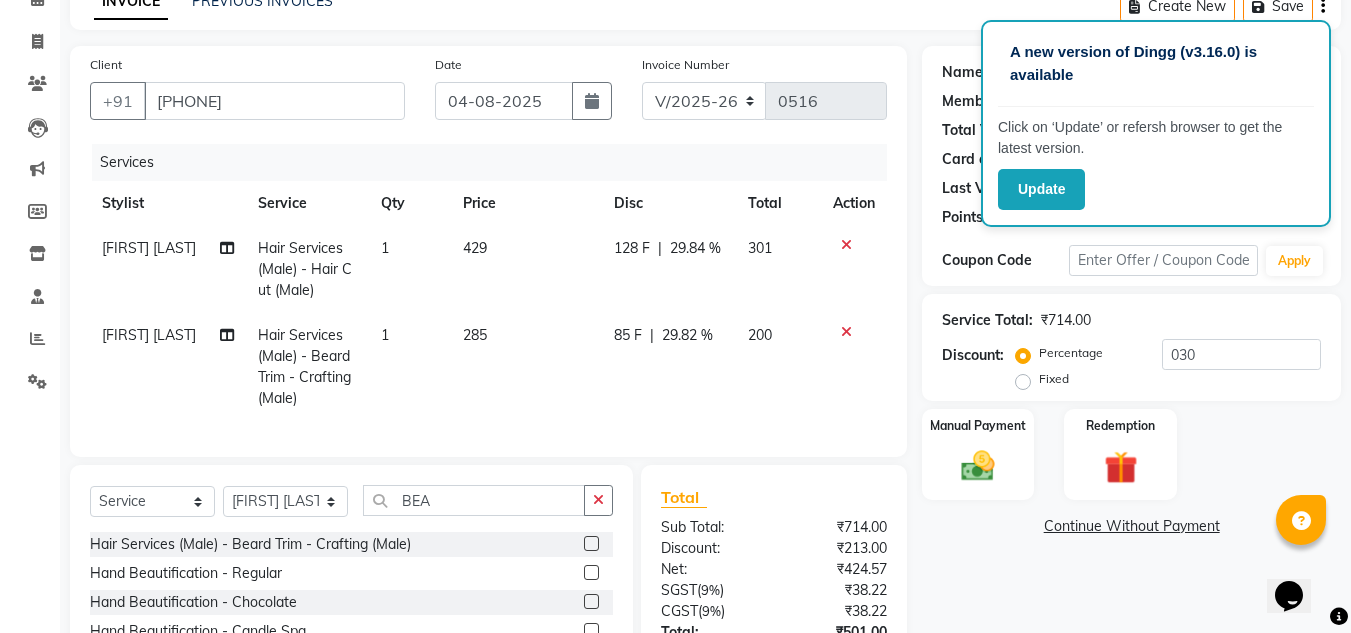 scroll, scrollTop: 76, scrollLeft: 0, axis: vertical 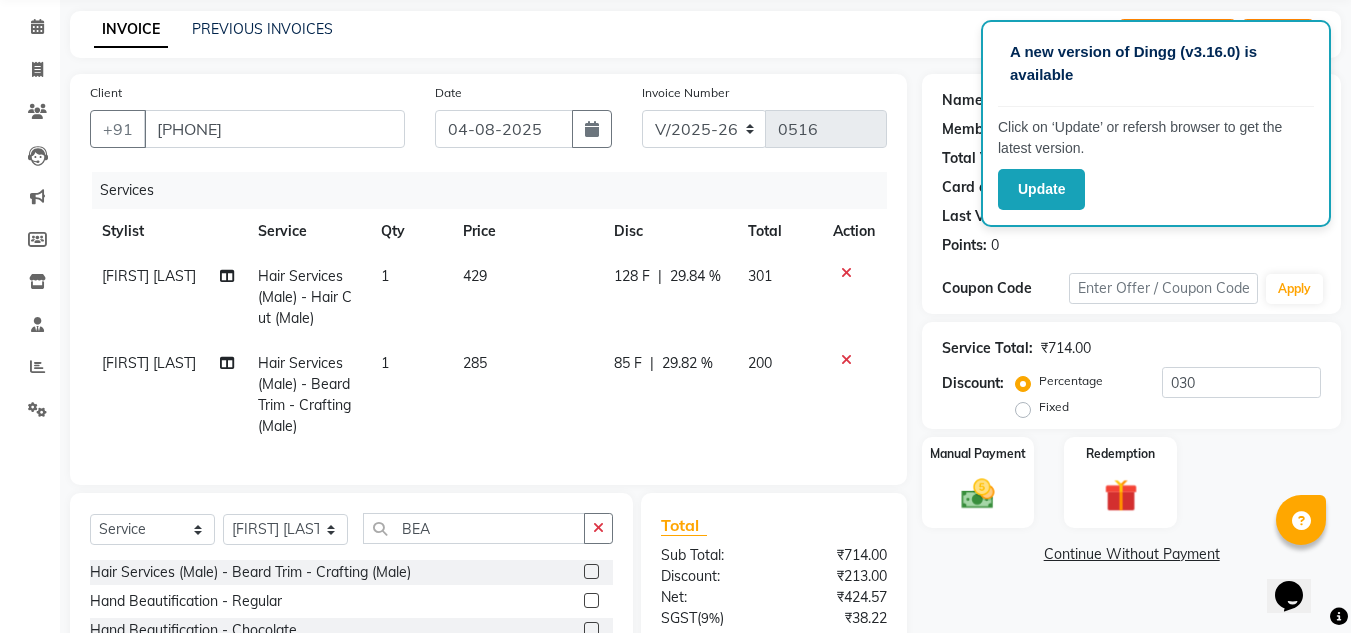 click on "128 F" 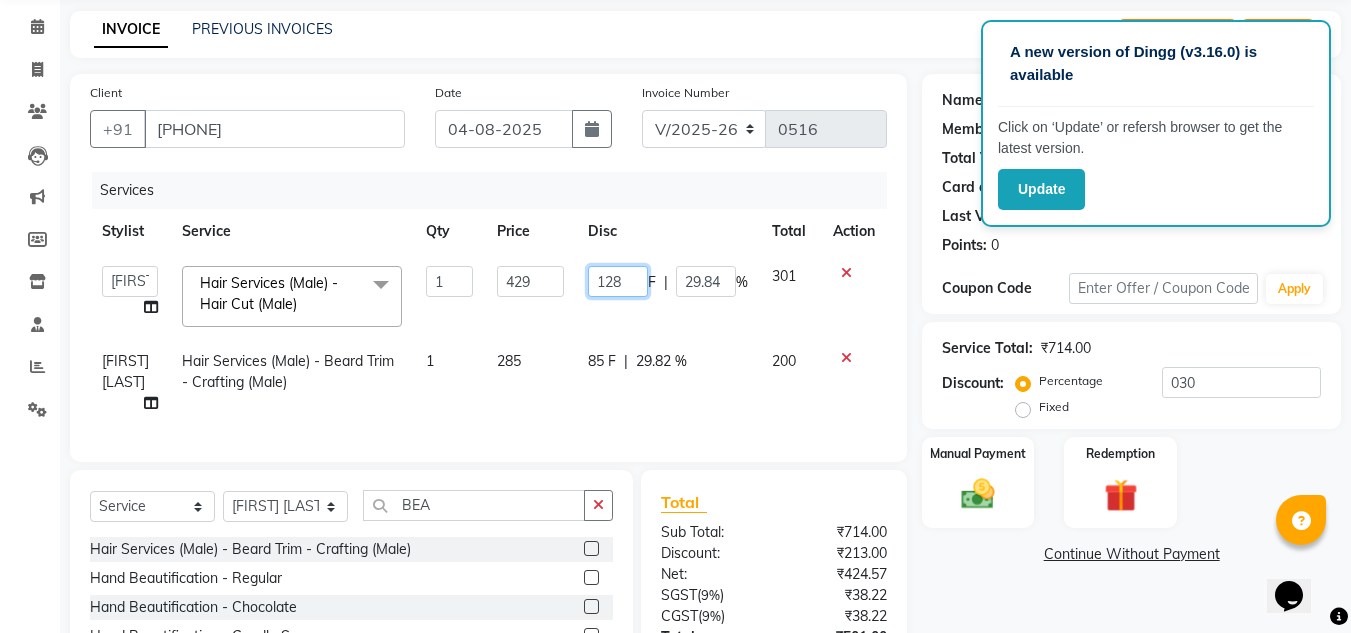 click on "128" 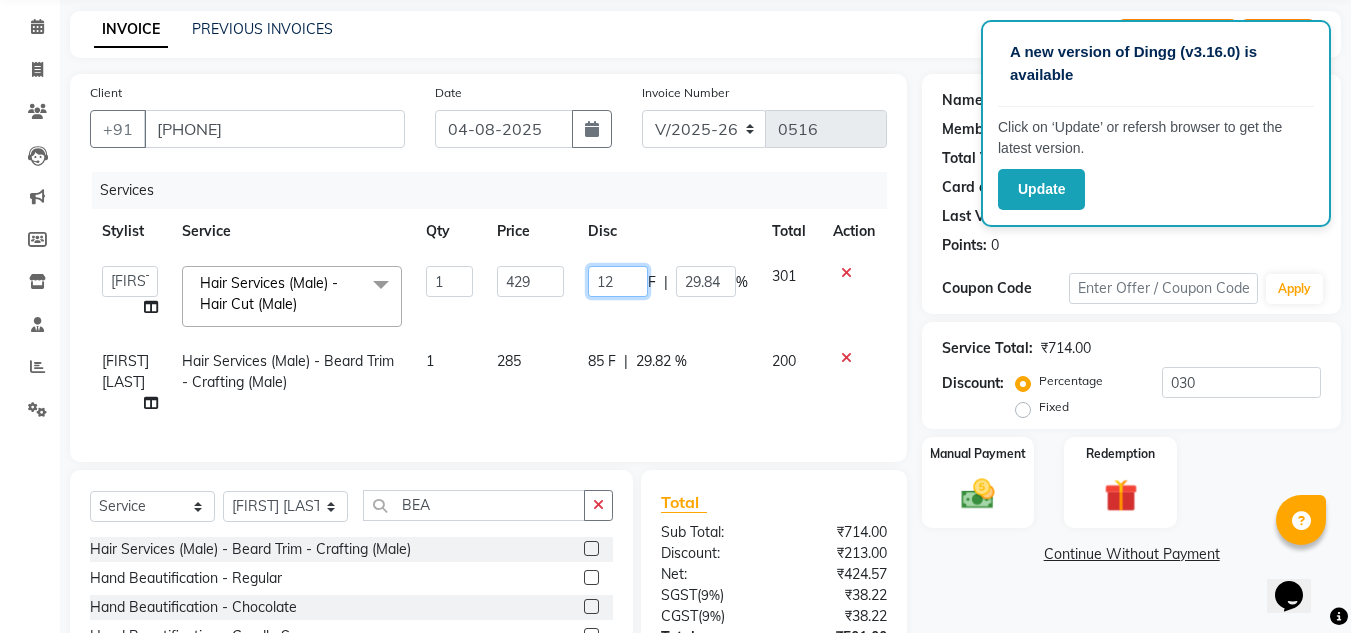 type on "129" 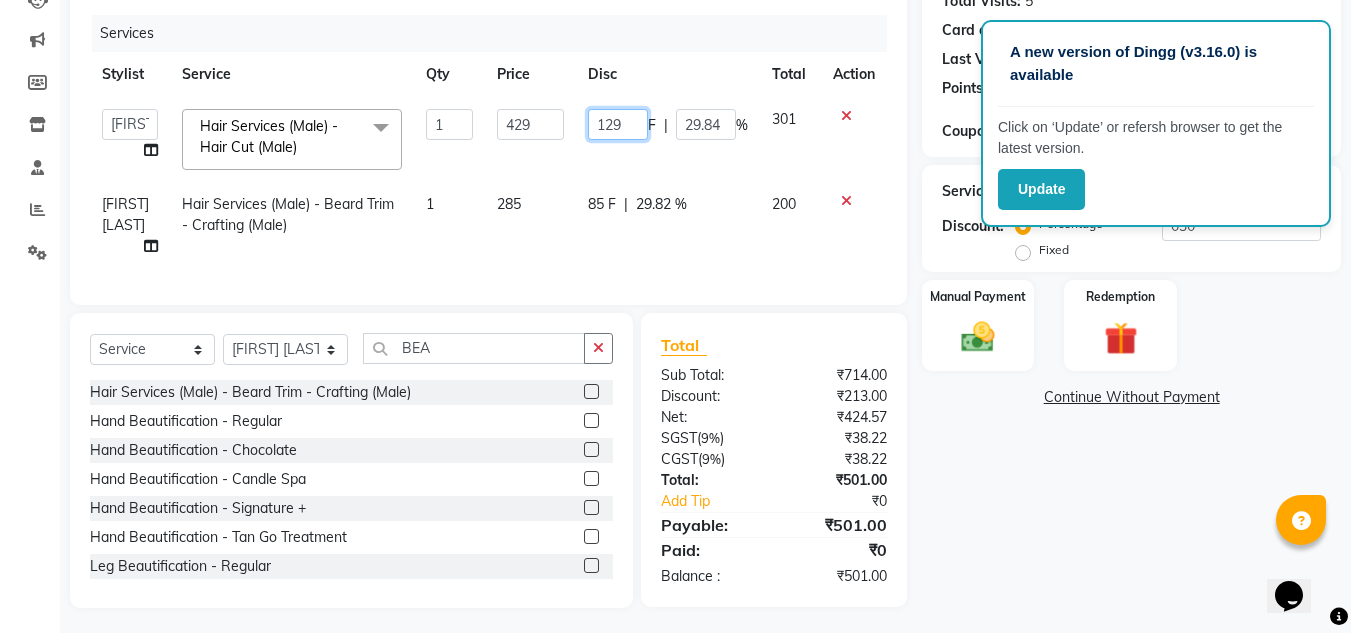 scroll, scrollTop: 253, scrollLeft: 0, axis: vertical 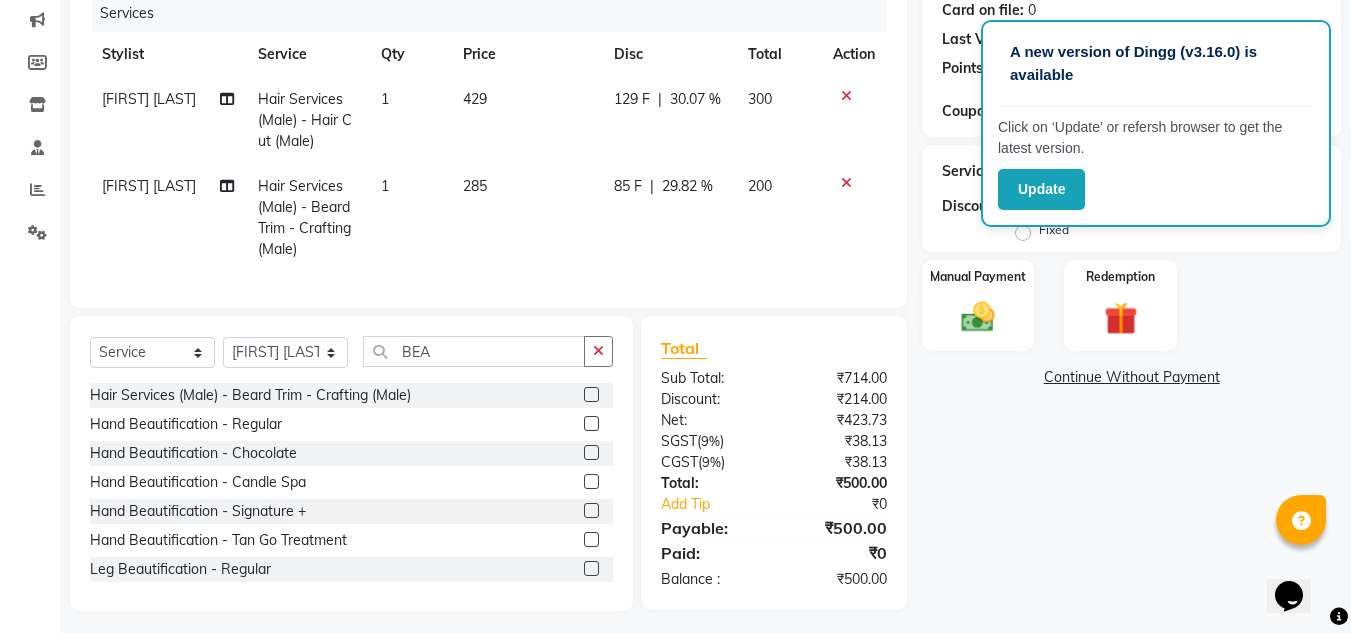 click on "Name: Audumber  Membership:  No Active Membership  Total Visits:  5 Card on file:  0 Last Visit:   13-03-2025 Points:   0  Coupon Code Apply Service Total:  ₹714.00  Discount:  Percentage   Fixed  030 Manual Payment Redemption  Continue Without Payment" 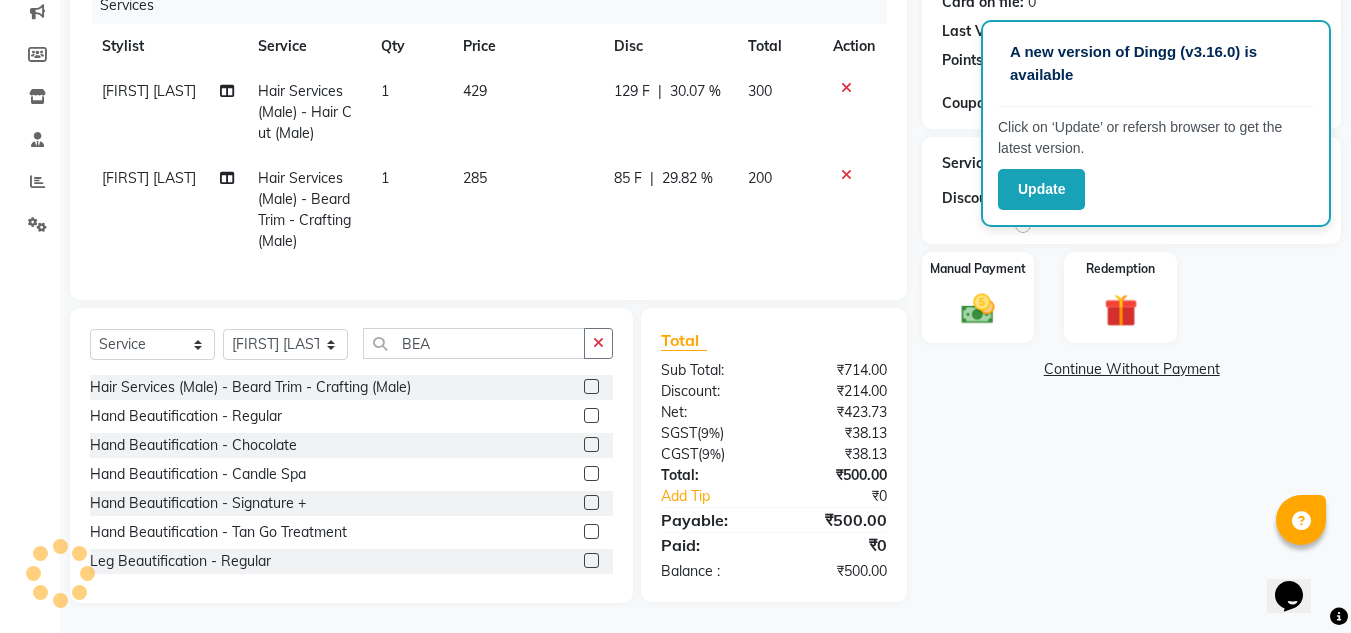scroll, scrollTop: 276, scrollLeft: 0, axis: vertical 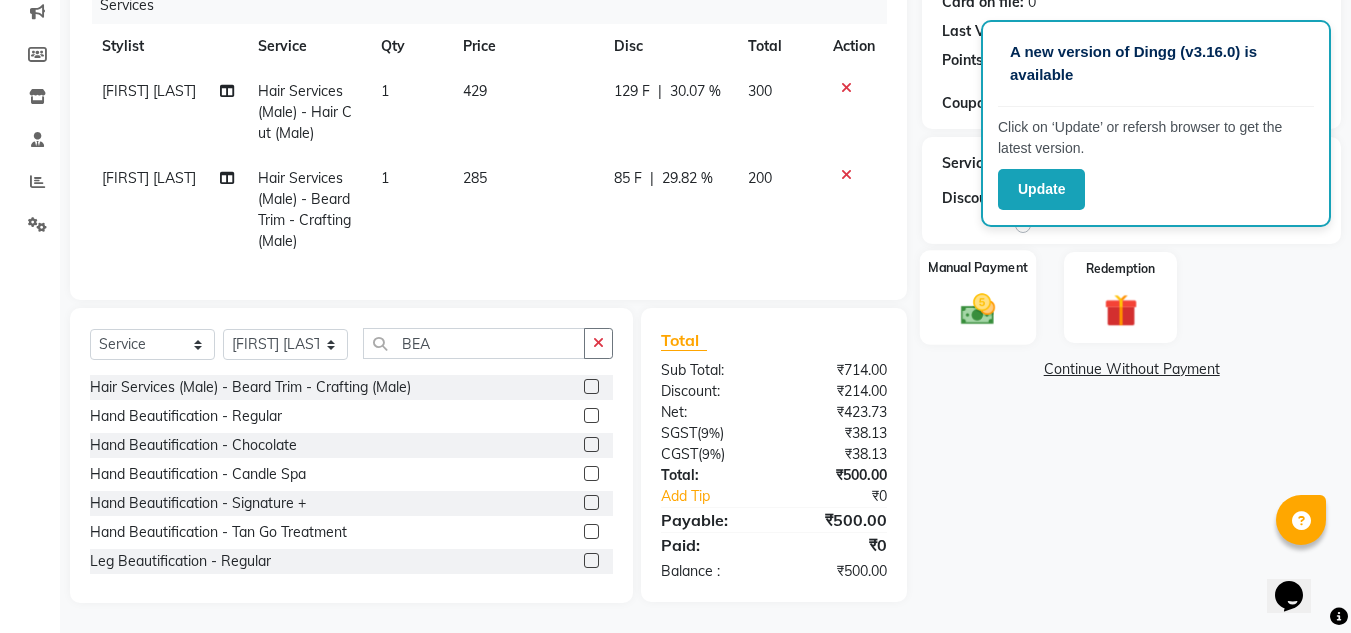 click on "Manual Payment" 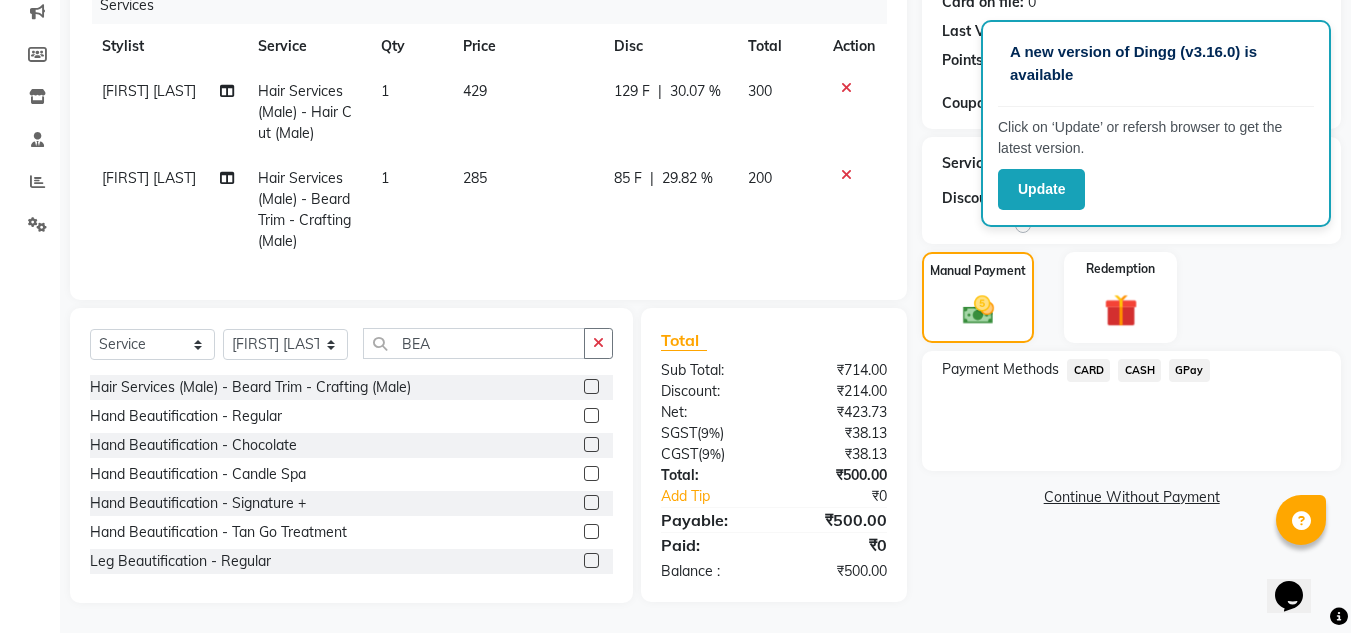 click on "GPay" 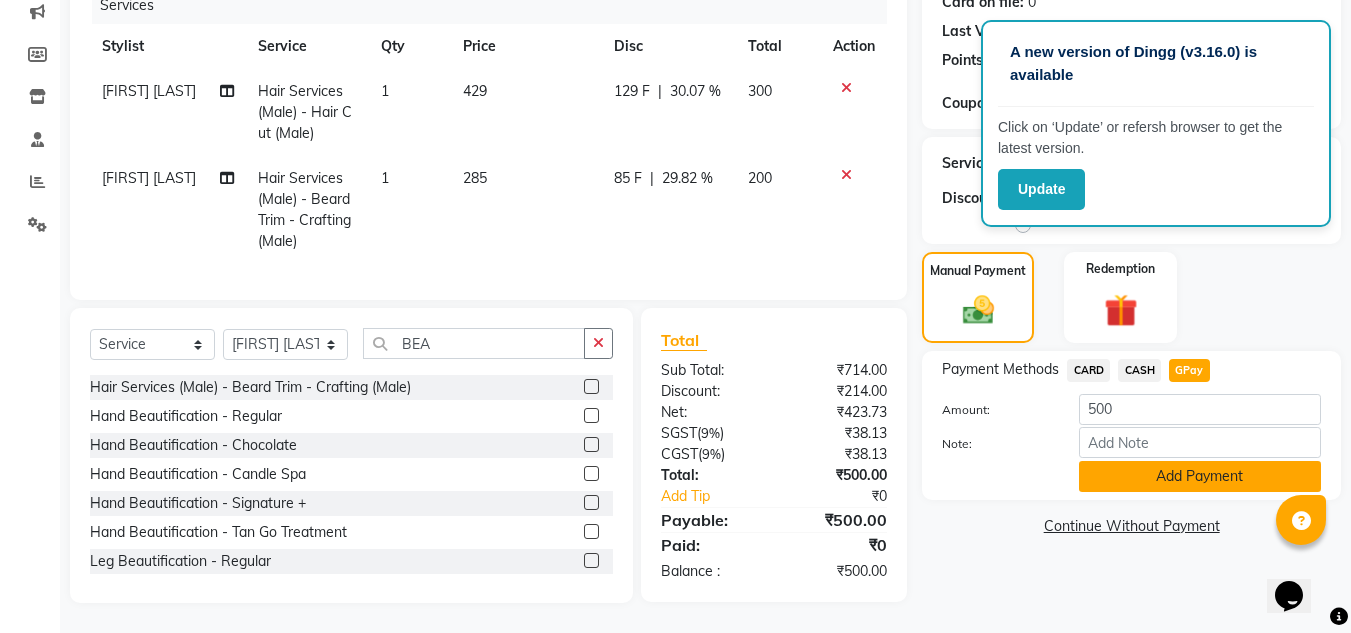 click on "Add Payment" 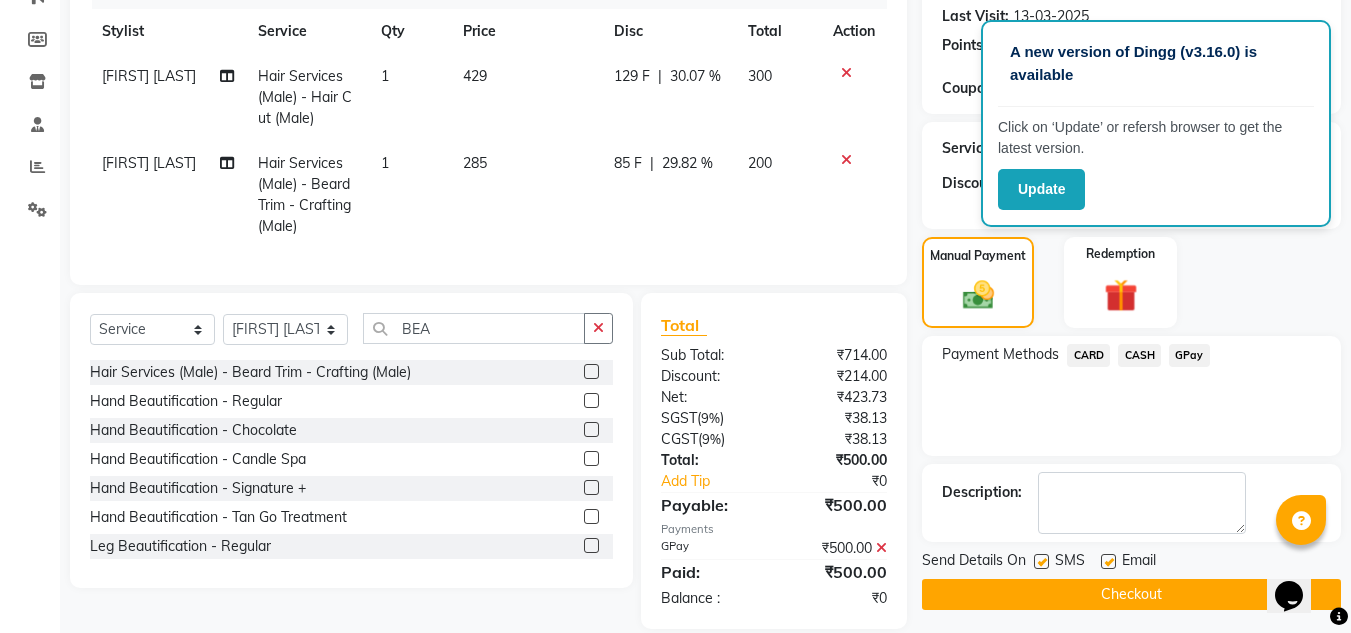 click on "Checkout" 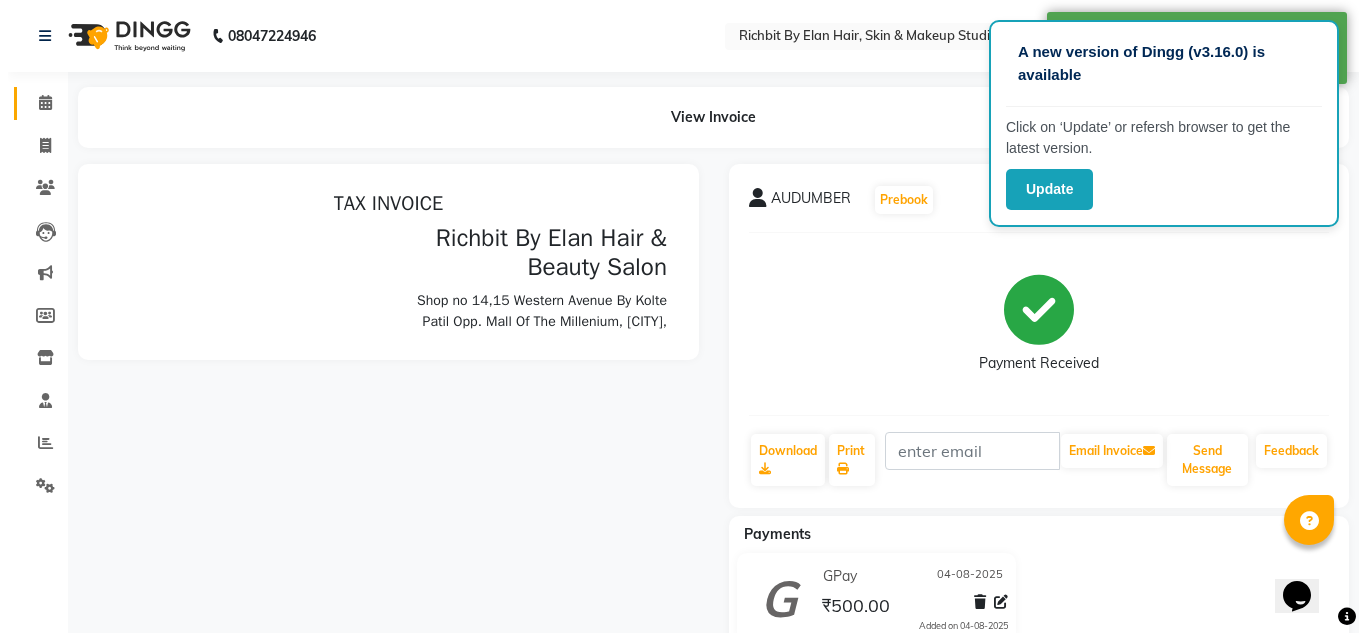 scroll, scrollTop: 0, scrollLeft: 0, axis: both 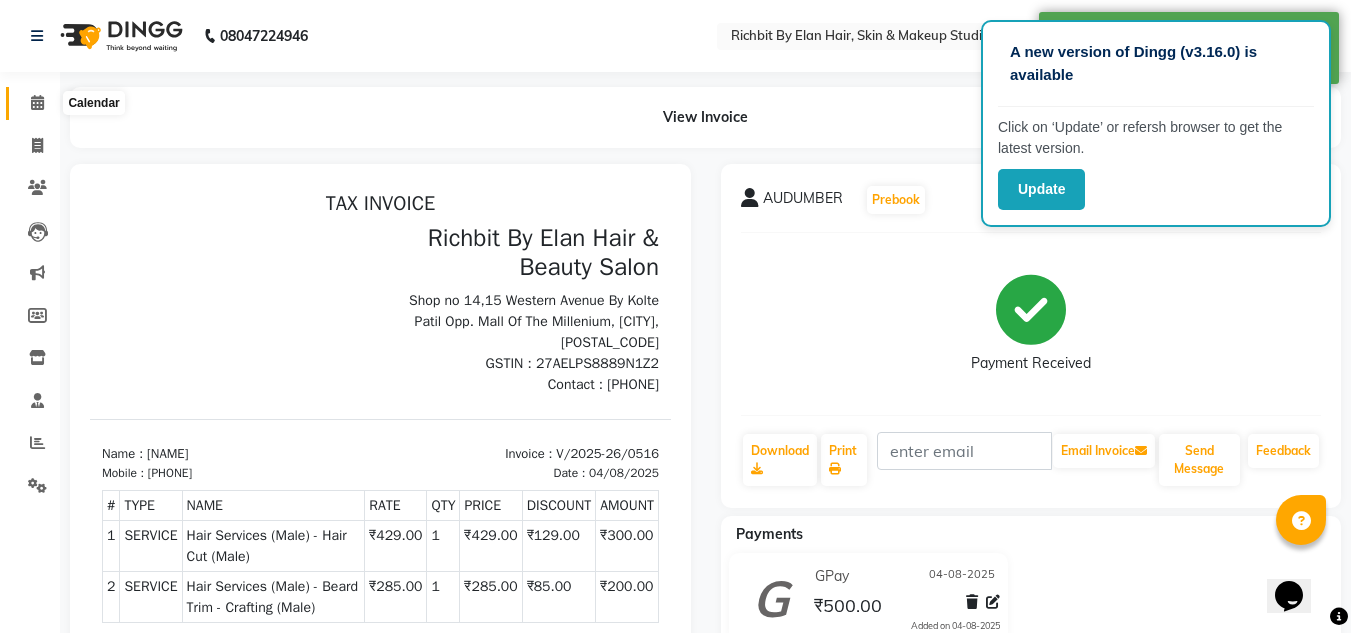 drag, startPoint x: 36, startPoint y: 101, endPoint x: 54, endPoint y: 85, distance: 24.083189 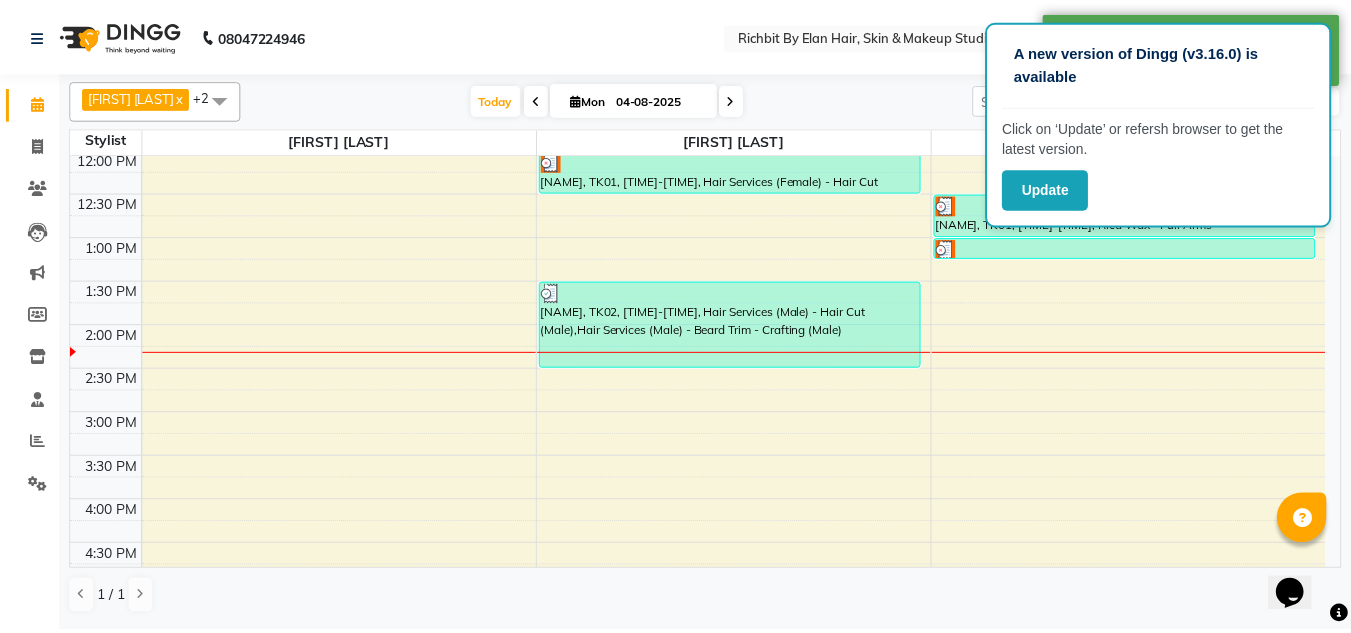 scroll, scrollTop: 200, scrollLeft: 0, axis: vertical 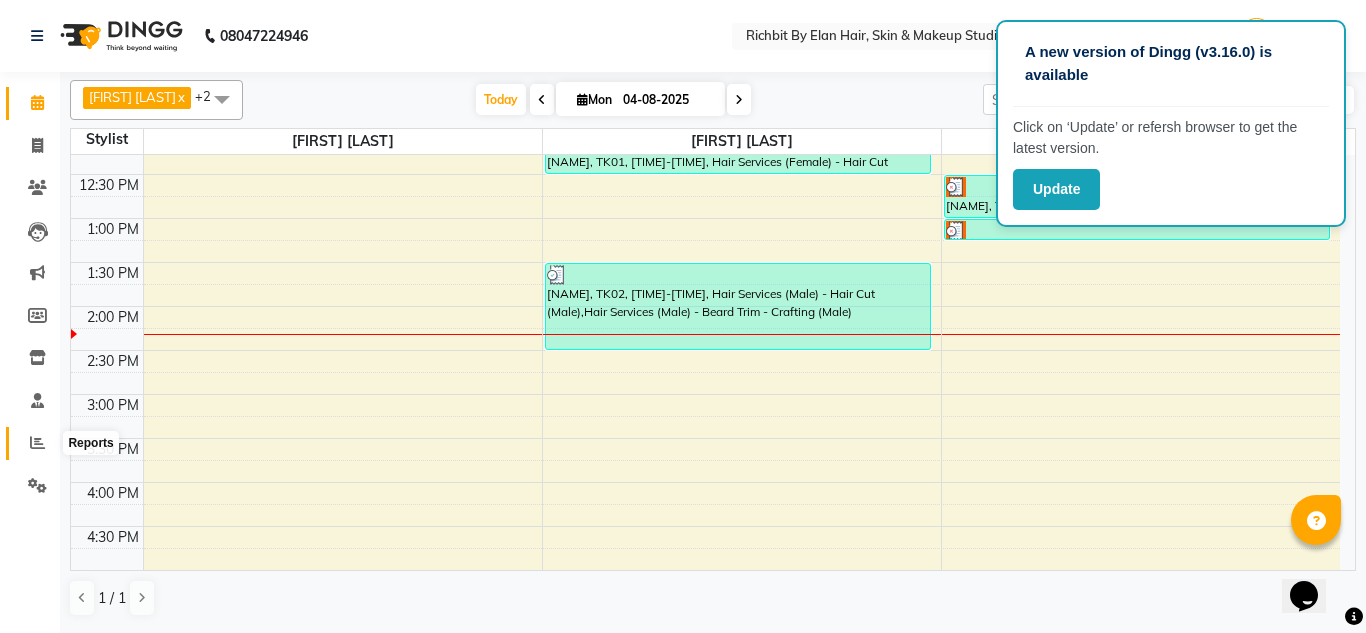 click 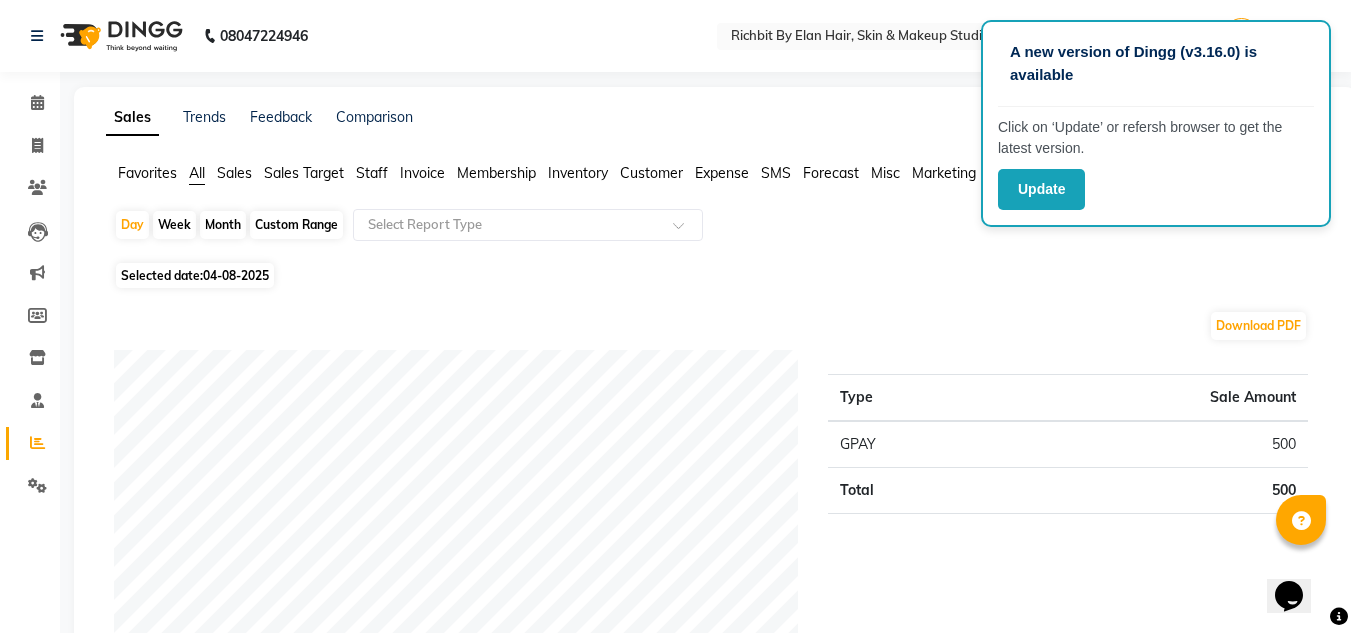 click on "04-08-2025" 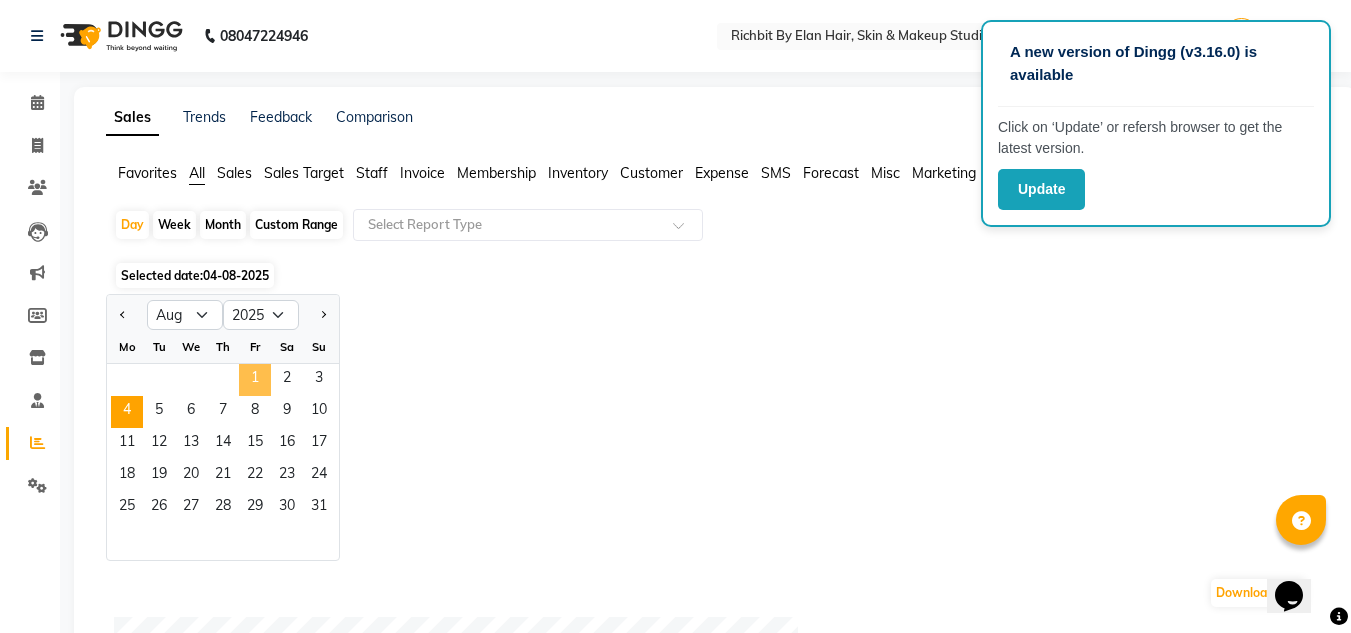 click on "1" 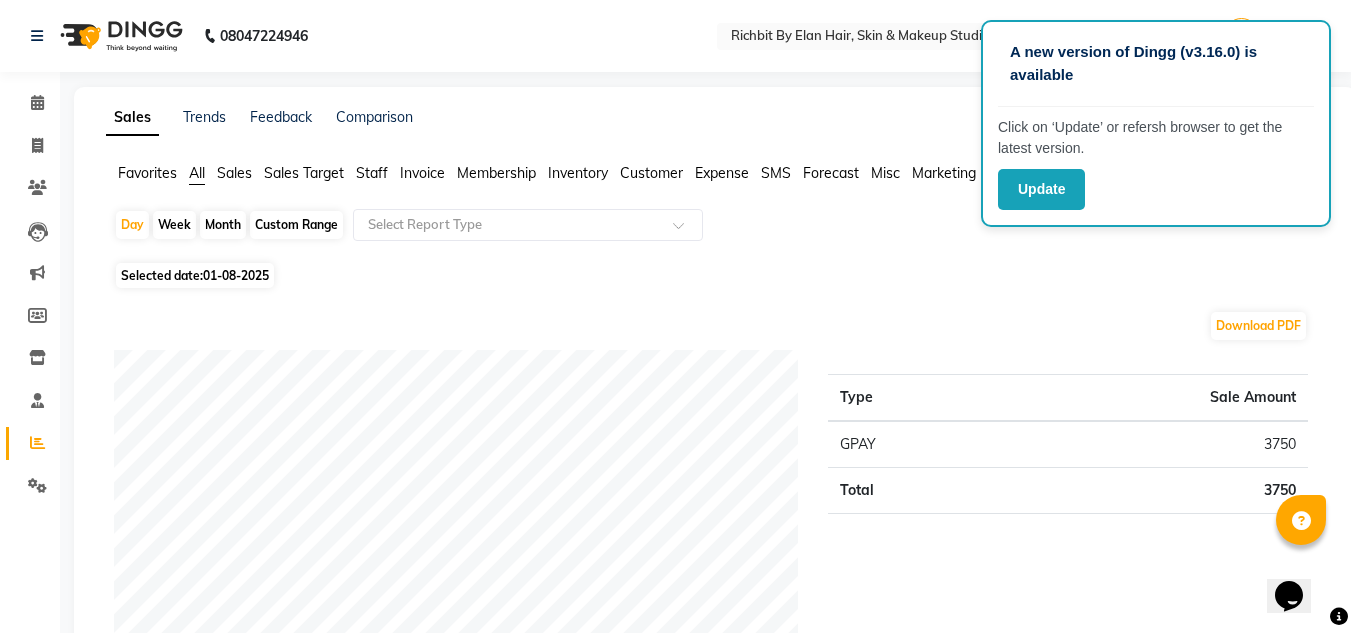 click on "01-08-2025" 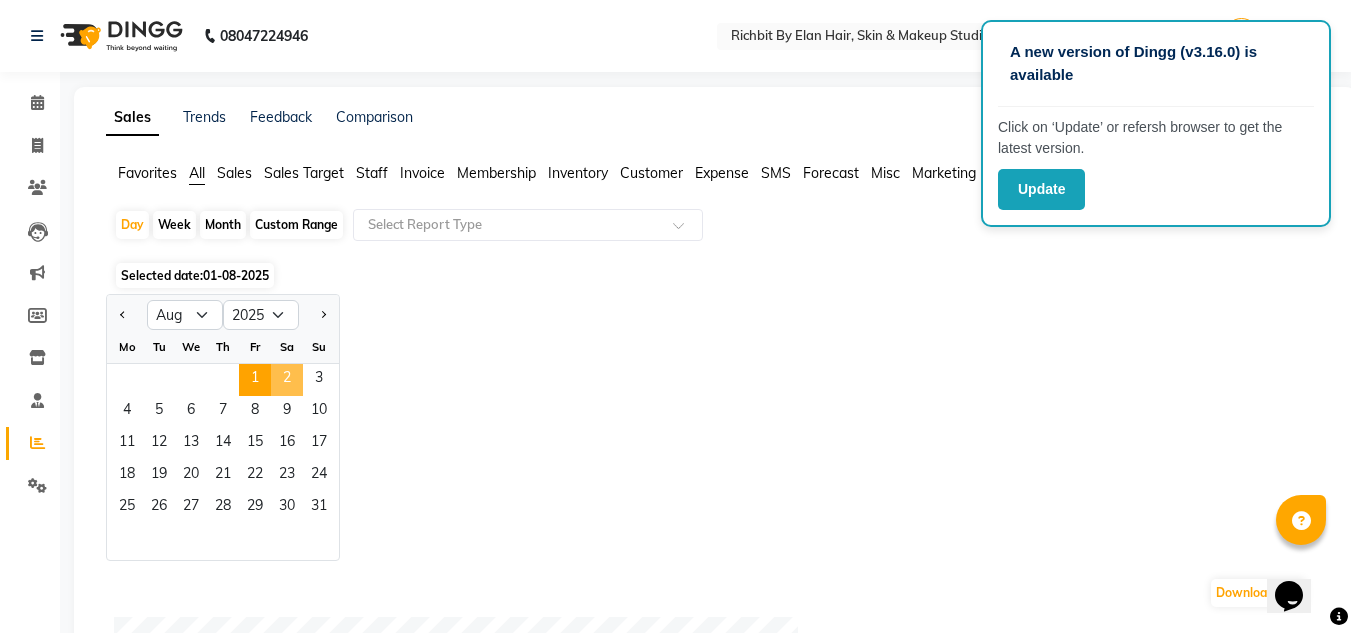 click on "2" 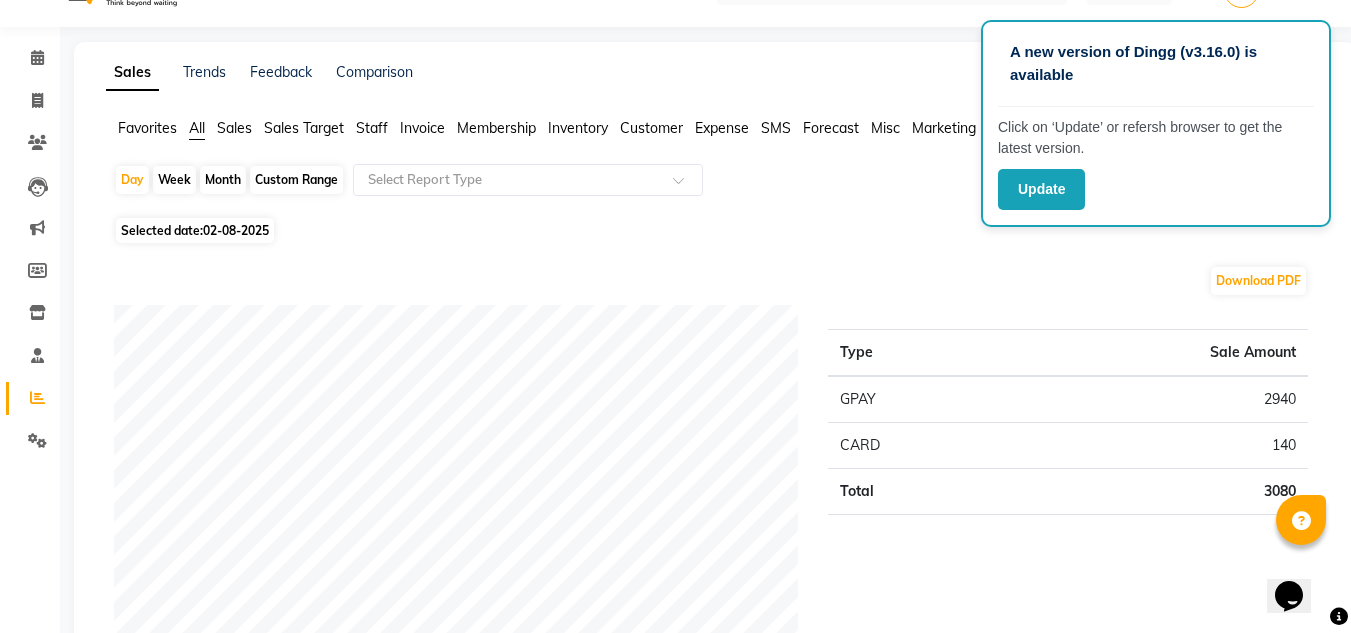 scroll, scrollTop: 0, scrollLeft: 0, axis: both 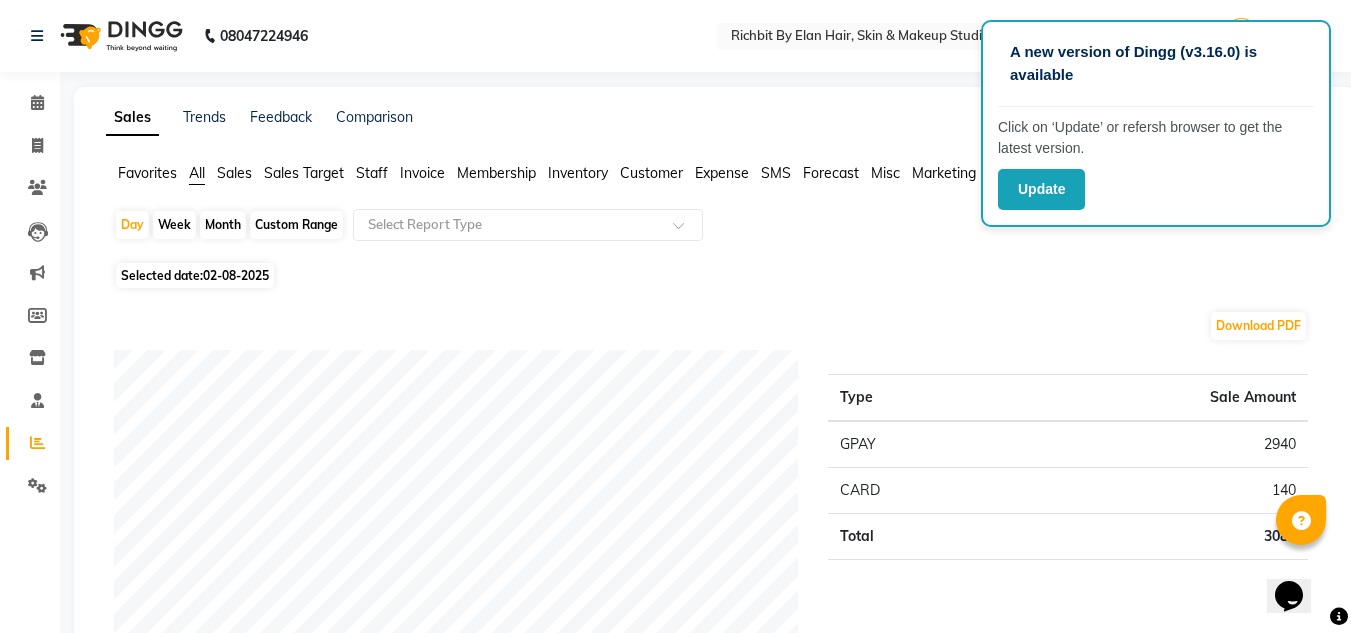 click on "02-08-2025" 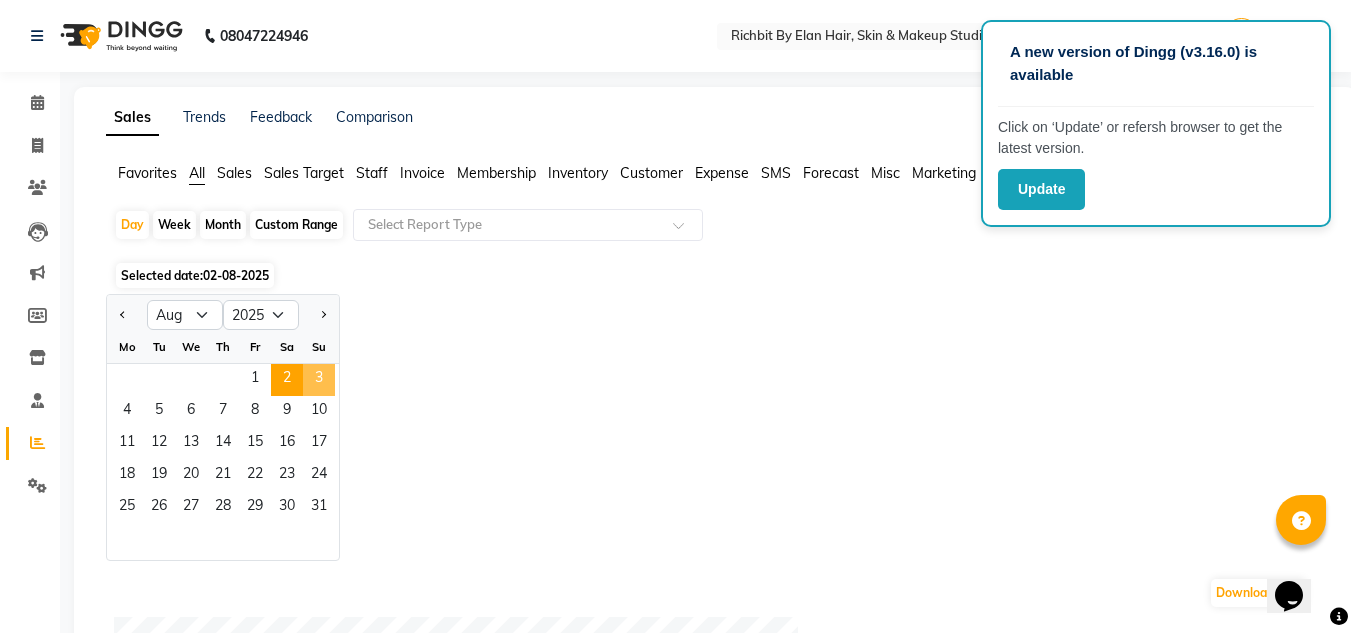 click on "3" 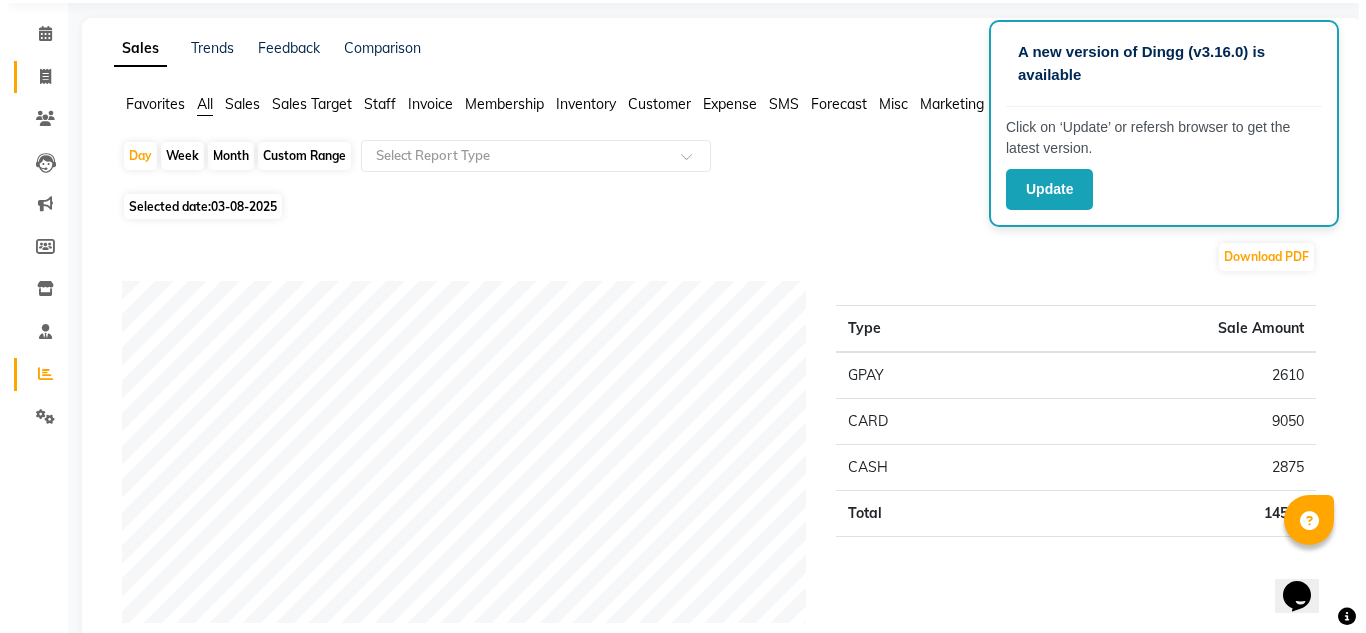 scroll, scrollTop: 0, scrollLeft: 0, axis: both 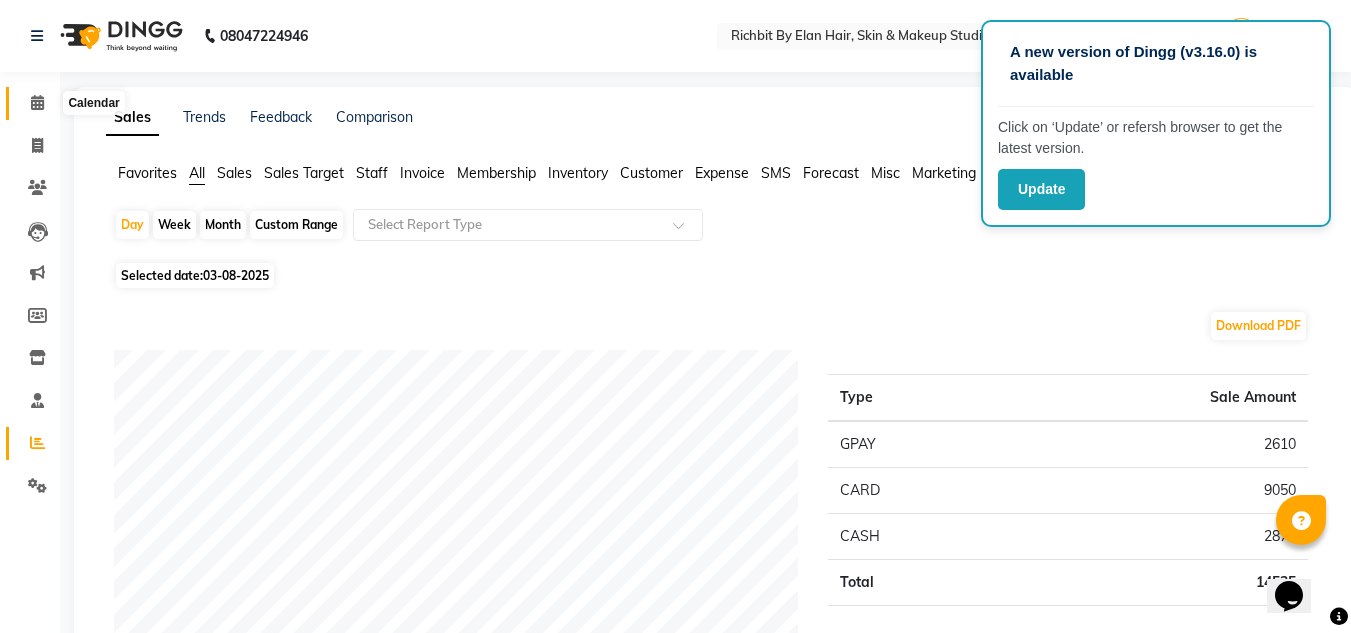 click 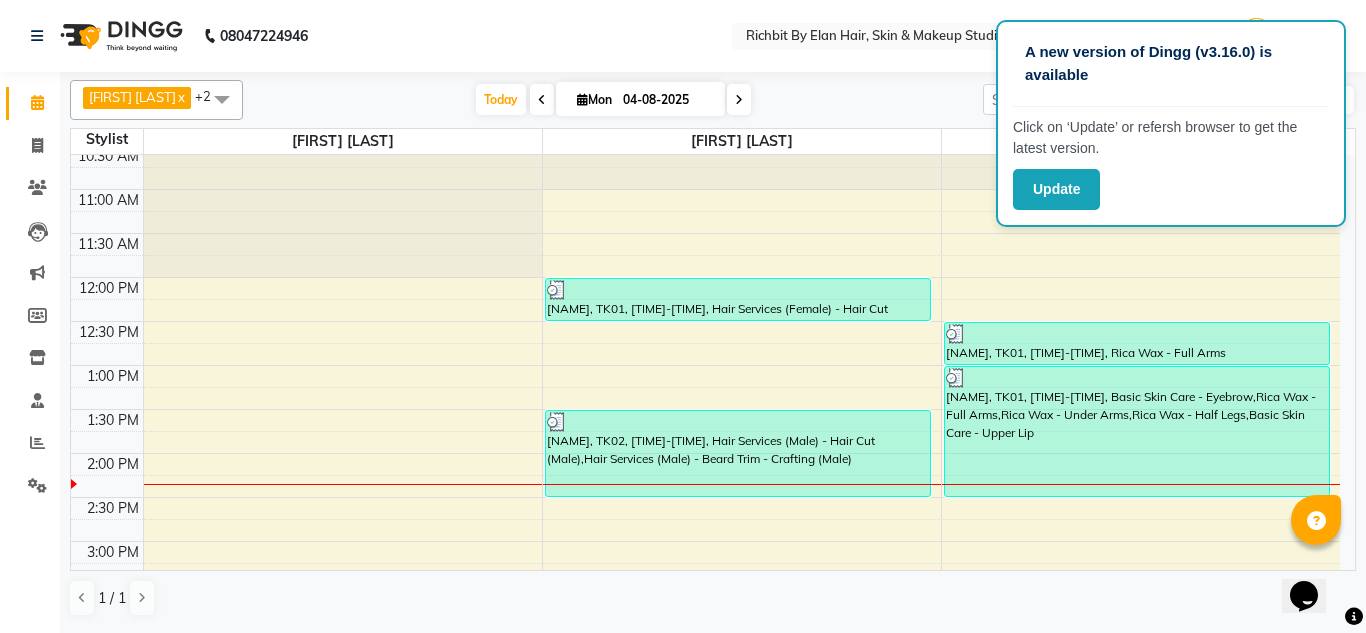 scroll, scrollTop: 200, scrollLeft: 0, axis: vertical 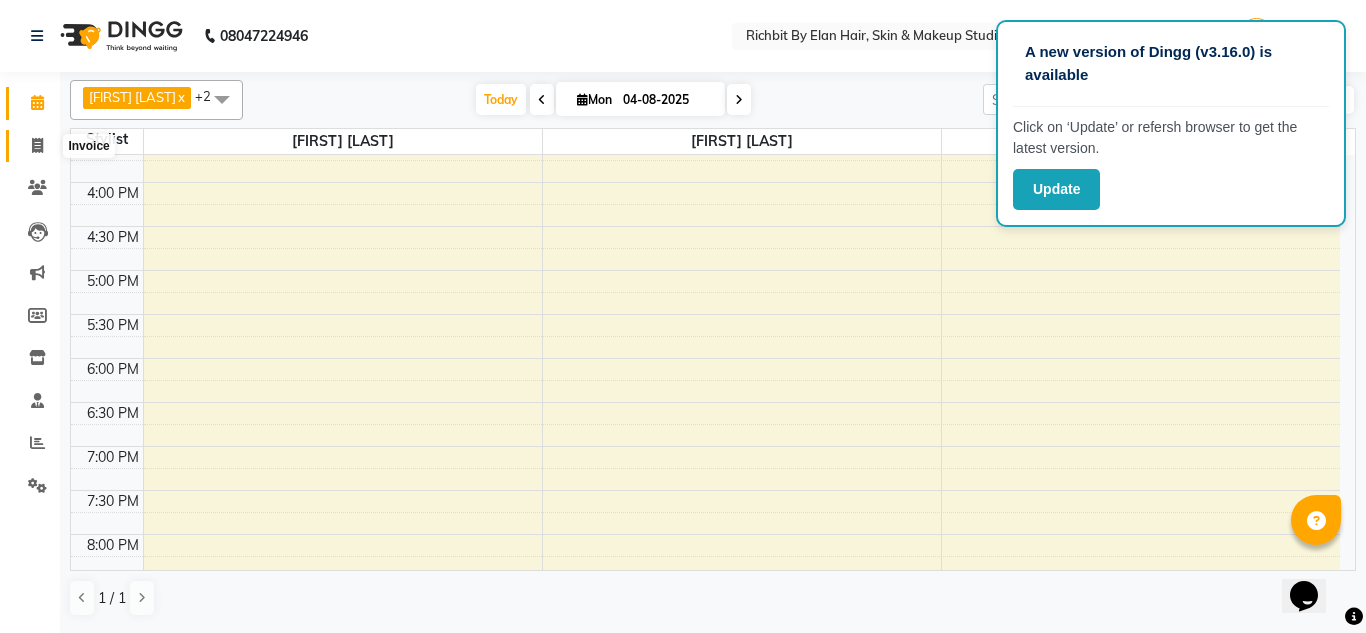 click 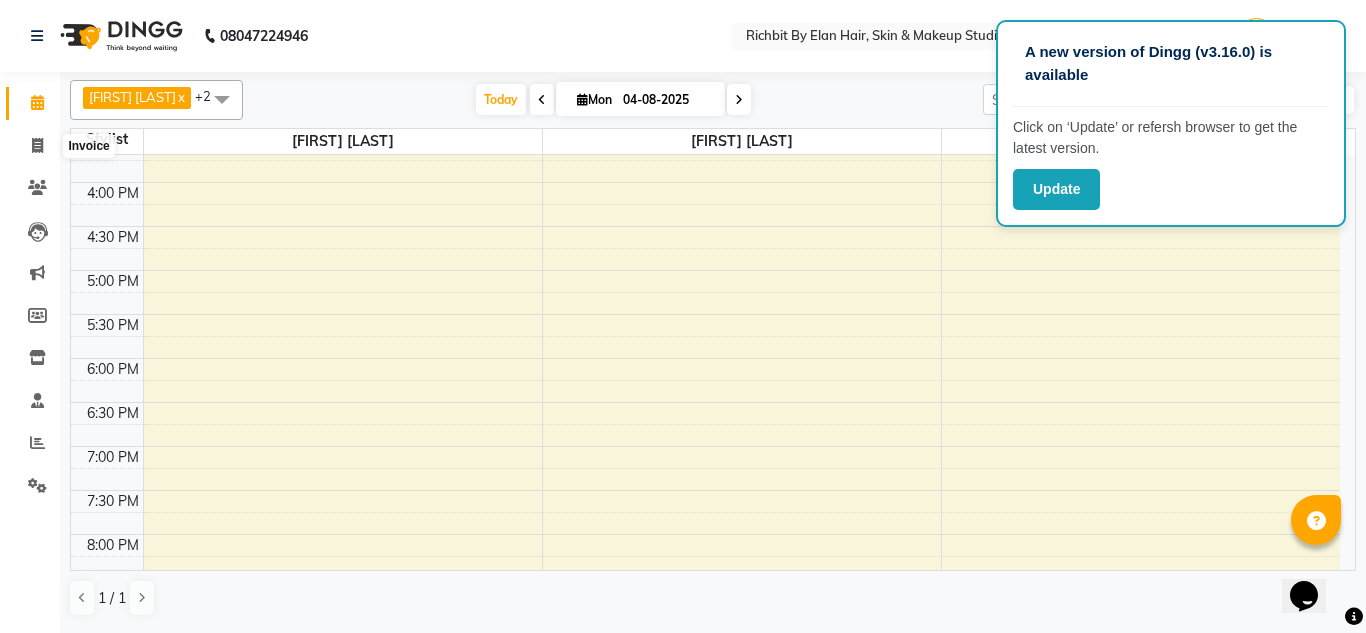 select on "4114" 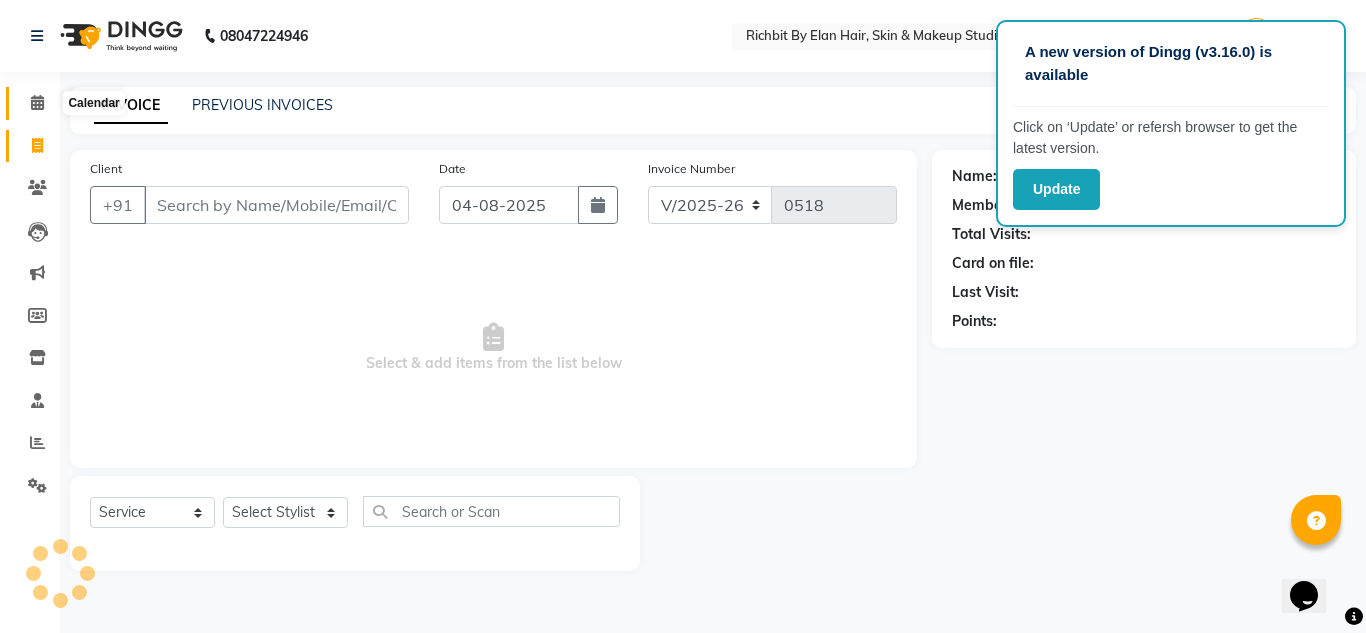 click 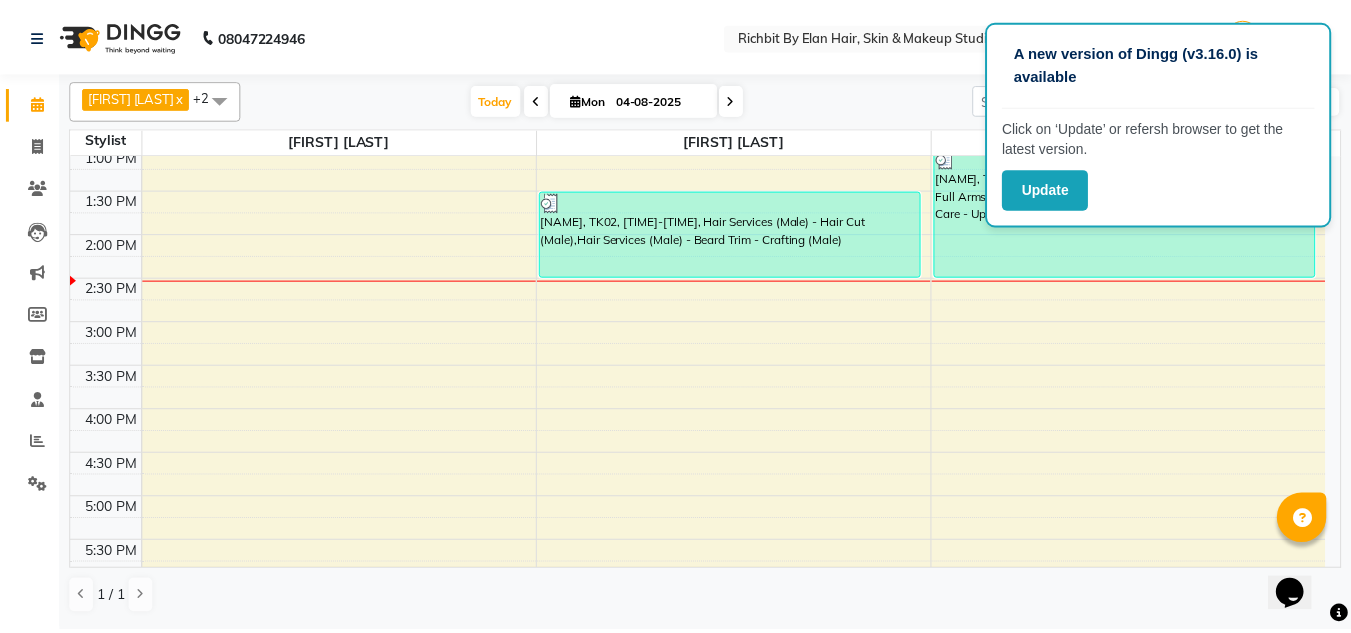 scroll, scrollTop: 300, scrollLeft: 0, axis: vertical 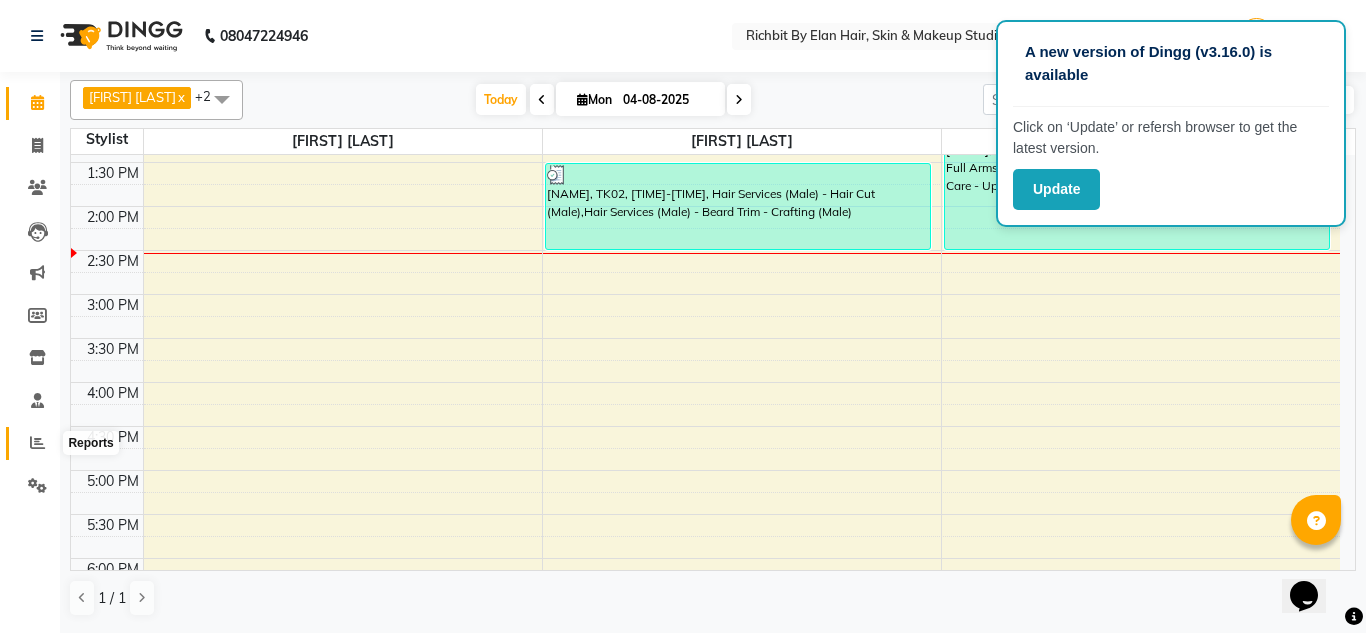 drag, startPoint x: 31, startPoint y: 450, endPoint x: 34, endPoint y: 436, distance: 14.3178215 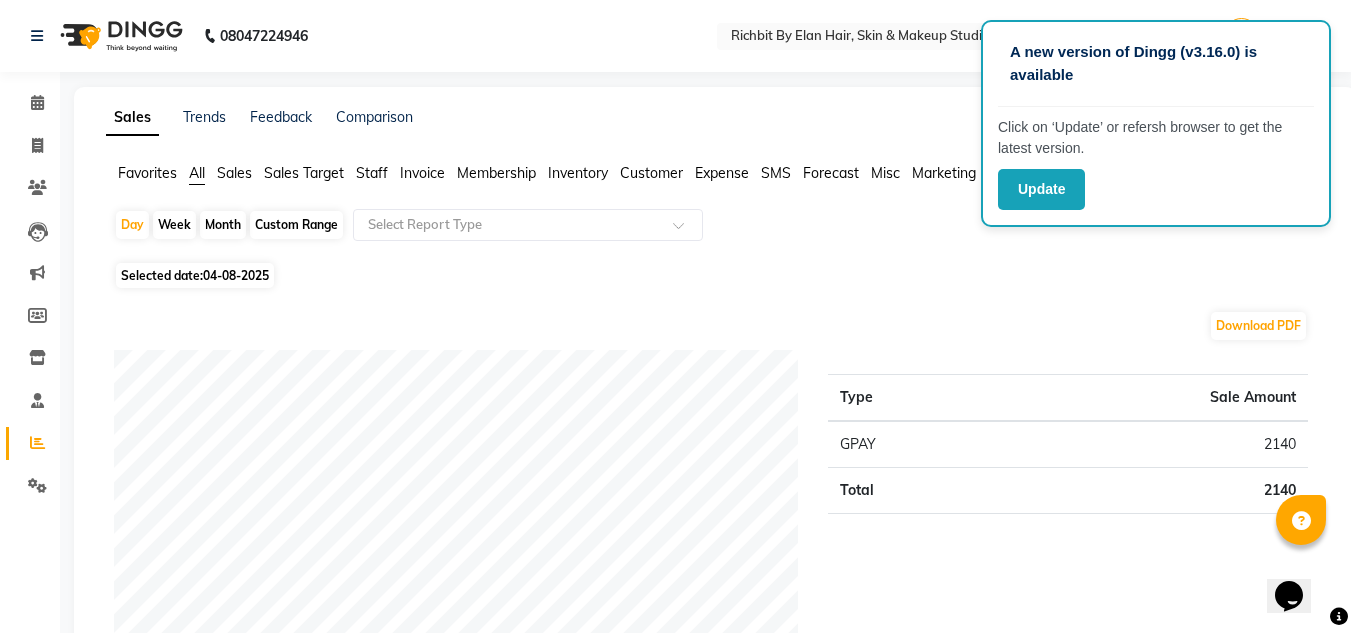 click on "Month" 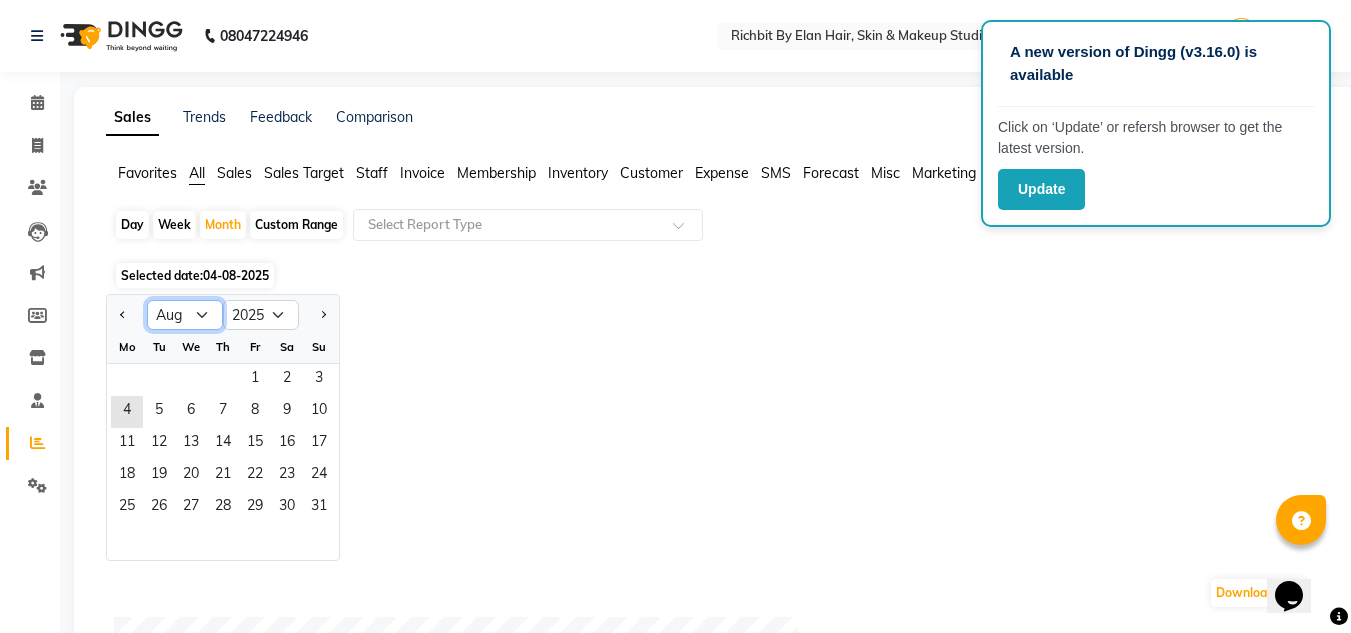 click on "Jan Feb Mar Apr May Jun Jul Aug Sep Oct Nov Dec" 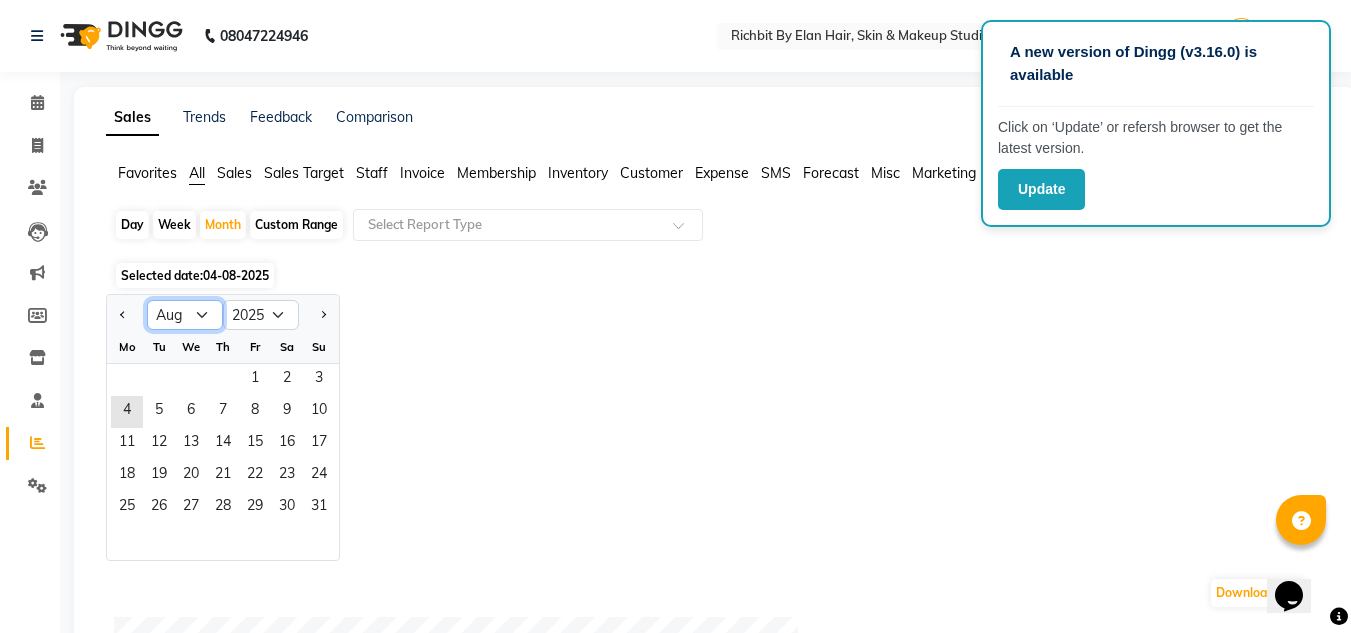 select on "7" 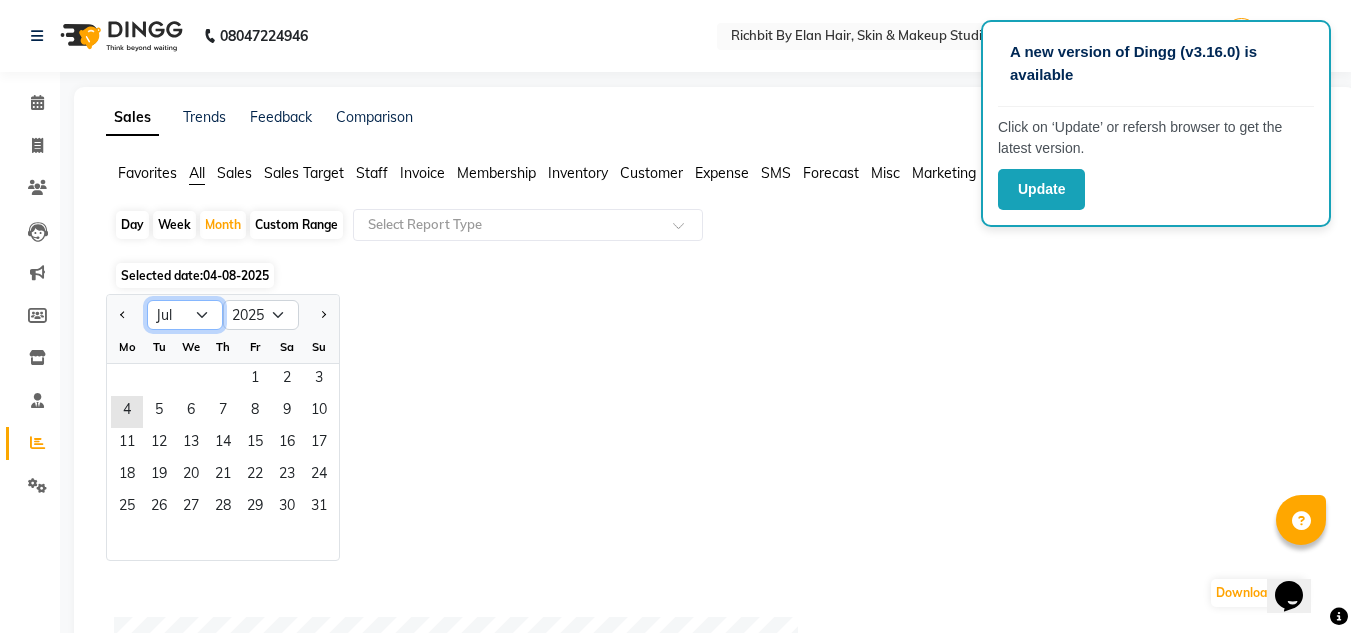 click on "Jan Feb Mar Apr May Jun Jul Aug Sep Oct Nov Dec" 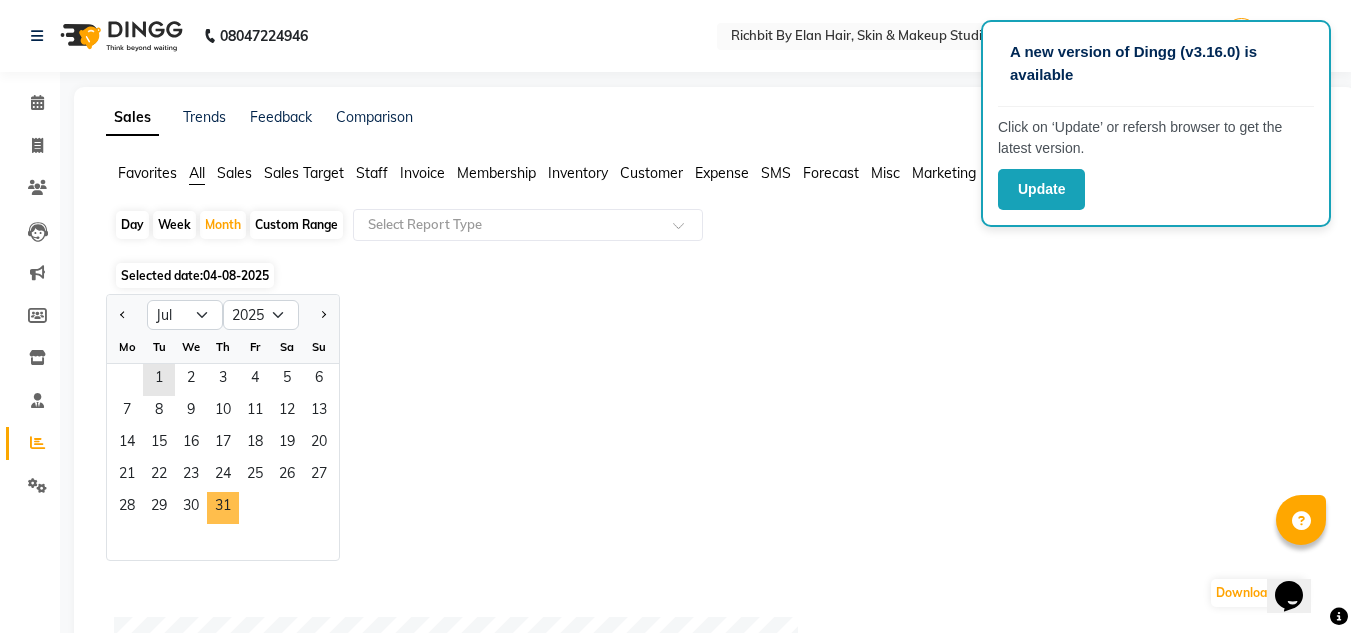 drag, startPoint x: 221, startPoint y: 511, endPoint x: 239, endPoint y: 497, distance: 22.803509 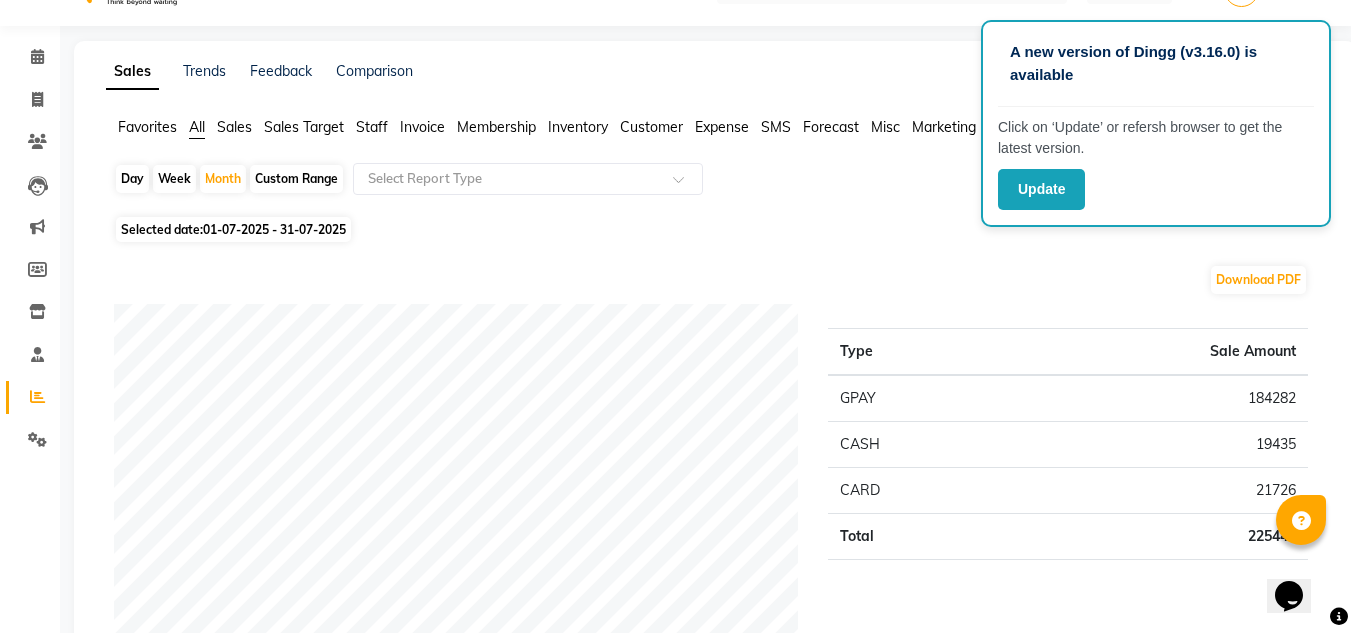scroll, scrollTop: 0, scrollLeft: 0, axis: both 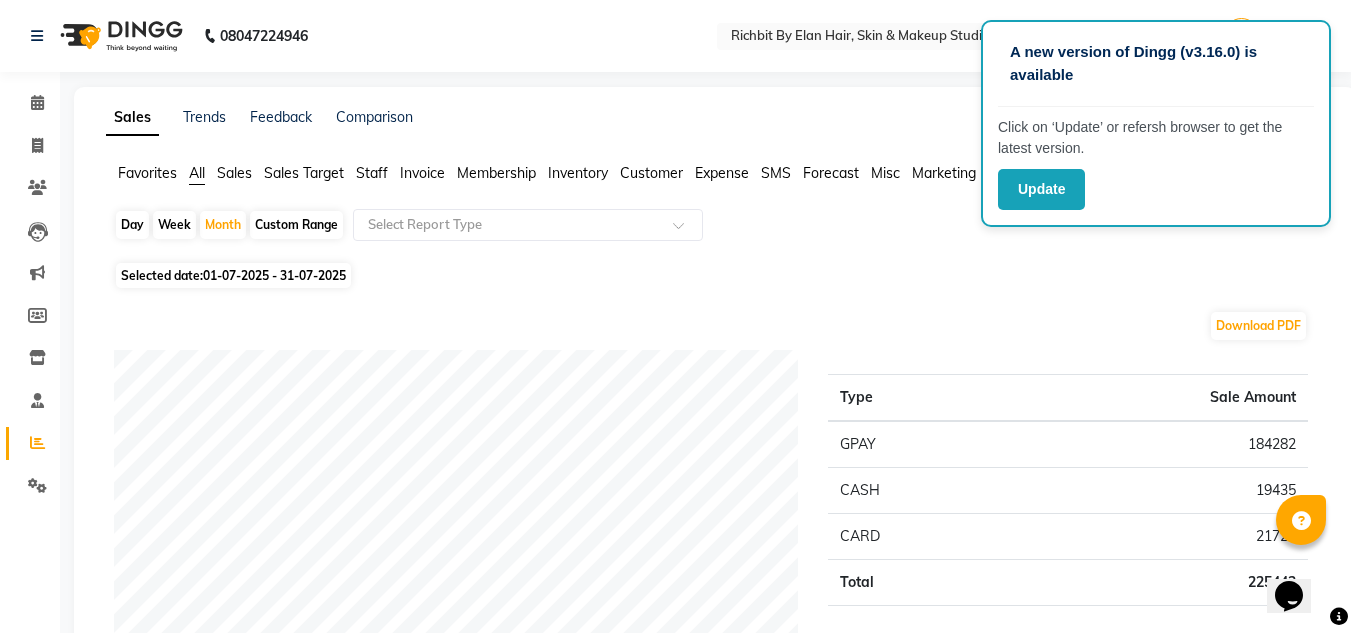 click on "Staff" 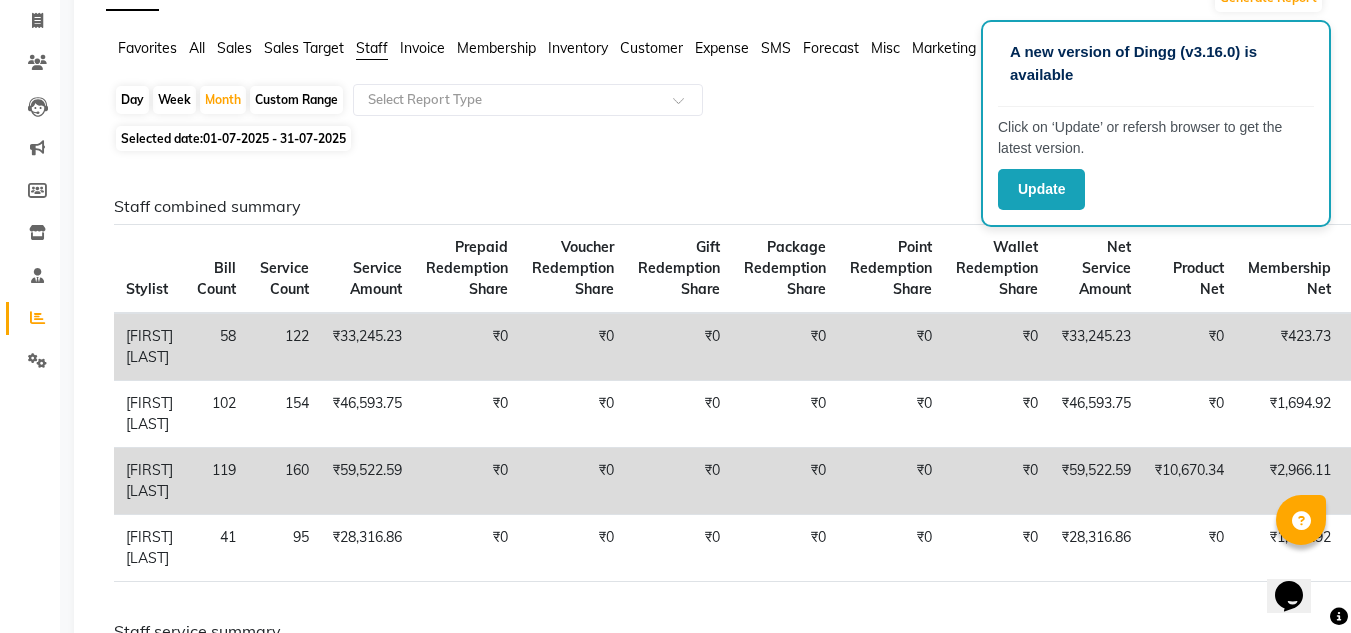 scroll, scrollTop: 0, scrollLeft: 0, axis: both 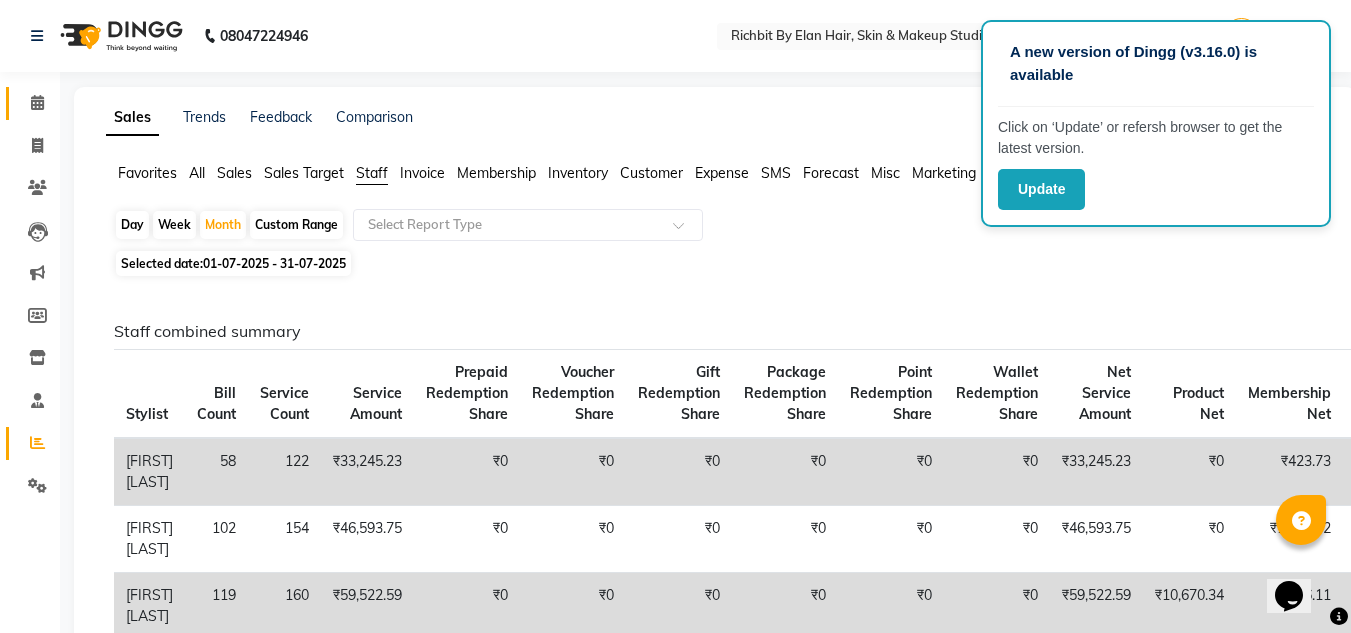 click on "Calendar" 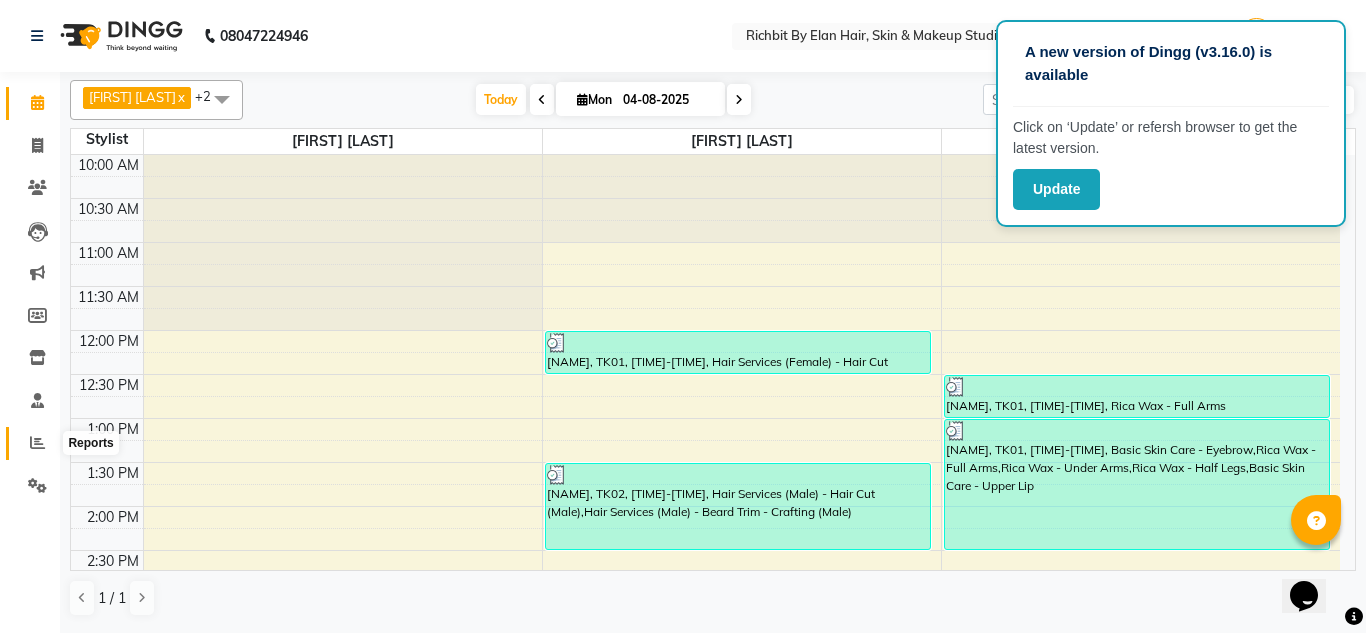 click 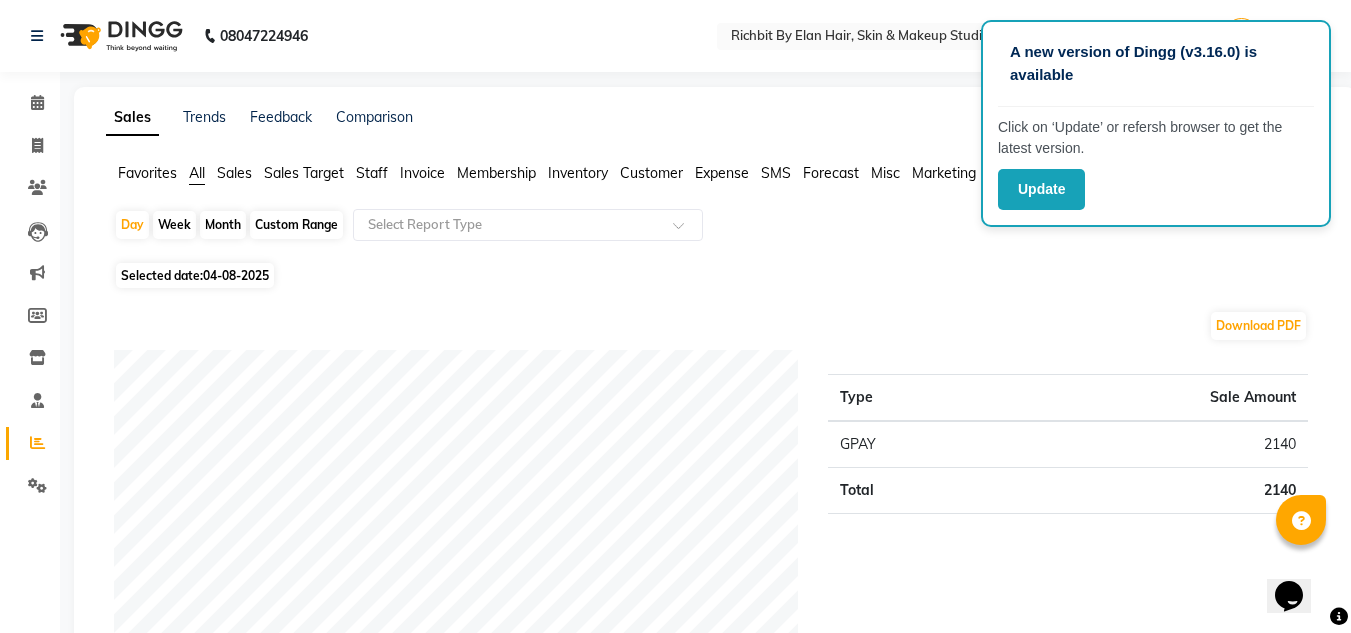 click on "Month" 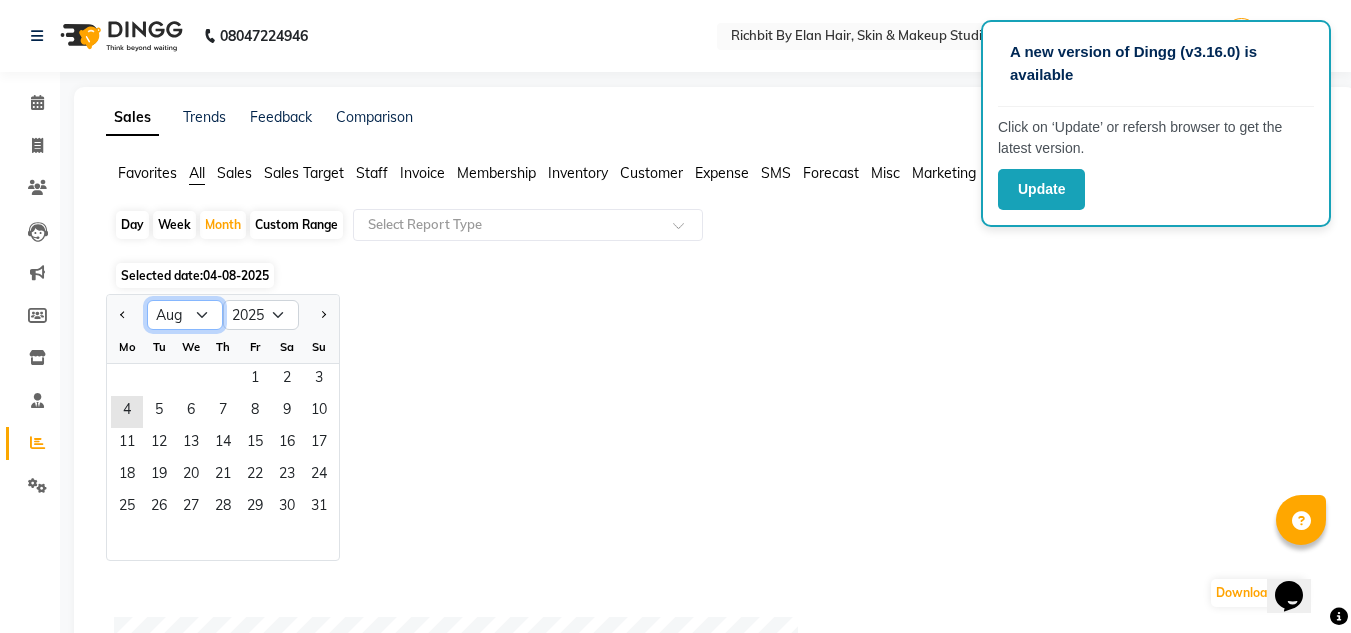 click on "Jan Feb Mar Apr May Jun Jul Aug Sep Oct Nov Dec" 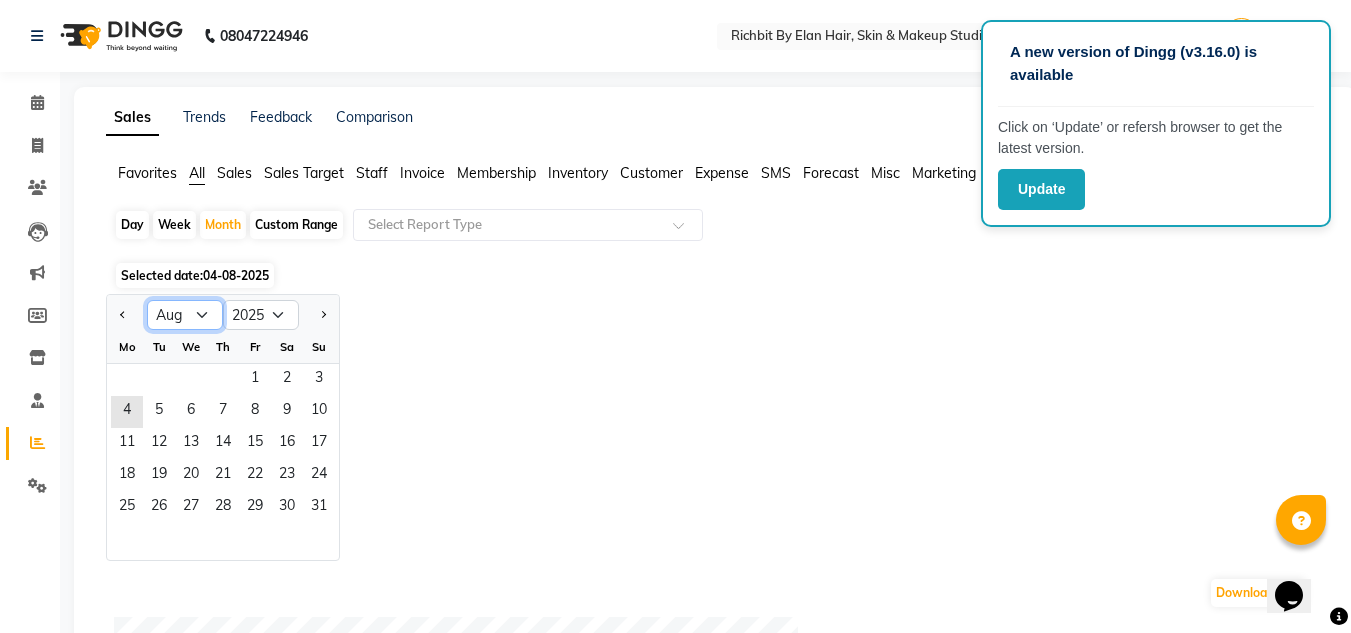 select on "7" 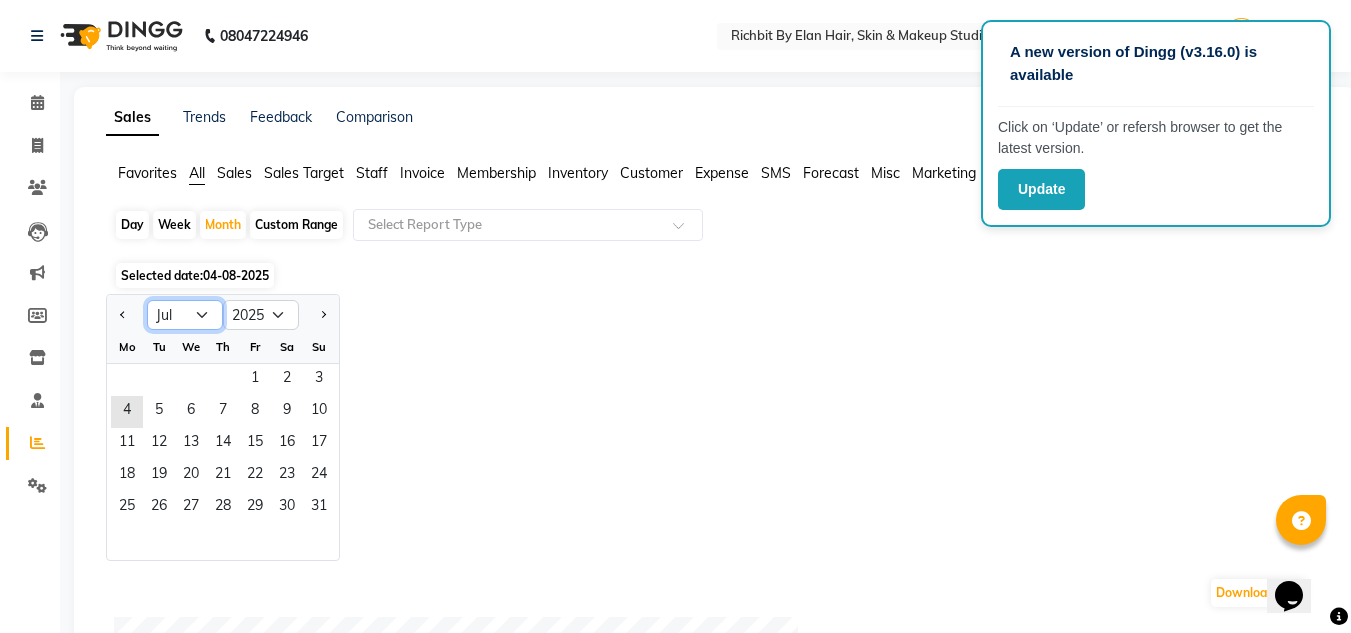 click on "Jan Feb Mar Apr May Jun Jul Aug Sep Oct Nov Dec" 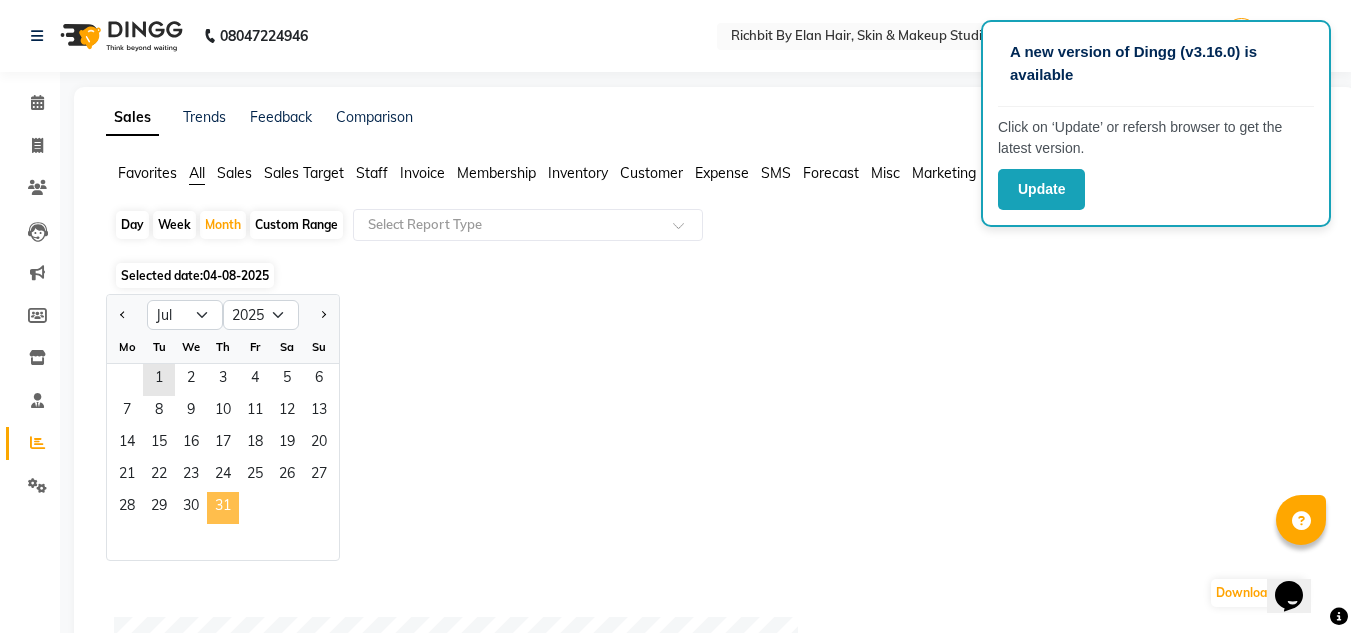 click on "31" 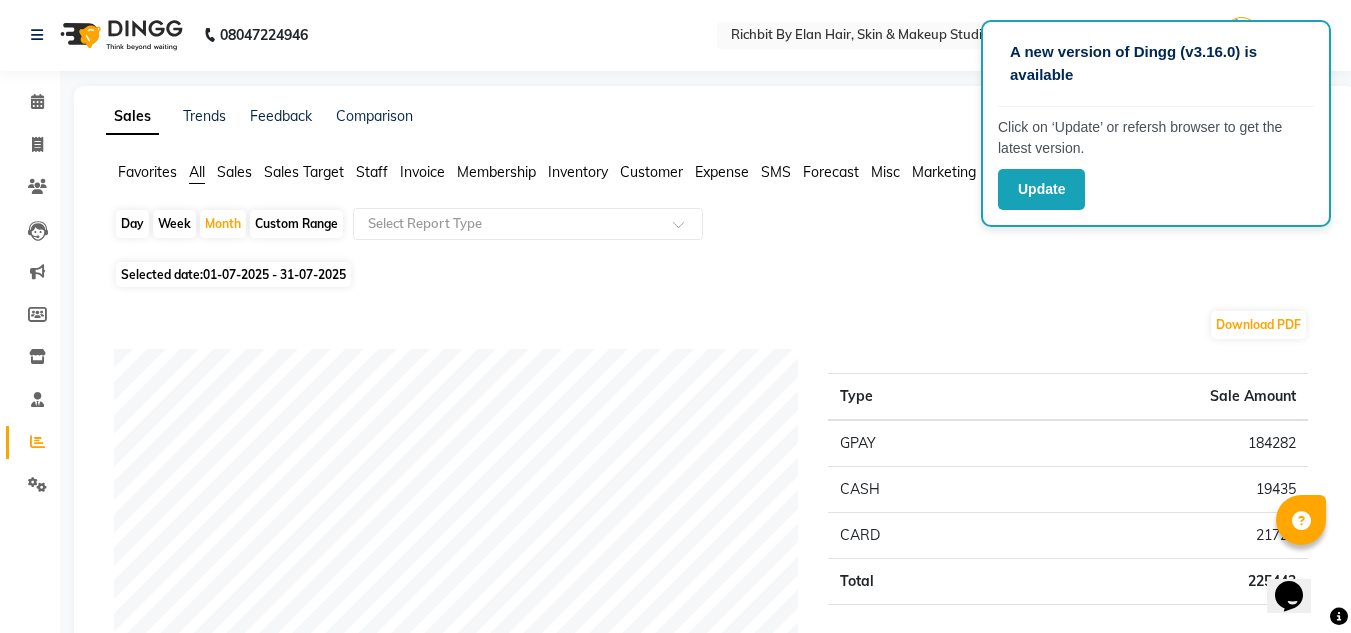 scroll, scrollTop: 0, scrollLeft: 0, axis: both 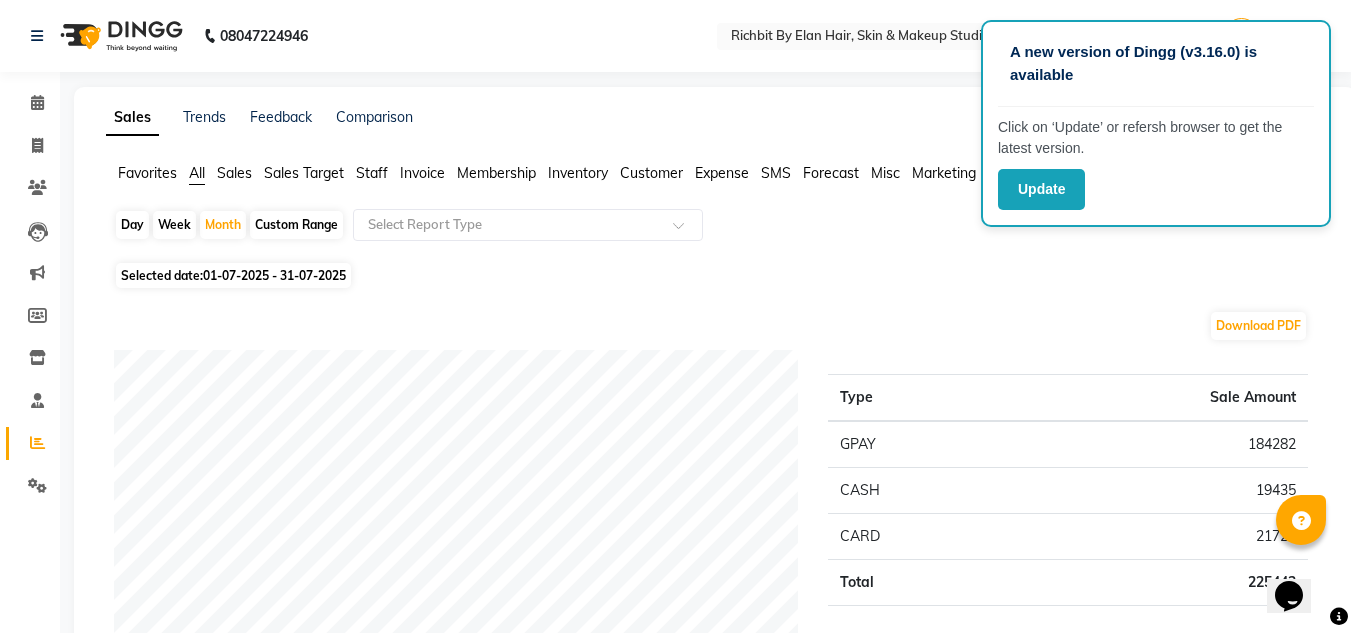 click on "Staff" 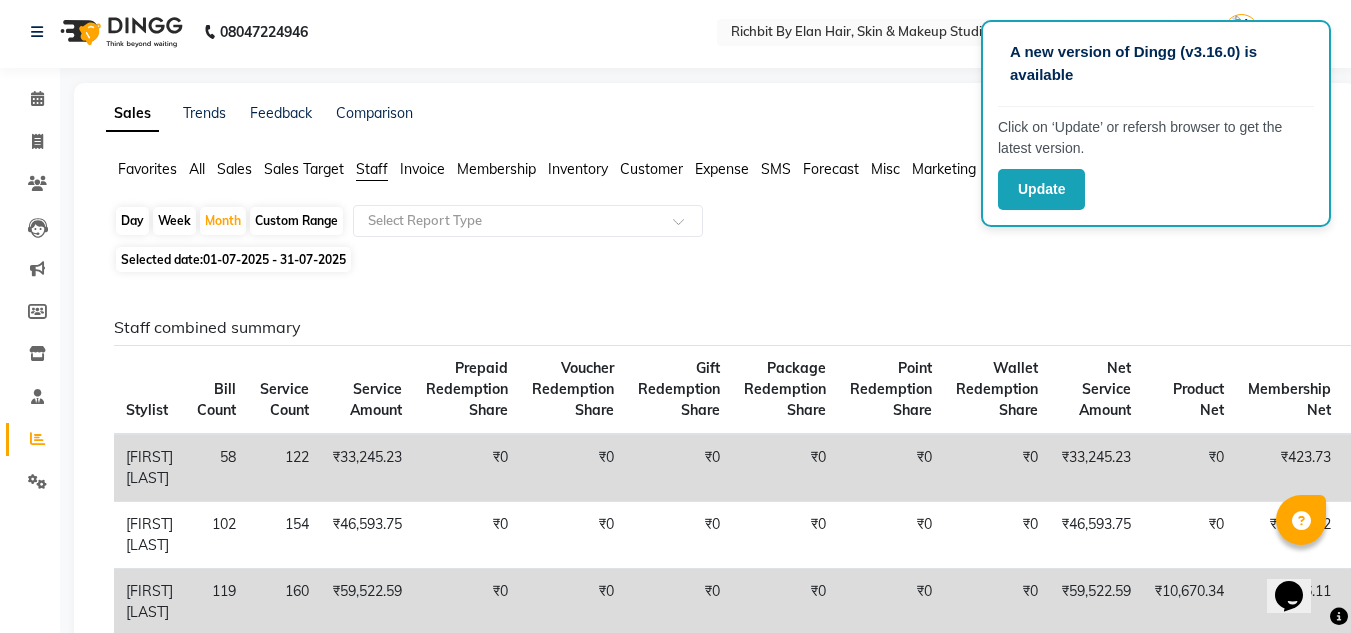 scroll, scrollTop: 0, scrollLeft: 0, axis: both 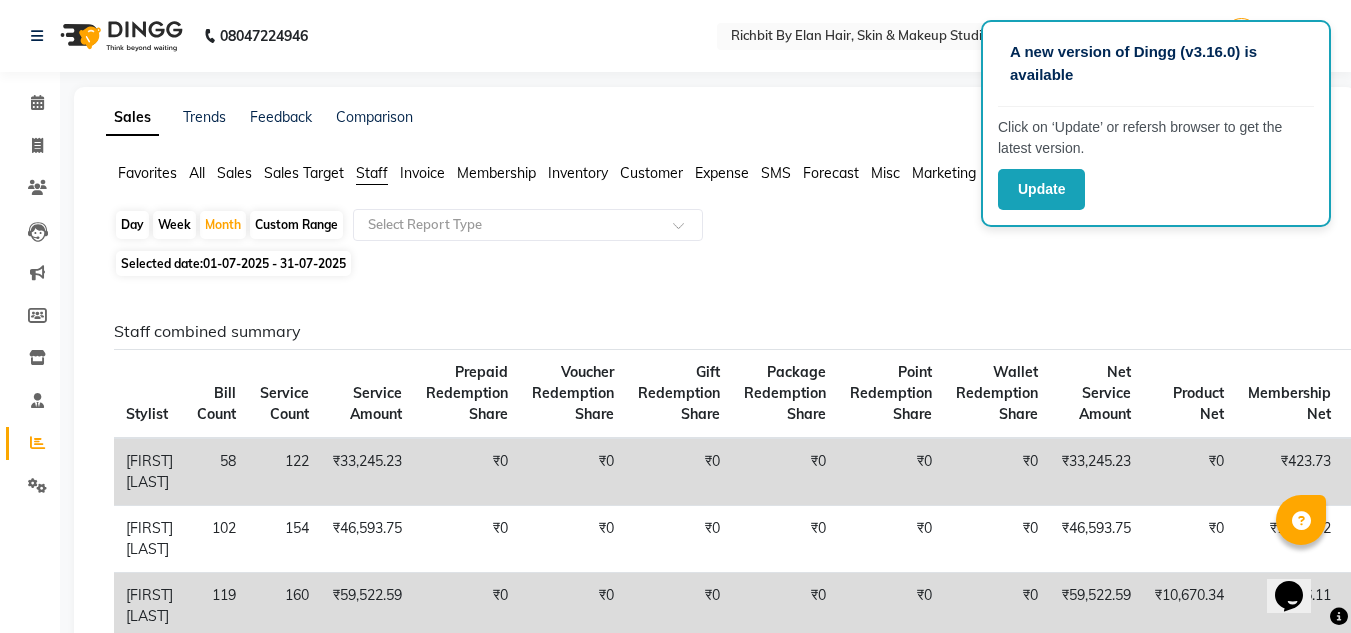 click on "All" 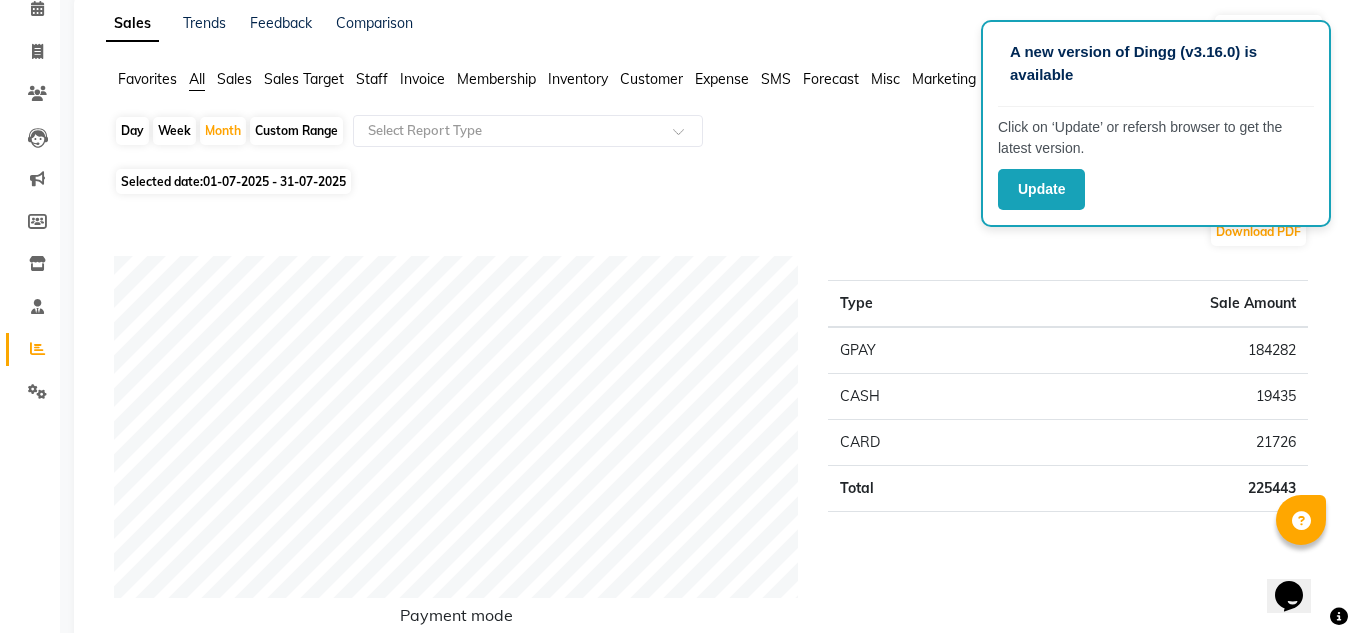 scroll, scrollTop: 0, scrollLeft: 0, axis: both 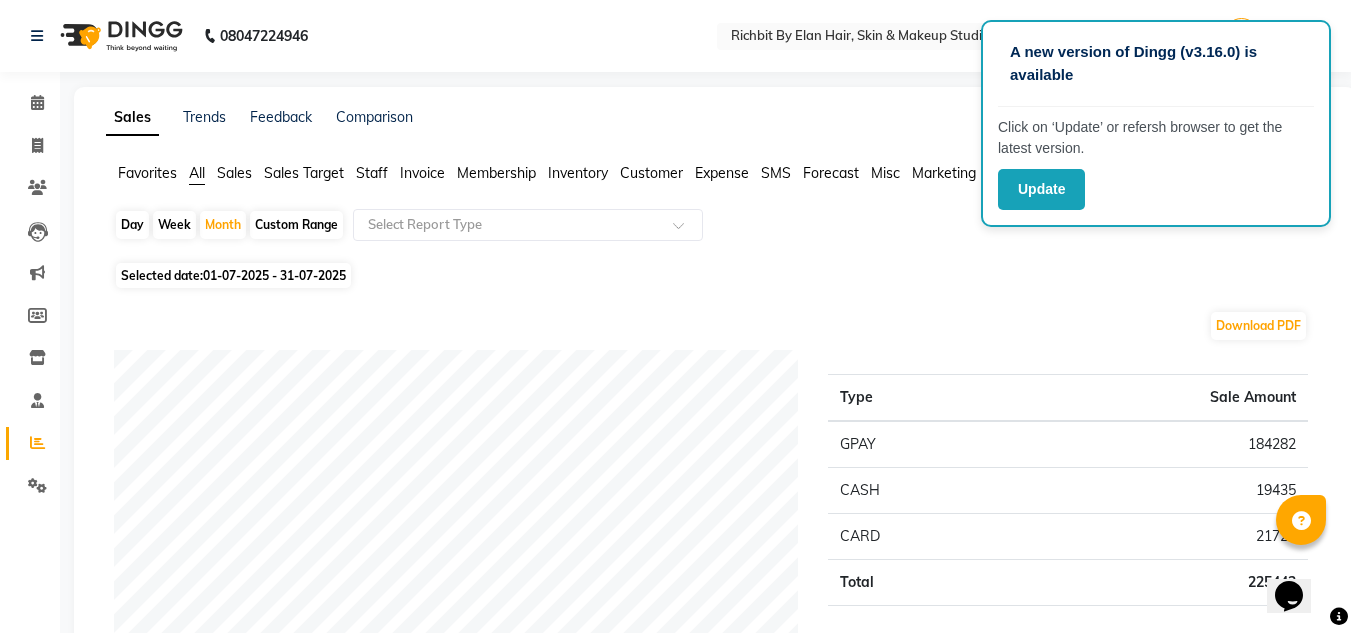 click on "Staff" 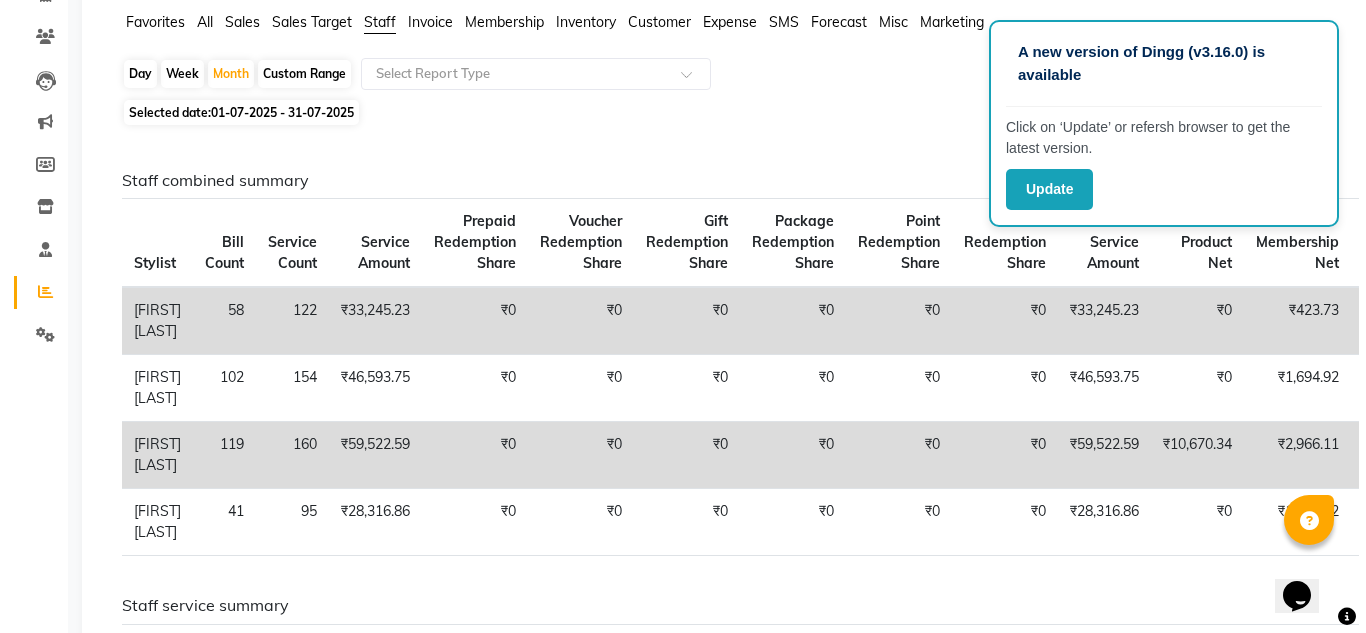 scroll, scrollTop: 0, scrollLeft: 0, axis: both 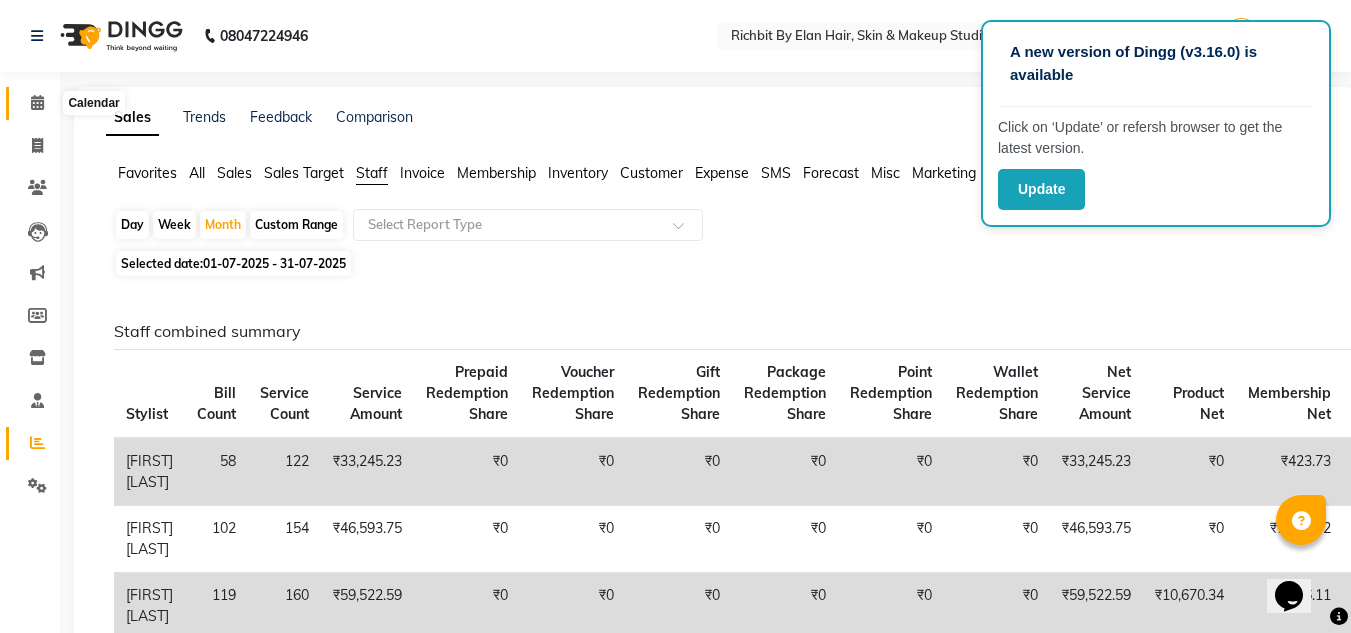 click 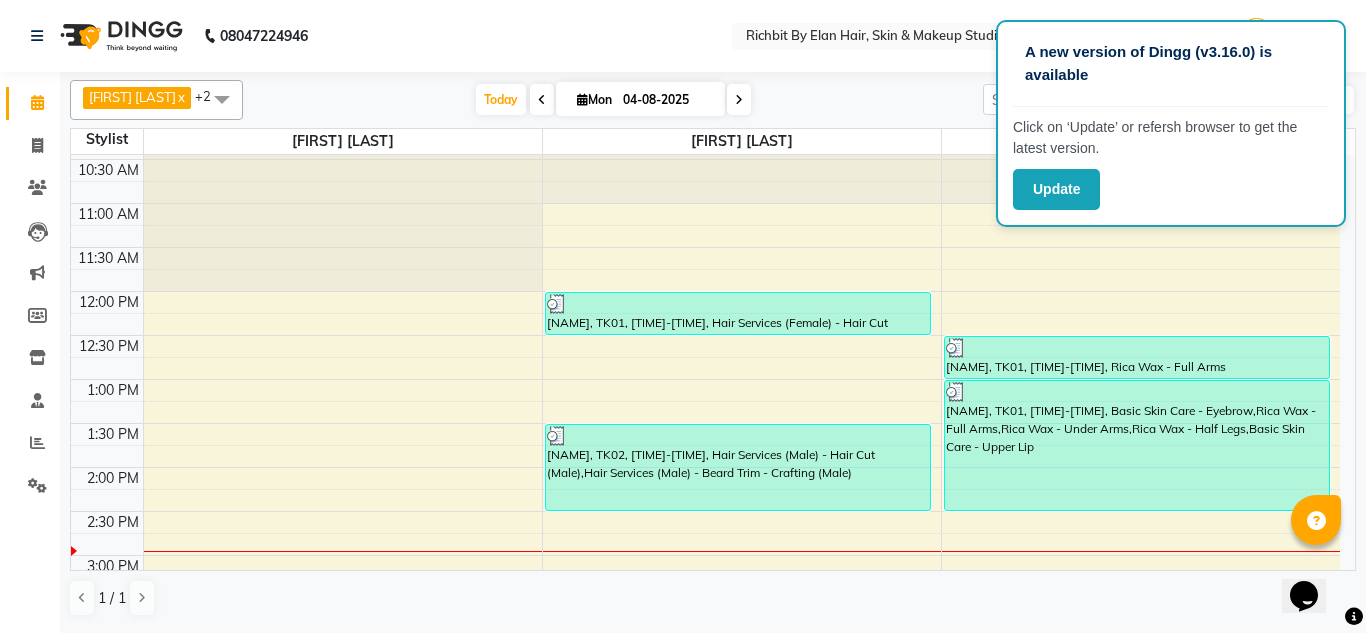 scroll, scrollTop: 0, scrollLeft: 0, axis: both 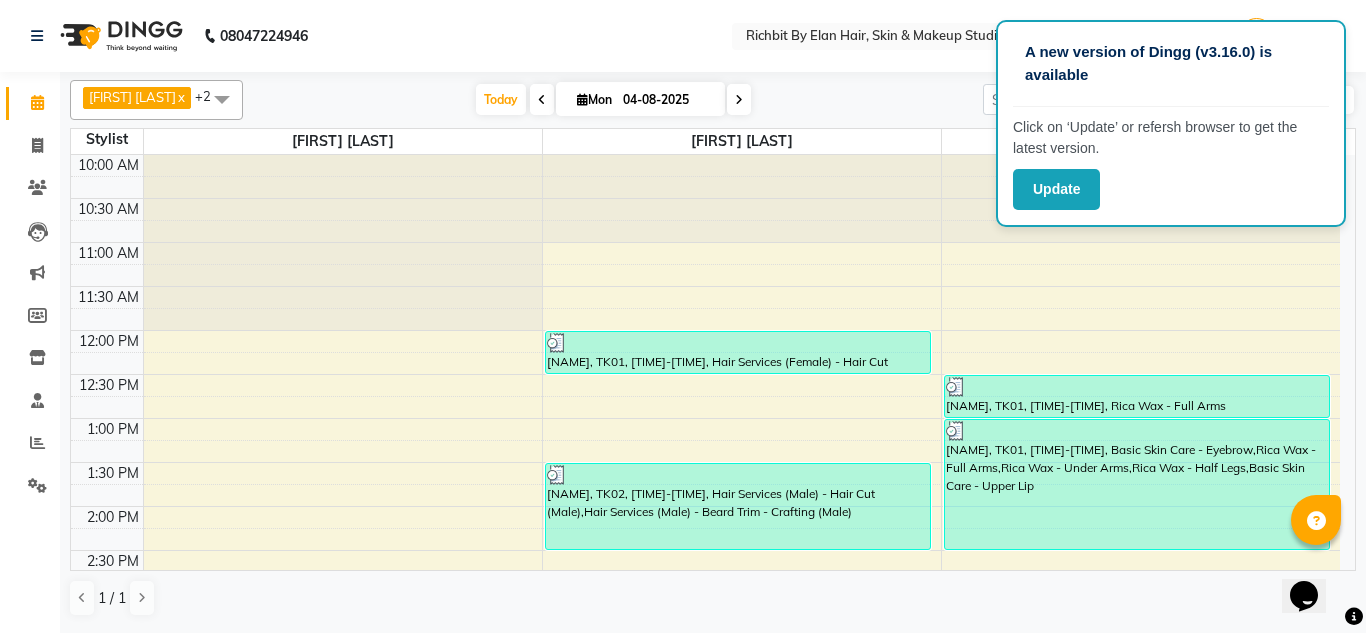click on "1 / 1" at bounding box center [713, 598] 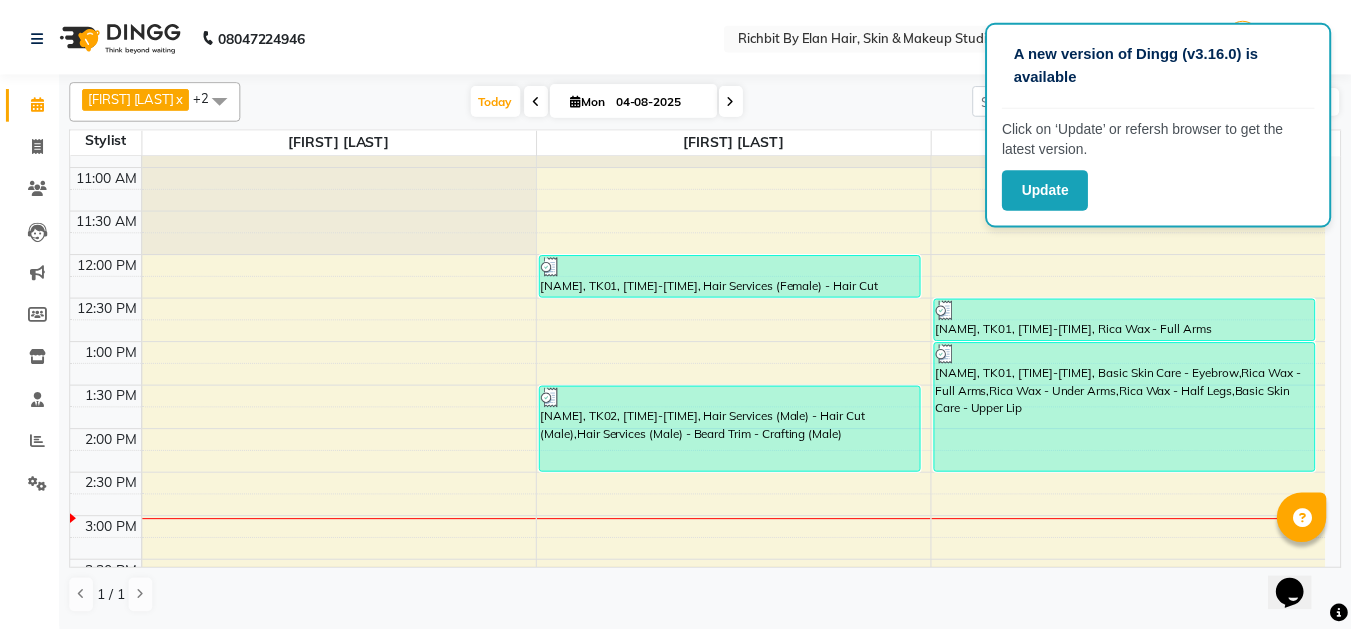 scroll, scrollTop: 200, scrollLeft: 0, axis: vertical 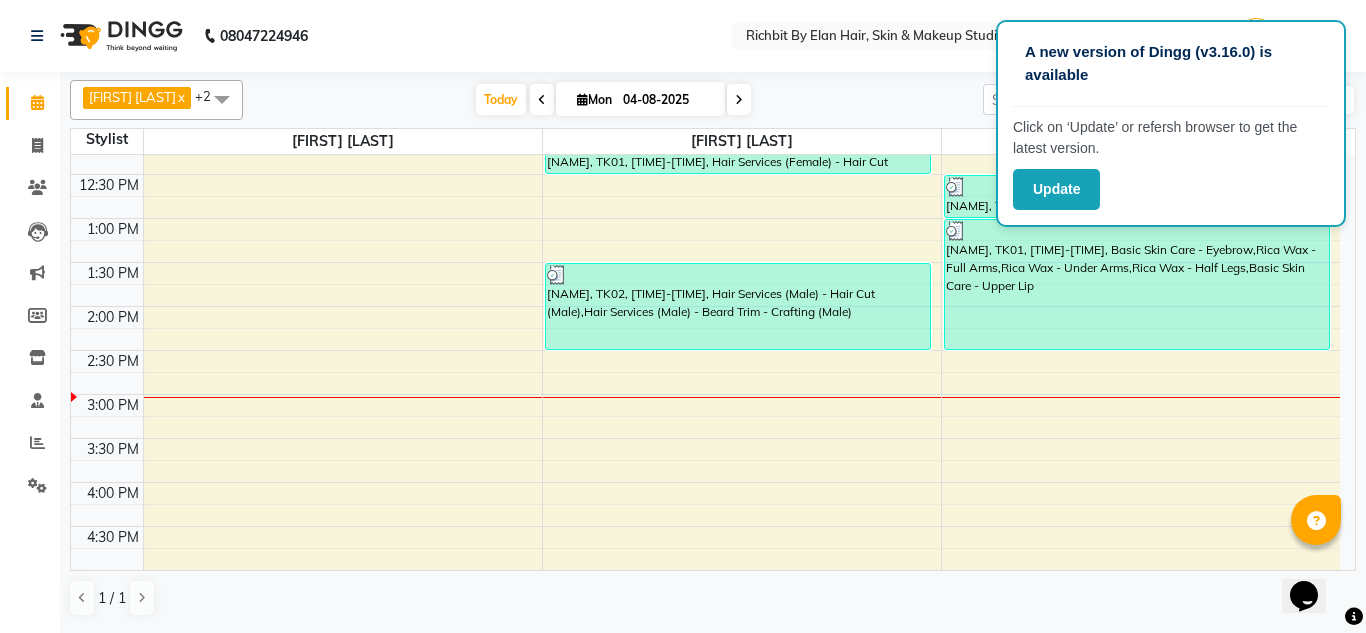 click on "10:00 AM 10:30 AM 11:00 AM 11:30 AM 12:00 PM 12:30 PM 1:00 PM 1:30 PM 2:00 PM 2:30 PM 3:00 PM 3:30 PM 4:00 PM 4:30 PM 5:00 PM 5:30 PM 6:00 PM 6:30 PM 7:00 PM 7:30 PM 8:00 PM 8:30 PM 9:00 PM 9:30 PM     Jabeen, TK01, 12:00 PM-12:30 PM, Hair Services (Female) - Hair Cut (Female)     AUDUMBER, TK02, 01:30 PM-02:30 PM, Hair Services (Male) - Hair Cut (Male),Hair Services (Male) - Beard Trim - Crafting (Male)     Jabeen, TK01, 12:30 PM-01:00 PM, Rica Wax - Full Arms     Jabeen, TK01, 01:00 PM-02:30 PM, Basic Skin Care - Eyebrow,Rica Wax - Full Arms,Rica Wax - Under Arms,Rica Wax - Half Legs,Basic Skin Care - Upper Lip" at bounding box center [705, 482] 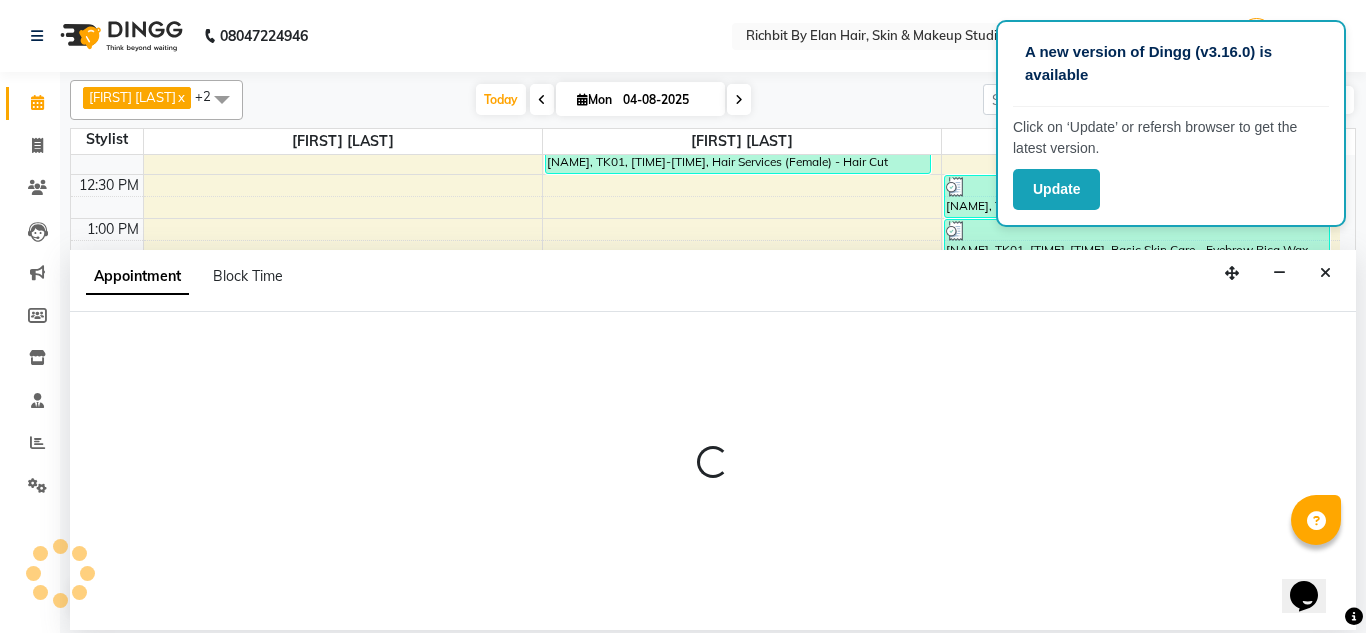 select on "39151" 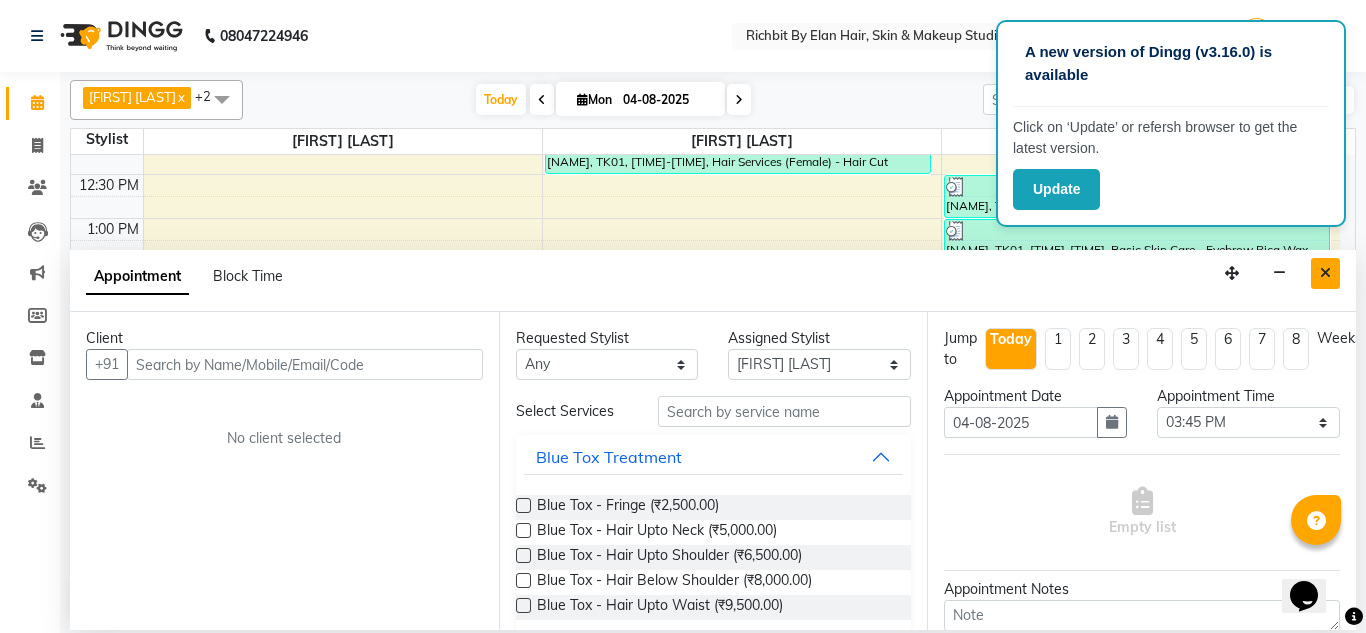 click at bounding box center [1325, 273] 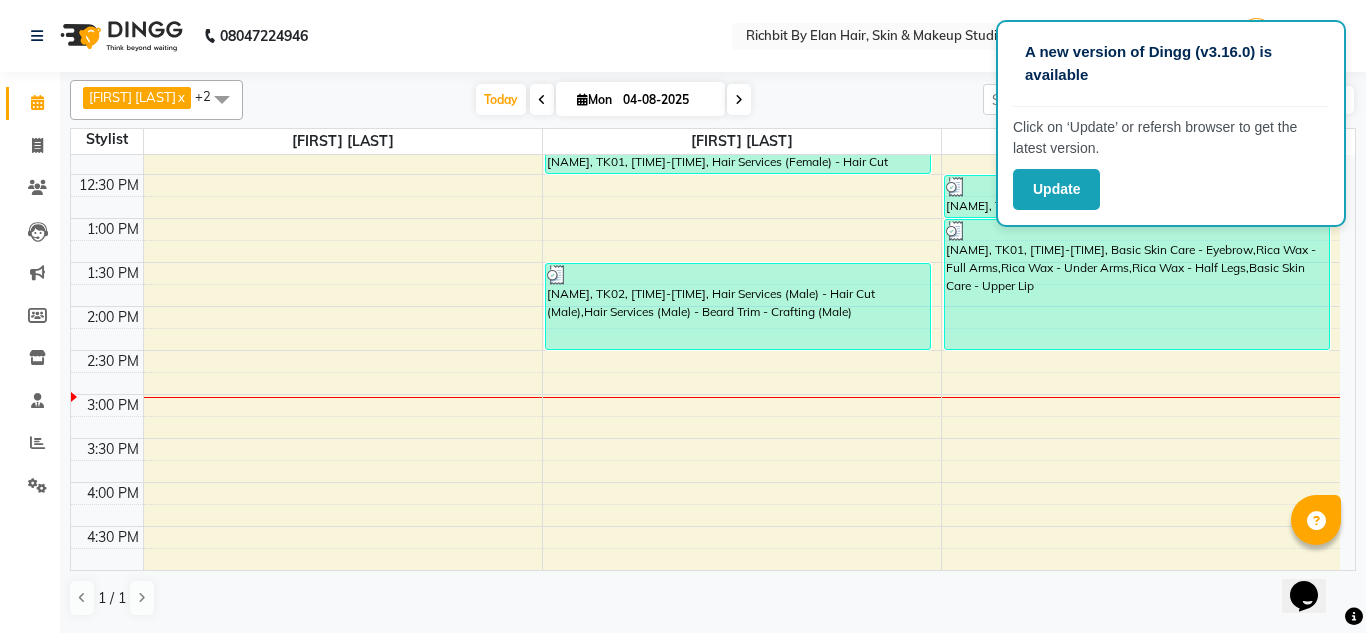 click on "10:00 AM 10:30 AM 11:00 AM 11:30 AM 12:00 PM 12:30 PM 1:00 PM 1:30 PM 2:00 PM 2:30 PM 3:00 PM 3:30 PM 4:00 PM 4:30 PM 5:00 PM 5:30 PM 6:00 PM 6:30 PM 7:00 PM 7:30 PM 8:00 PM 8:30 PM 9:00 PM 9:30 PM     Jabeen, TK01, 12:00 PM-12:30 PM, Hair Services (Female) - Hair Cut (Female)     AUDUMBER, TK02, 01:30 PM-02:30 PM, Hair Services (Male) - Hair Cut (Male),Hair Services (Male) - Beard Trim - Crafting (Male)     Jabeen, TK01, 12:30 PM-01:00 PM, Rica Wax - Full Arms     Jabeen, TK01, 01:00 PM-02:30 PM, Basic Skin Care - Eyebrow,Rica Wax - Full Arms,Rica Wax - Under Arms,Rica Wax - Half Legs,Basic Skin Care - Upper Lip" at bounding box center (705, 482) 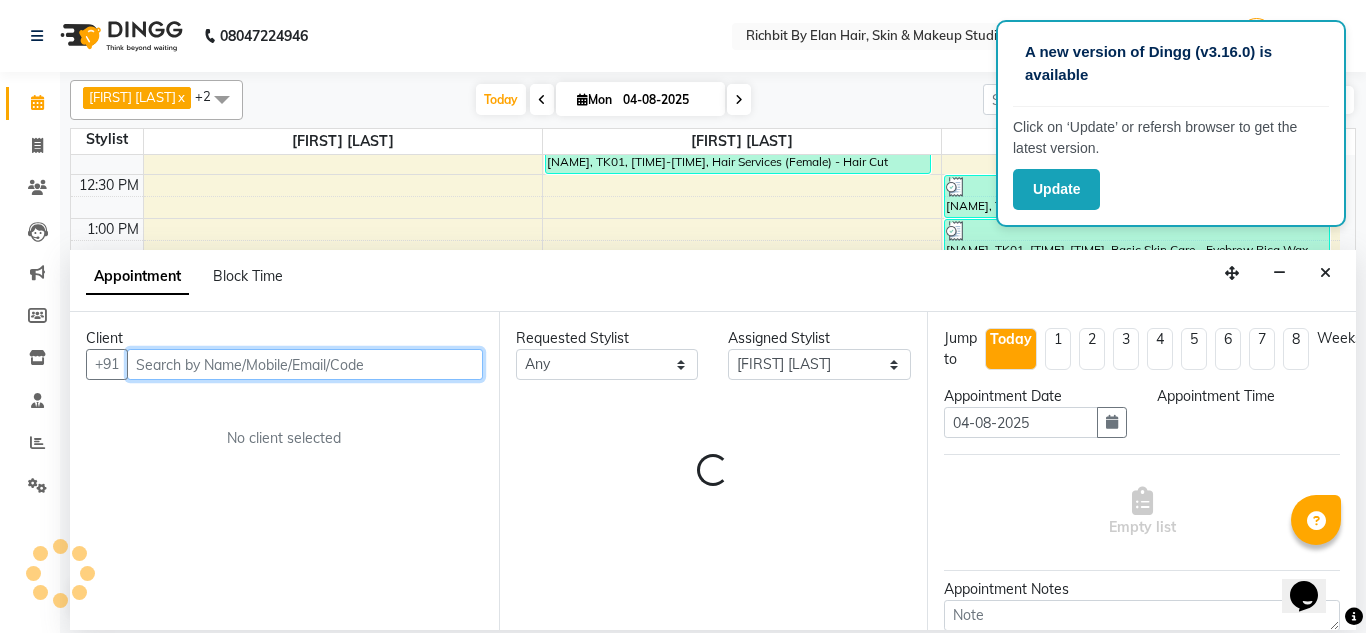 select on "930" 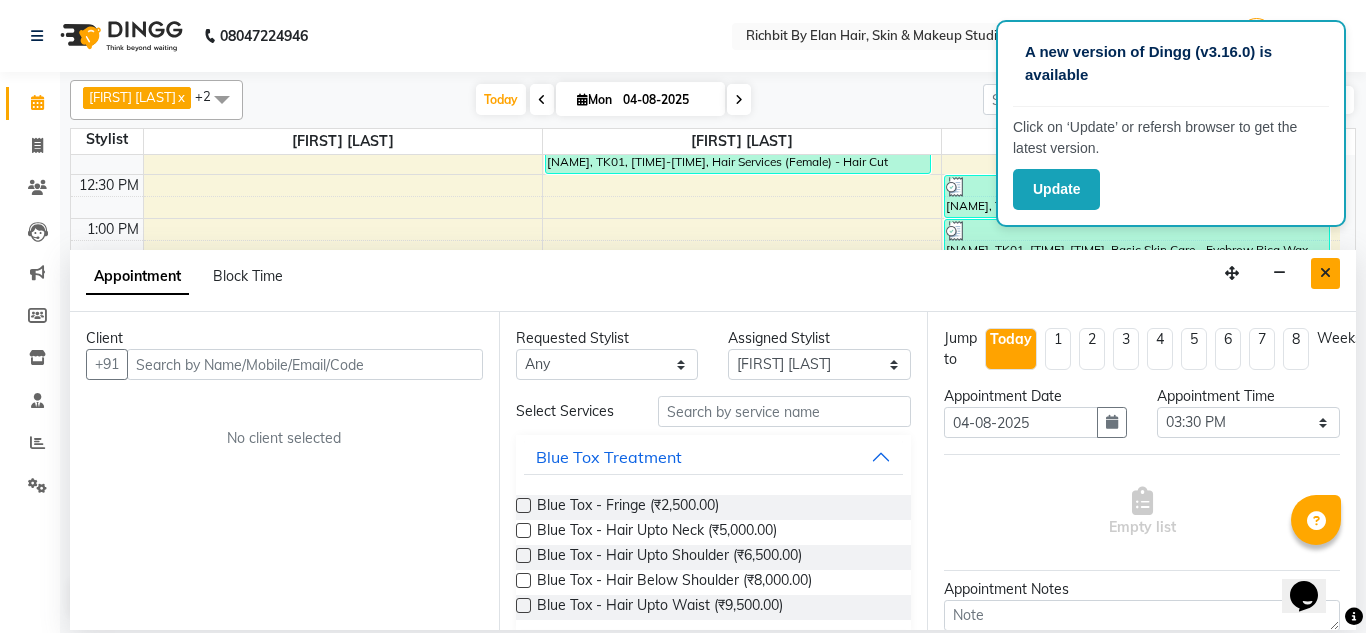 click at bounding box center [1325, 273] 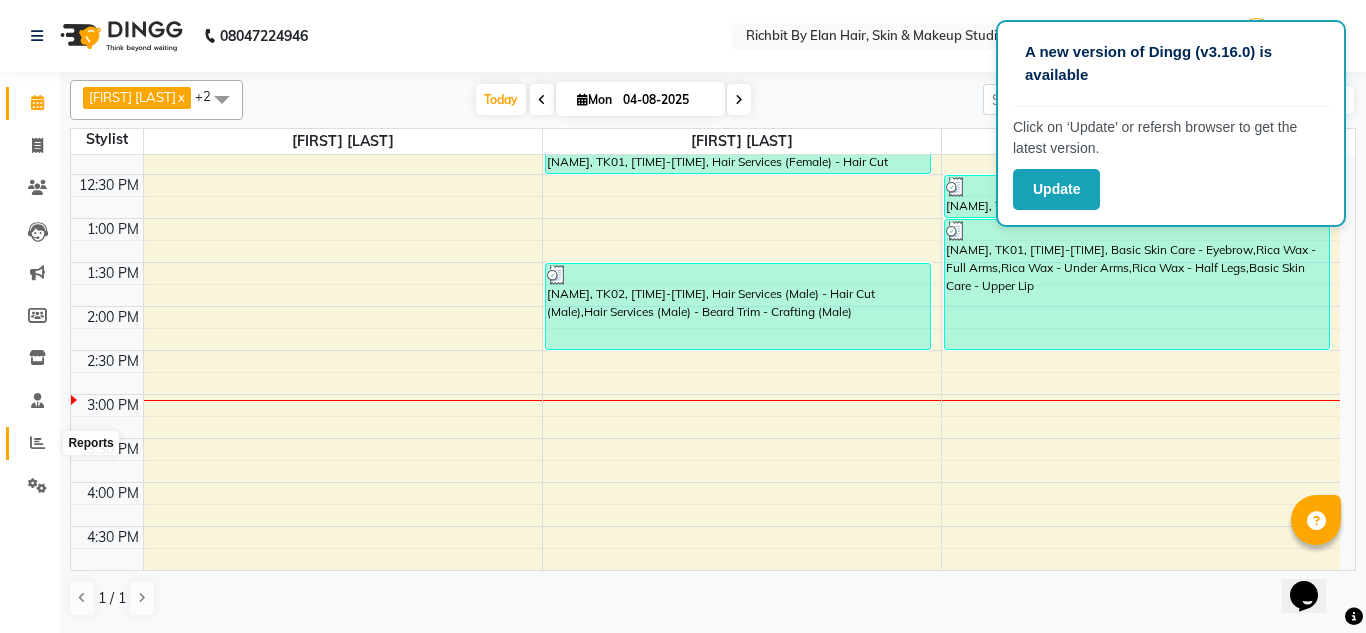 click 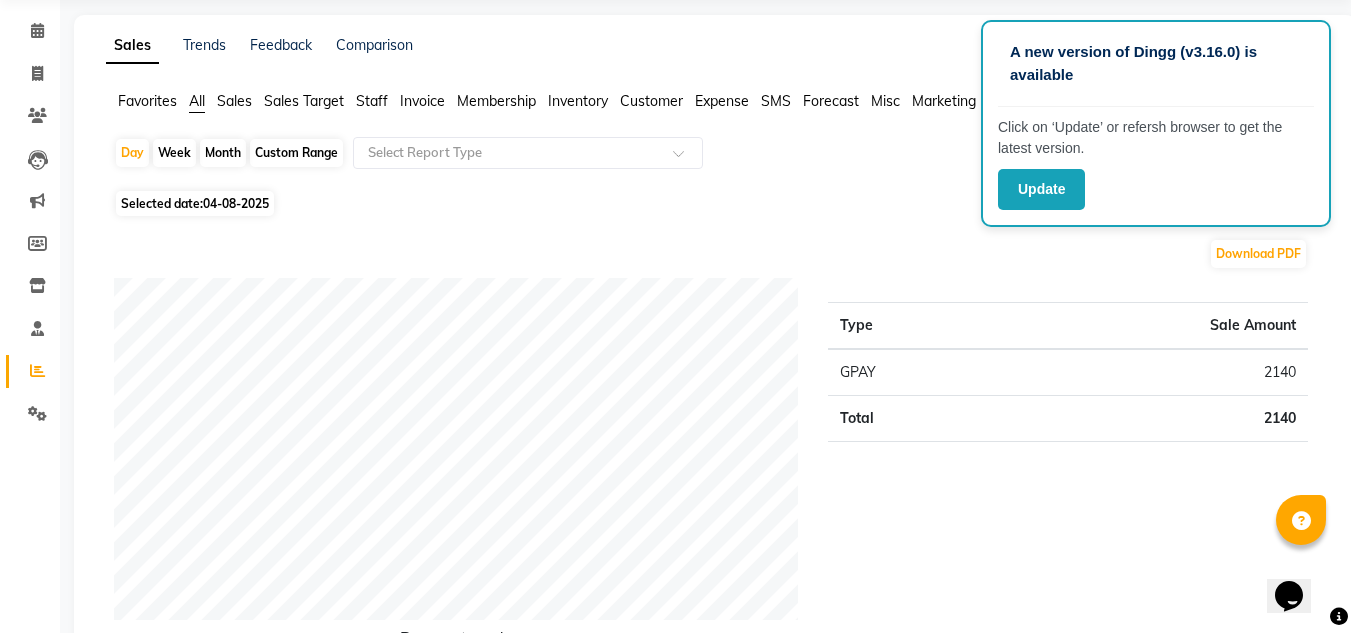 scroll, scrollTop: 0, scrollLeft: 0, axis: both 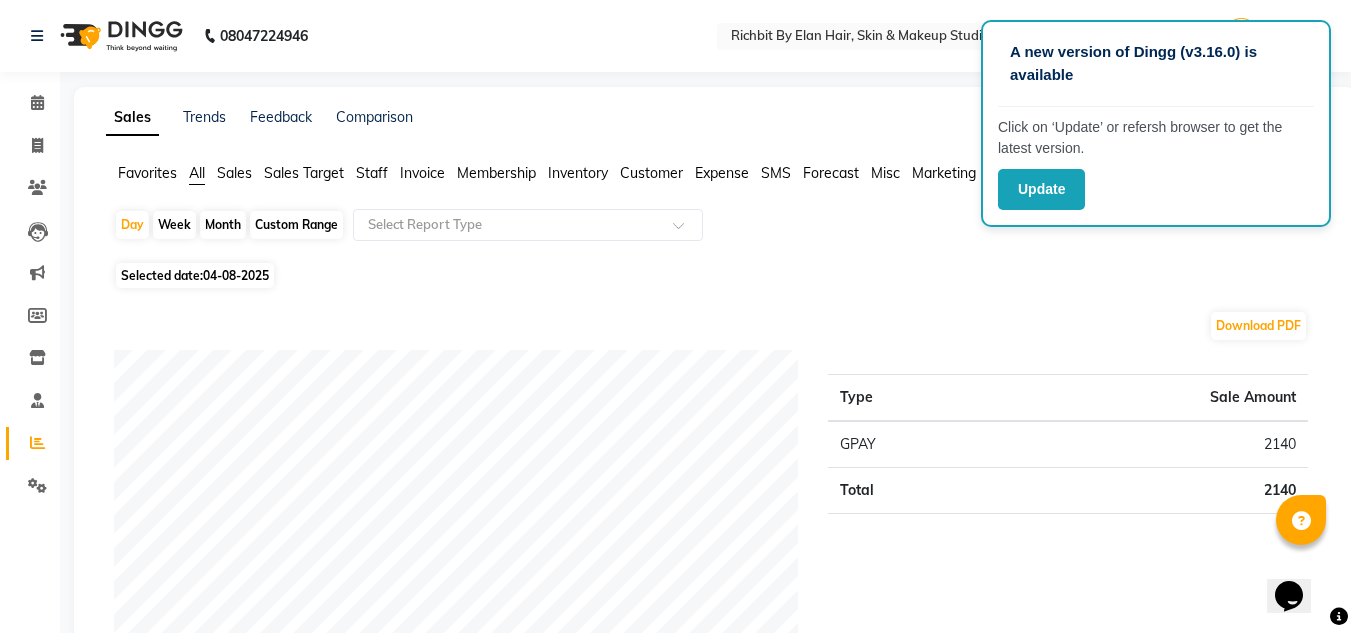 click on "Selected date:  04-08-2025" 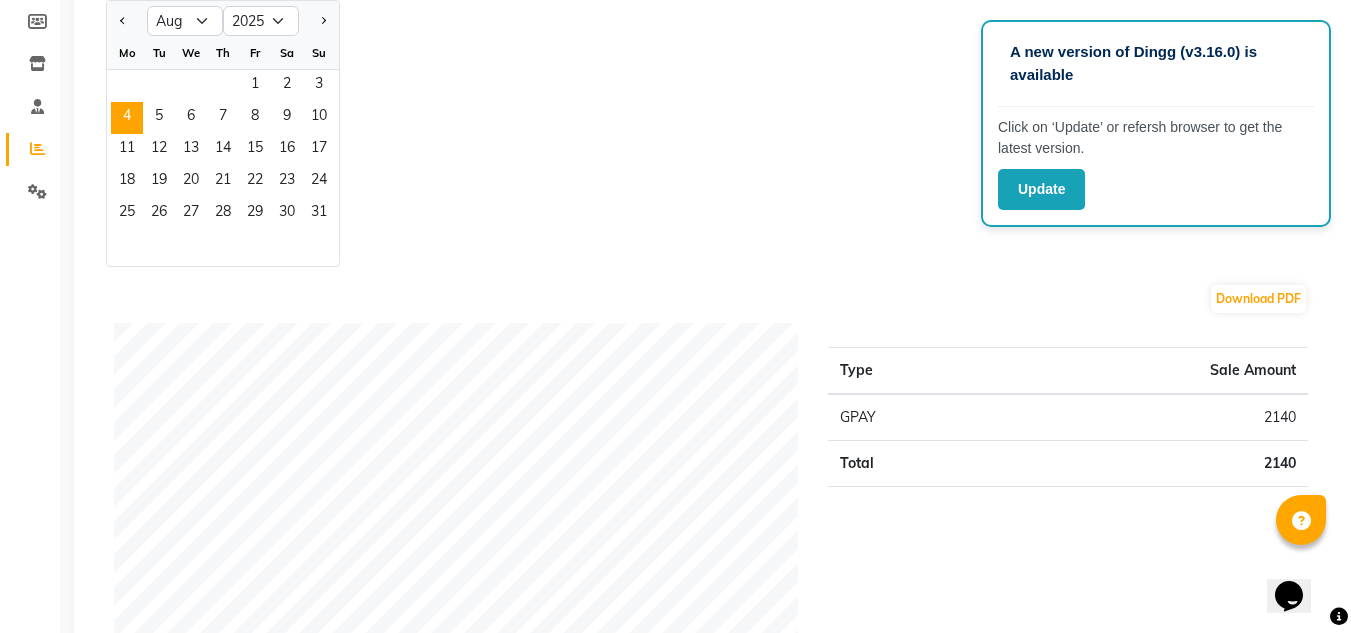 scroll, scrollTop: 300, scrollLeft: 0, axis: vertical 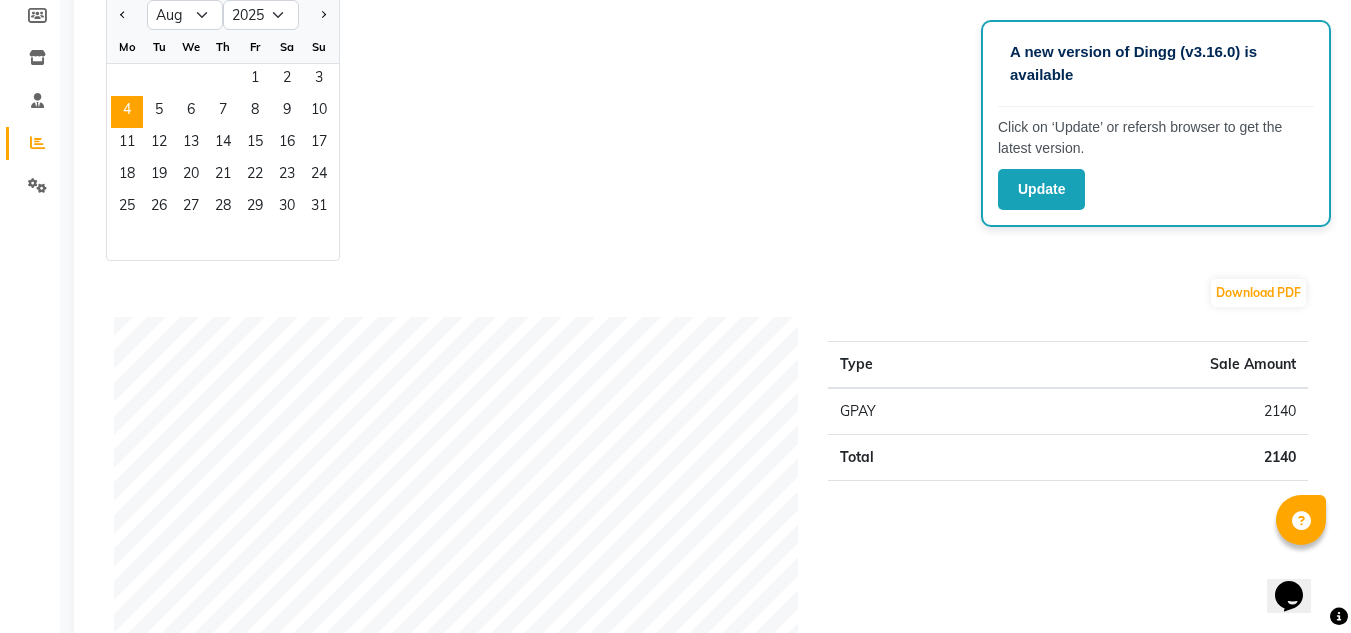 click on "Jan Feb Mar Apr May Jun Jul Aug Sep Oct Nov Dec 2015 2016 2017 2018 2019 2020 2021 2022 2023 2024 2025 2026 2027 2028 2029 2030 2031 2032 2033 2034 2035 Mo Tu We Th Fr Sa Su  1   2   3   4   5   6   7   8   9   10   11   12   13   14   15   16   17   18   19   20   21   22   23   24   25   26   27   28   29   30   31" 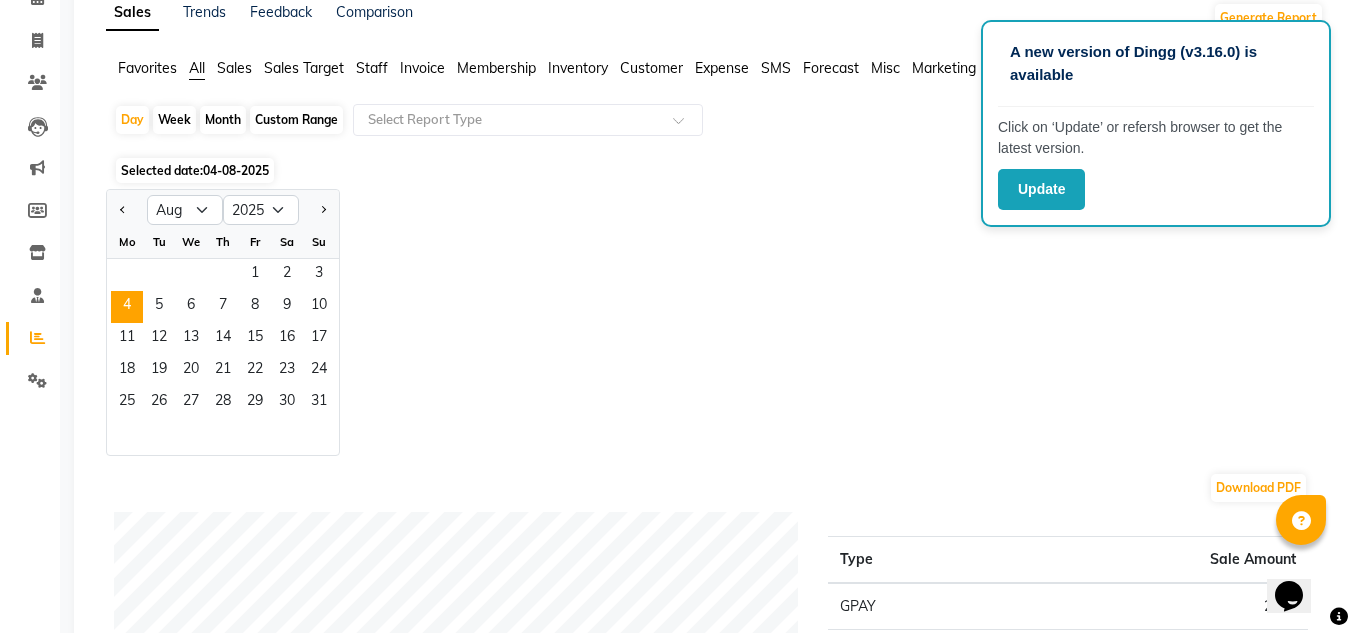 scroll, scrollTop: 100, scrollLeft: 0, axis: vertical 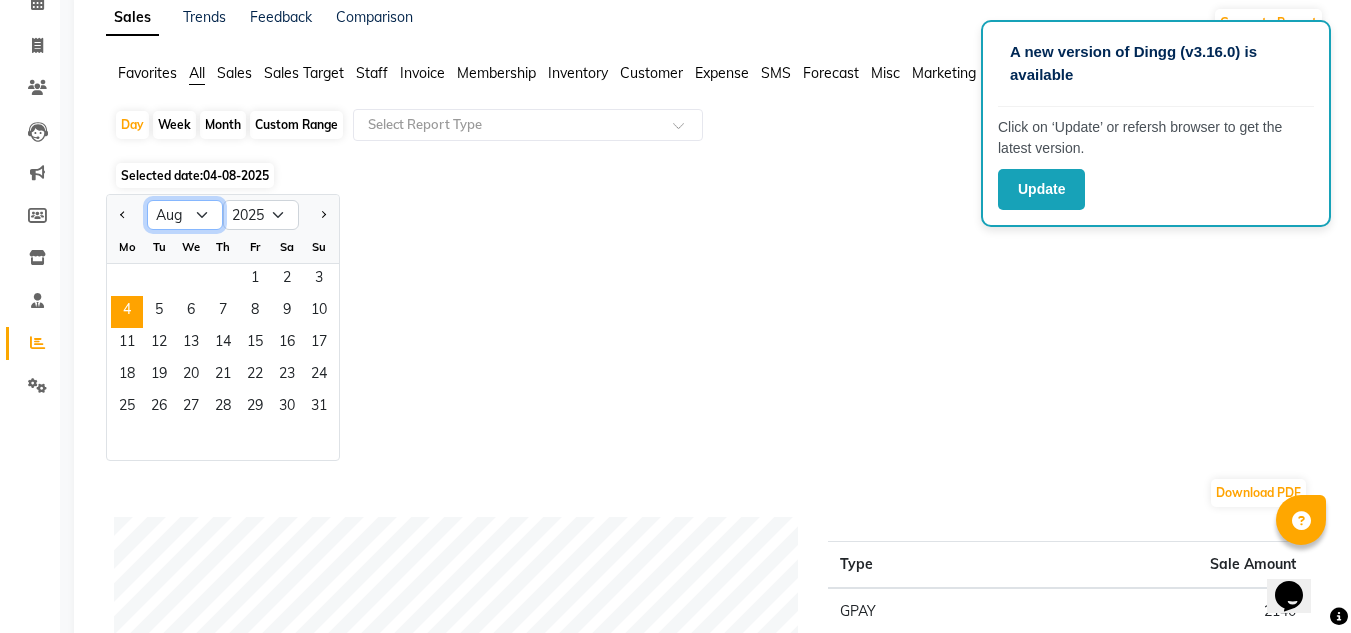 click on "Jan Feb Mar Apr May Jun Jul Aug Sep Oct Nov Dec" 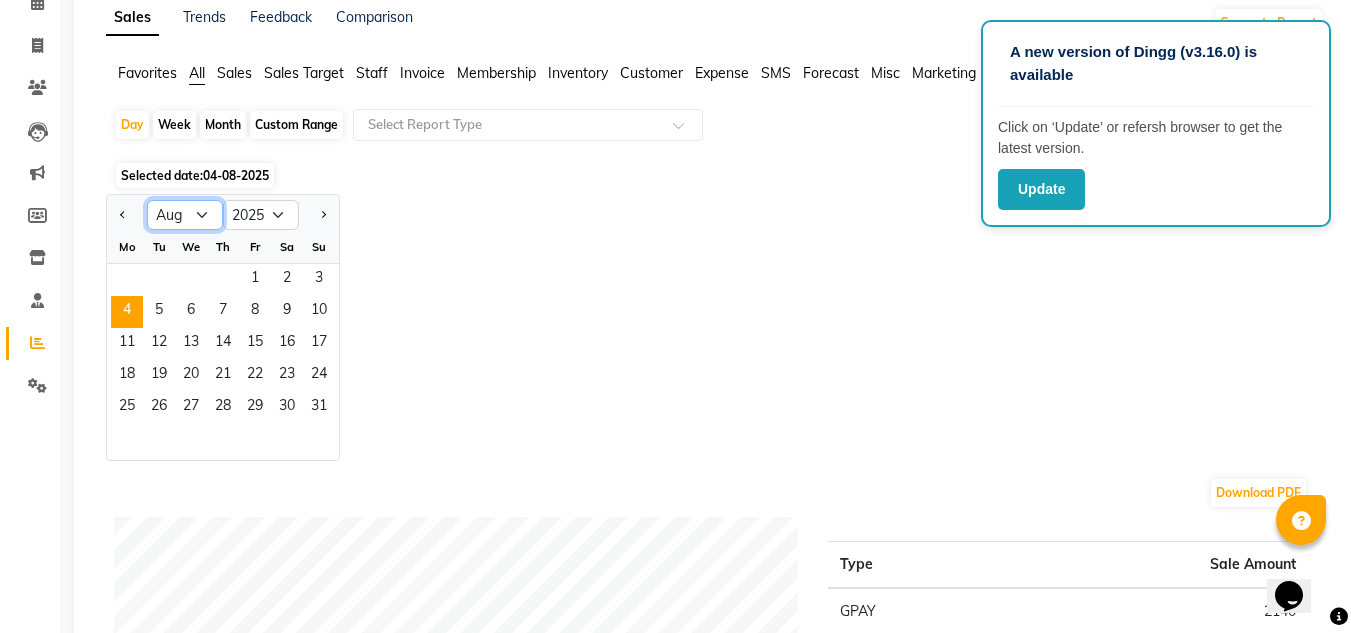 select on "7" 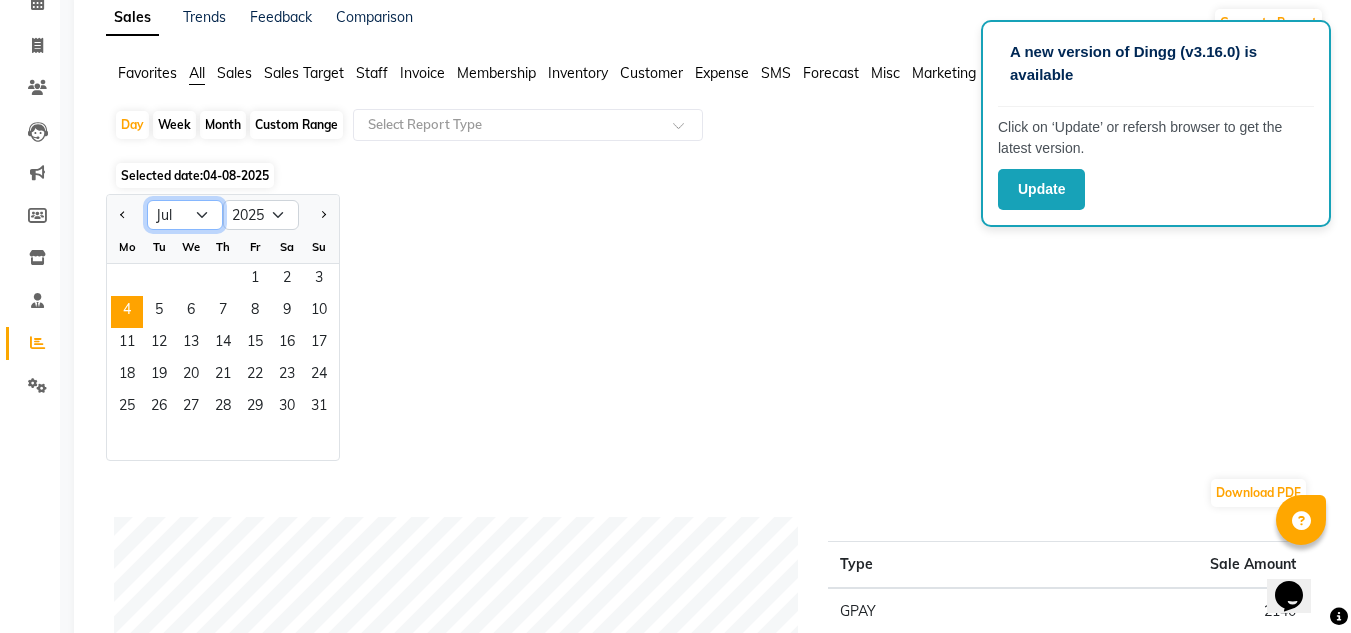 click on "Jan Feb Mar Apr May Jun Jul Aug Sep Oct Nov Dec" 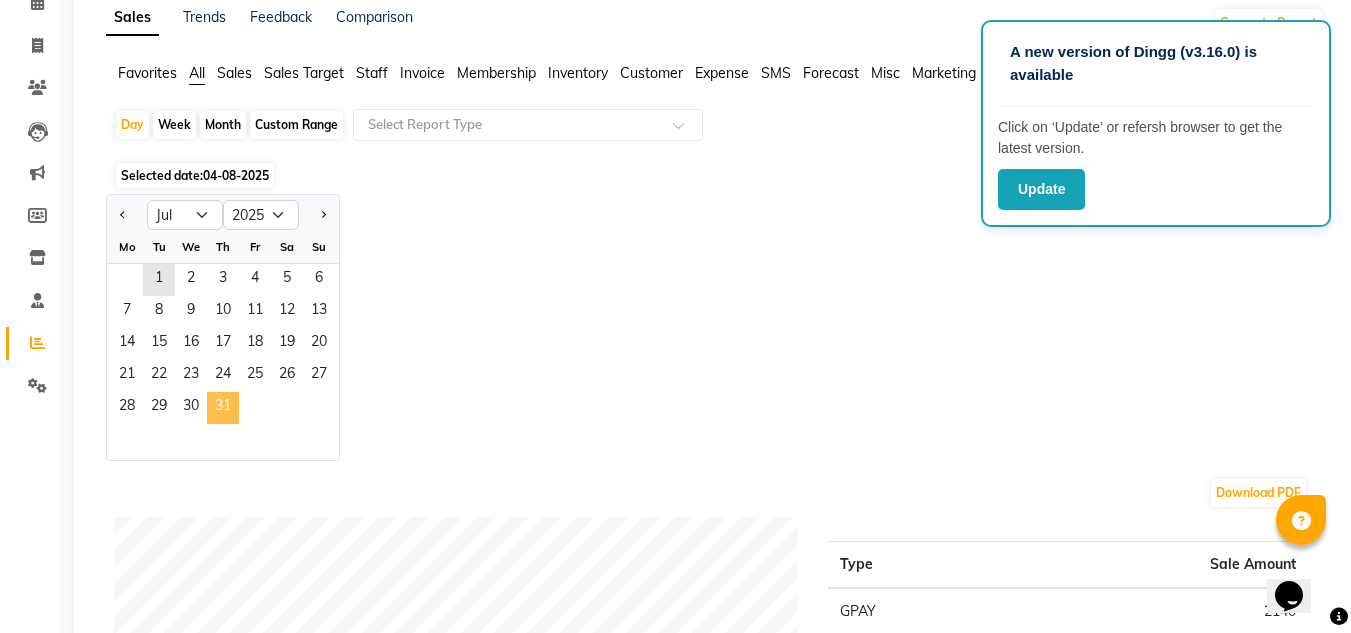 click on "31" 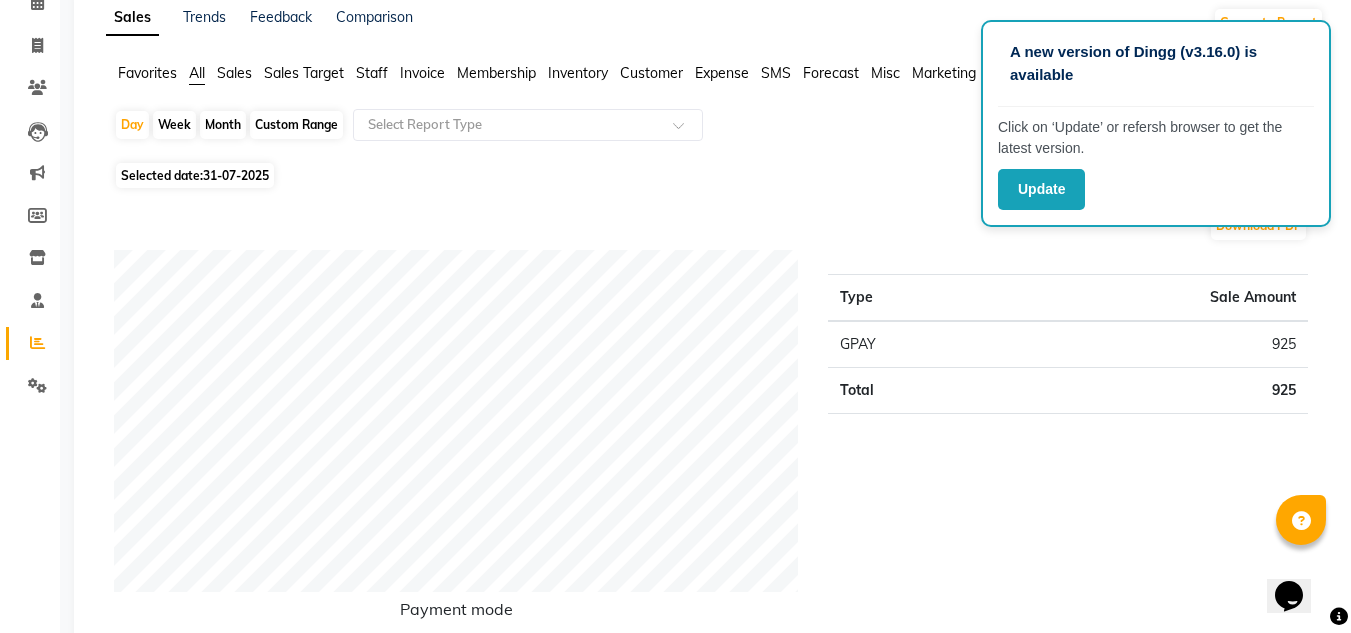 click on "Selected date:  31-07-2025" 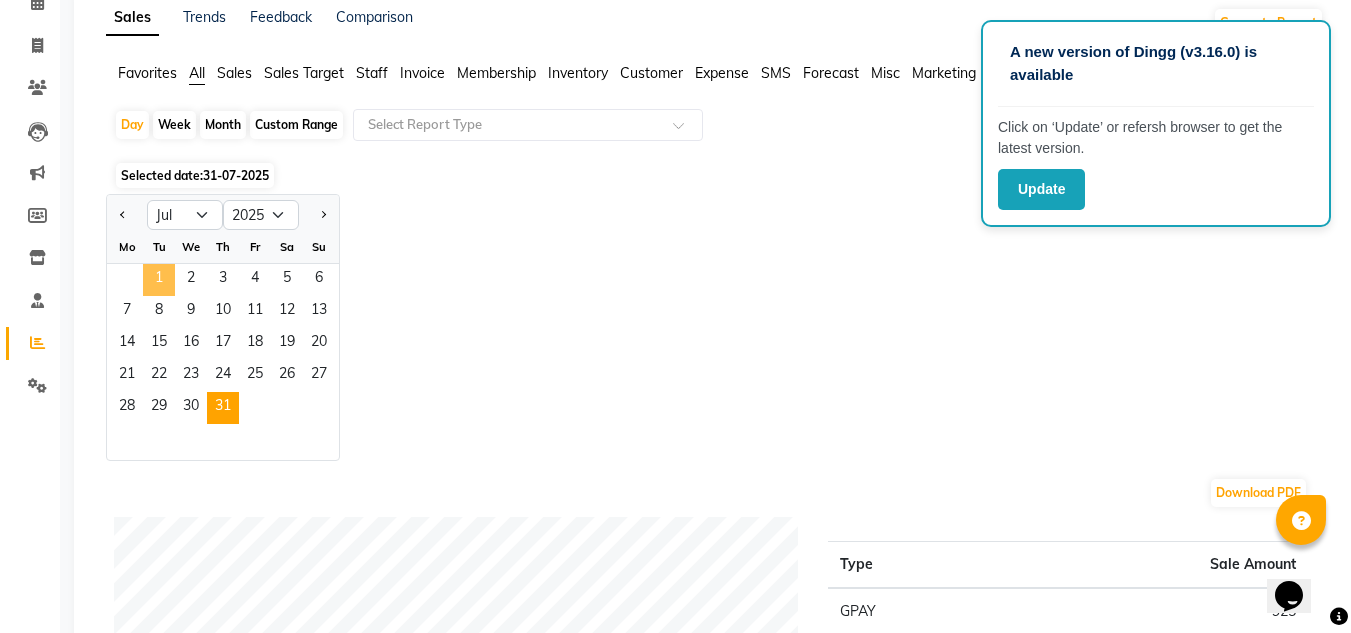 click on "1" 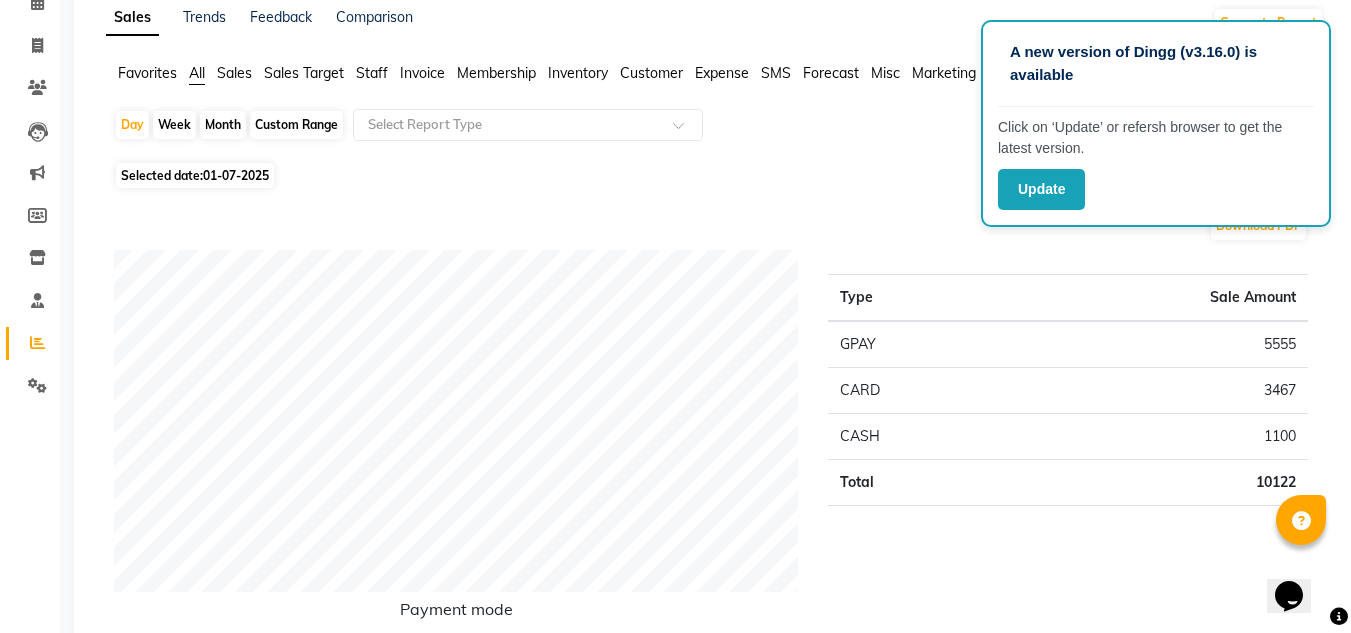 click on "Month" 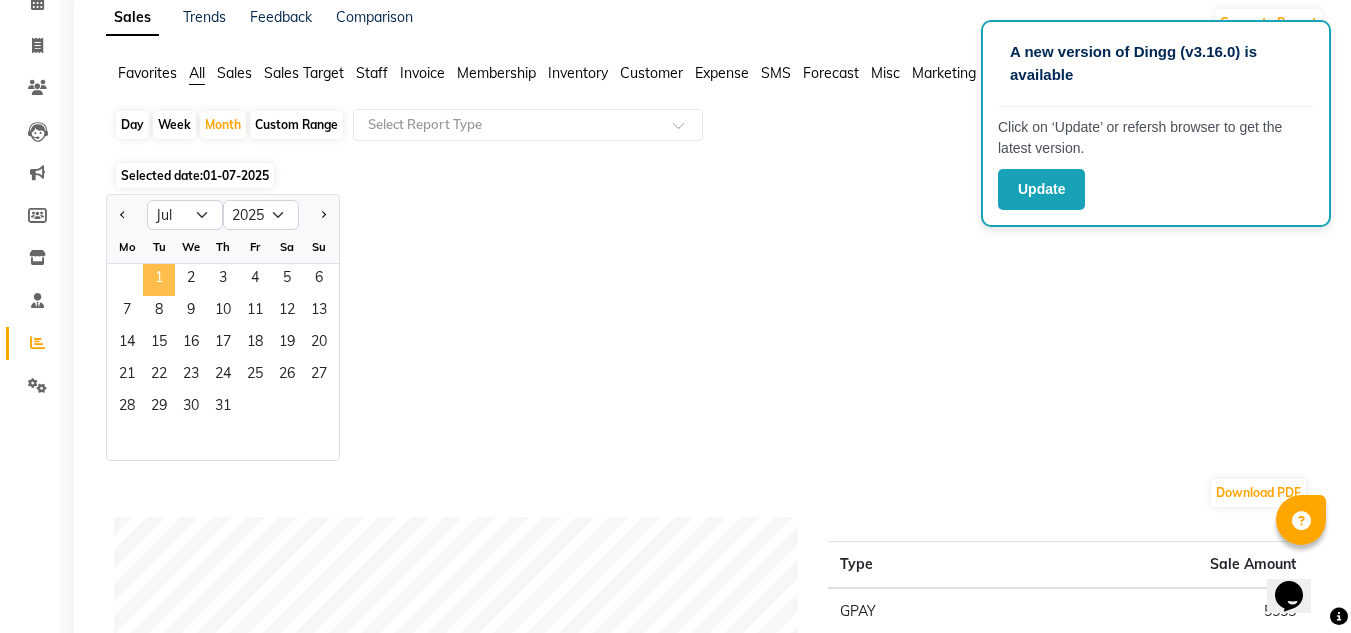 click on "1" 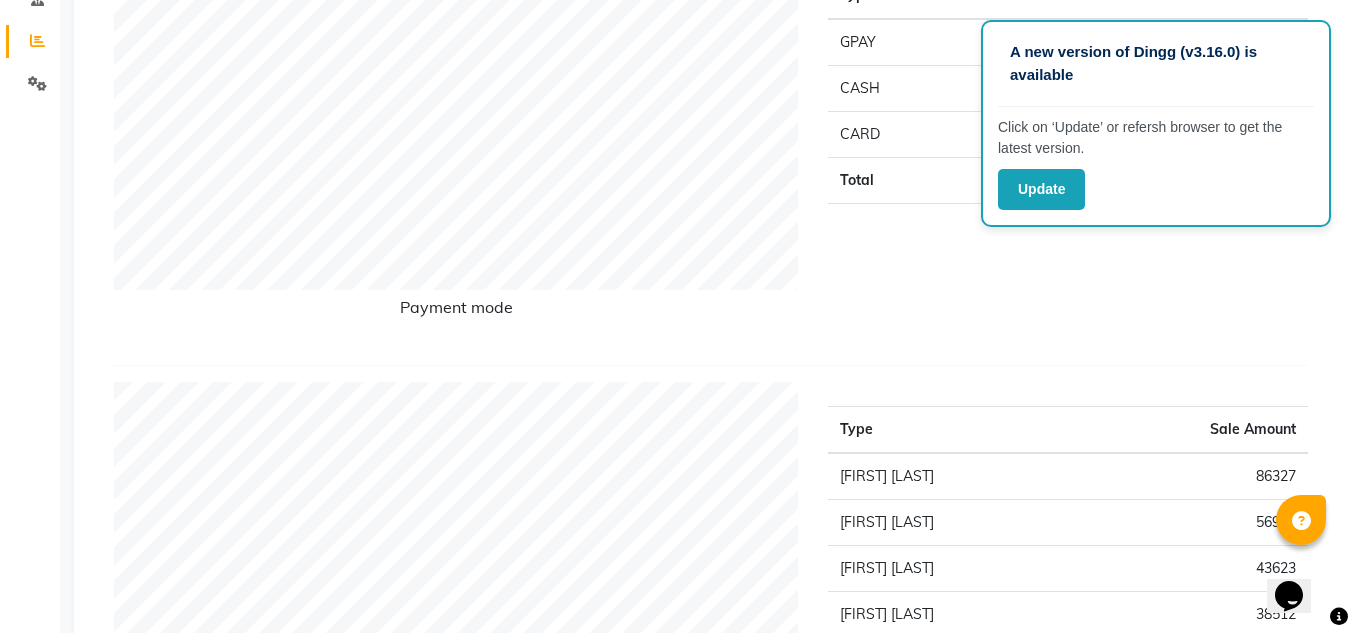 scroll, scrollTop: 400, scrollLeft: 0, axis: vertical 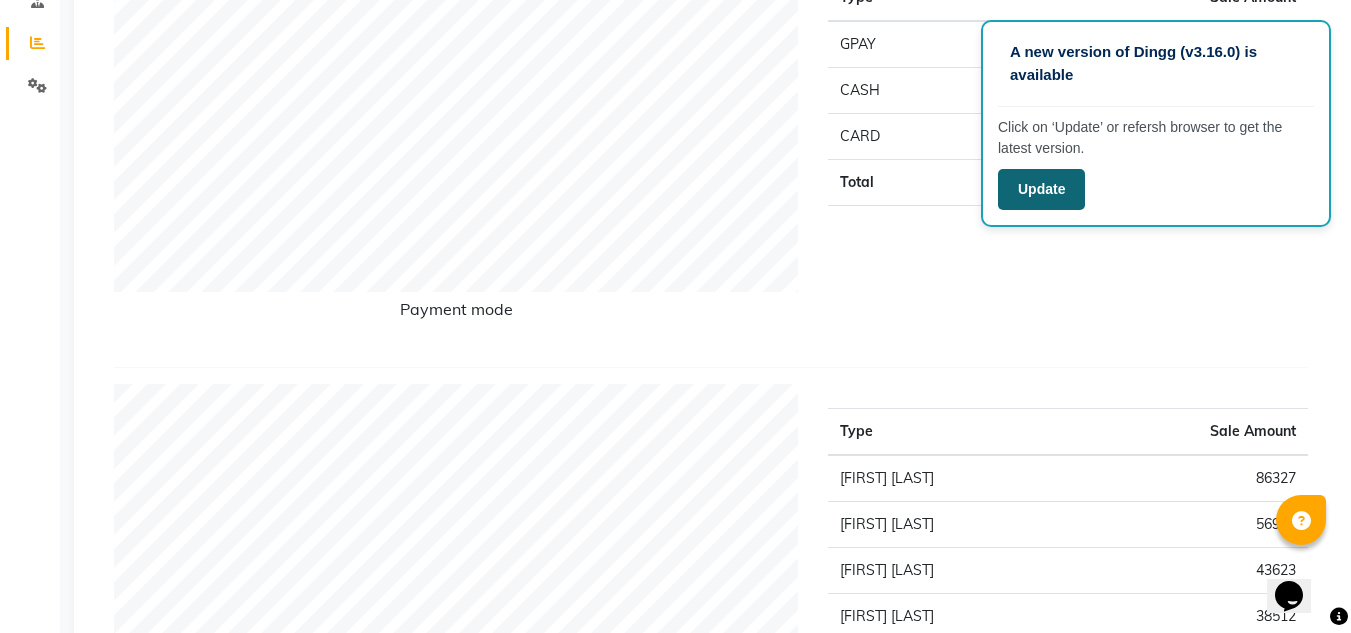 click on "Update" 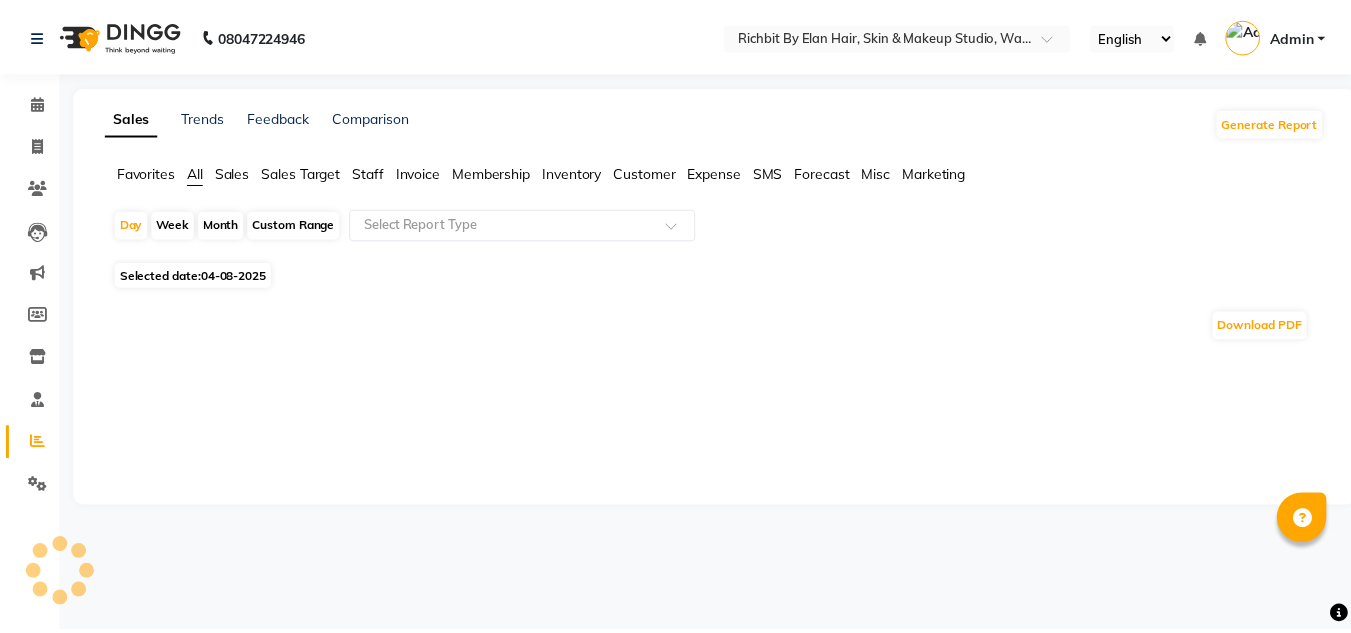 scroll, scrollTop: 0, scrollLeft: 0, axis: both 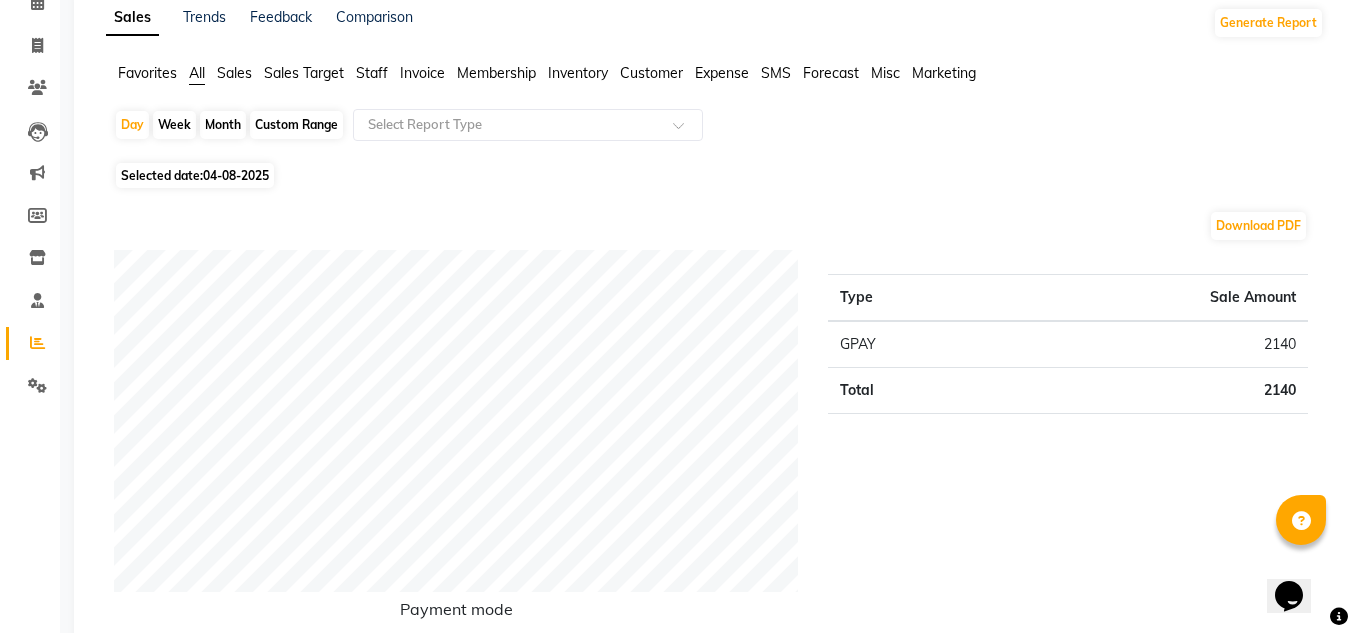 click on "Month" 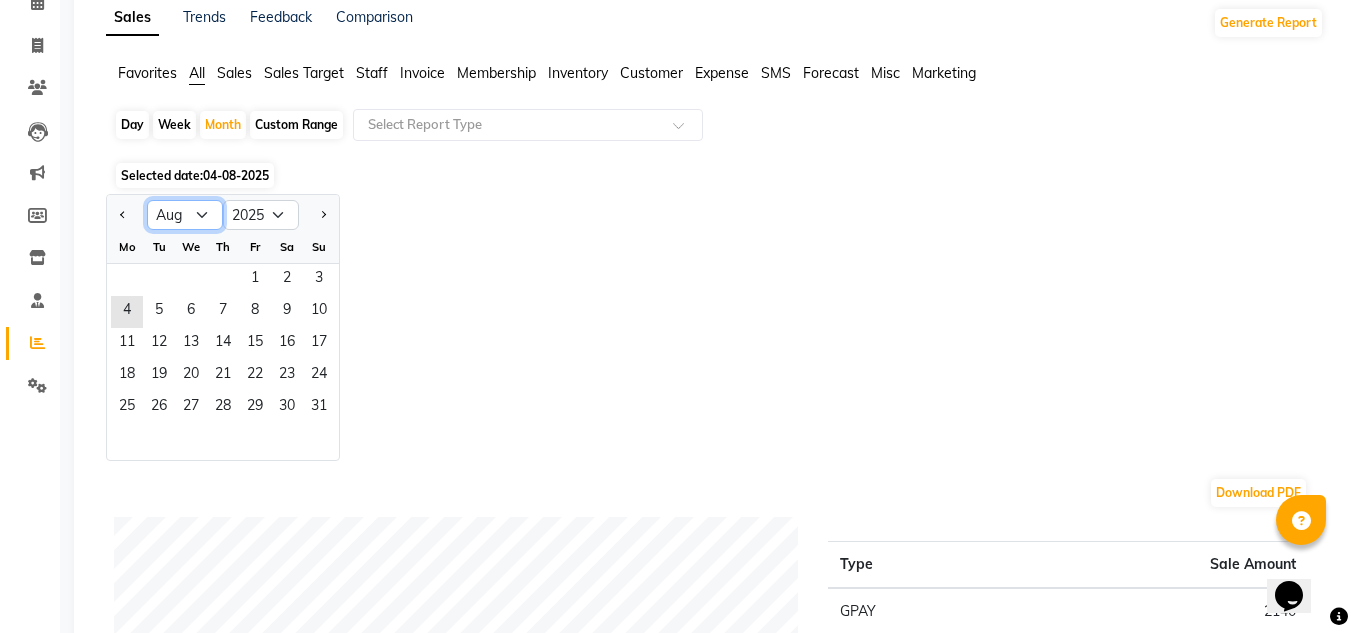 click on "Jan Feb Mar Apr May Jun Jul Aug Sep Oct Nov Dec" 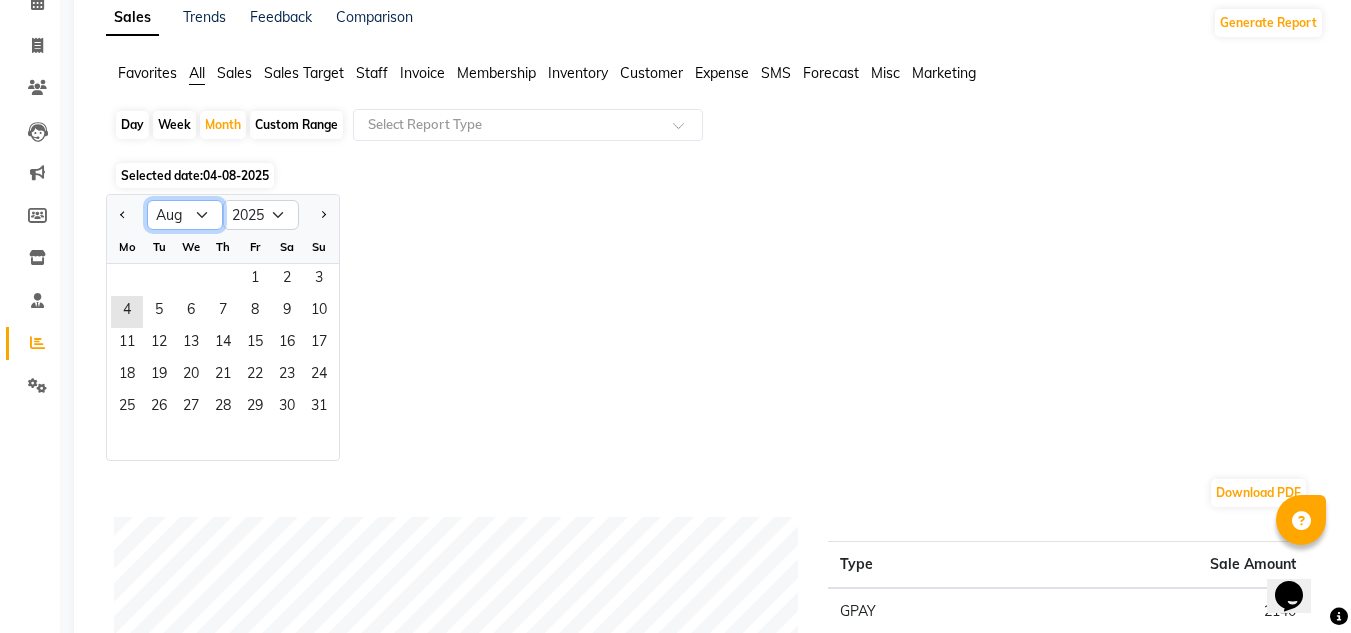 click on "Jan Feb Mar Apr May Jun Jul Aug Sep Oct Nov Dec" 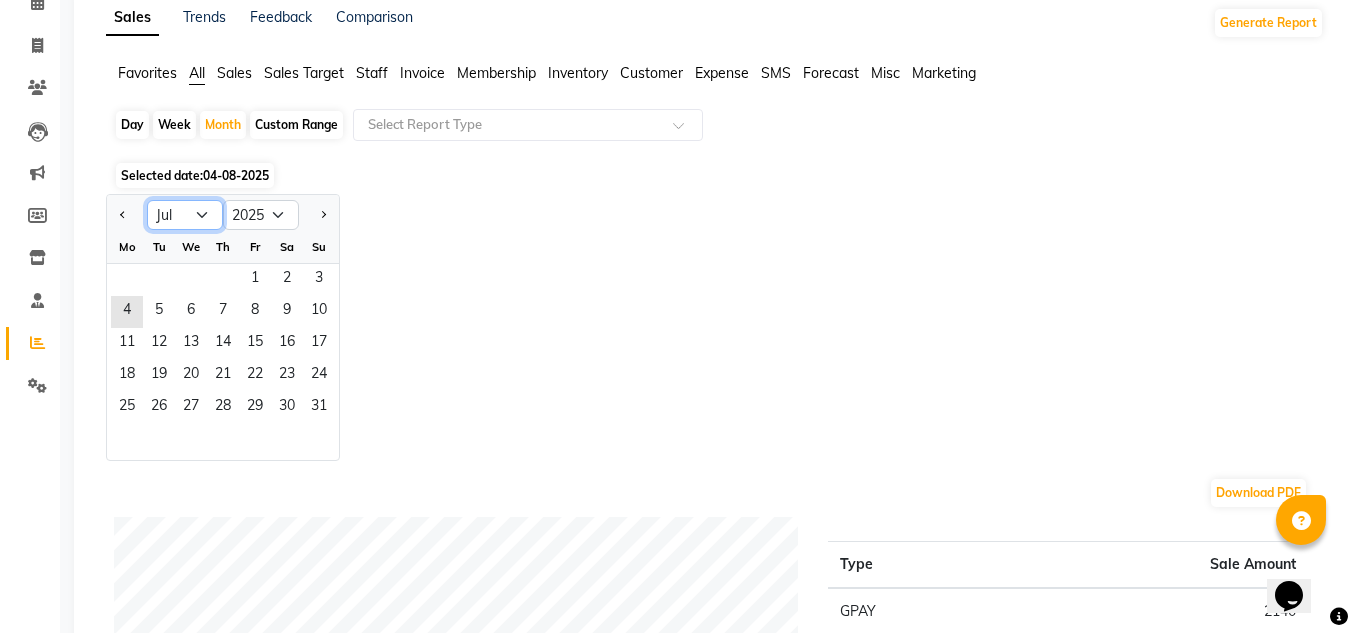 click on "Jan Feb Mar Apr May Jun Jul Aug Sep Oct Nov Dec" 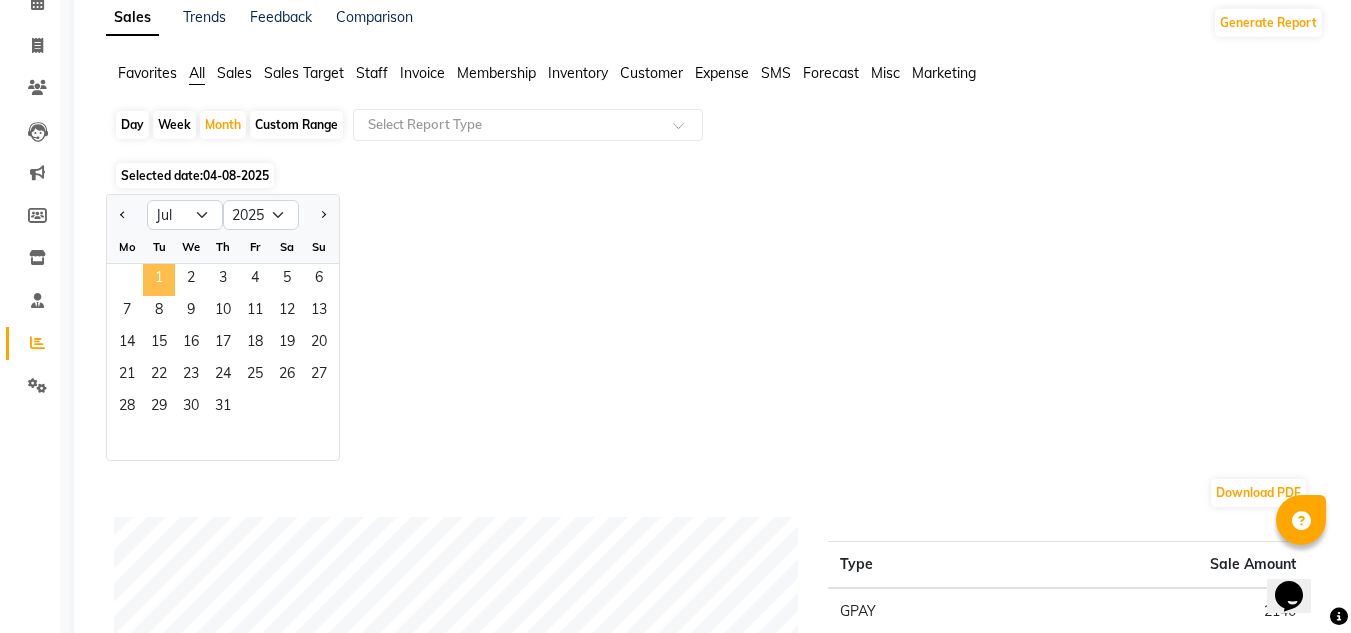 click on "1" 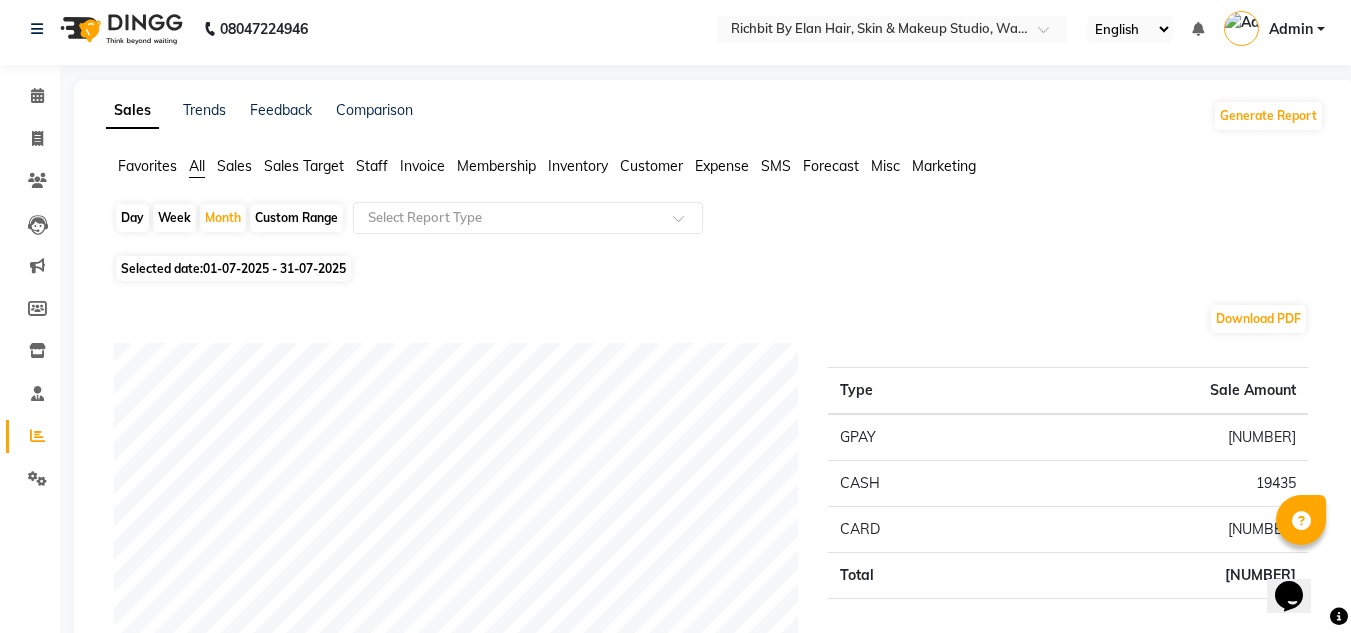 scroll, scrollTop: 0, scrollLeft: 0, axis: both 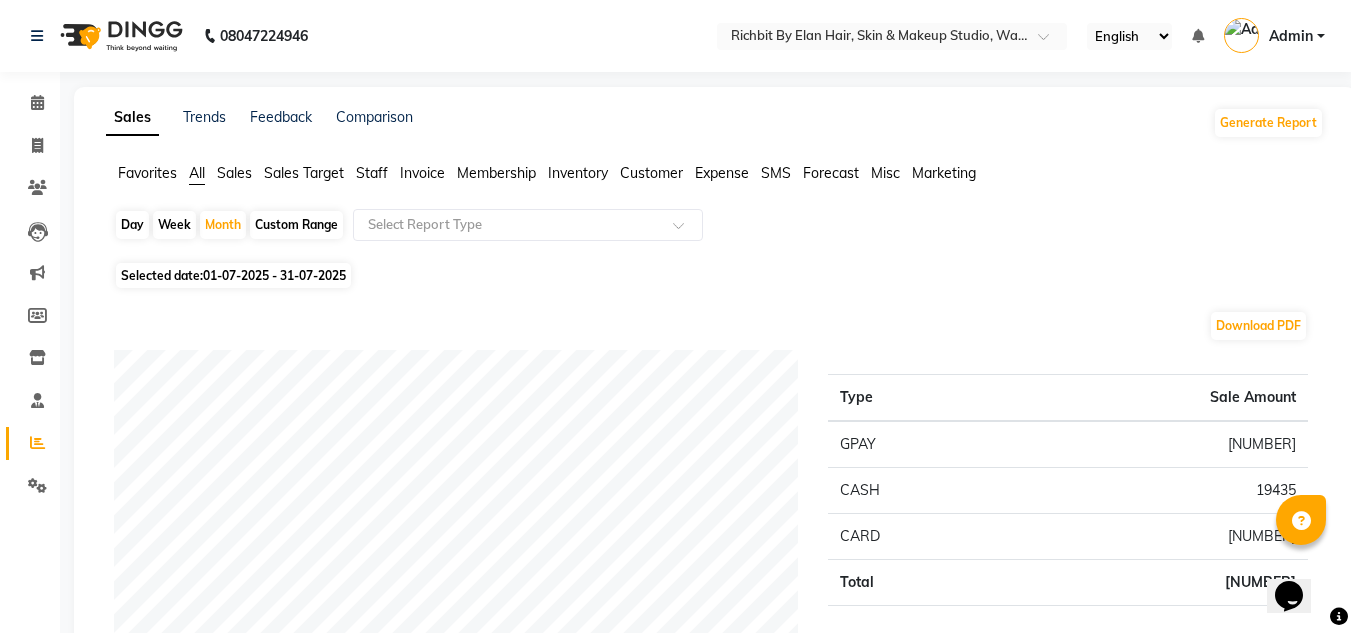 click on "Staff" 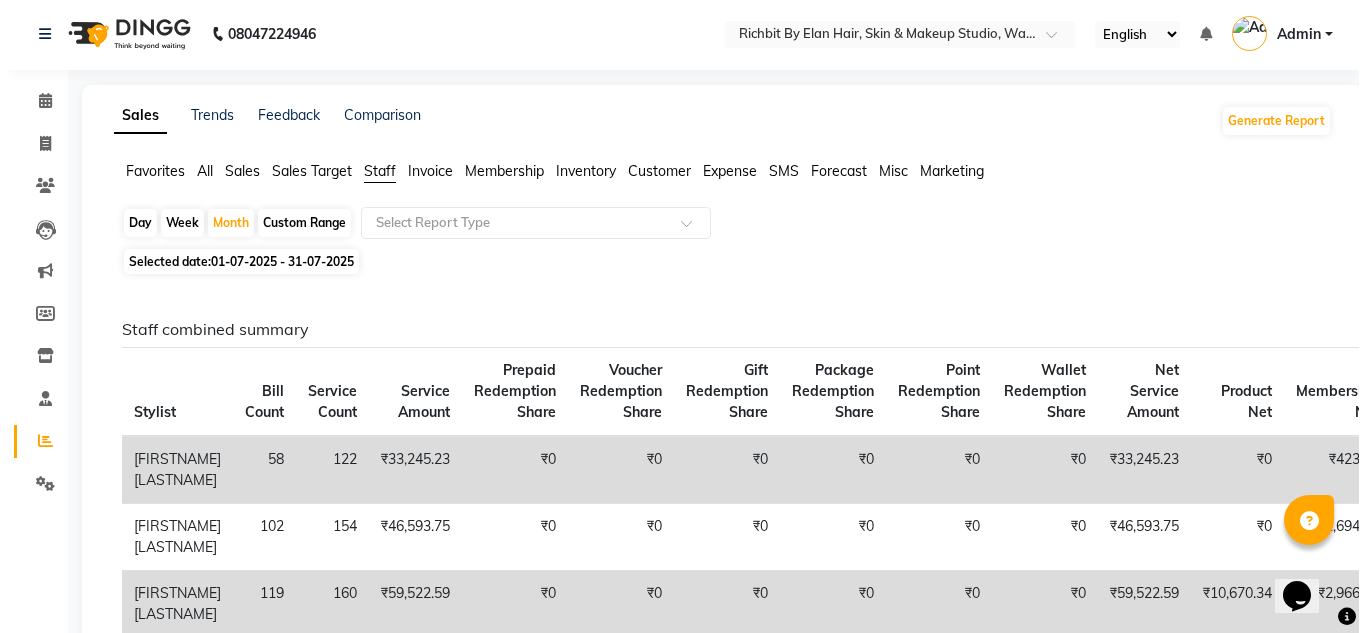 scroll, scrollTop: 0, scrollLeft: 0, axis: both 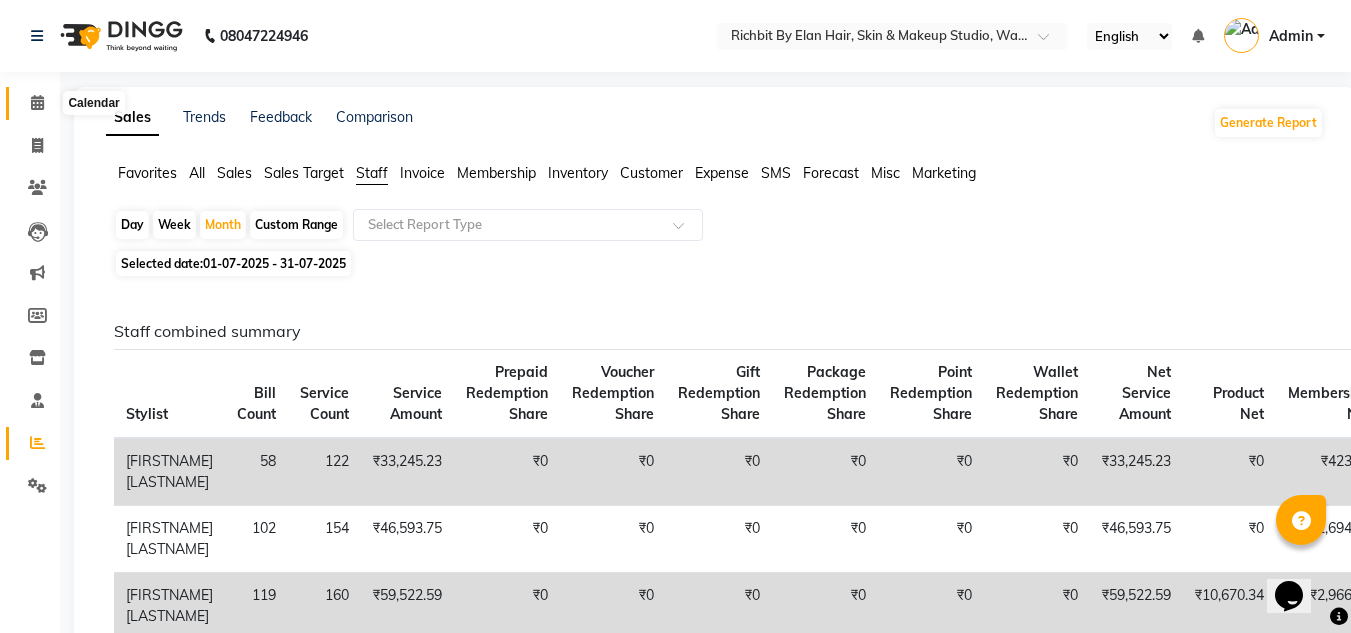 click 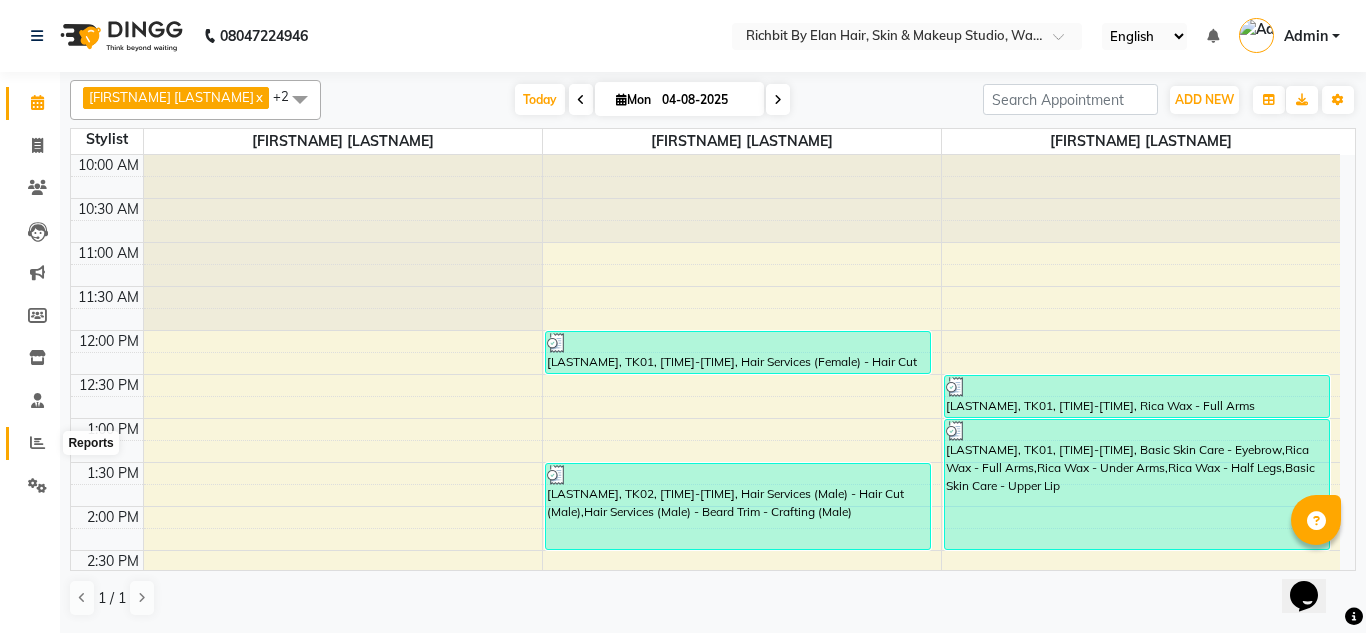 click 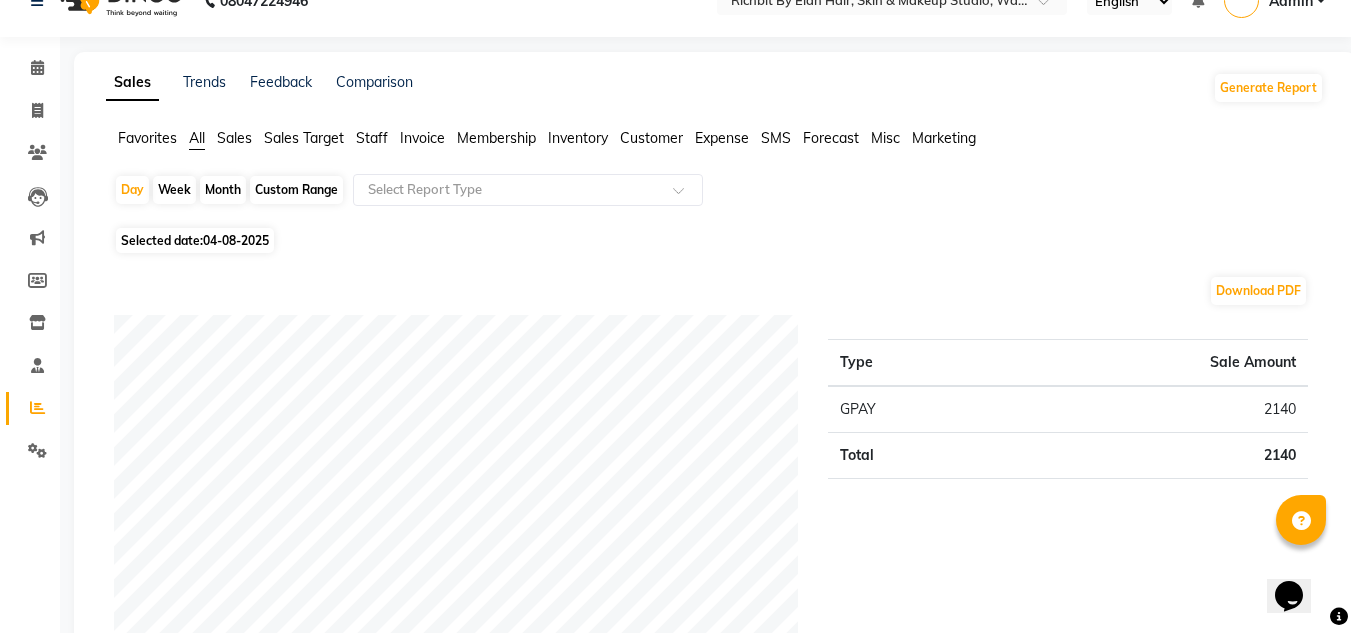 scroll, scrollTop: 0, scrollLeft: 0, axis: both 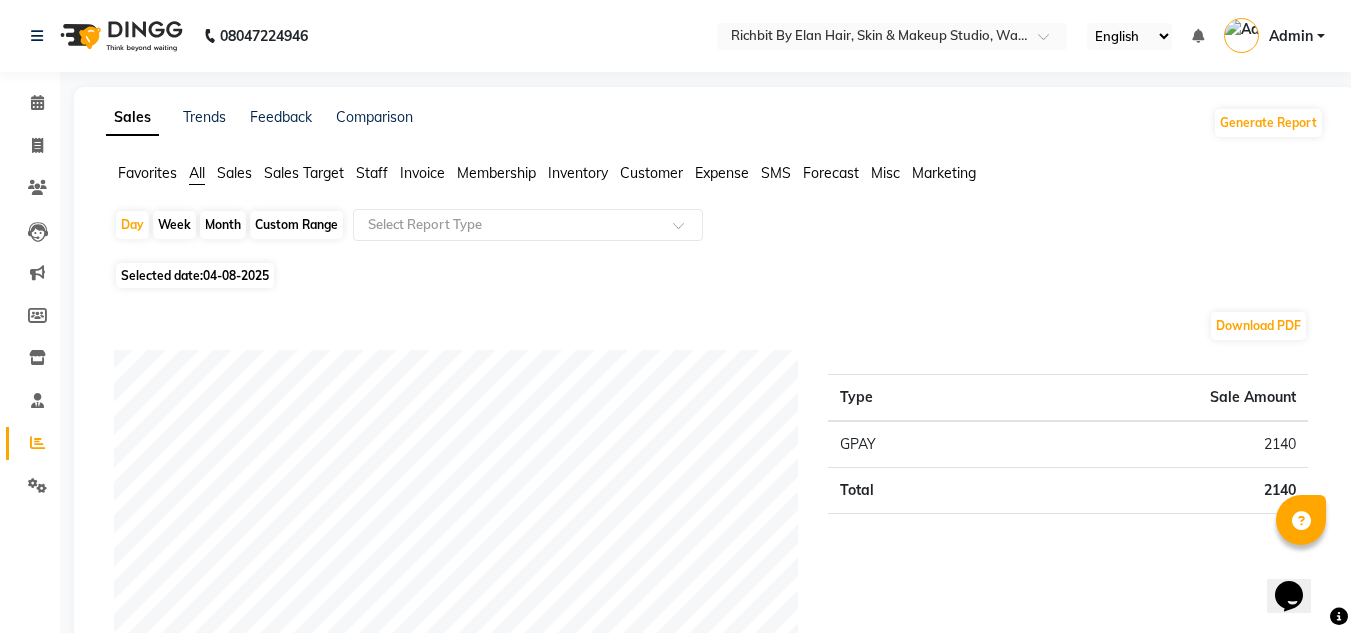 click on "Month" 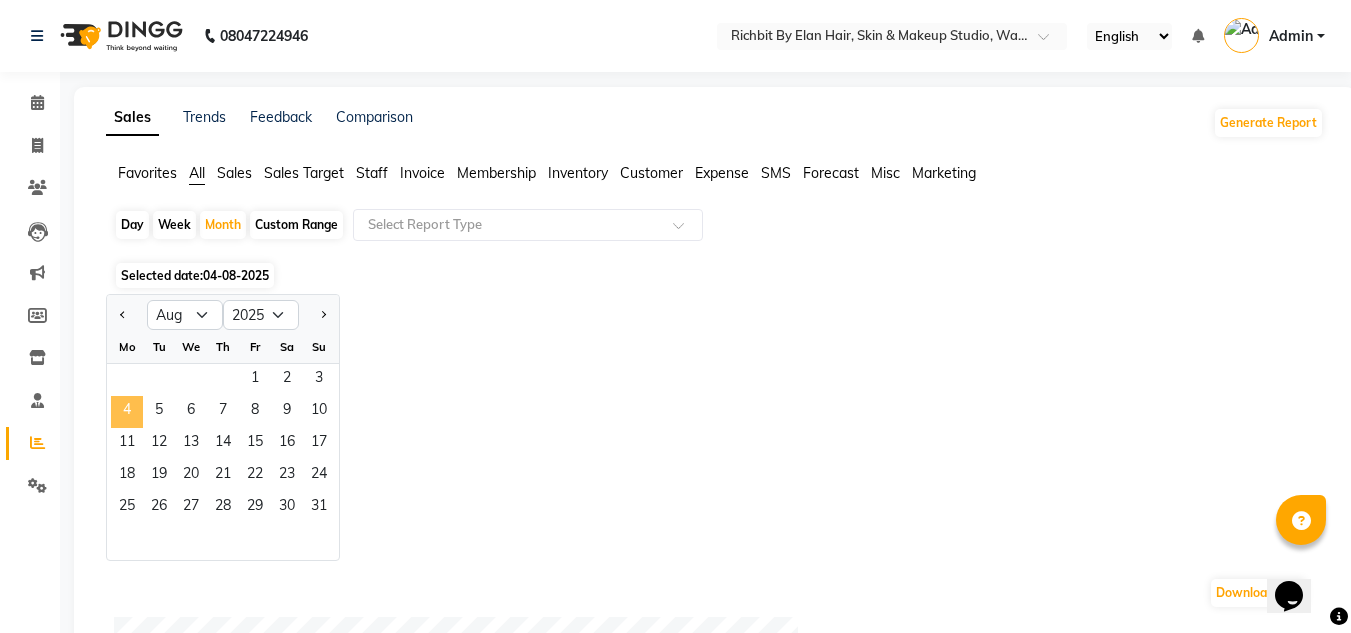 click on "4" 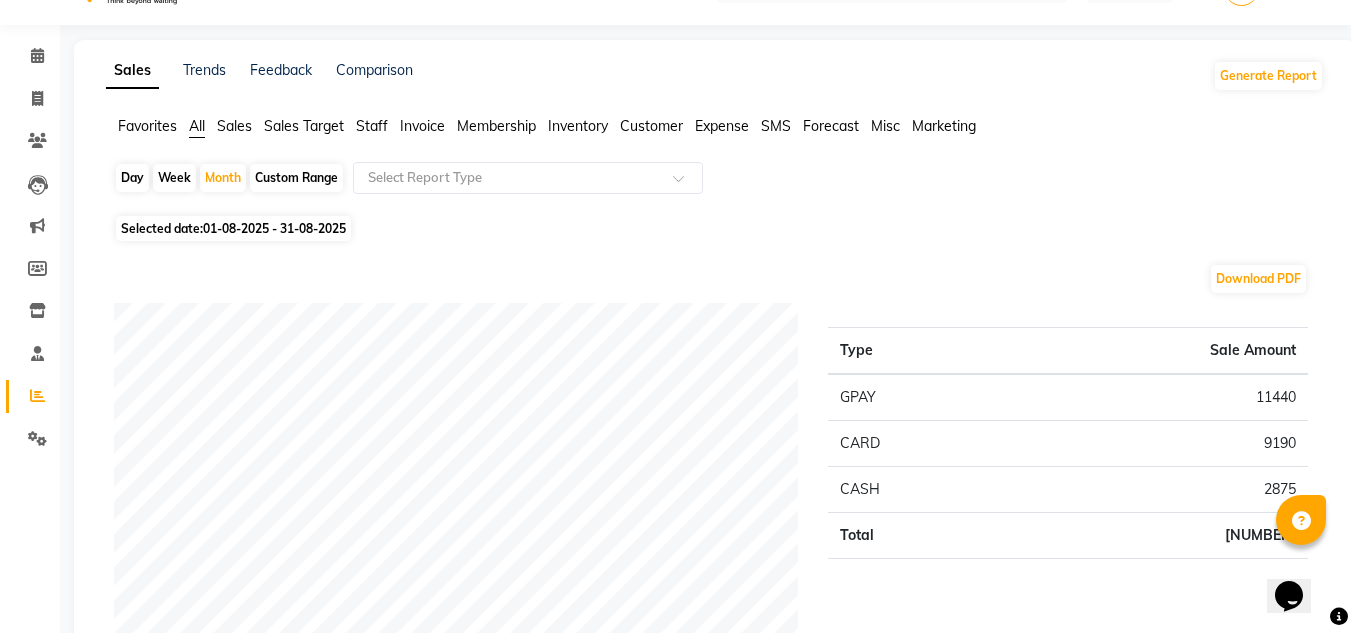 scroll, scrollTop: 0, scrollLeft: 0, axis: both 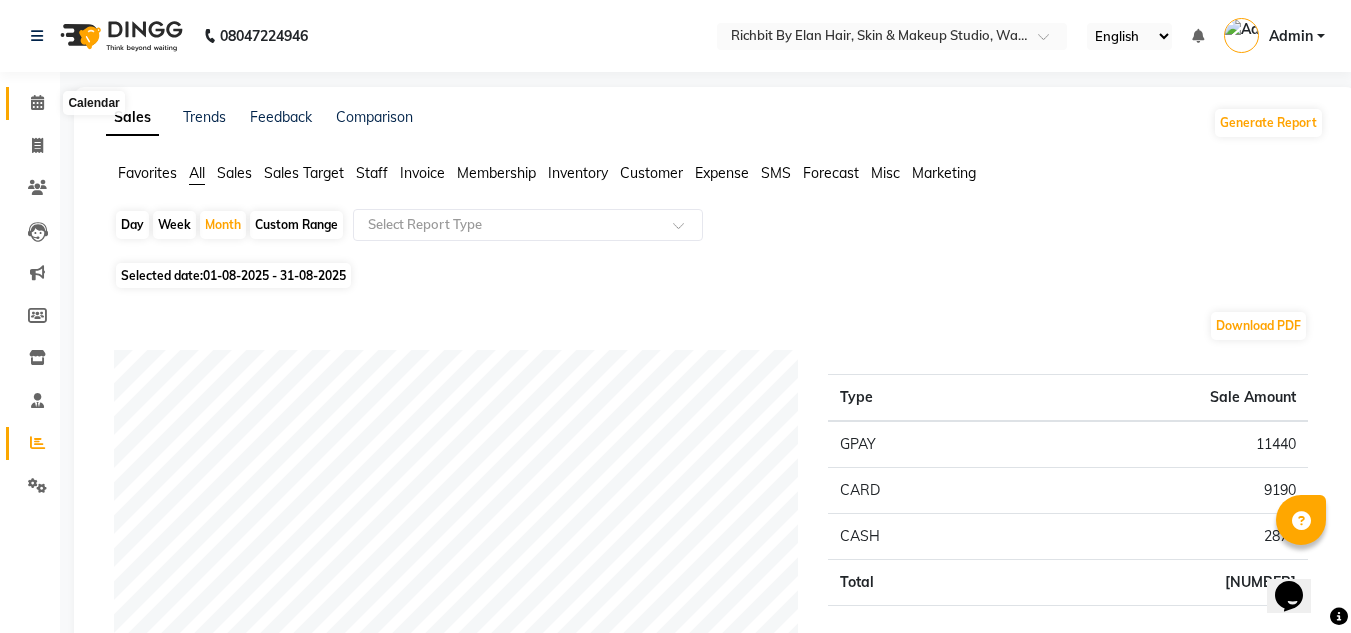 click 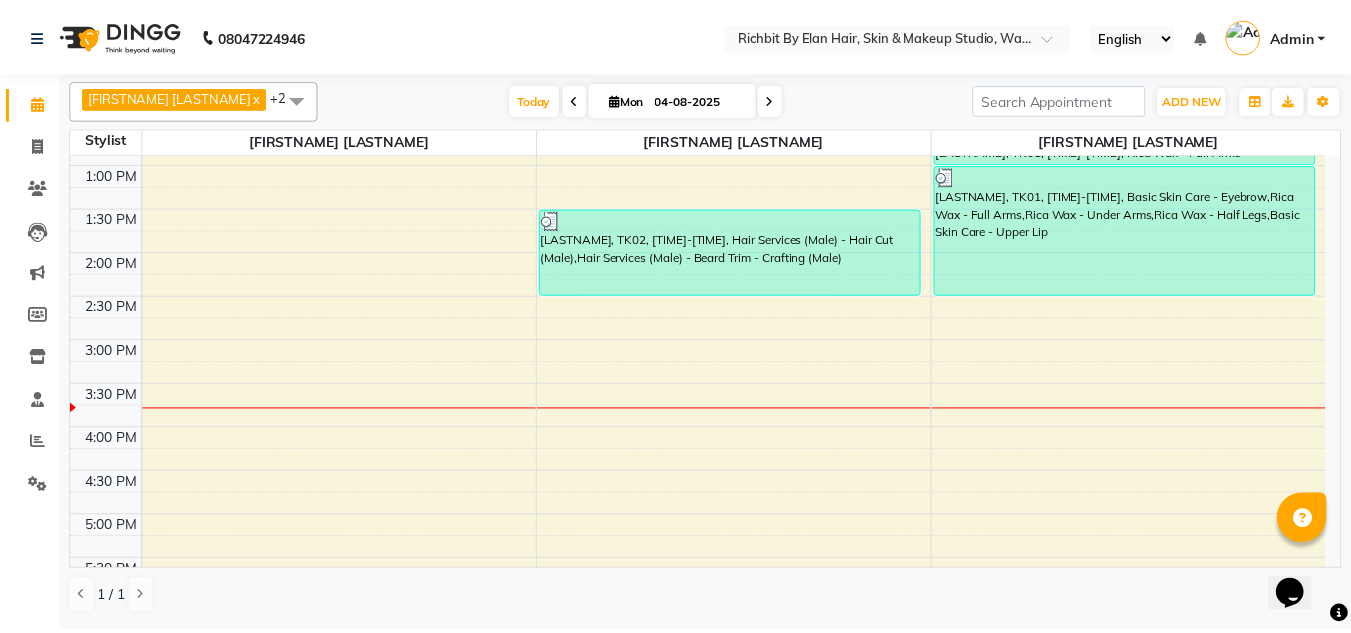 scroll, scrollTop: 300, scrollLeft: 0, axis: vertical 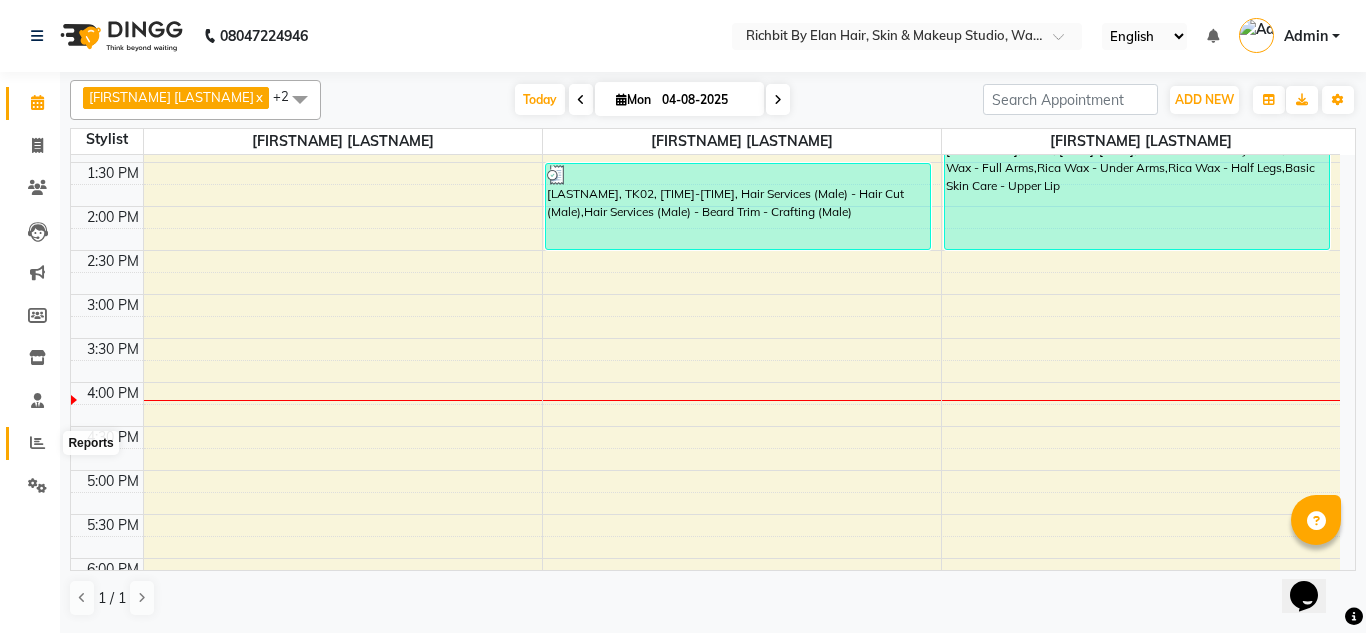 click 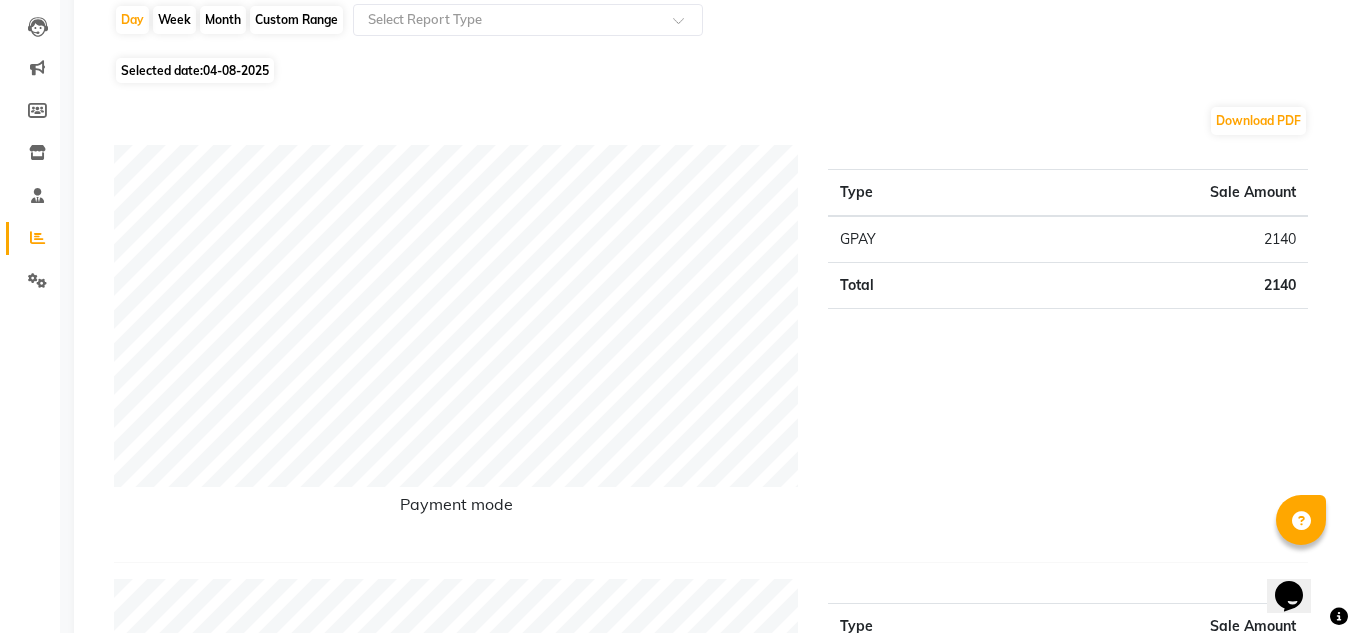scroll, scrollTop: 200, scrollLeft: 0, axis: vertical 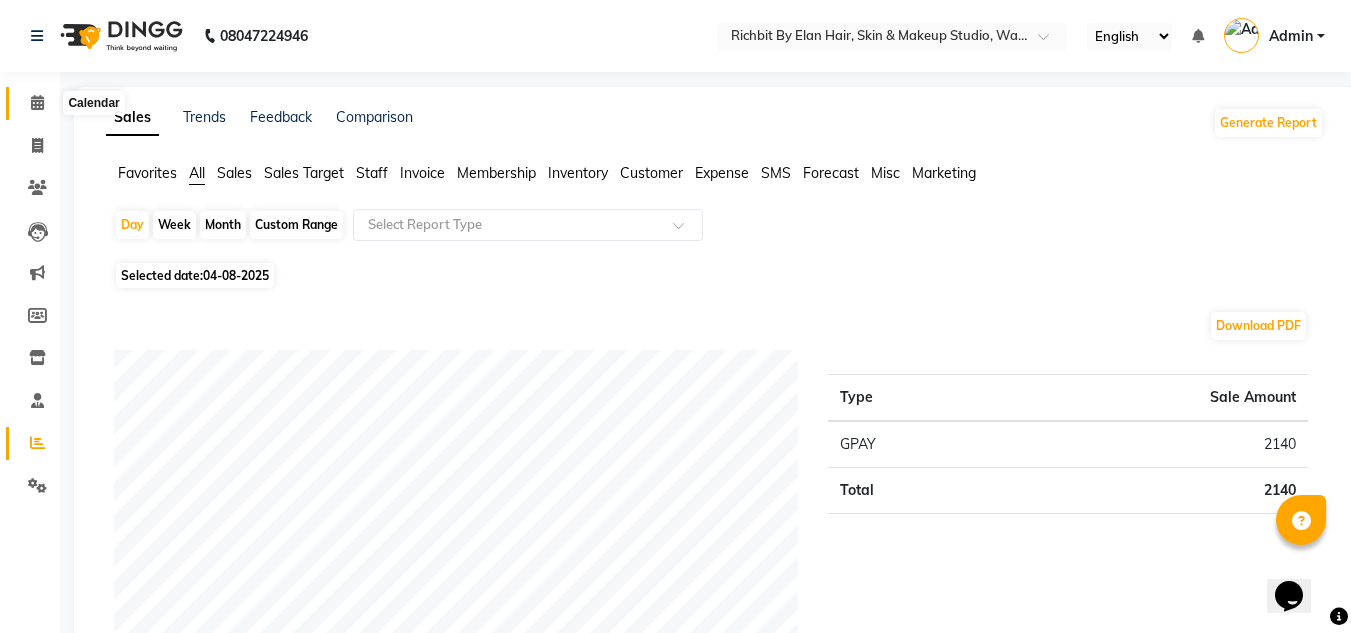 click 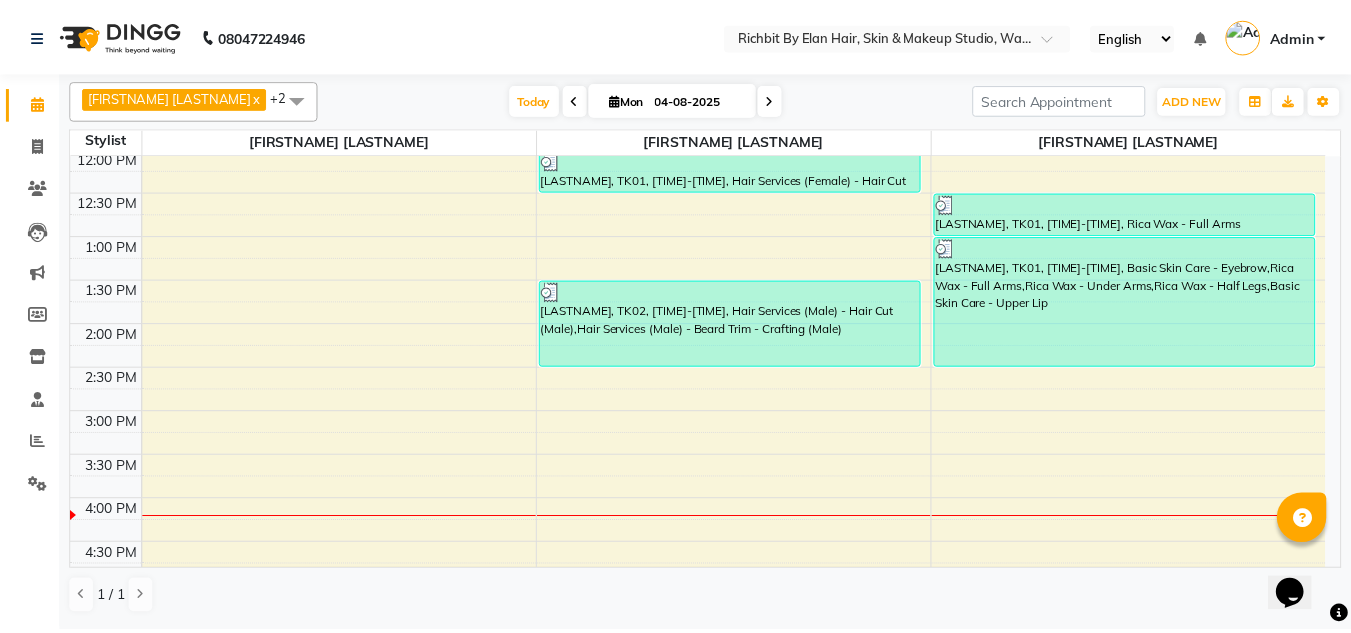 scroll, scrollTop: 200, scrollLeft: 0, axis: vertical 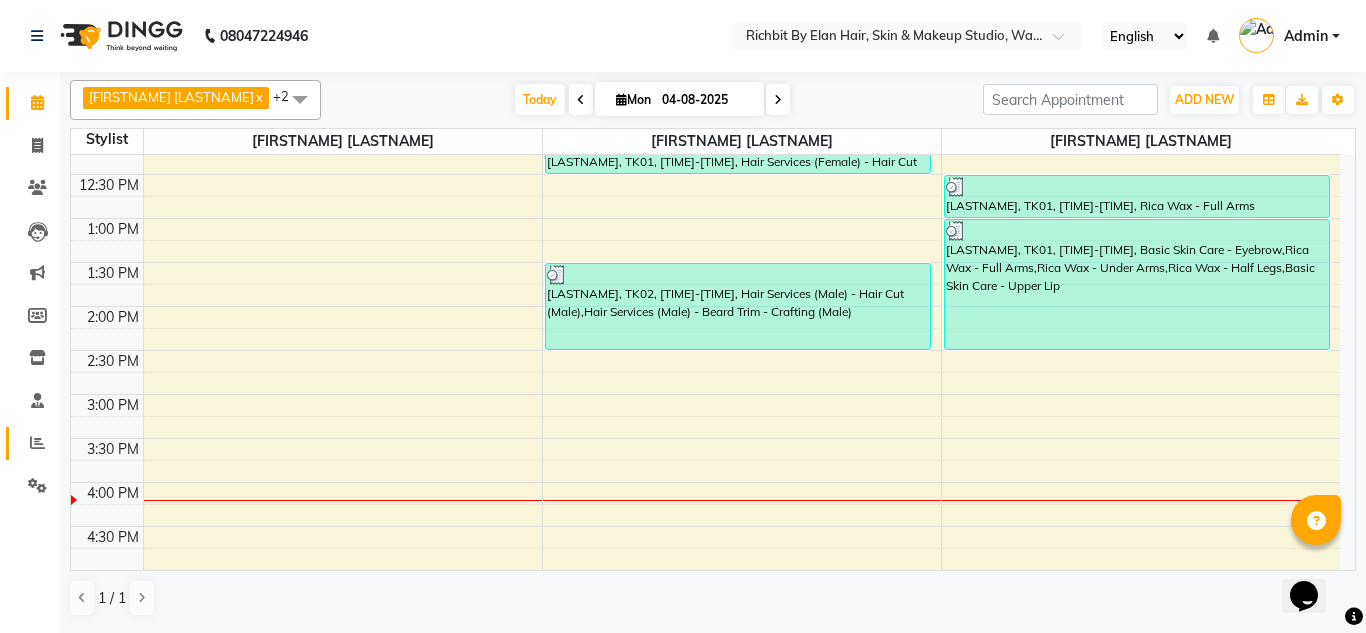 click on "Reports" 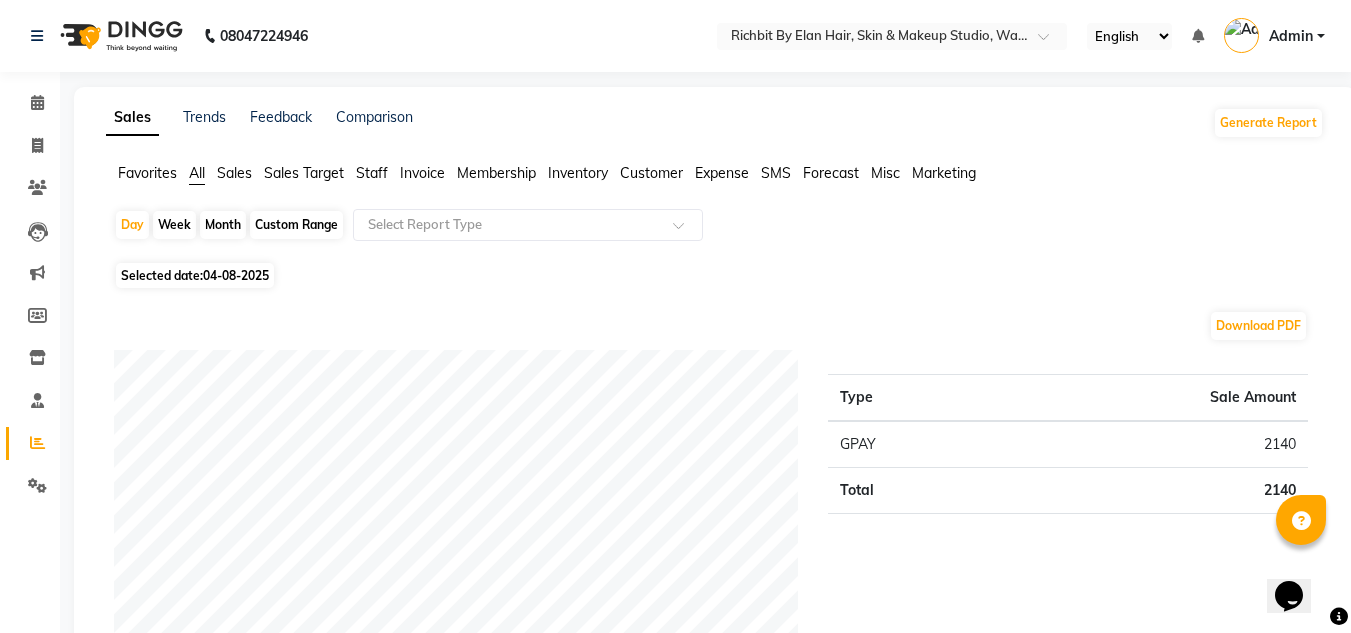 click on "Month" 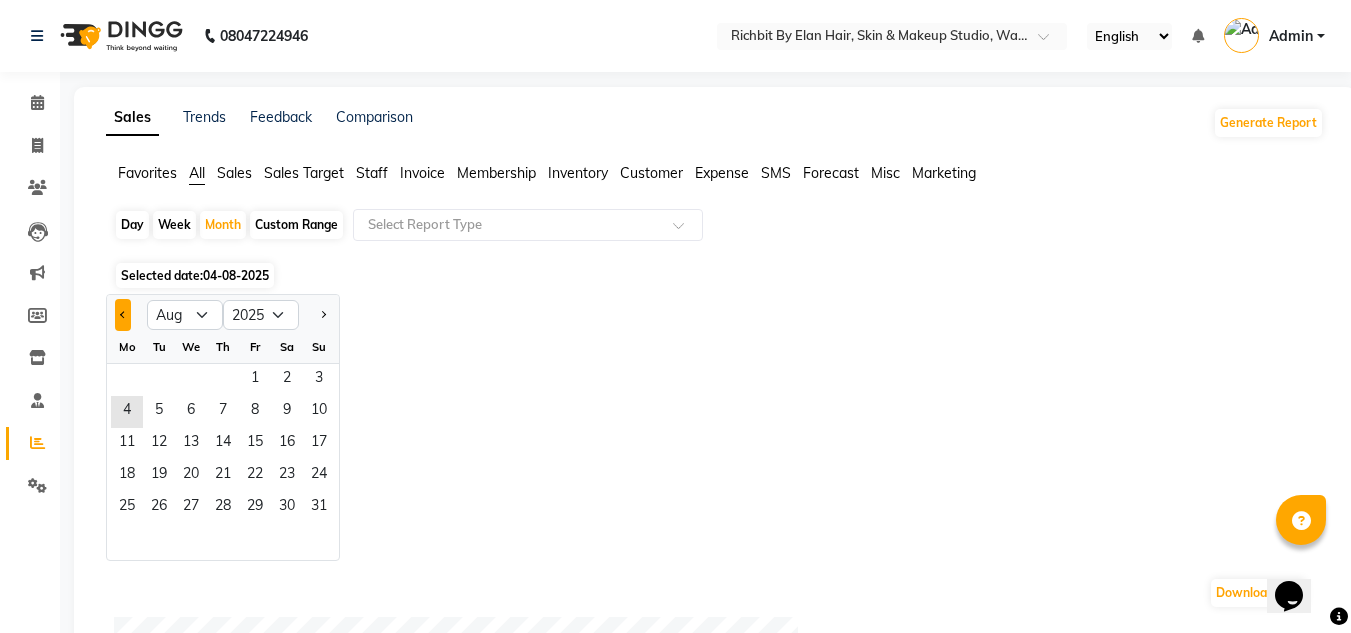 click 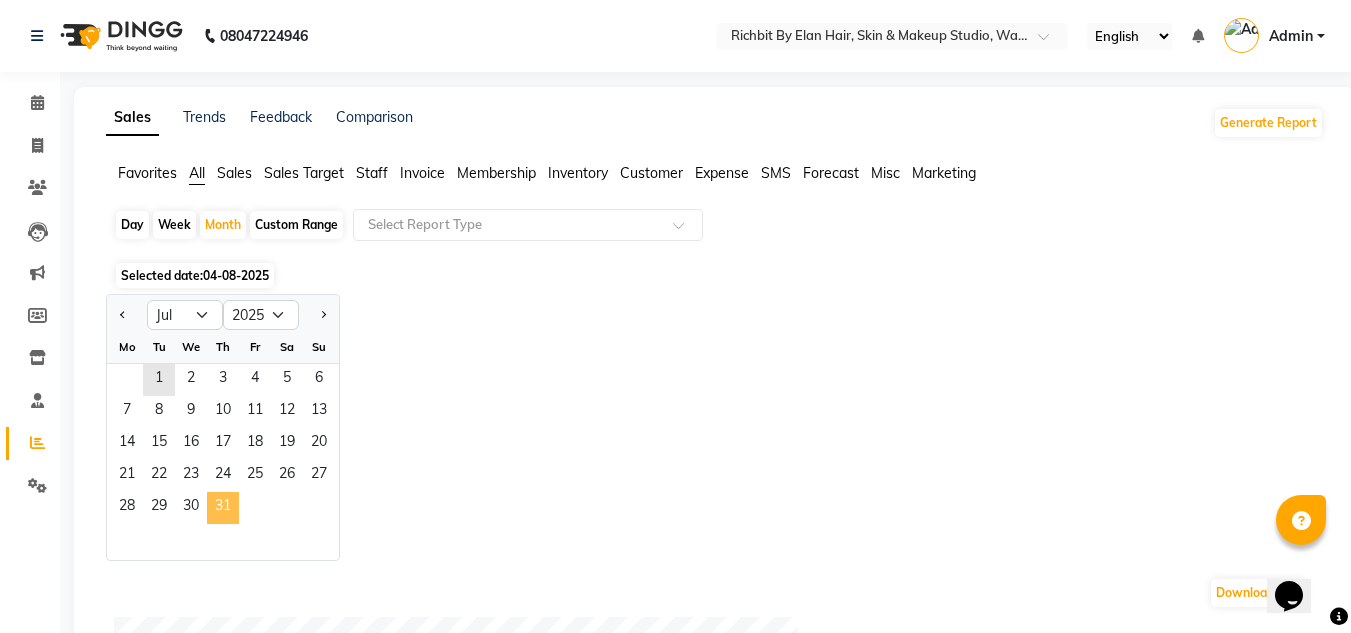 click on "31" 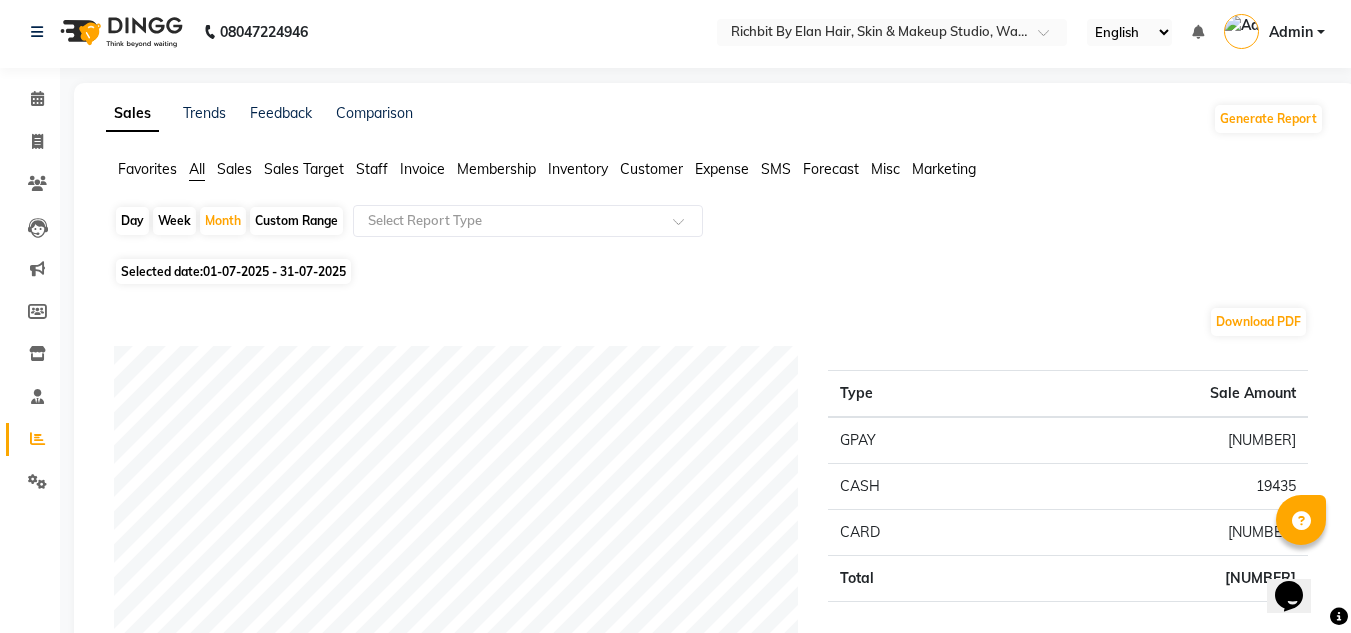 scroll, scrollTop: 0, scrollLeft: 0, axis: both 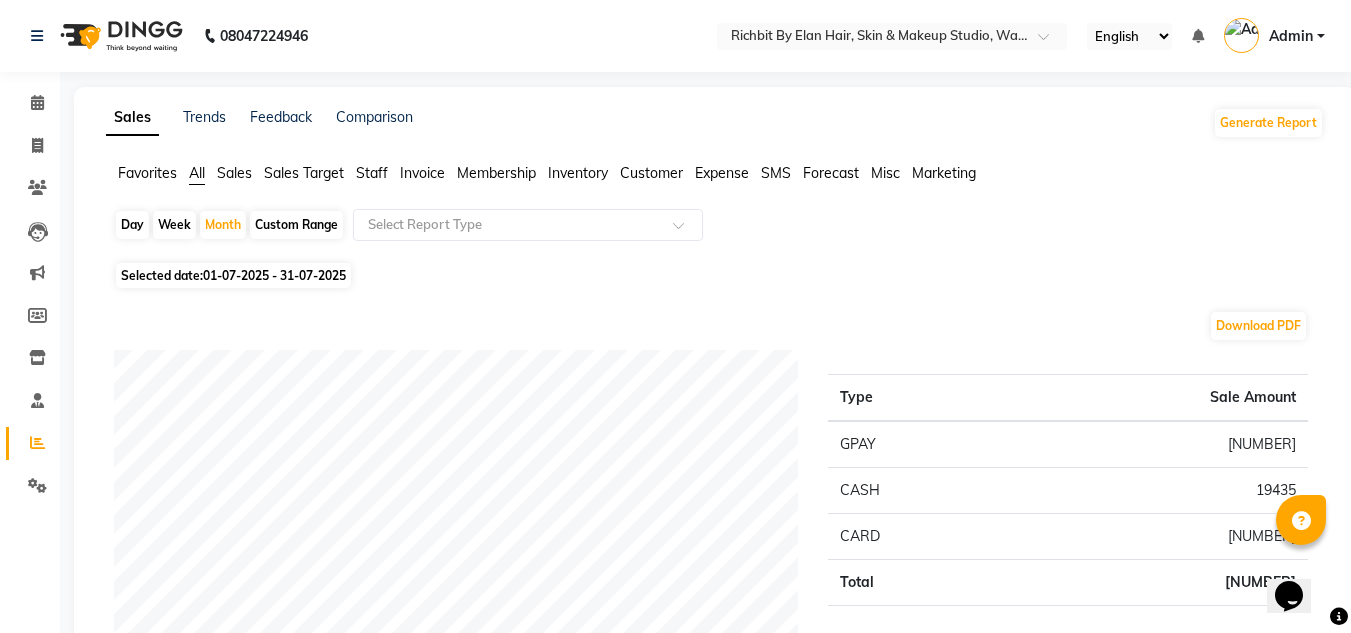 click on "Staff" 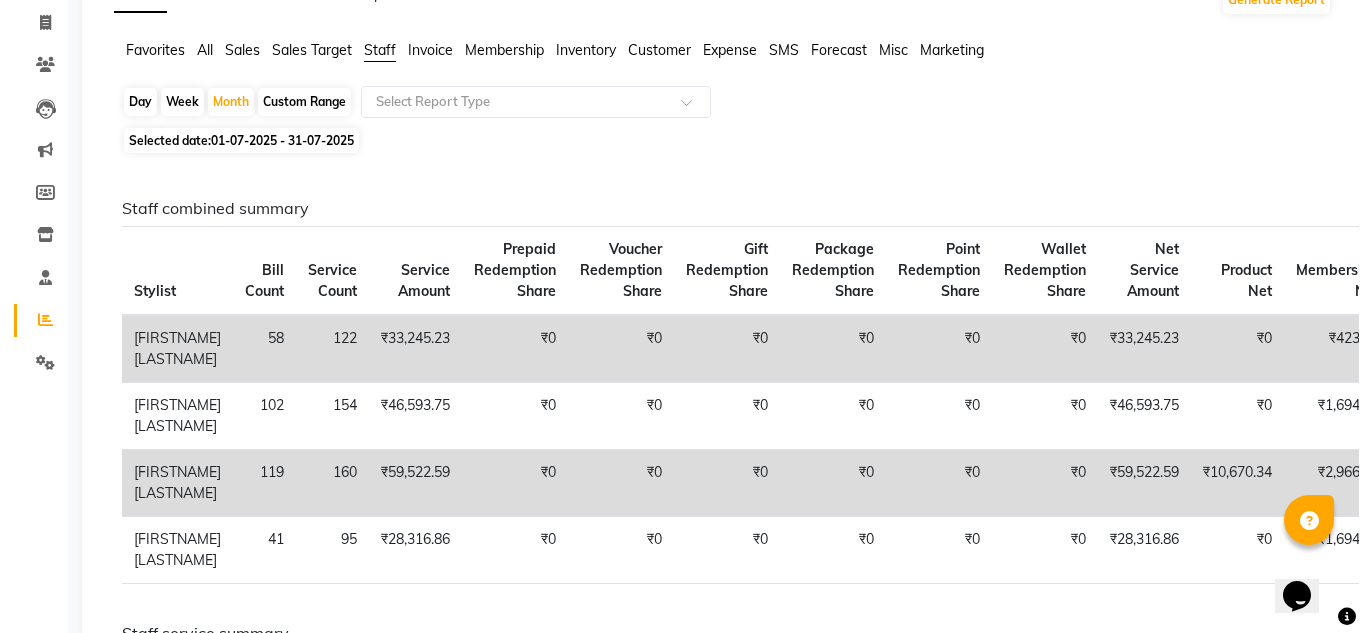 scroll, scrollTop: 0, scrollLeft: 0, axis: both 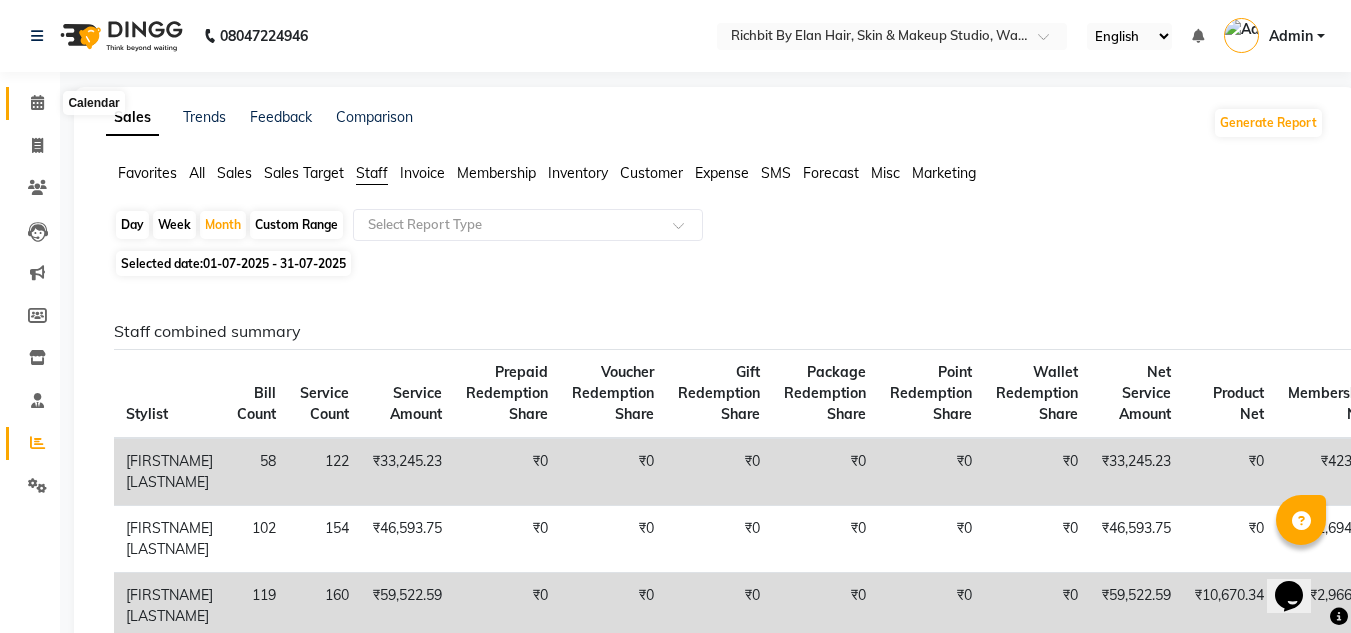 click 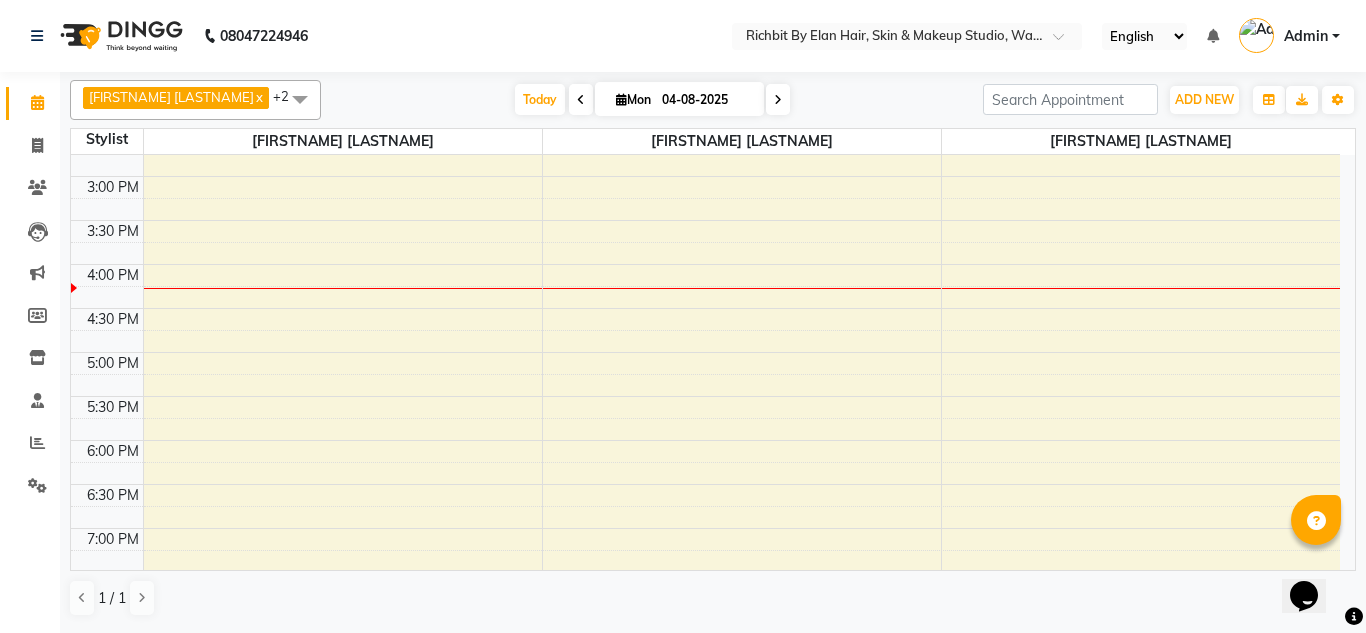 scroll, scrollTop: 400, scrollLeft: 0, axis: vertical 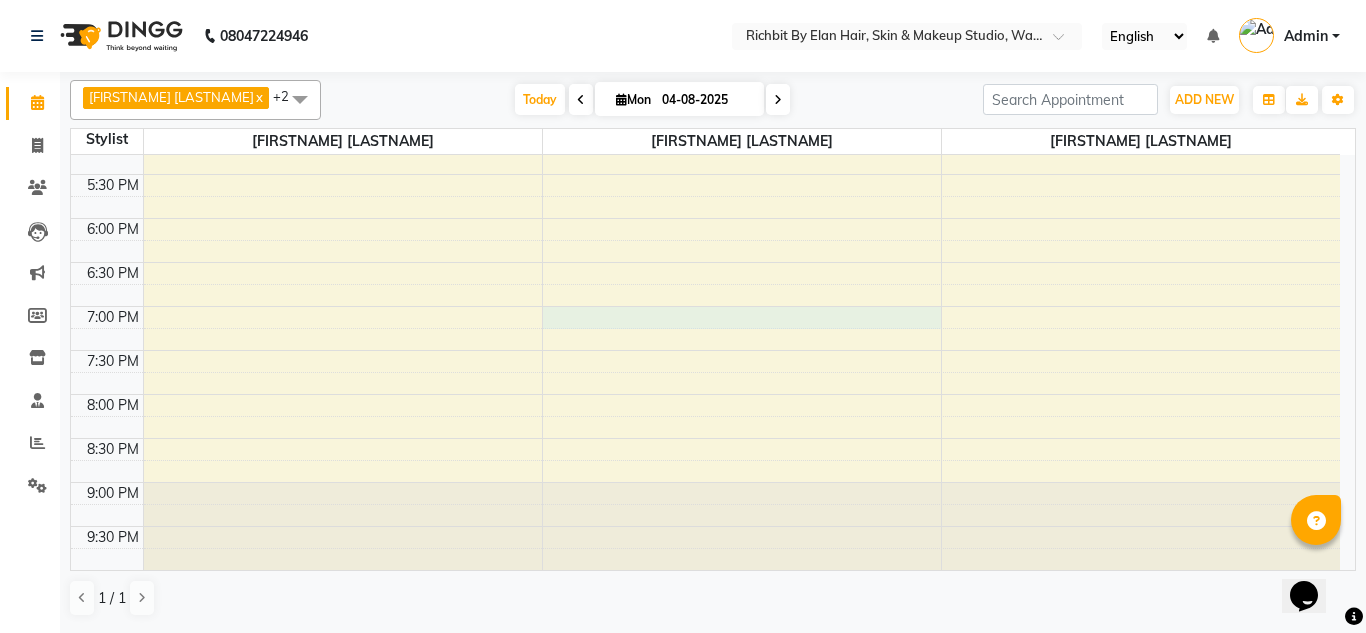 click on "10:00 AM 10:30 AM 11:00 AM 11:30 AM 12:00 PM 12:30 PM 1:00 PM 1:30 PM 2:00 PM 2:30 PM 3:00 PM 3:30 PM 4:00 PM 4:30 PM 5:00 PM 5:30 PM 6:00 PM 6:30 PM 7:00 PM 7:30 PM 8:00 PM 8:30 PM 9:00 PM 9:30 PM     [FIRST], TK01, 12:00 PM-12:30 PM, Hair Services (Female) - Hair Cut (Female)     [LAST], TK02, 01:30 PM-02:30 PM, Hair Services (Male) - Hair Cut (Male),Hair Services (Male) - Beard Trim - Crafting (Male)     [FIRST], TK01, 12:30 PM-01:00 PM, Rica Wax - Full Arms     [FIRST], TK01, 01:00 PM-02:30 PM, Basic Skin Care - Eyebrow,Rica Wax - Full Arms,Rica Wax - Under Arms,Rica Wax - Half Legs,Basic Skin Care - Upper Lip" at bounding box center [705, 42] 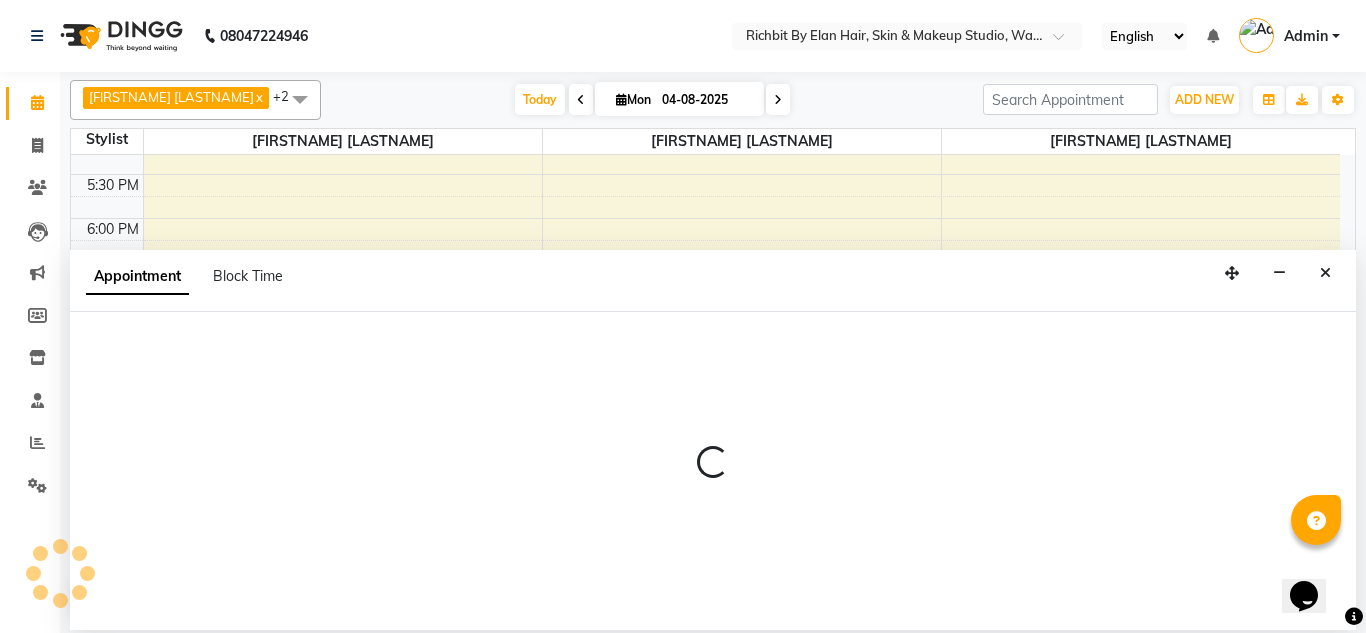 select on "39151" 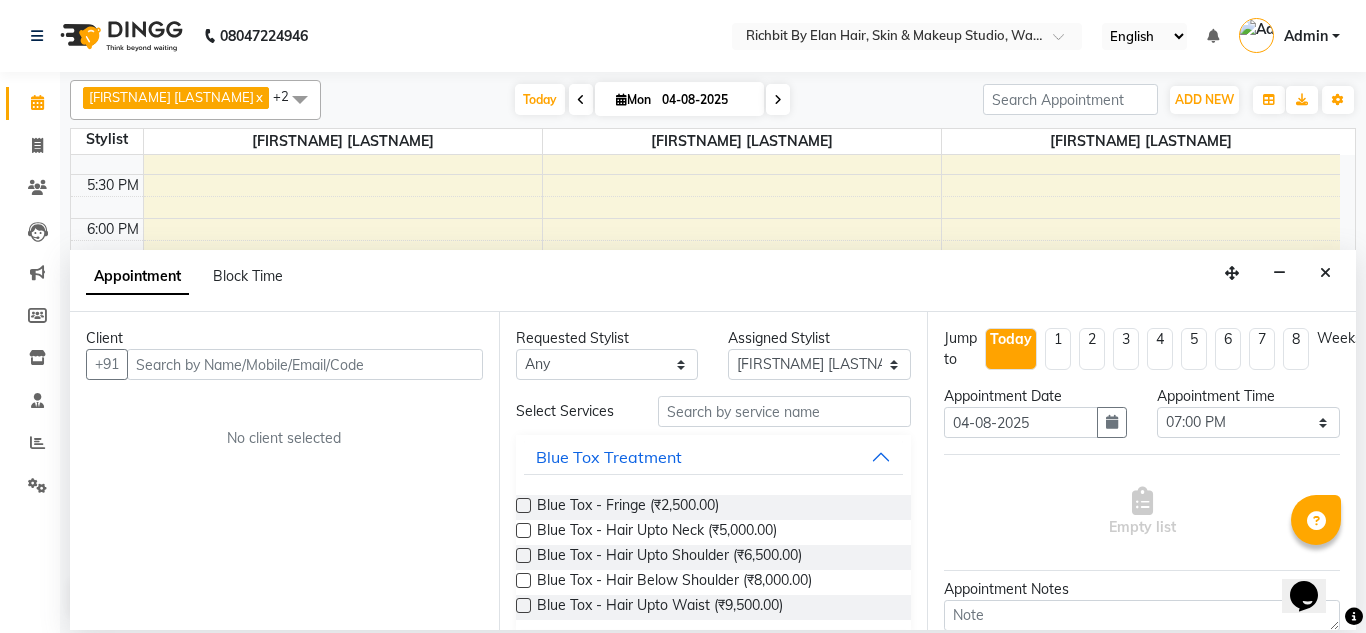 click at bounding box center [305, 364] 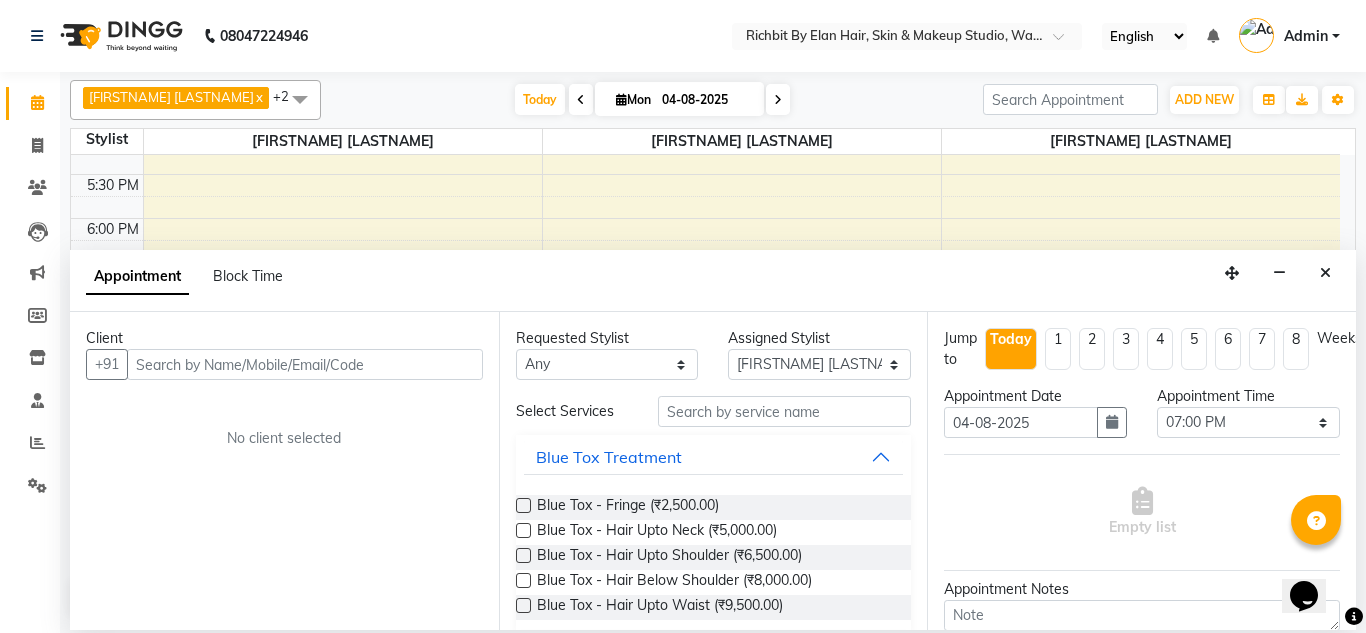click at bounding box center [305, 364] 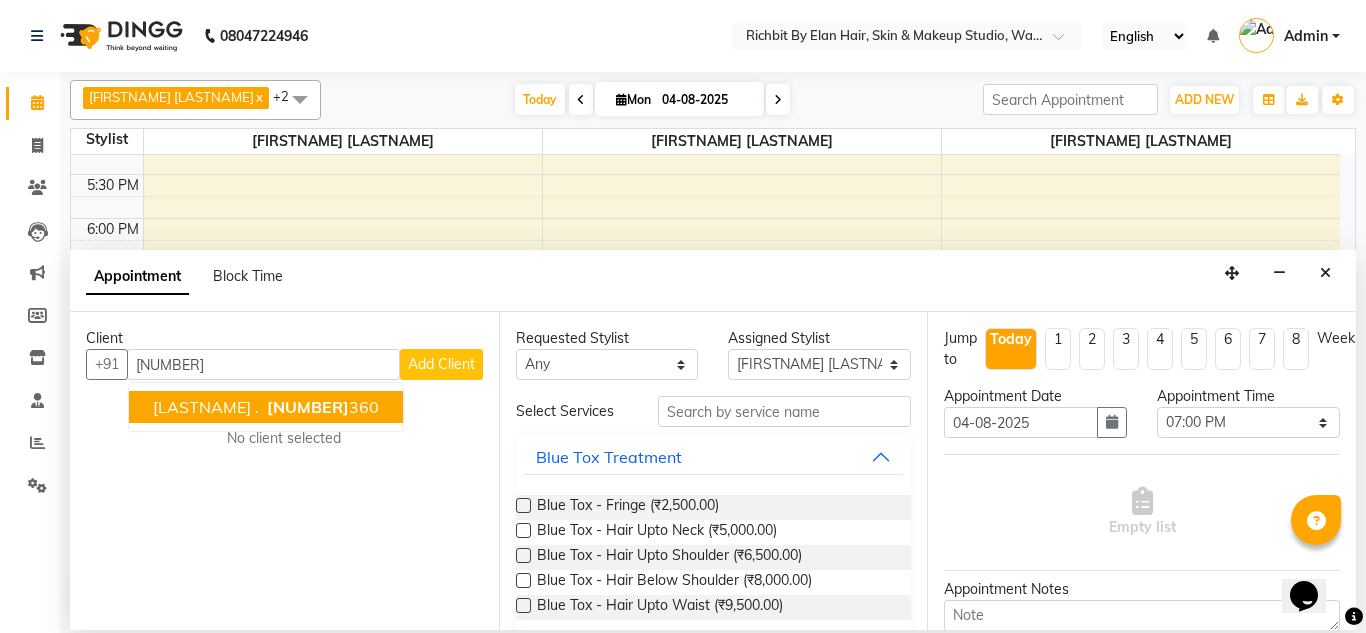 click on "Rohan .   7559199 360" at bounding box center (266, 407) 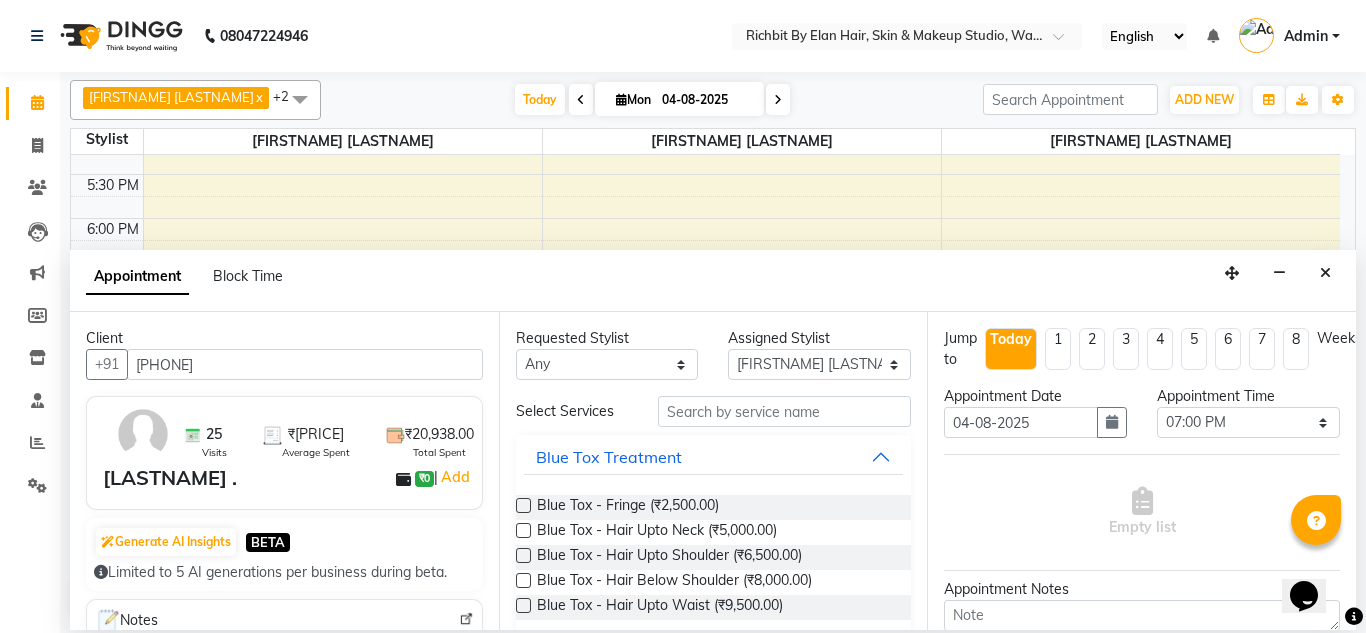 type on "7559199360" 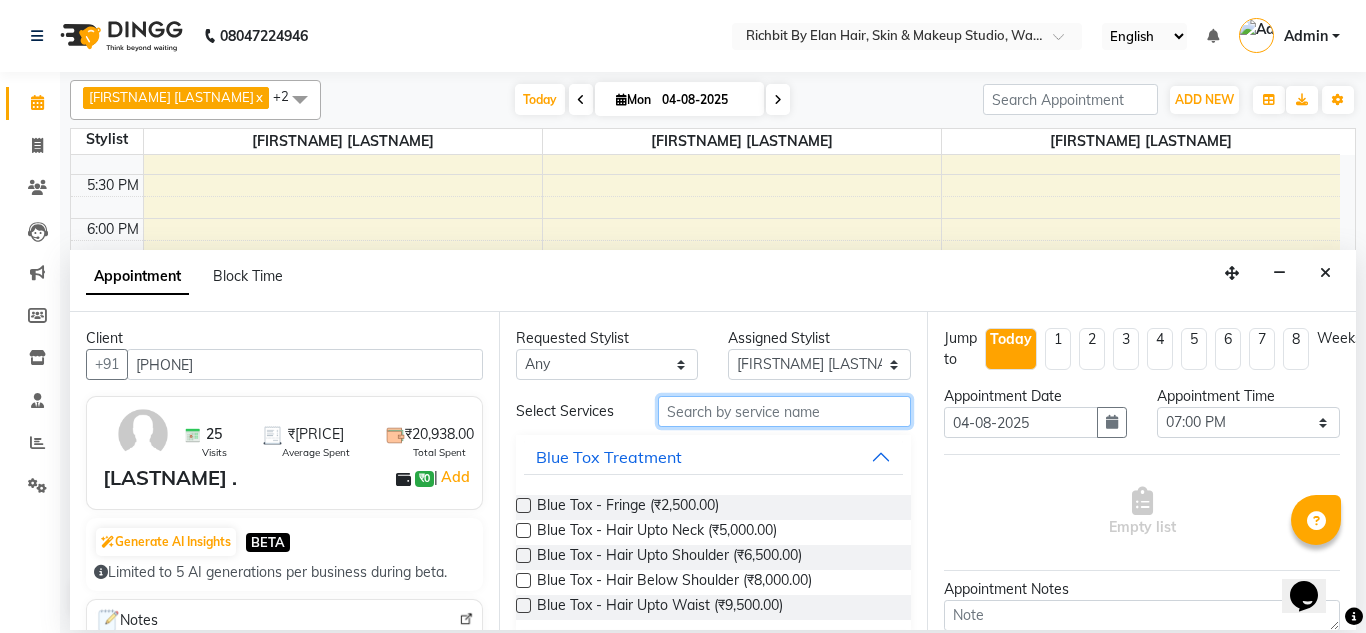 click at bounding box center [785, 411] 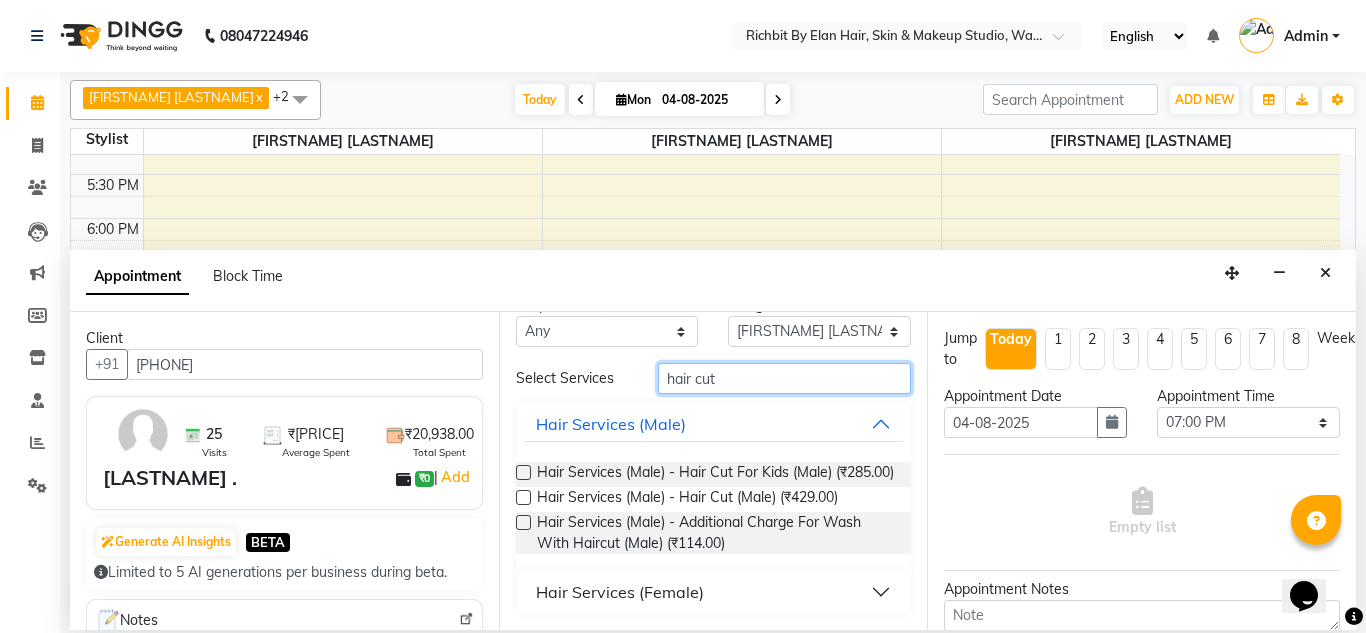 scroll, scrollTop: 50, scrollLeft: 0, axis: vertical 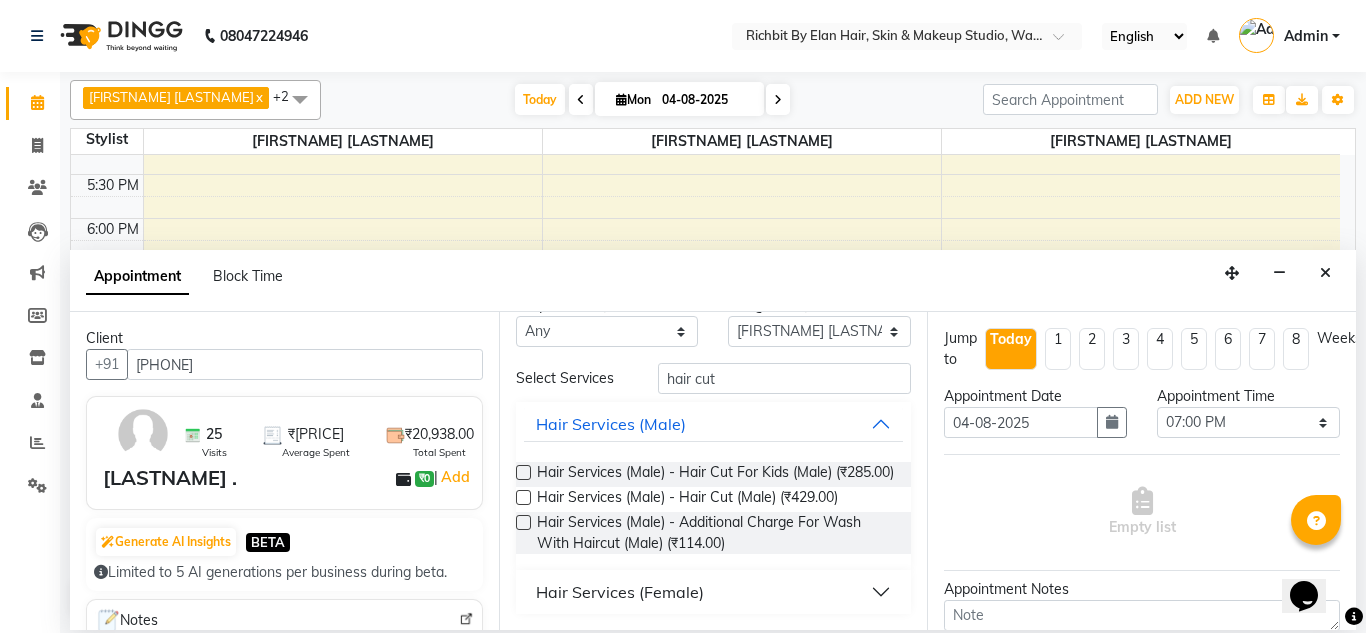 click at bounding box center (523, 472) 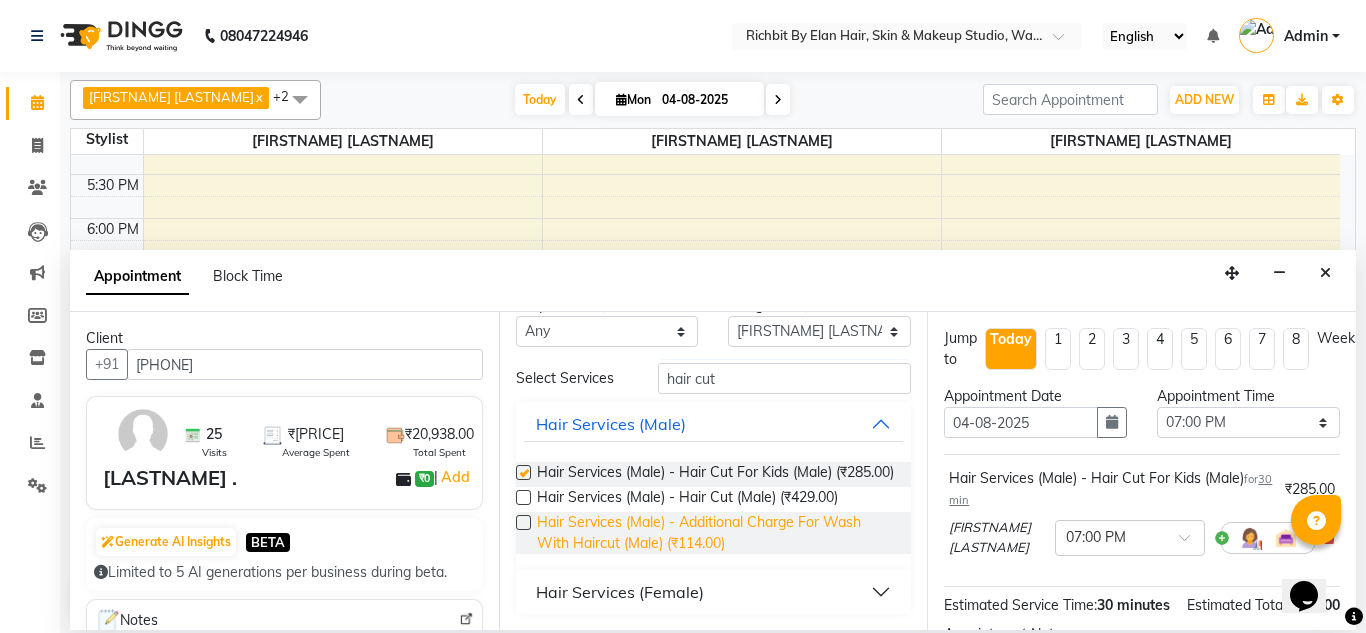checkbox on "false" 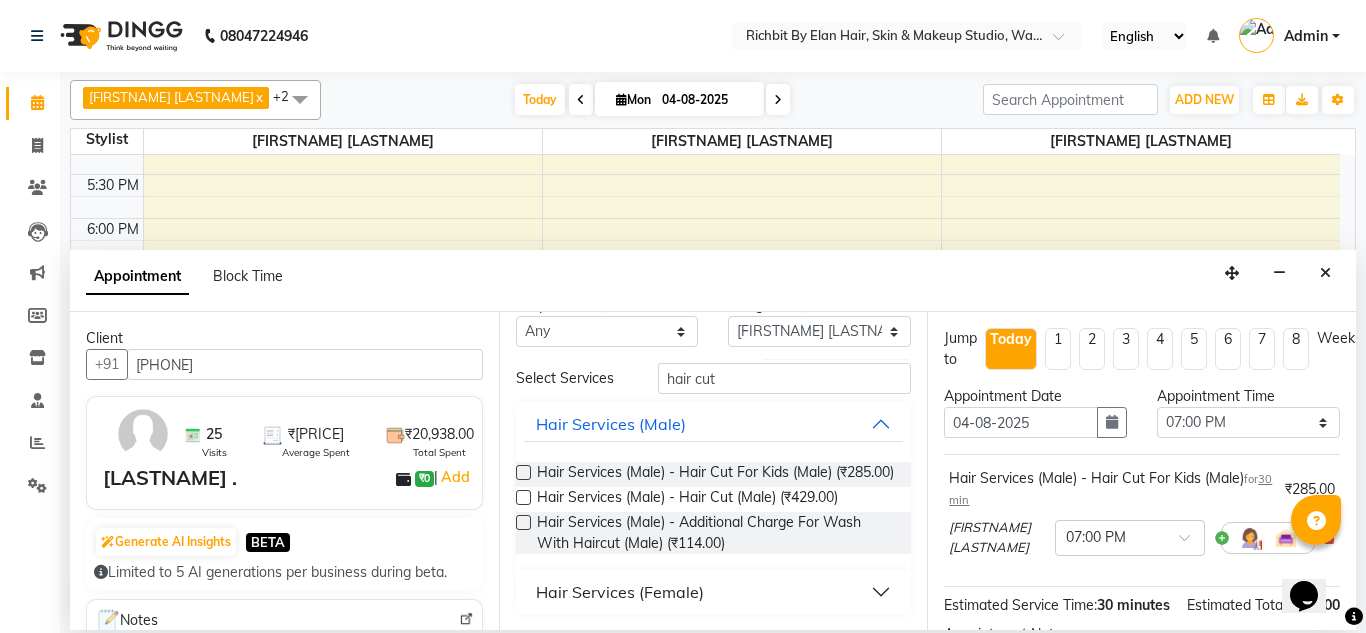 click at bounding box center (523, 497) 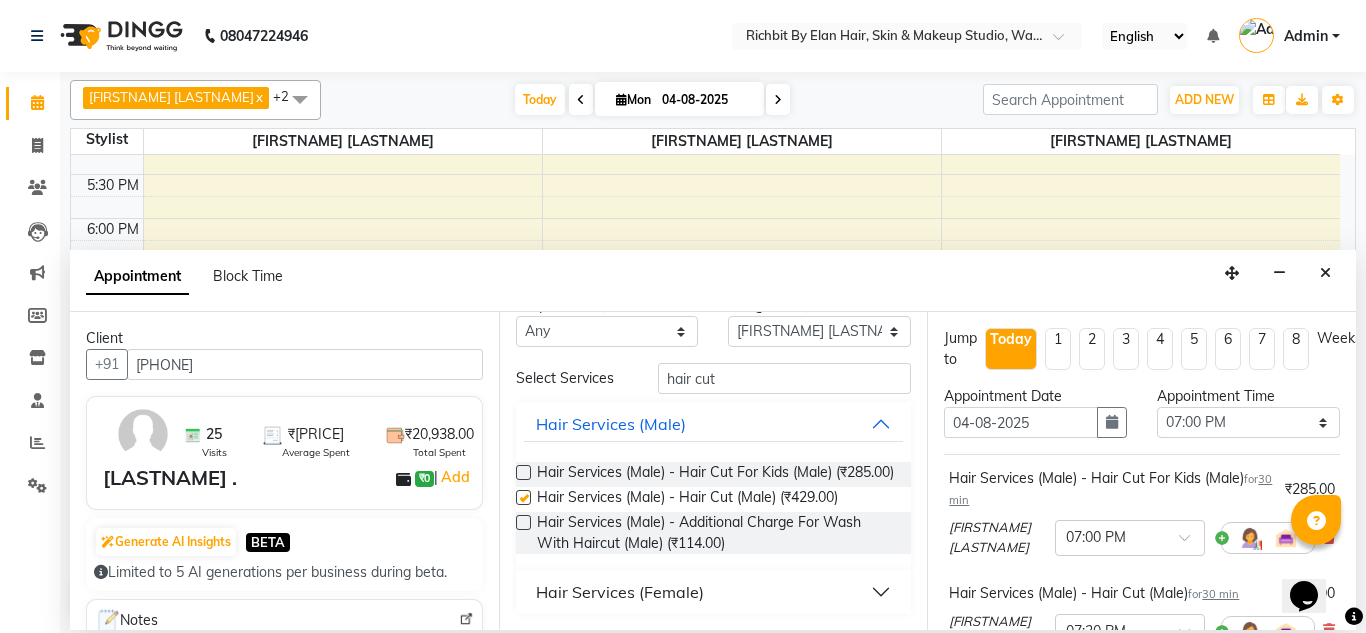 checkbox on "false" 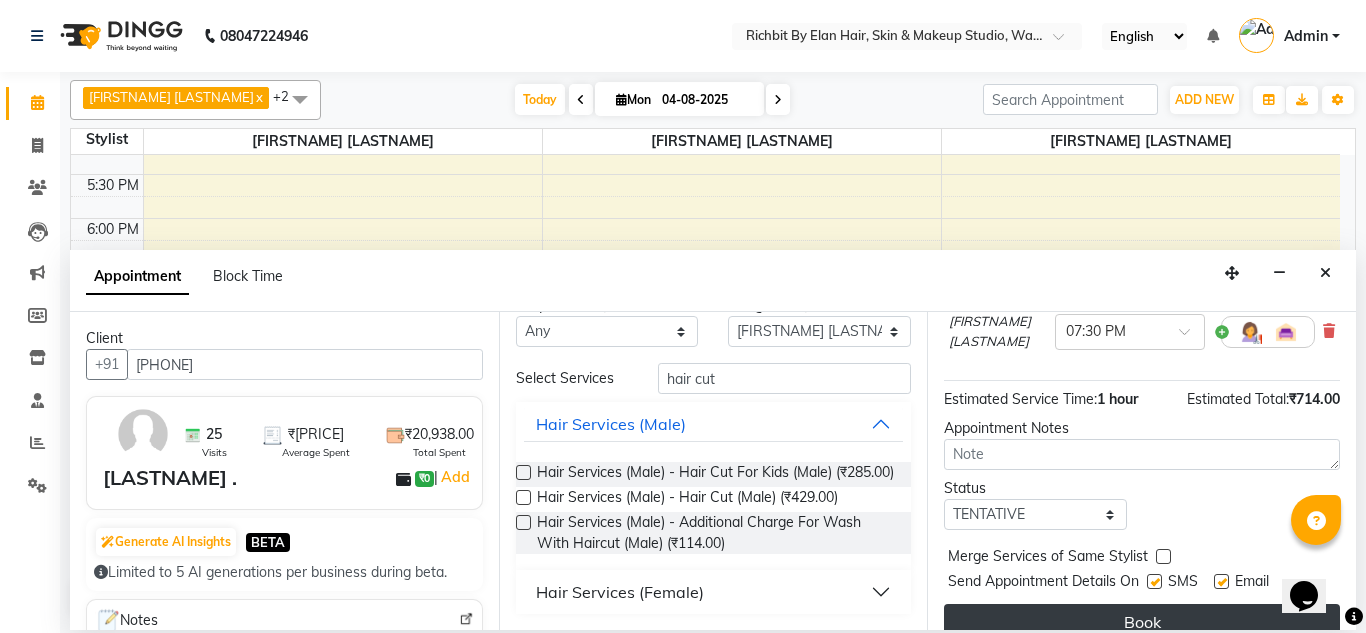 scroll, scrollTop: 341, scrollLeft: 0, axis: vertical 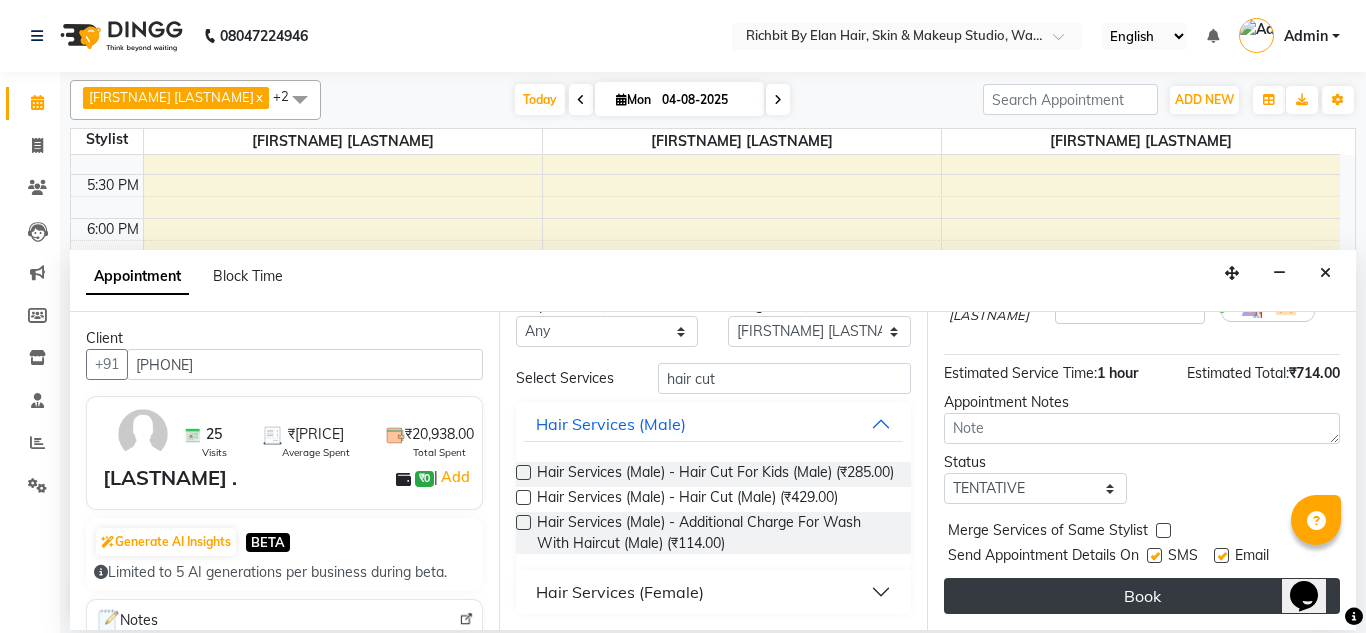 click on "Book" at bounding box center [1142, 596] 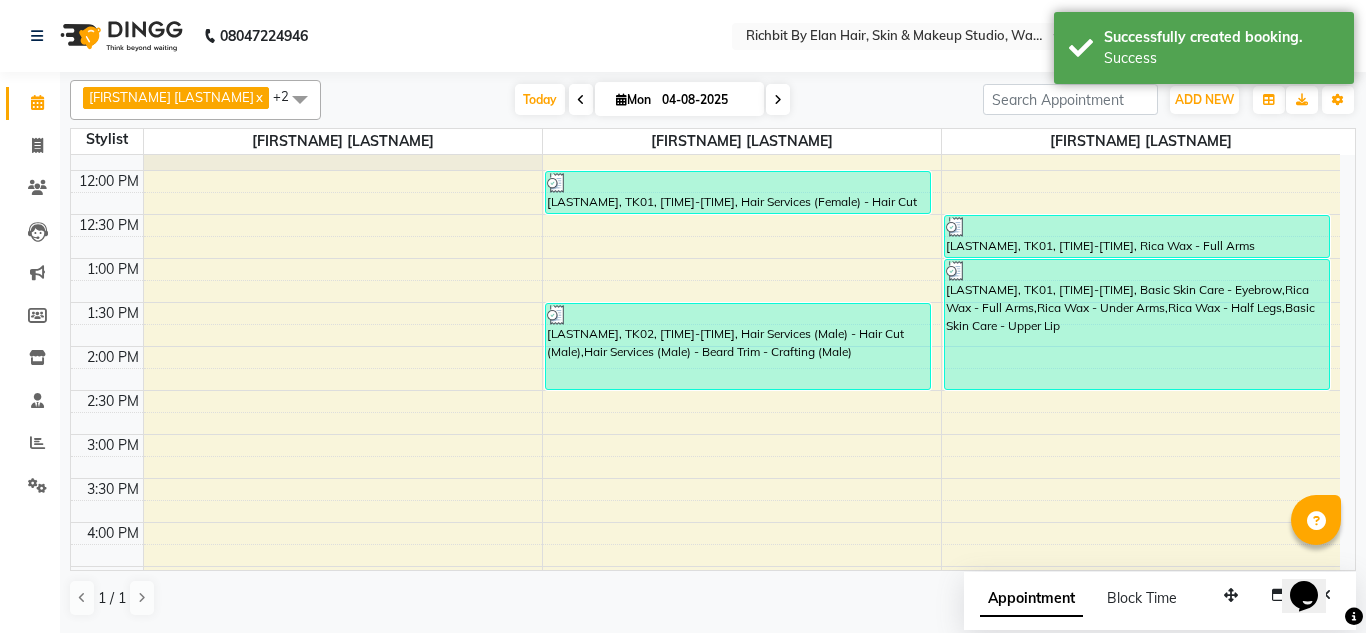 scroll, scrollTop: 0, scrollLeft: 0, axis: both 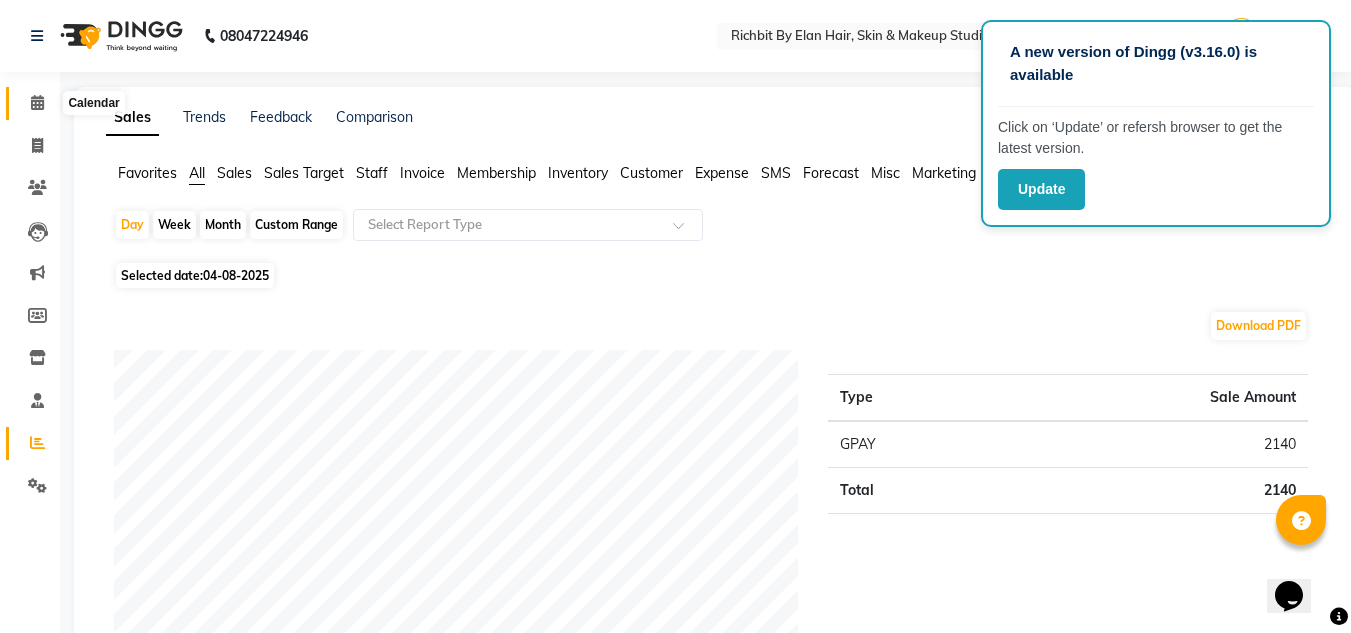 click 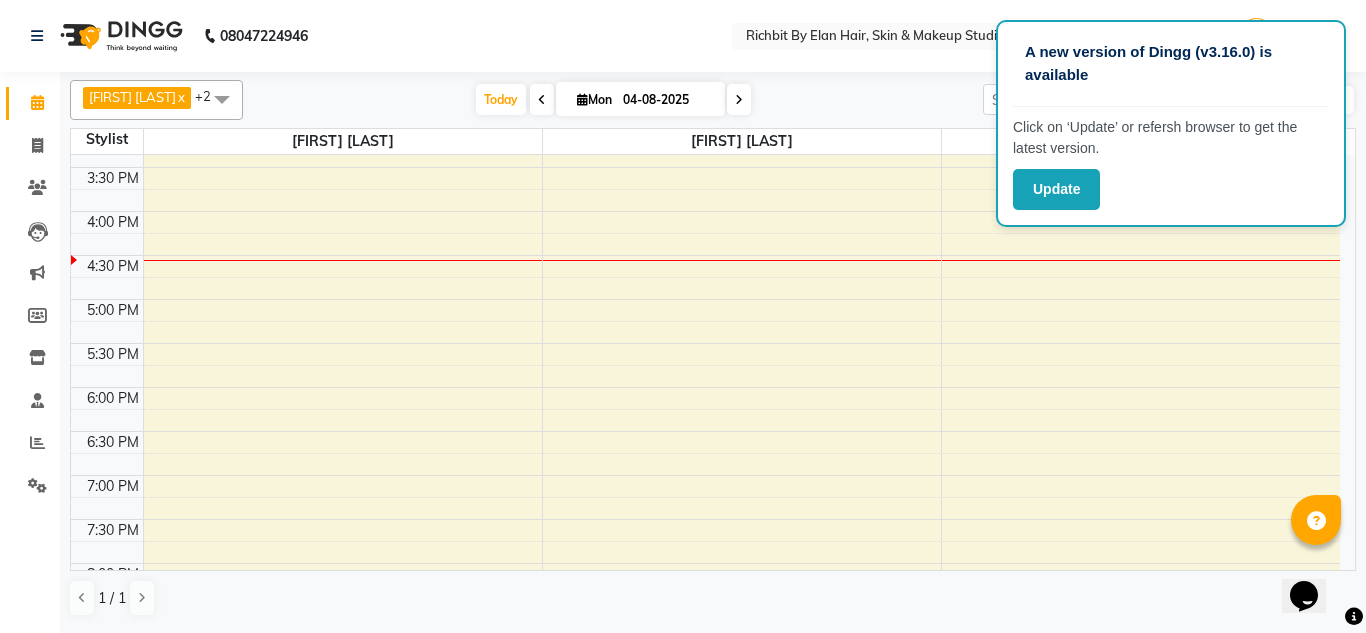 scroll, scrollTop: 500, scrollLeft: 0, axis: vertical 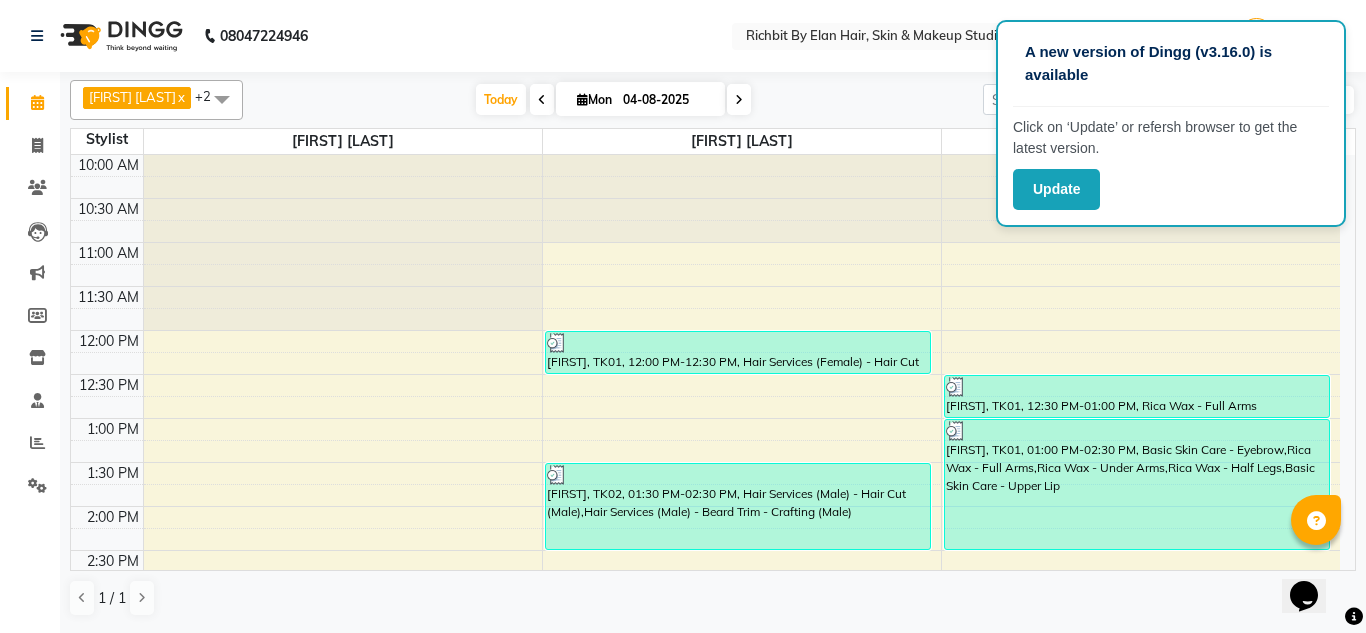click at bounding box center [542, 99] 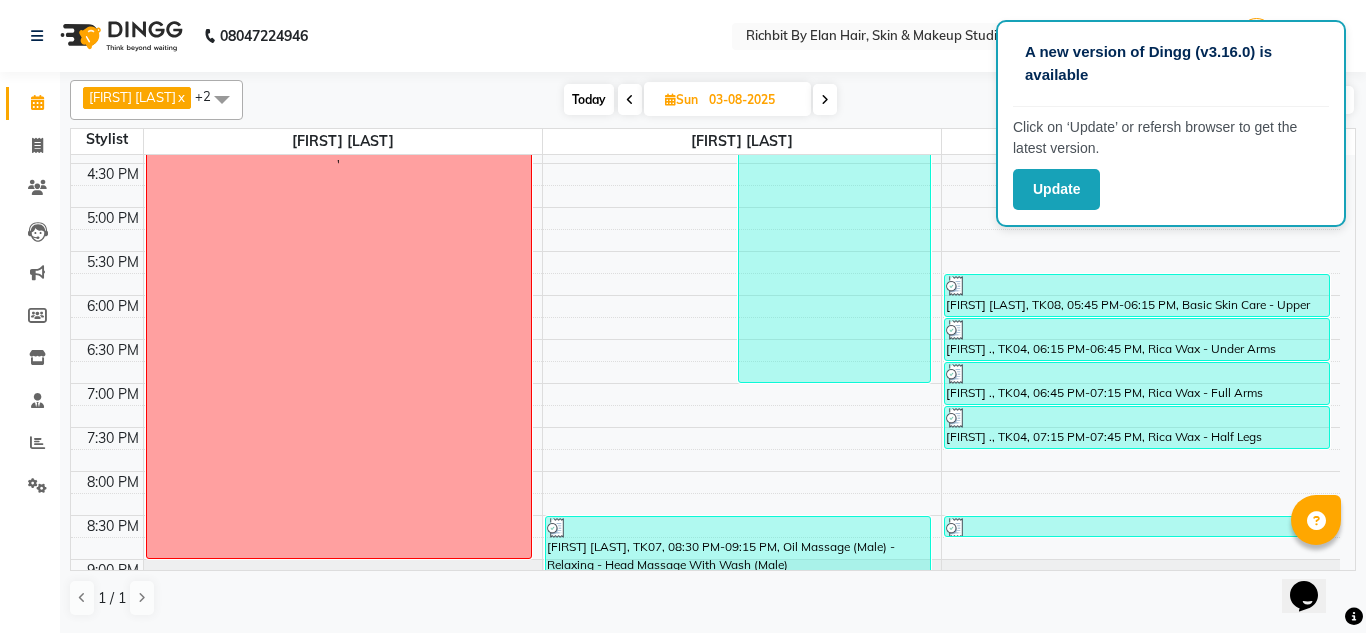 scroll, scrollTop: 640, scrollLeft: 0, axis: vertical 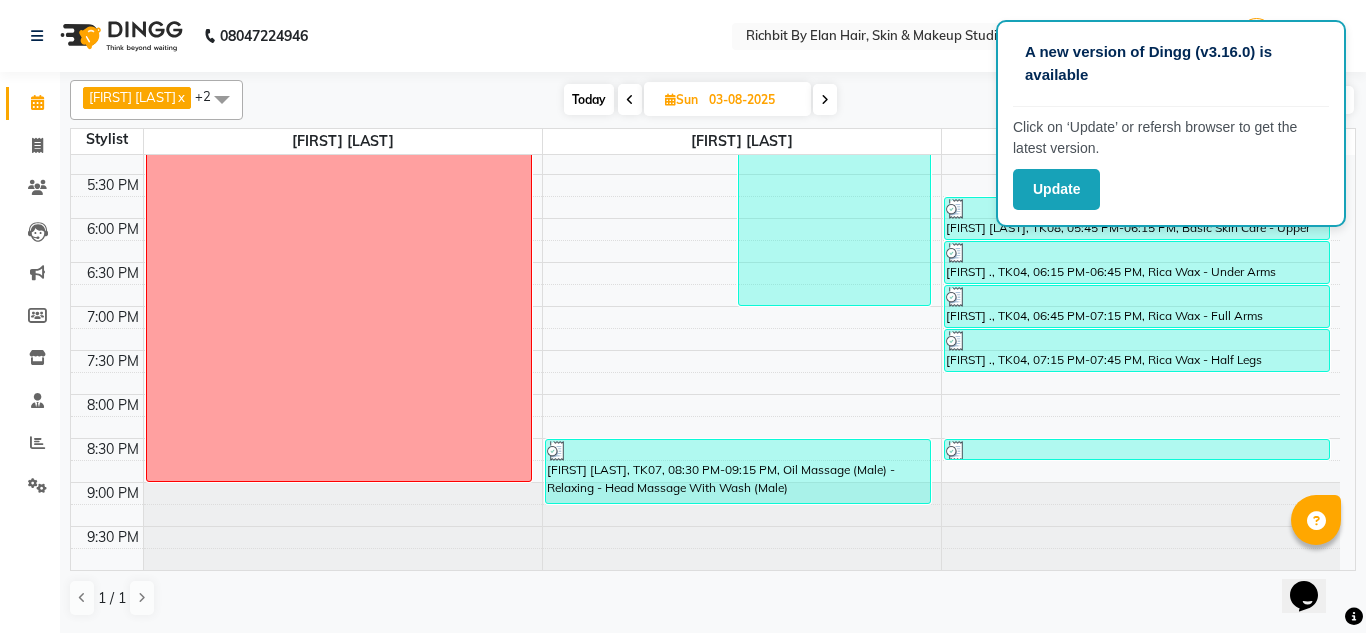 click at bounding box center (825, 100) 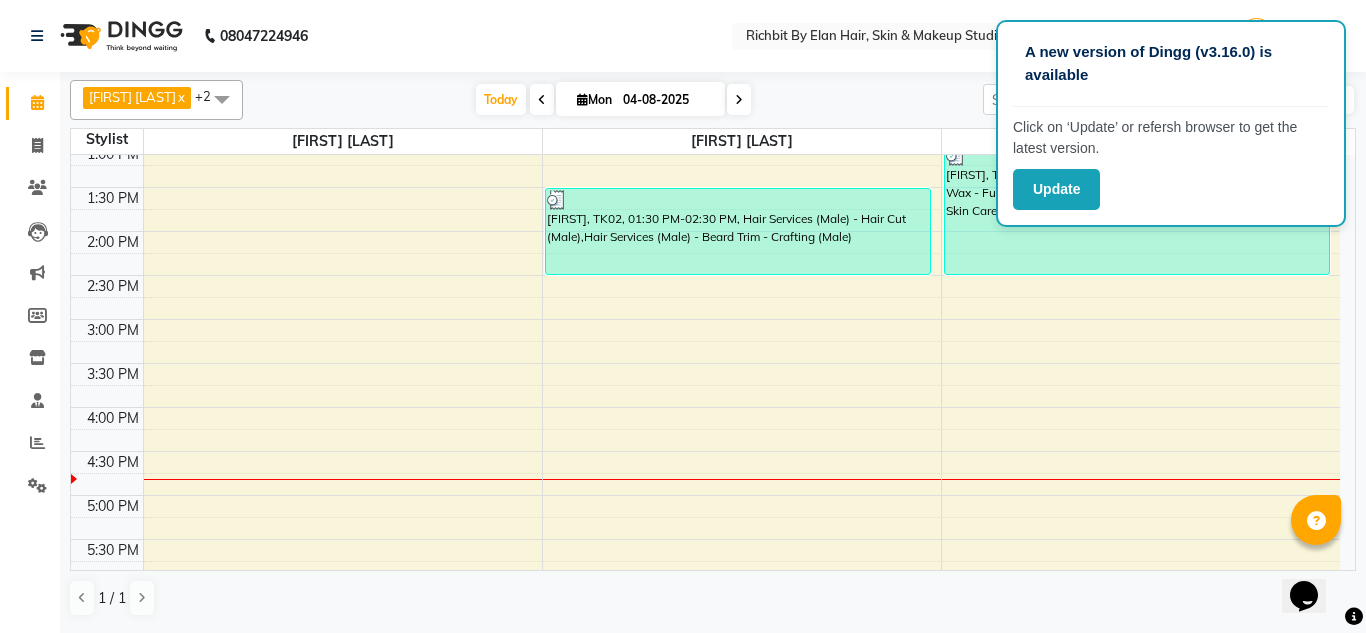 scroll, scrollTop: 140, scrollLeft: 0, axis: vertical 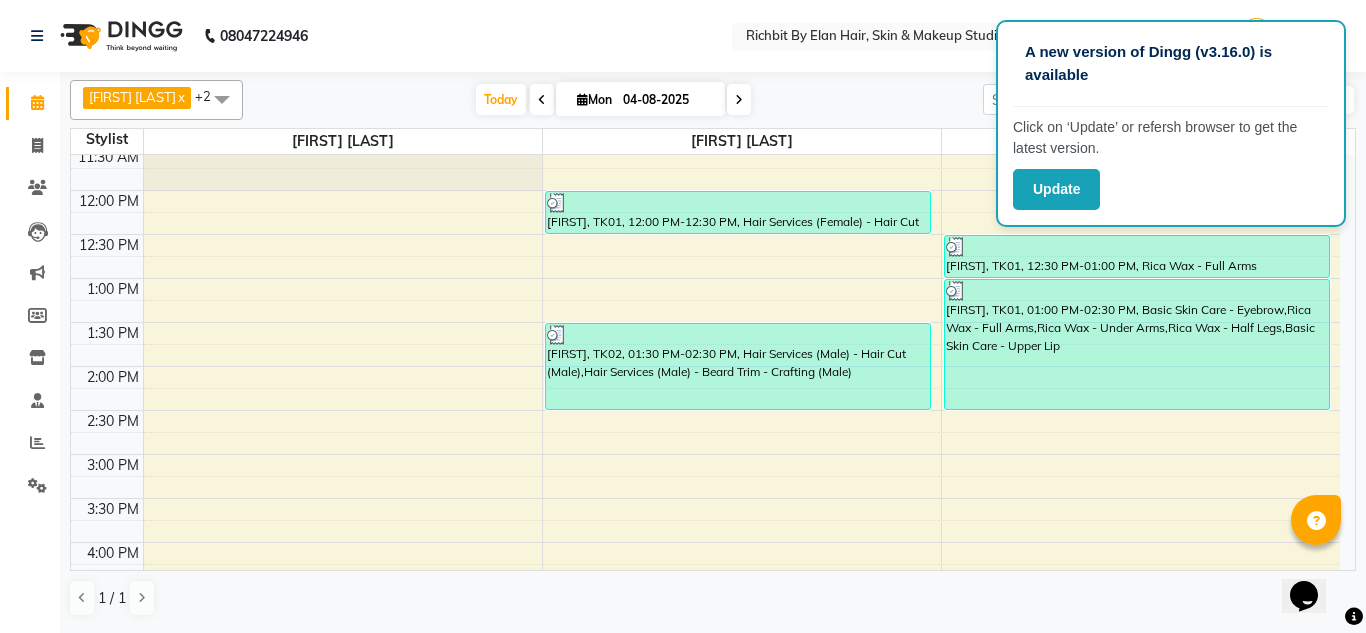 click at bounding box center [542, 100] 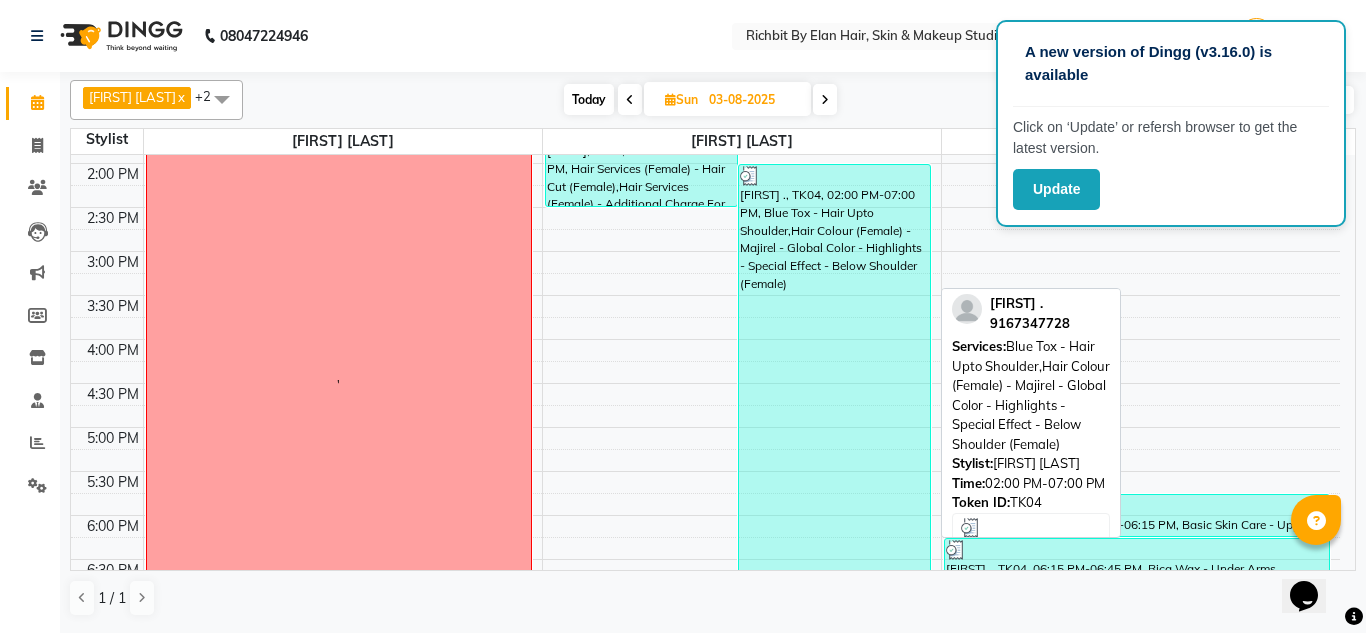 scroll, scrollTop: 340, scrollLeft: 0, axis: vertical 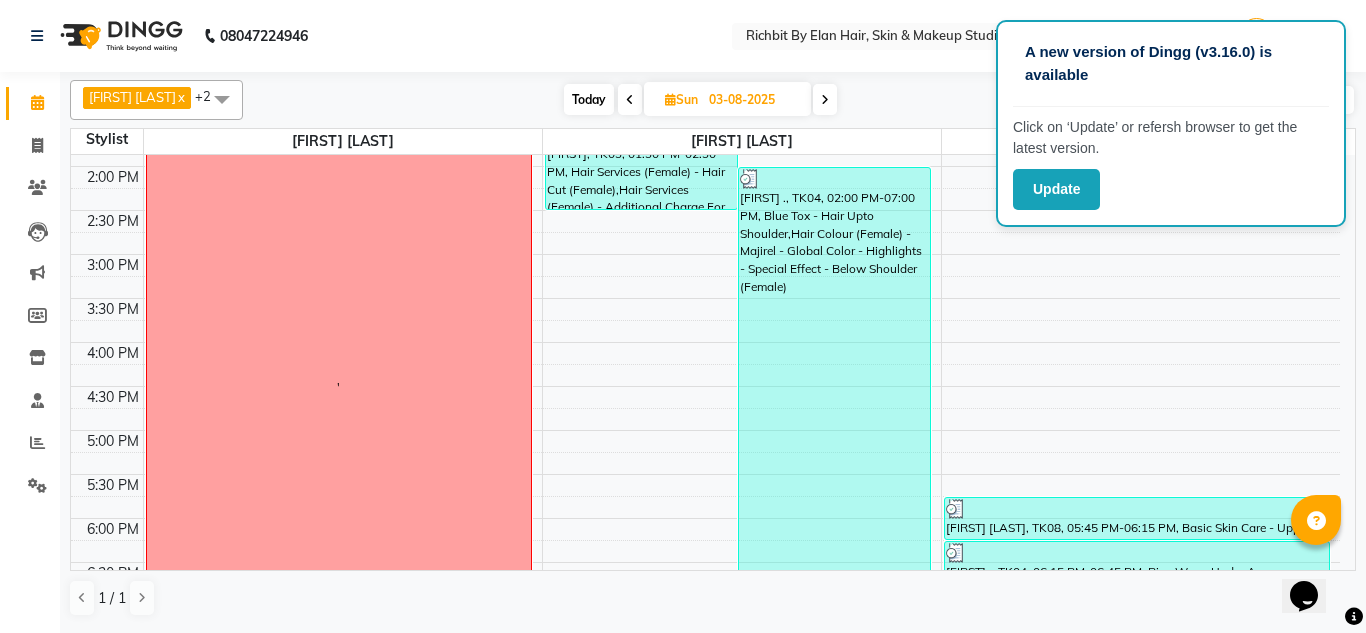 click at bounding box center [825, 99] 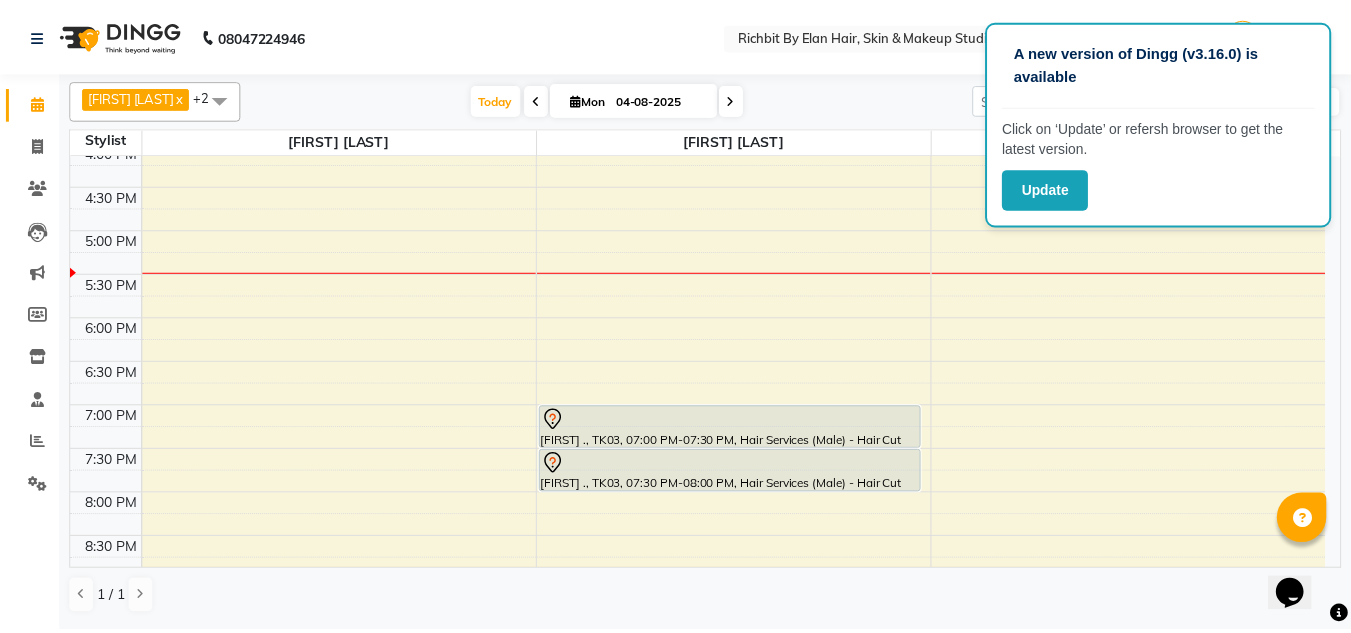 scroll, scrollTop: 640, scrollLeft: 0, axis: vertical 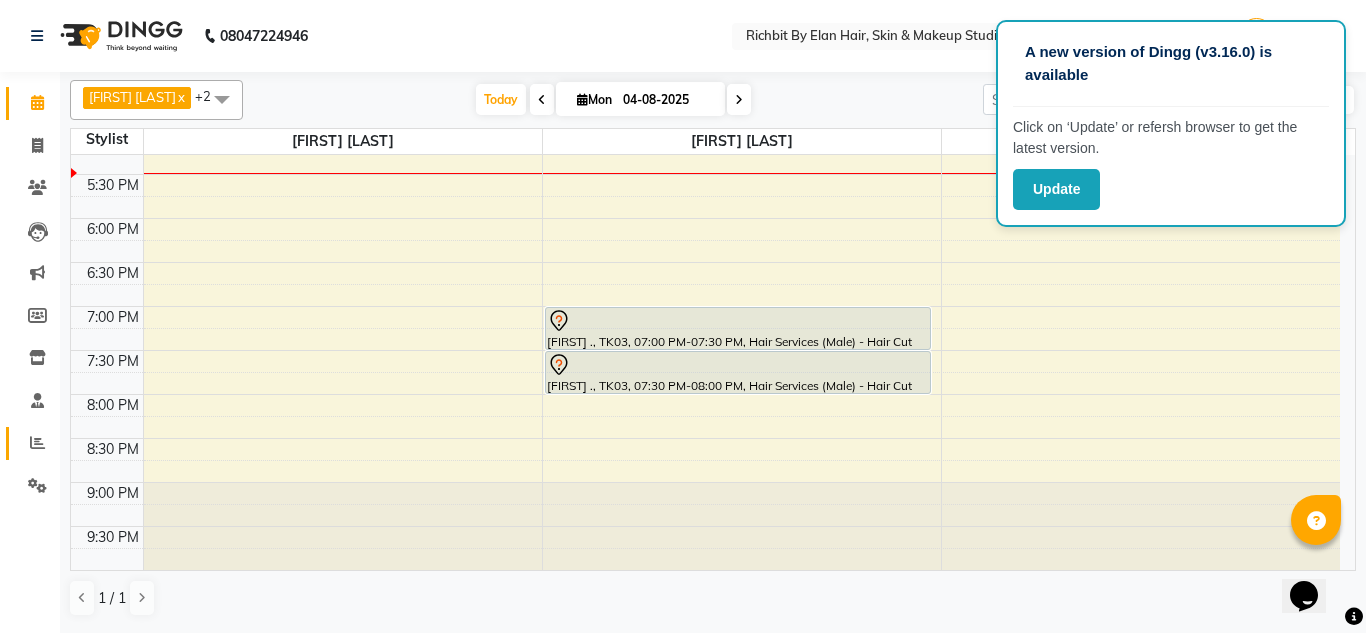 click on "Reports" 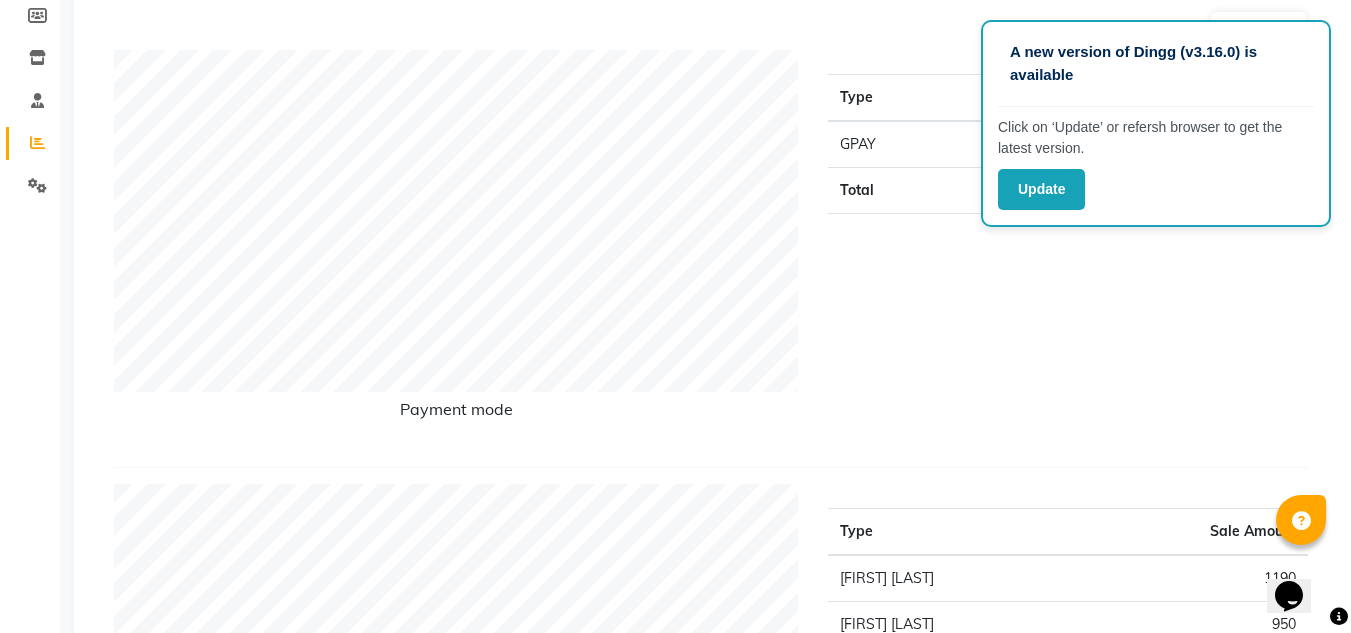 scroll, scrollTop: 0, scrollLeft: 0, axis: both 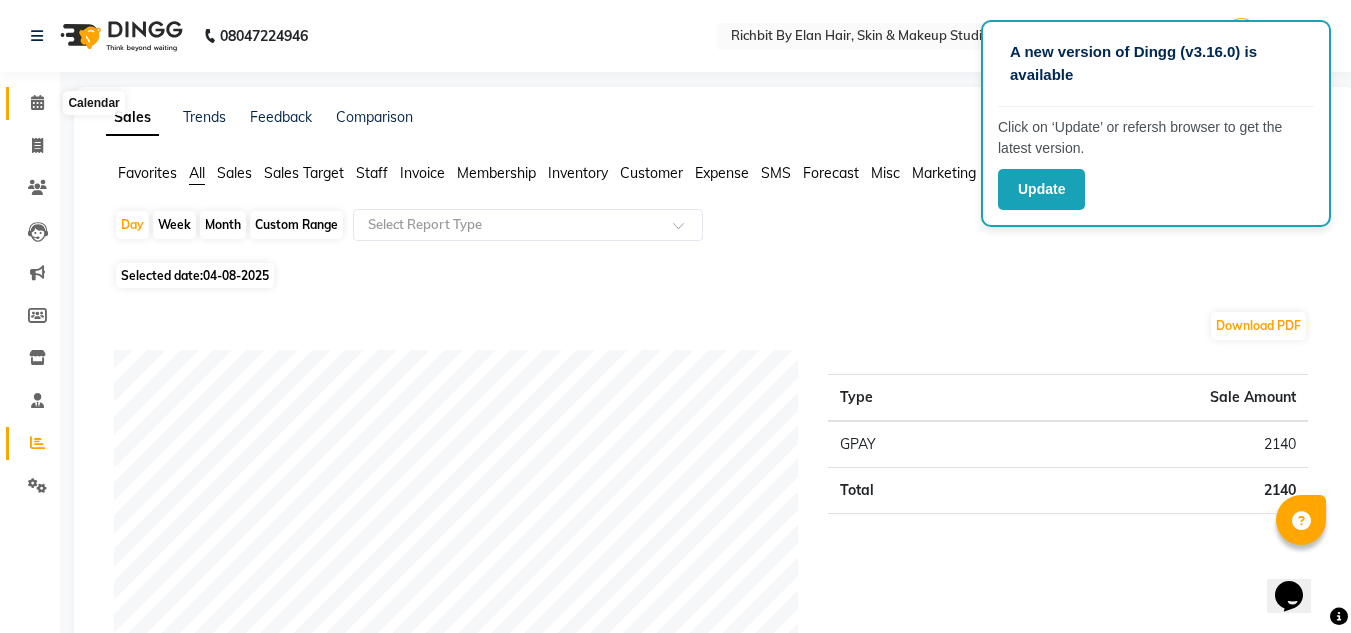 click 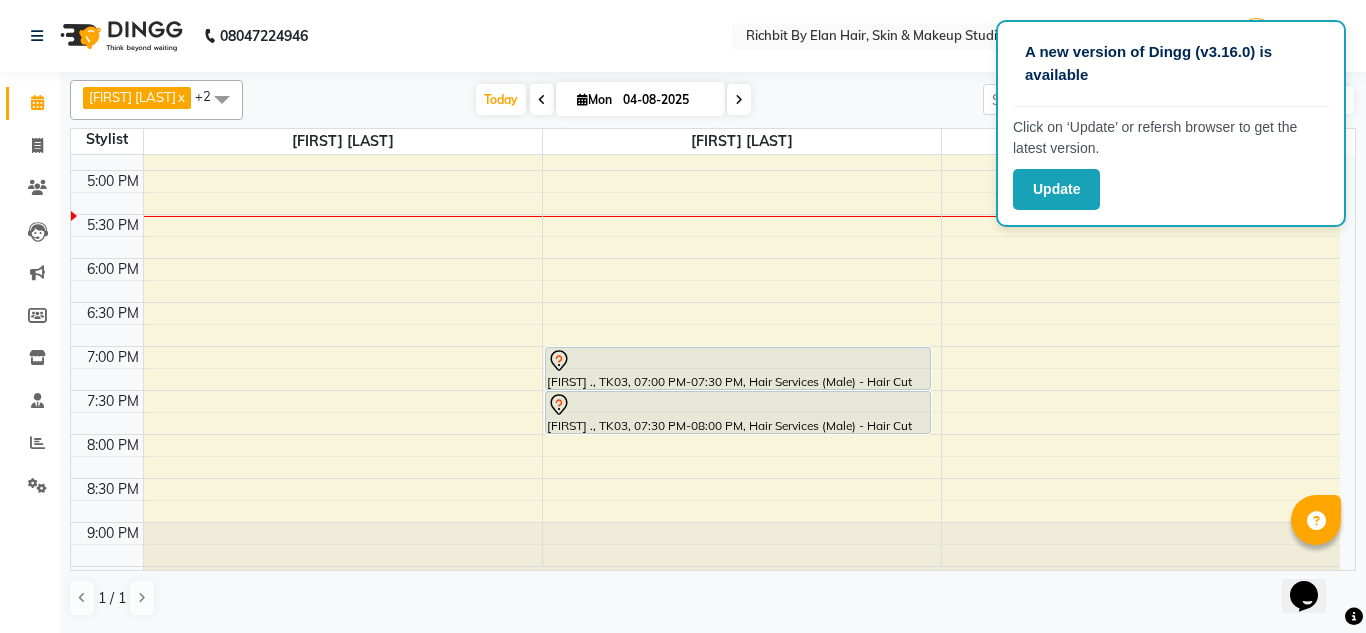 scroll, scrollTop: 640, scrollLeft: 0, axis: vertical 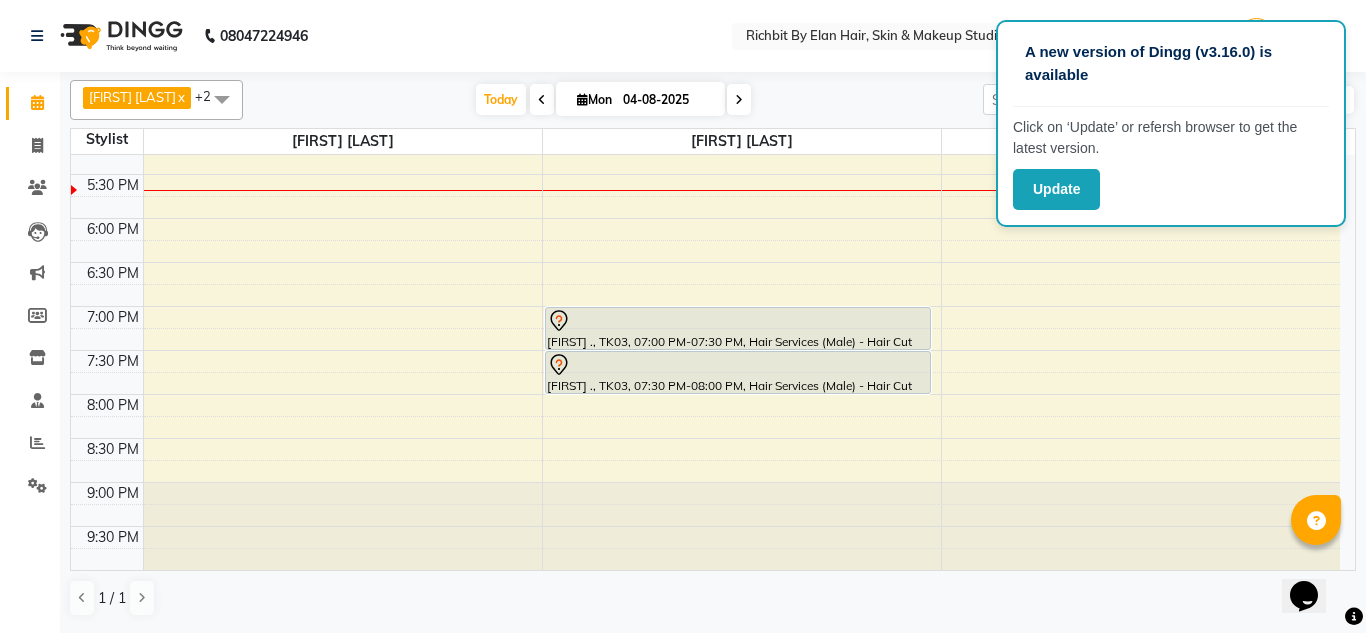 click on "Today  Mon 04-08-2025" at bounding box center (613, 100) 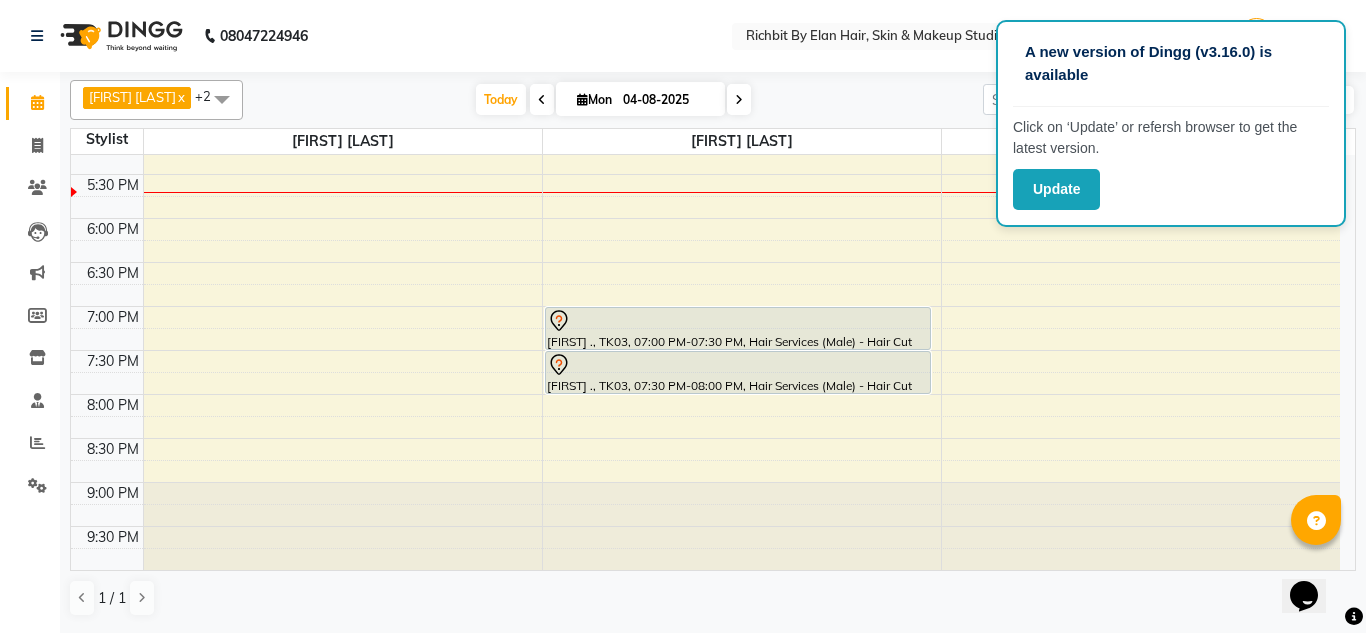 click on "Today  Mon 04-08-2025" at bounding box center [613, 100] 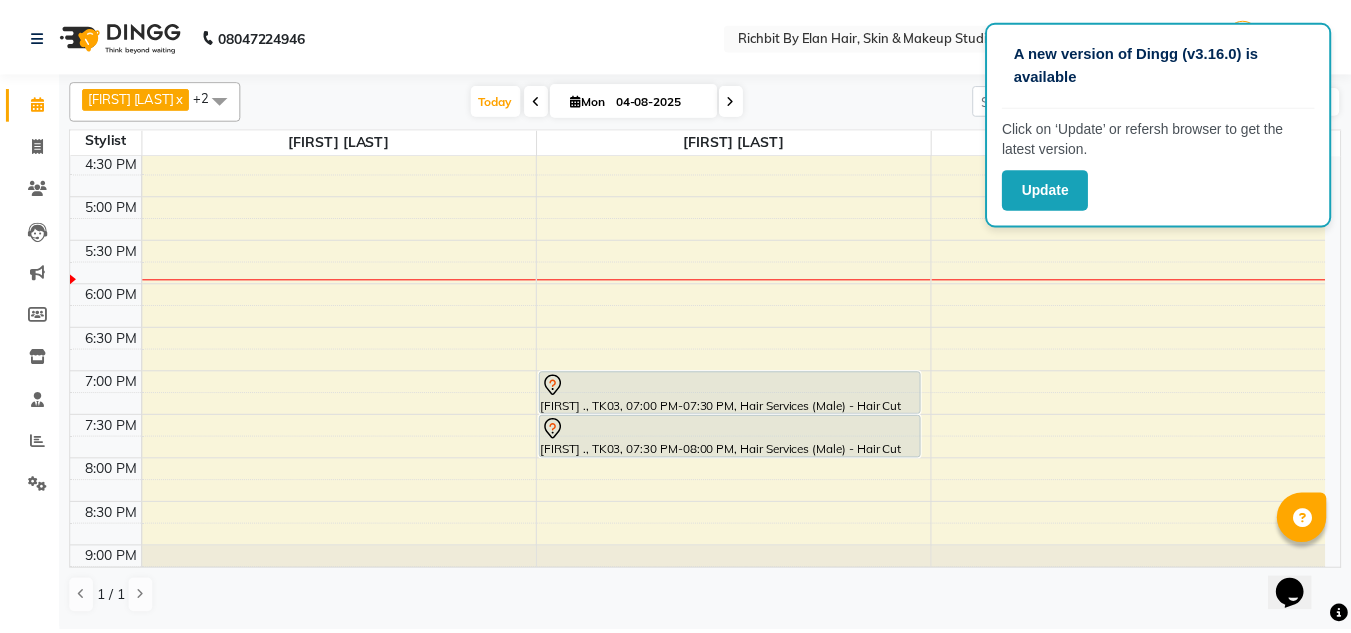 scroll, scrollTop: 540, scrollLeft: 0, axis: vertical 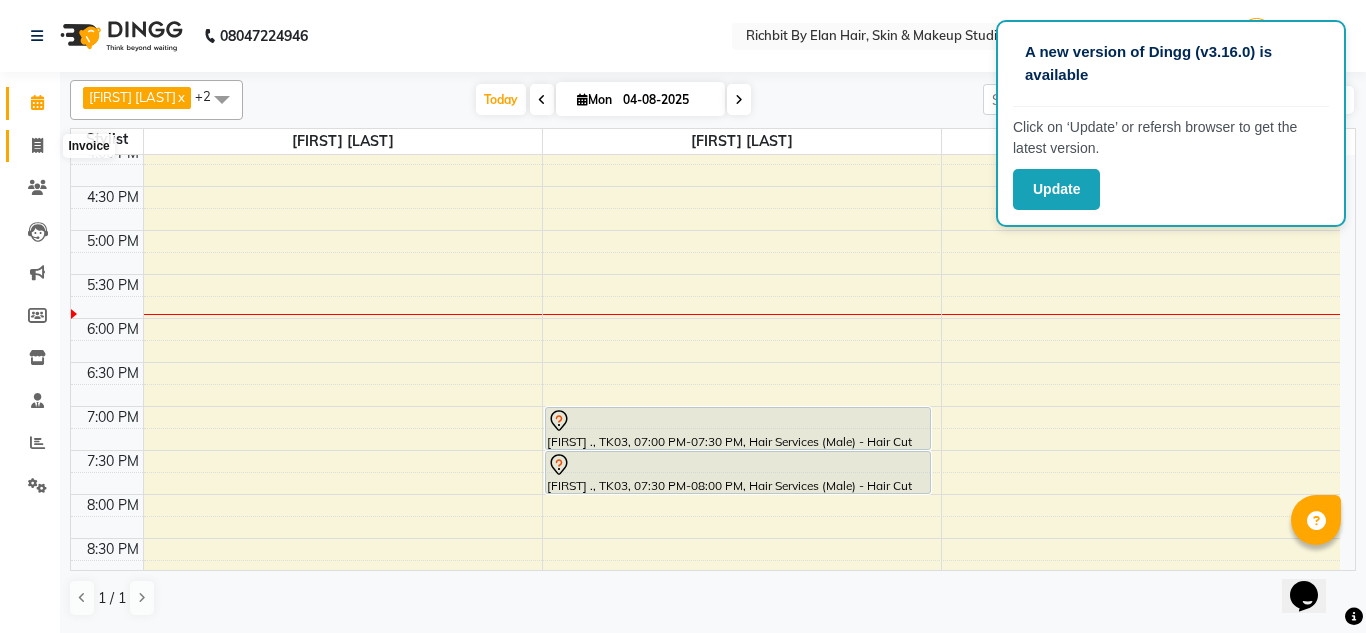 click 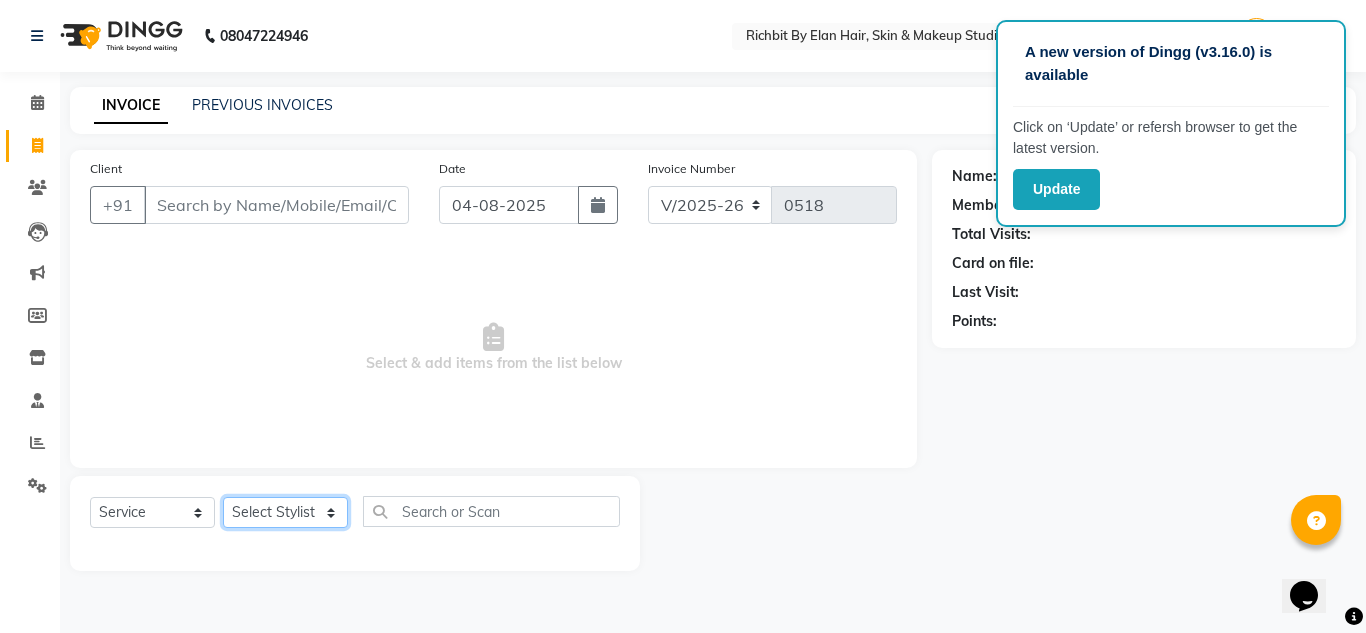 click on "Select Stylist Ankita nivangune Deepali Palsule Gopal Kadam Rohit Suravase Vandana Panikar" 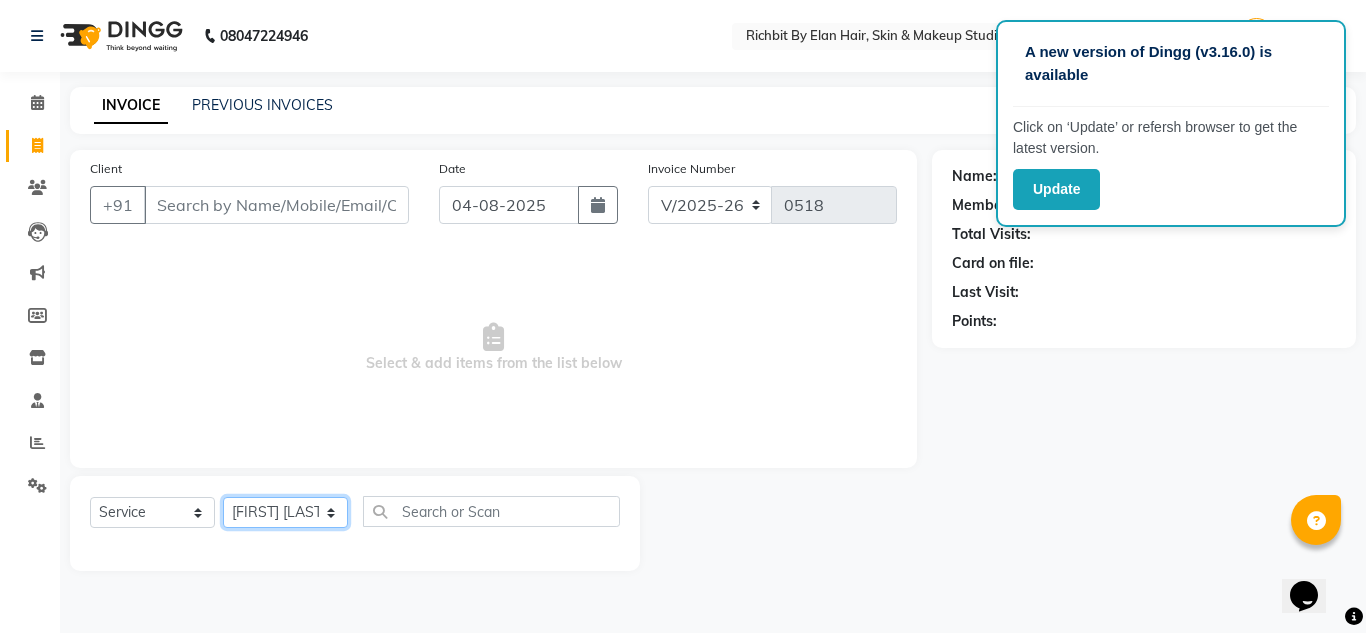 click on "Select Stylist Ankita nivangune Deepali Palsule Gopal Kadam Rohit Suravase Vandana Panikar" 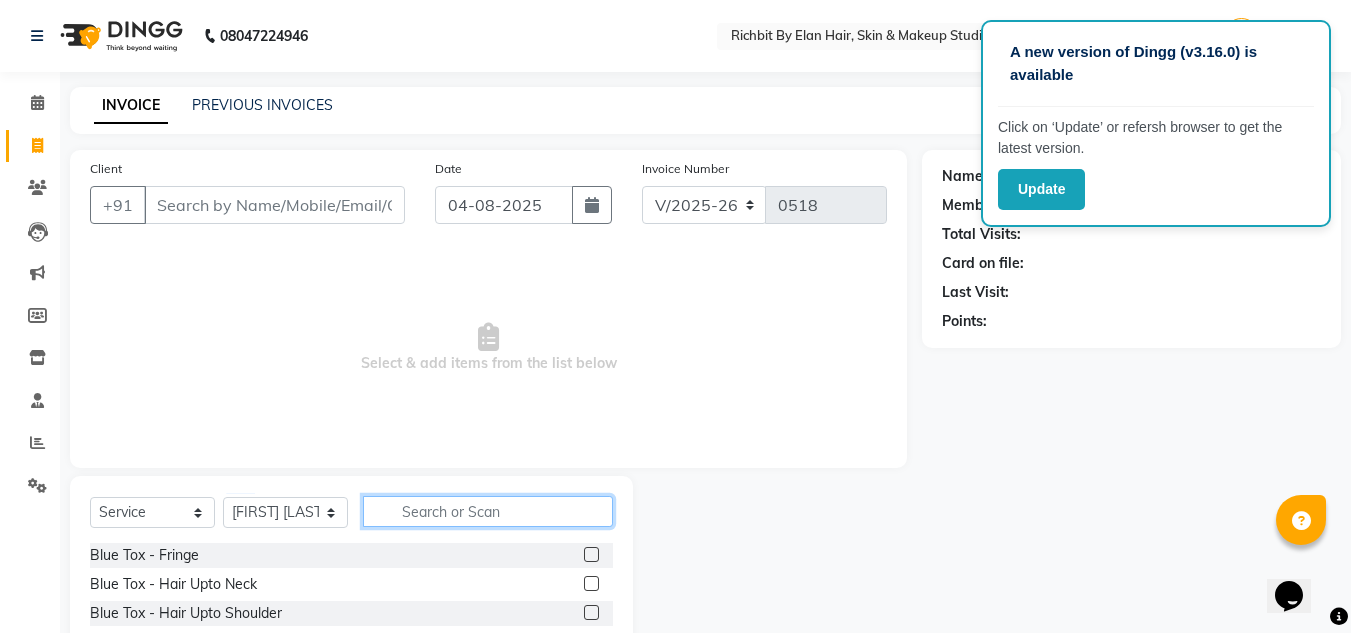 click 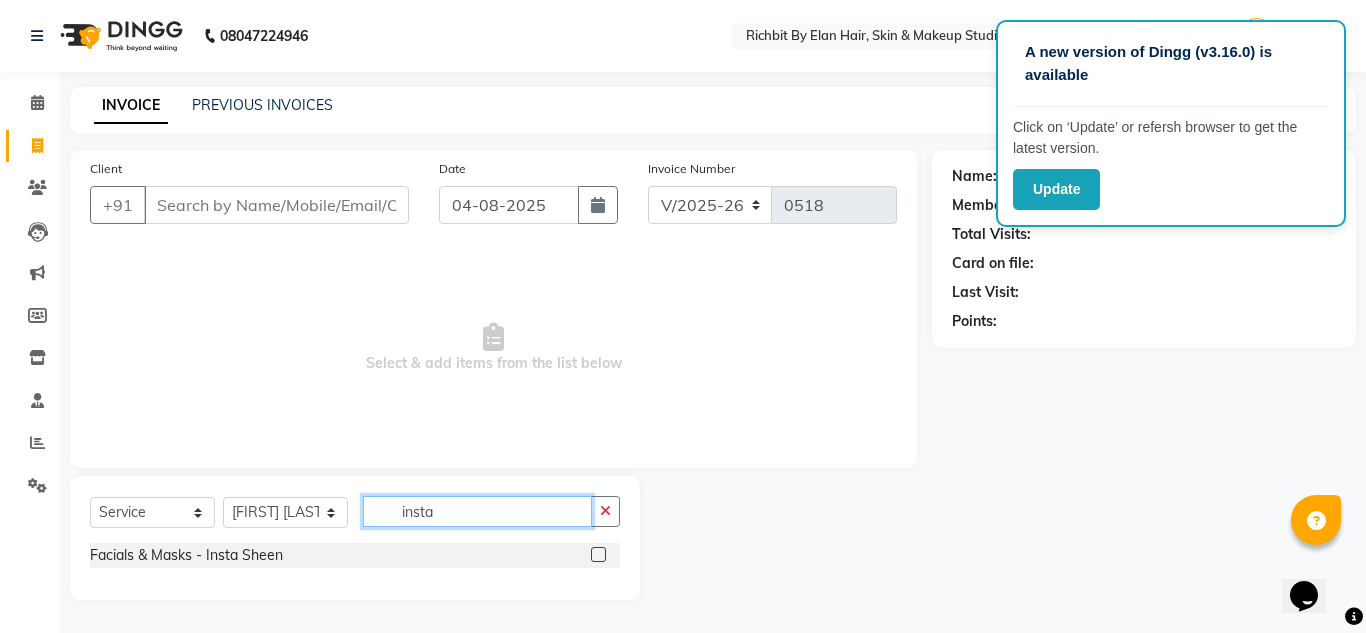 type on "insta" 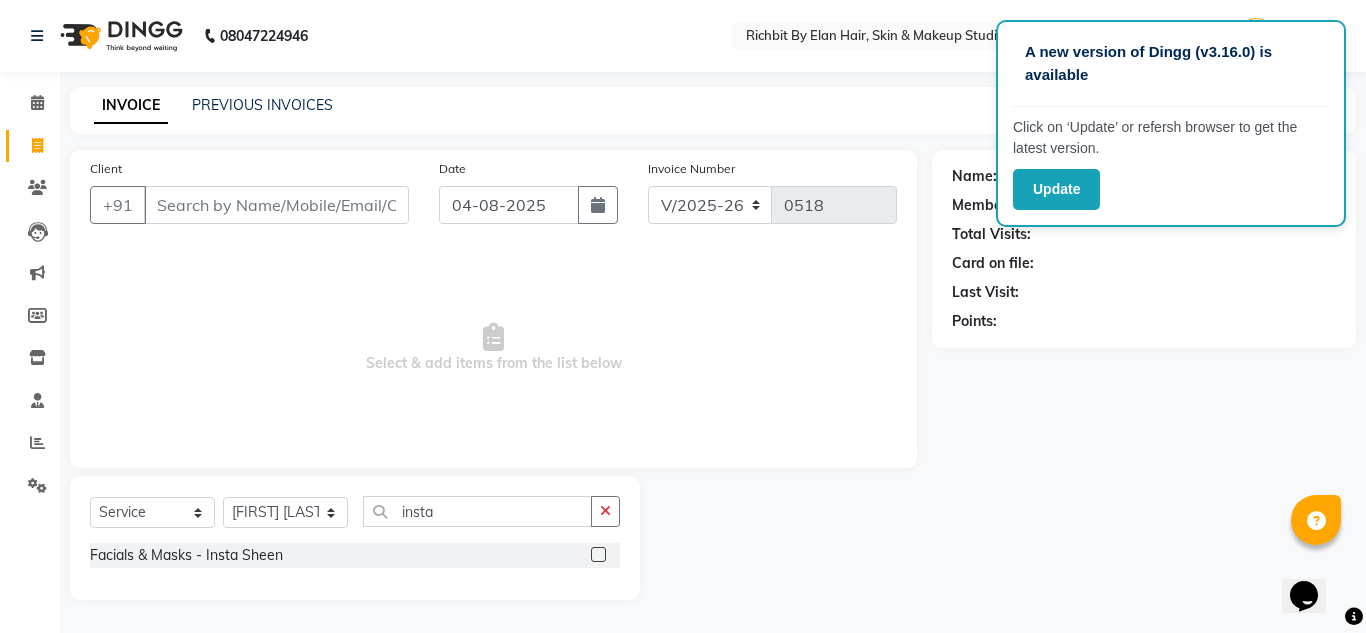 click on "Facials & Masks - Insta Sheen" 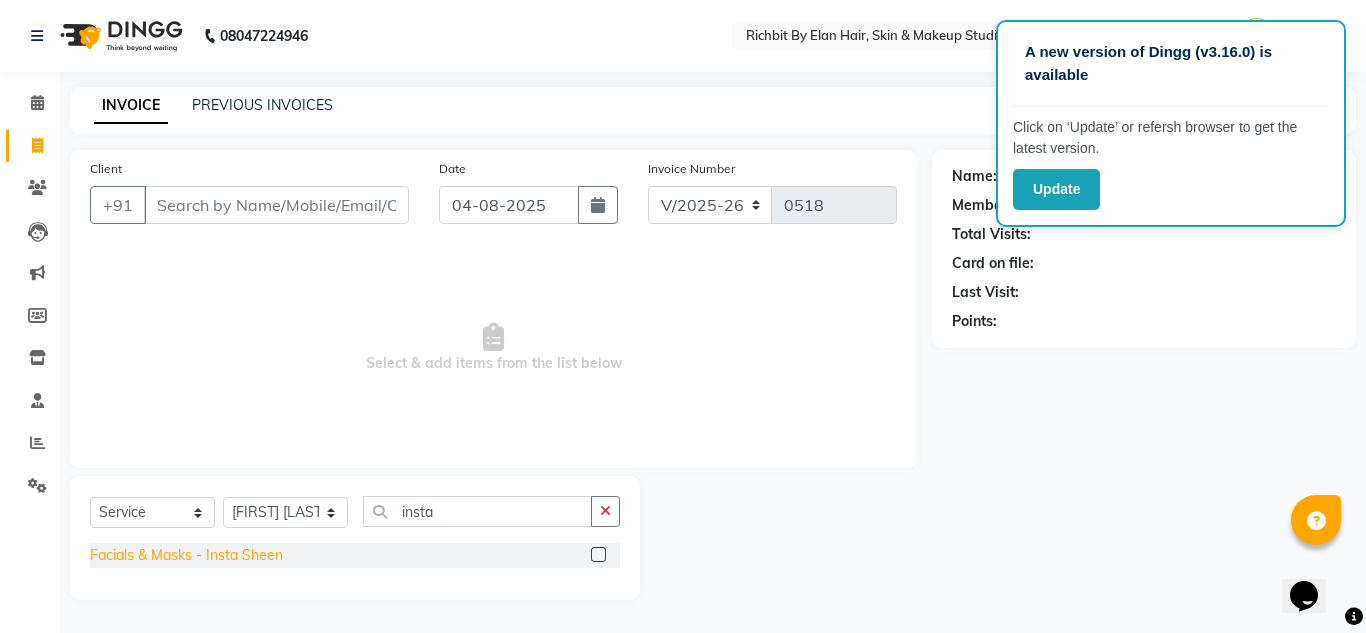click on "Facials & Masks - Insta Sheen" 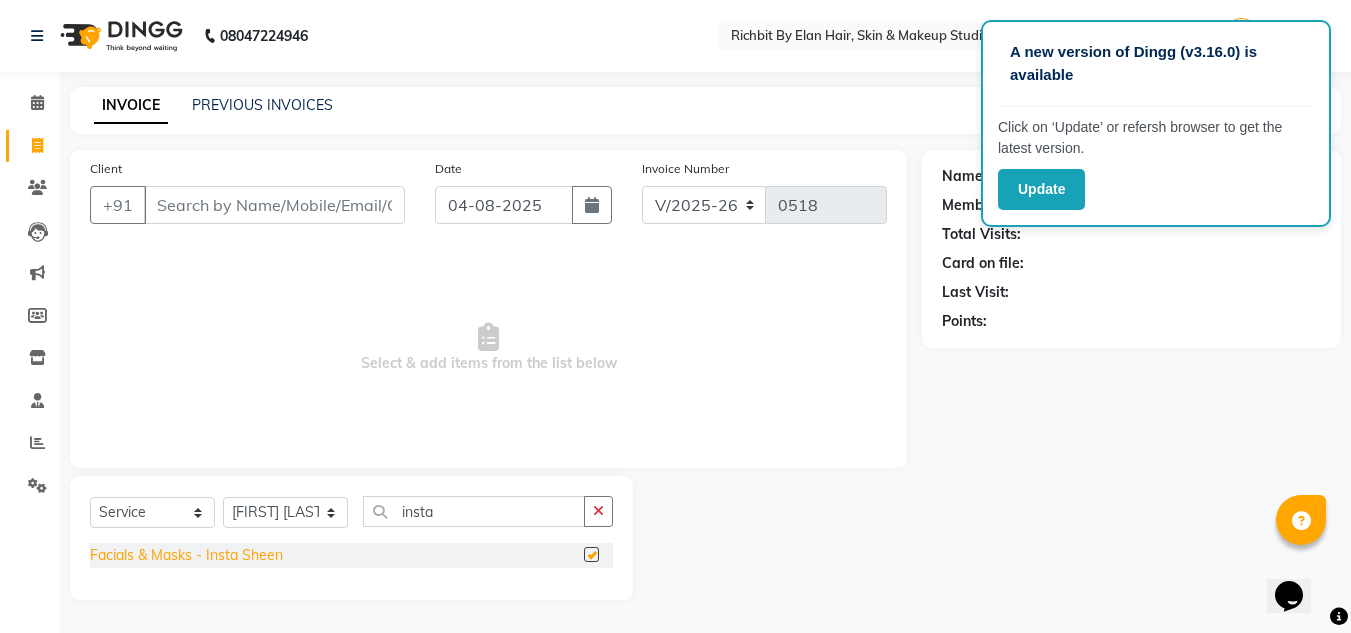 checkbox on "false" 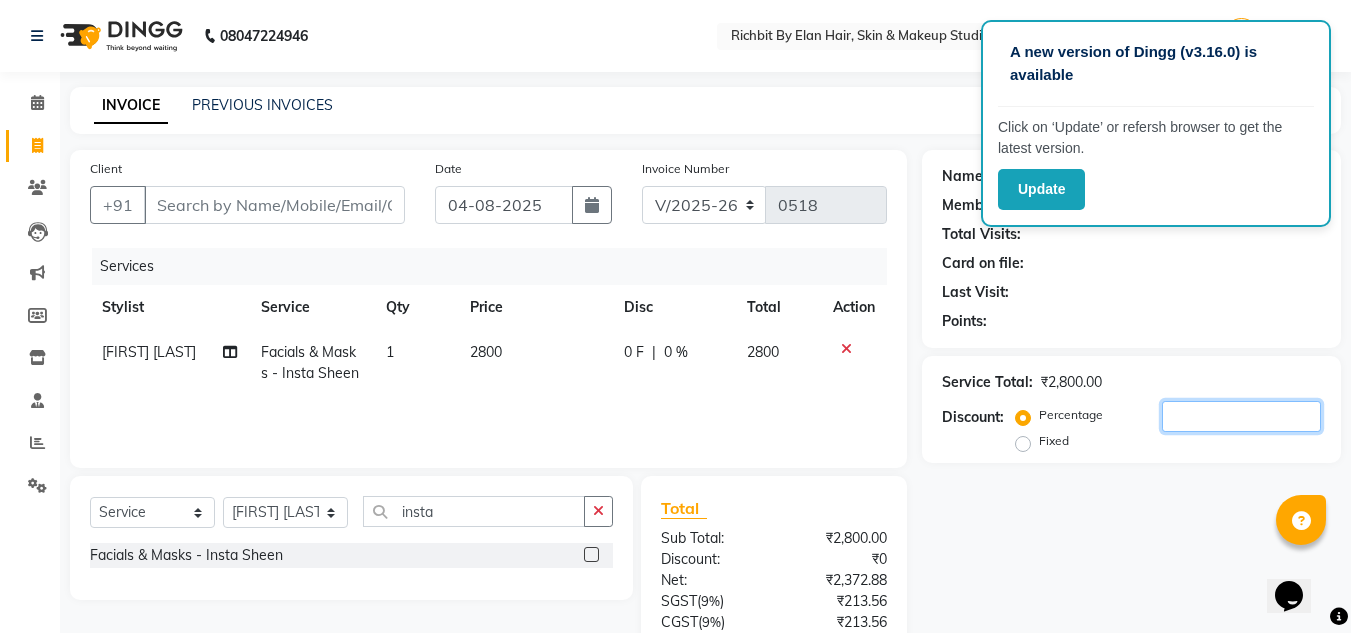 click 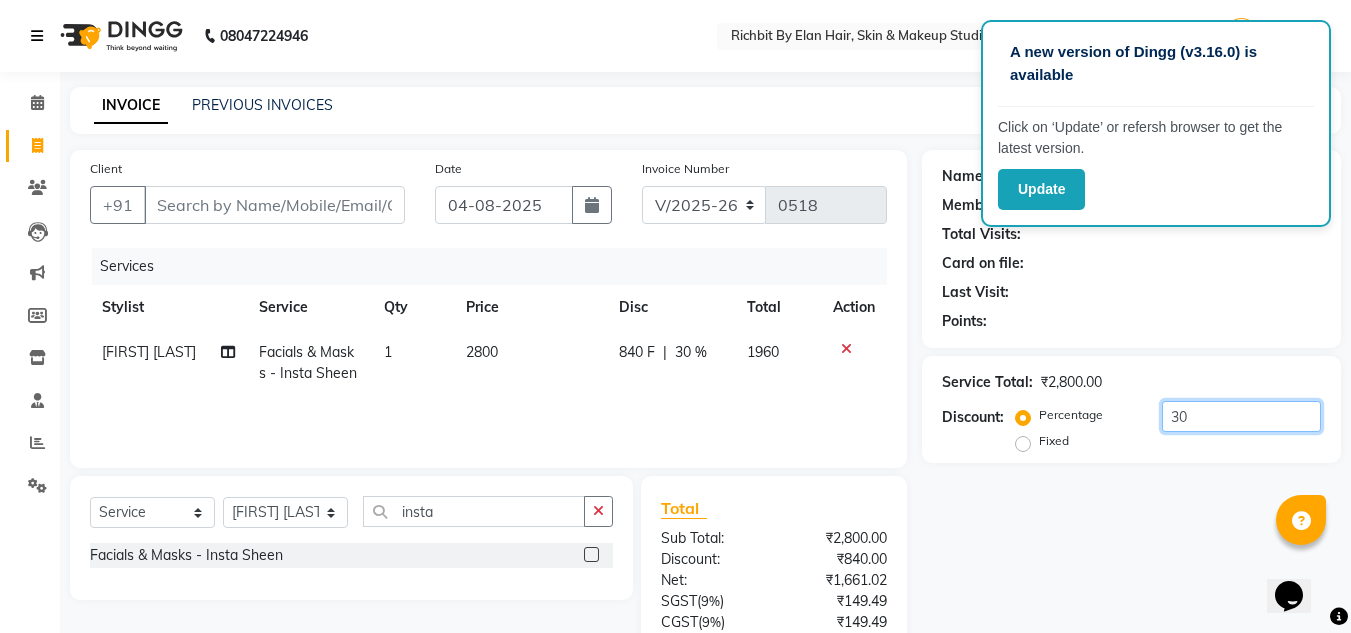 type on "30" 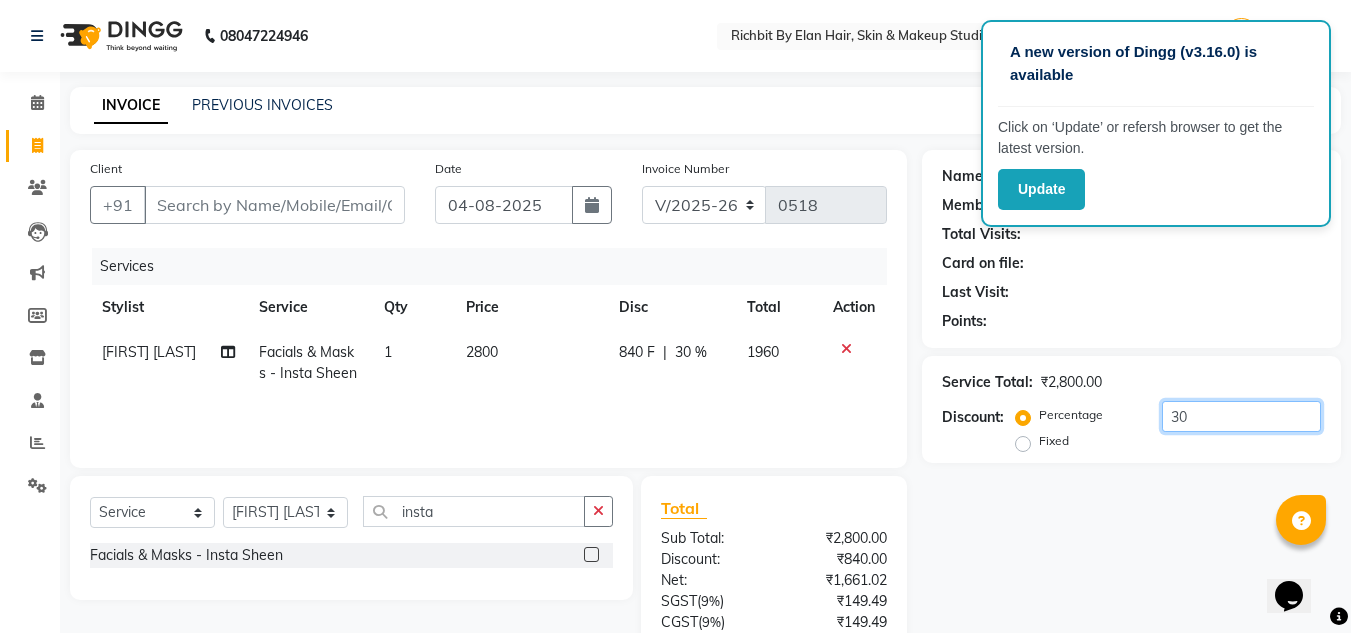 scroll, scrollTop: 167, scrollLeft: 0, axis: vertical 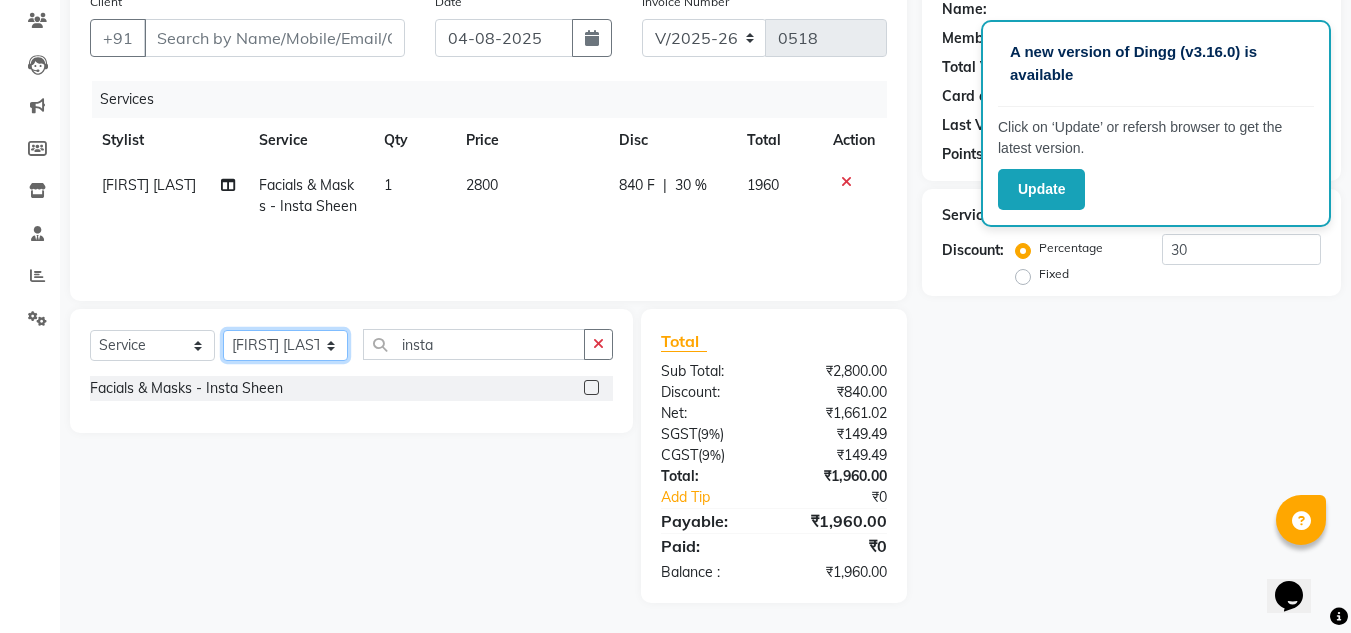 click on "Select Stylist Ankita nivangune Deepali Palsule Gopal Kadam Rohit Suravase Vandana Panikar" 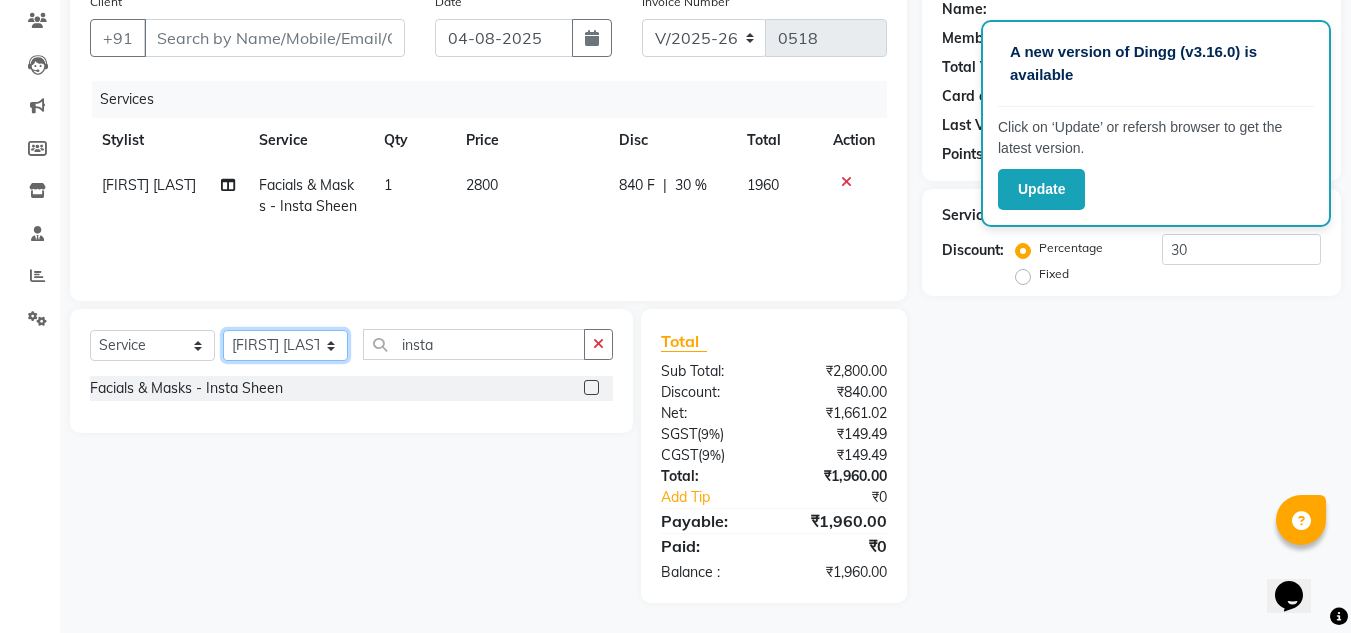 click on "Select Stylist Ankita nivangune Deepali Palsule Gopal Kadam Rohit Suravase Vandana Panikar" 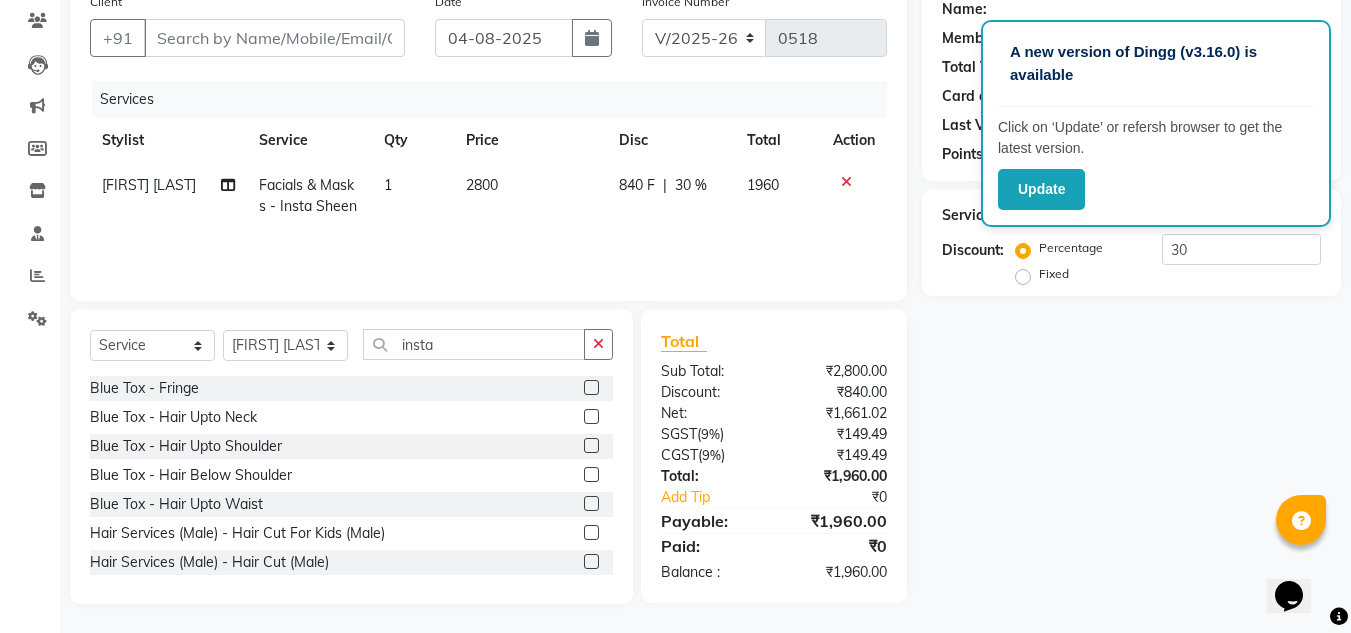 click on "Select  Service  Product  Membership  Package Voucher Prepaid Gift Card  Select Stylist Ankita nivangune Deepali Palsule Gopal Kadam Rohit Suravase Vandana Panikar insta" 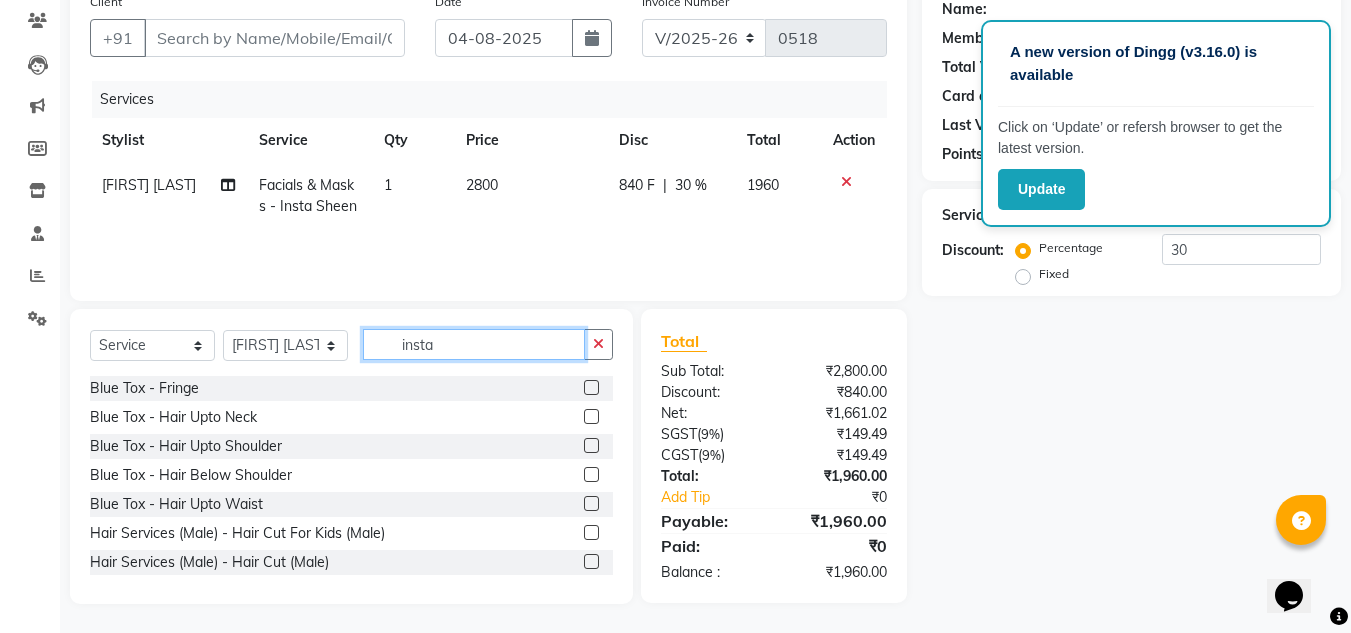 click on "insta" 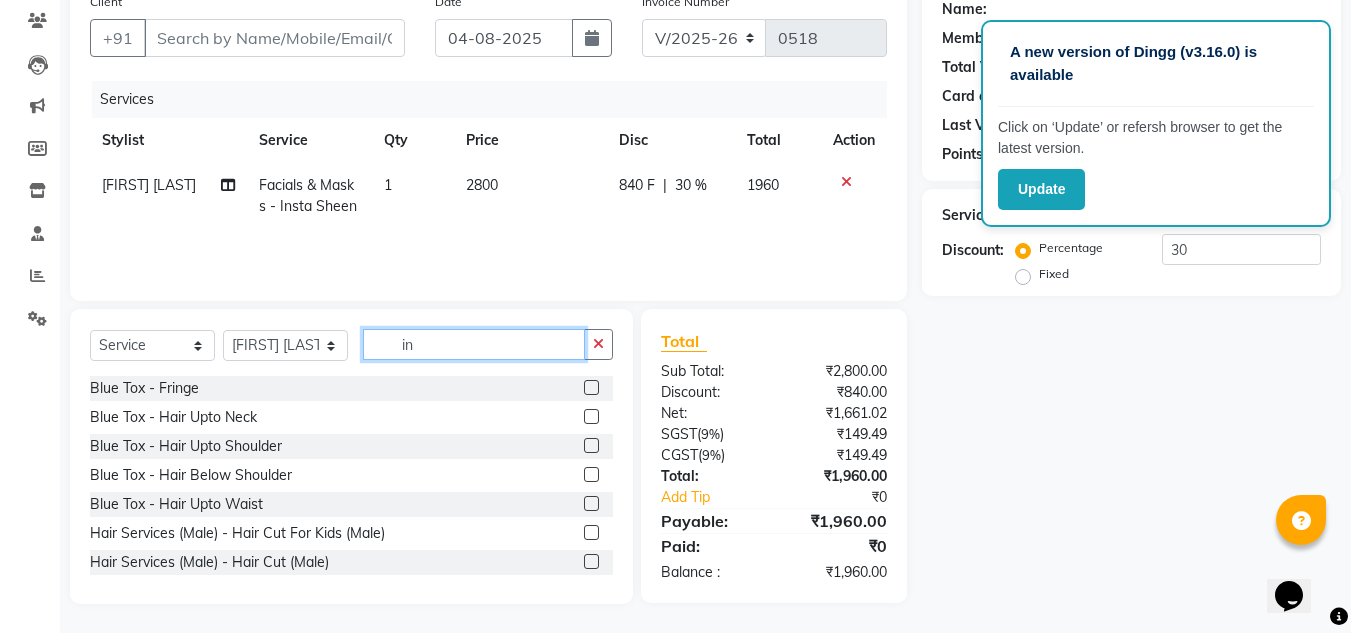 type on "i" 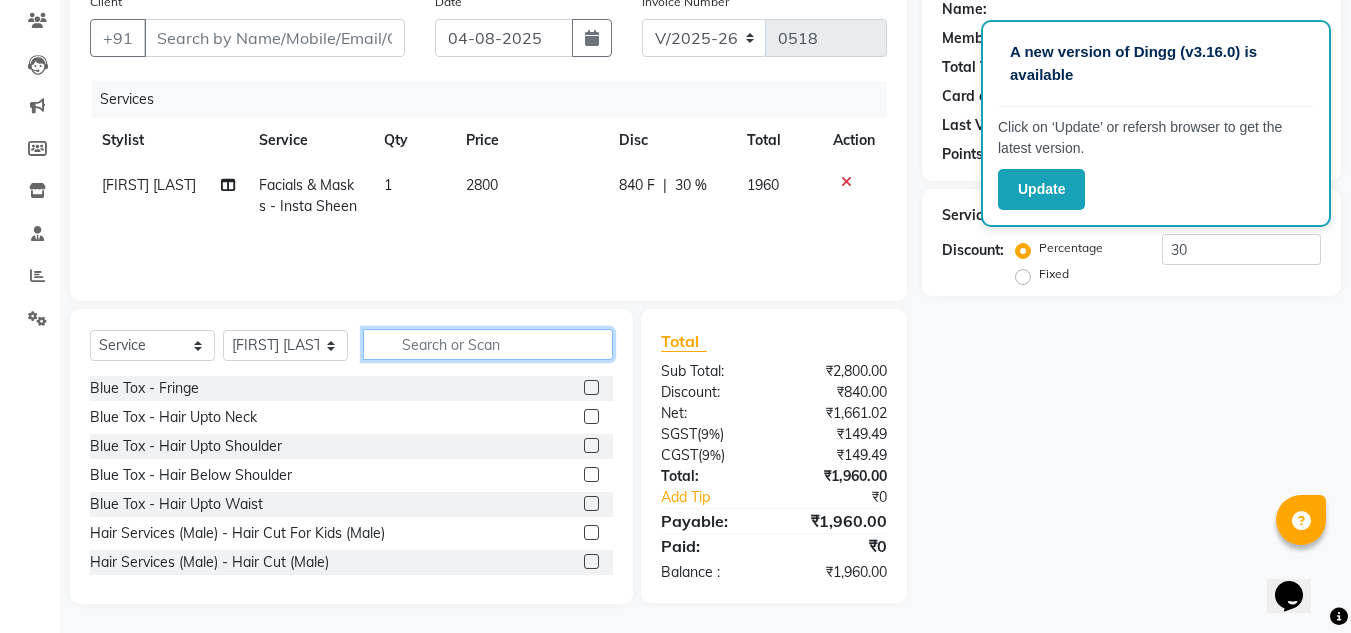 type 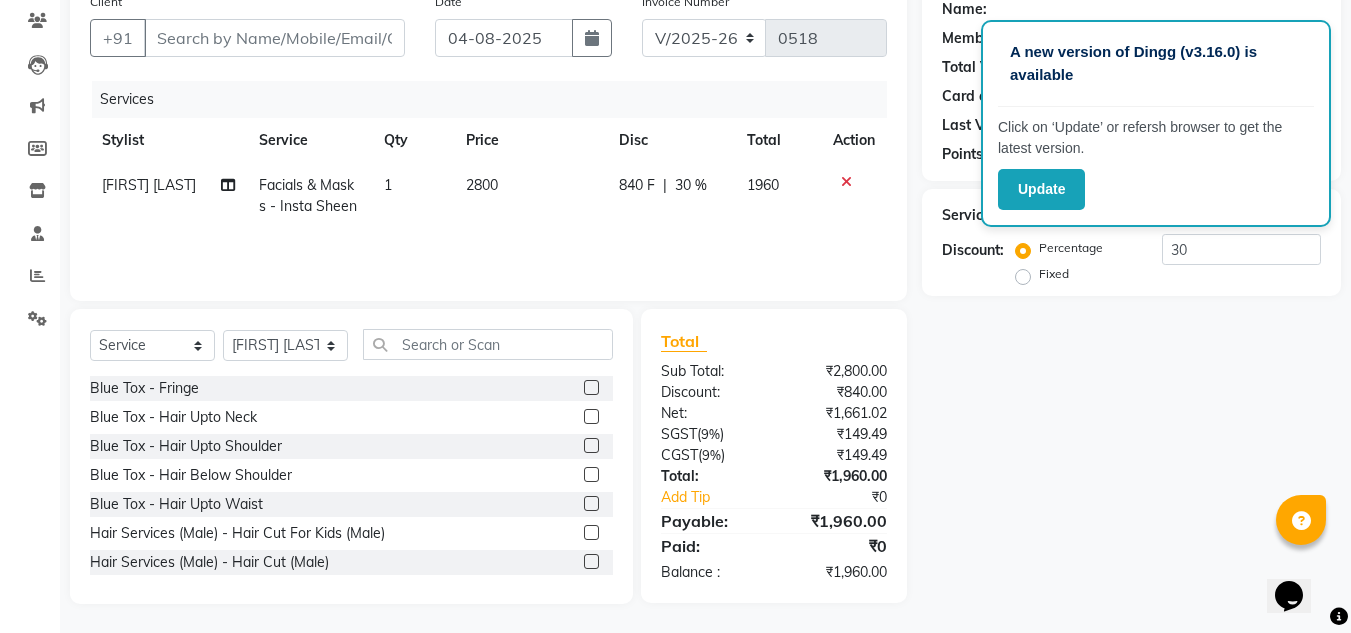 click 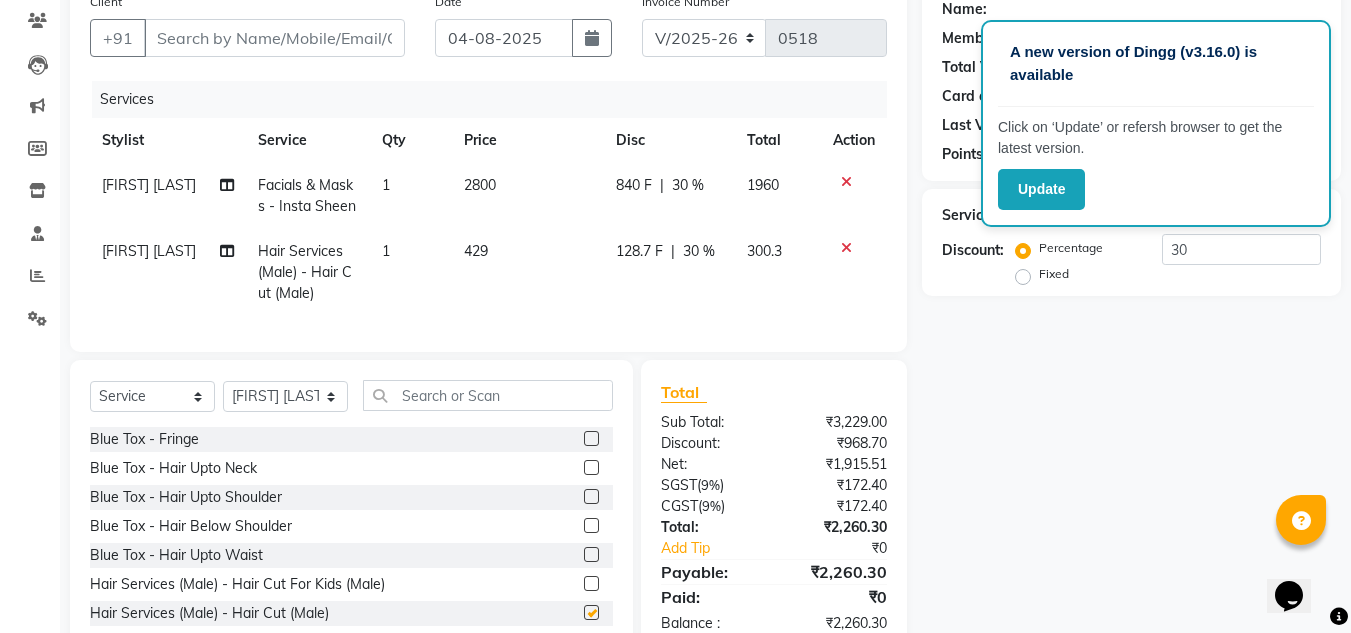 checkbox on "false" 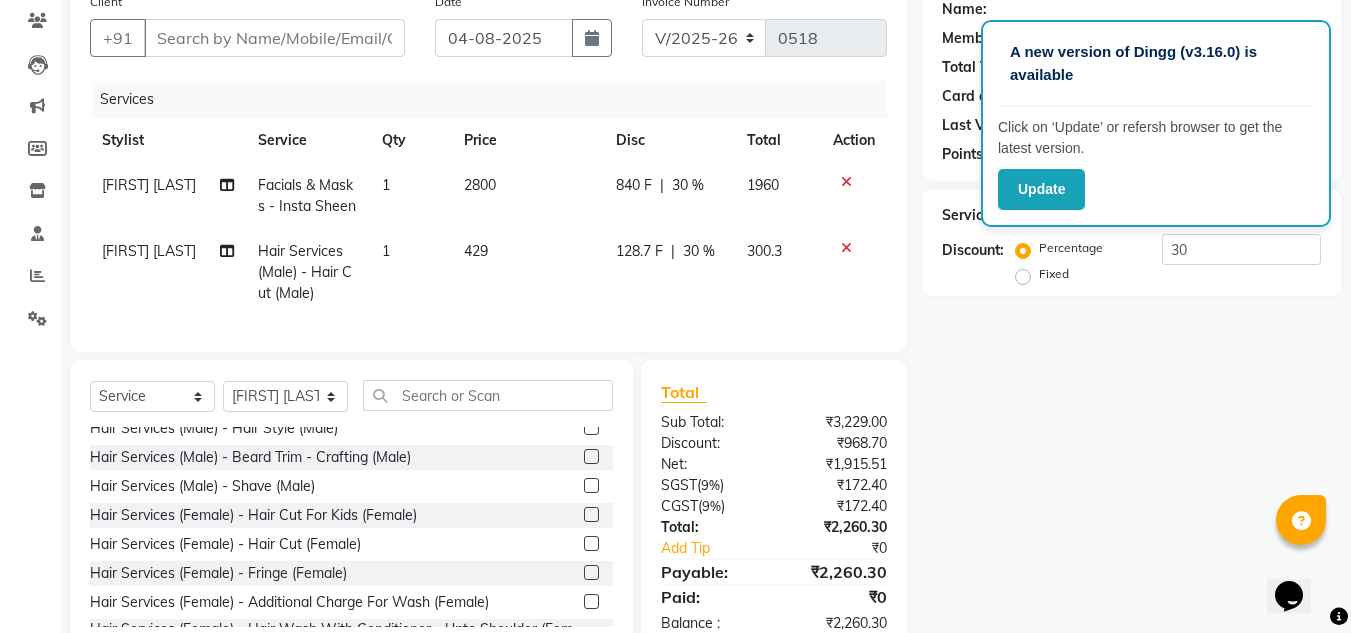 scroll, scrollTop: 300, scrollLeft: 0, axis: vertical 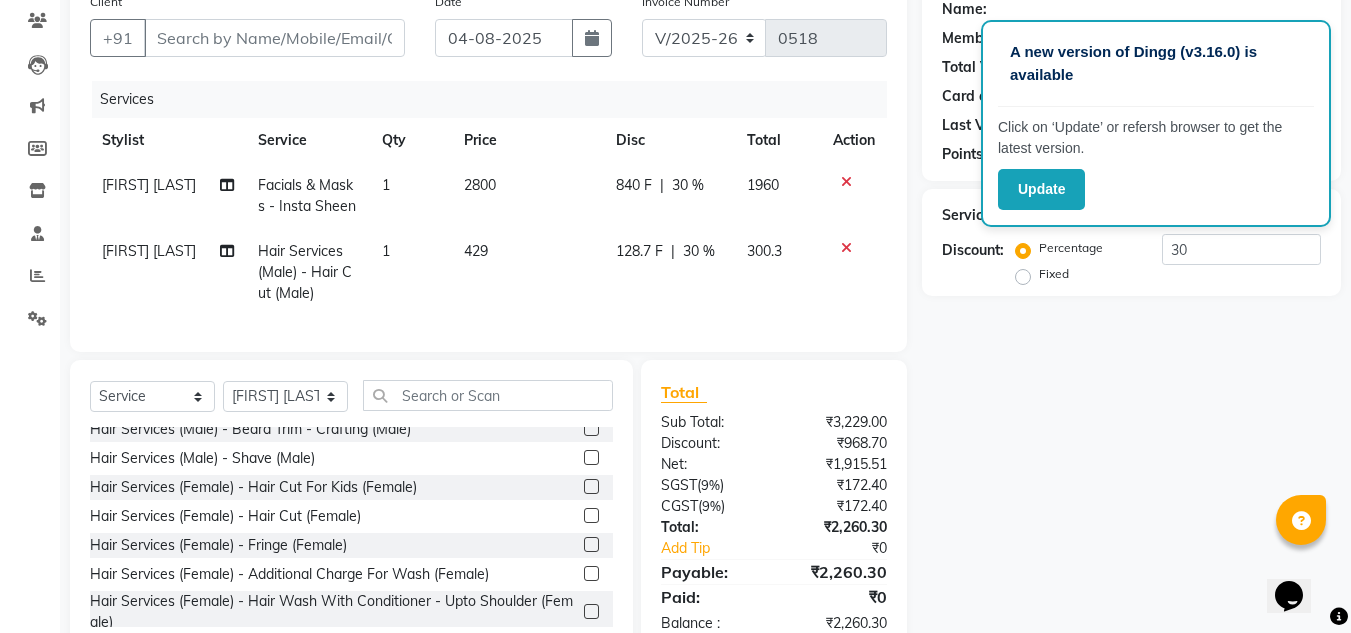 click 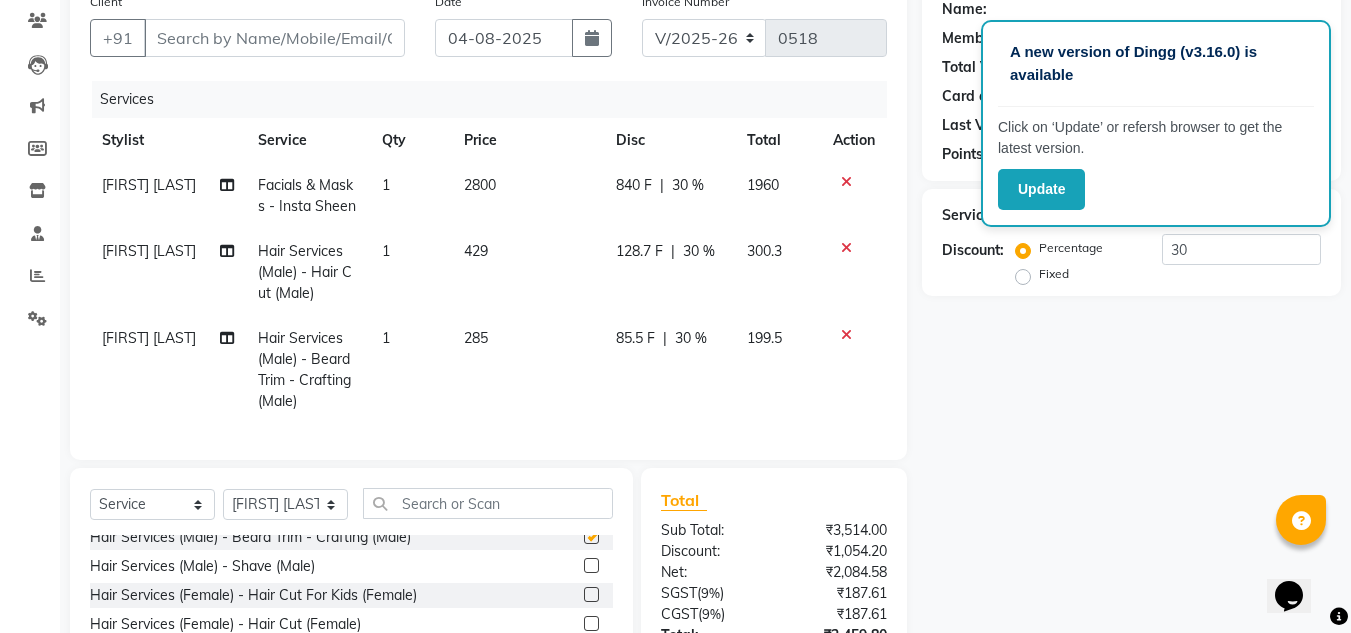 checkbox on "false" 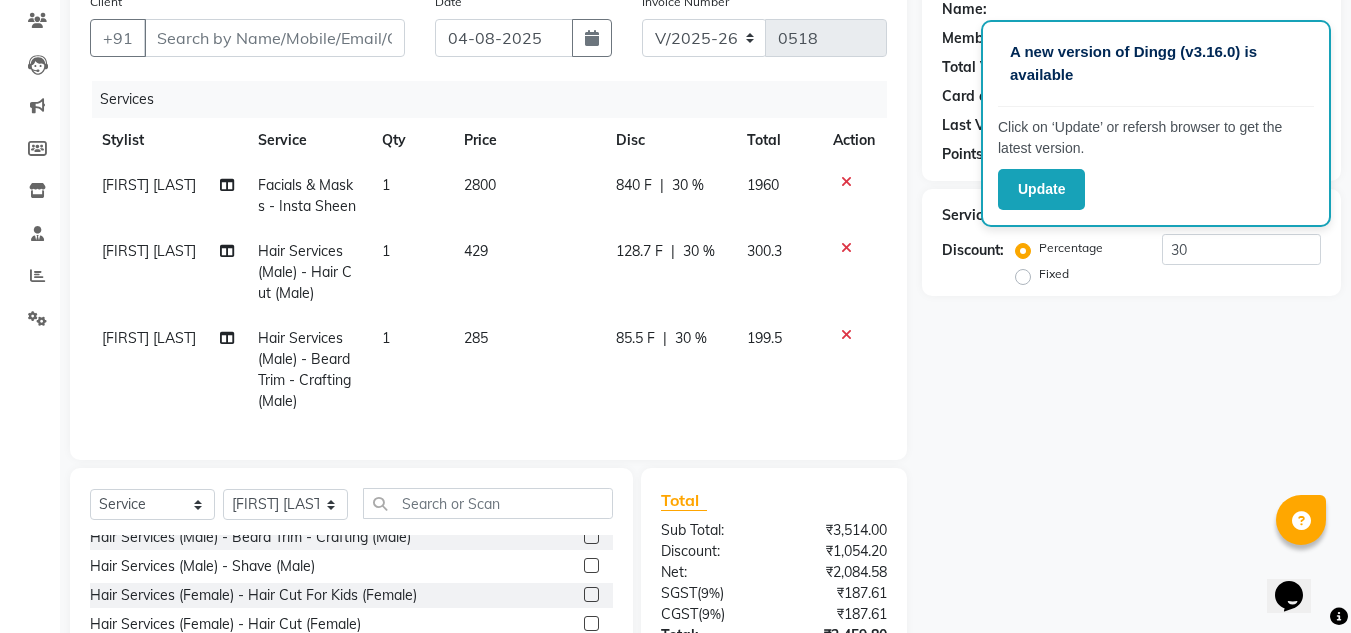 scroll, scrollTop: 267, scrollLeft: 0, axis: vertical 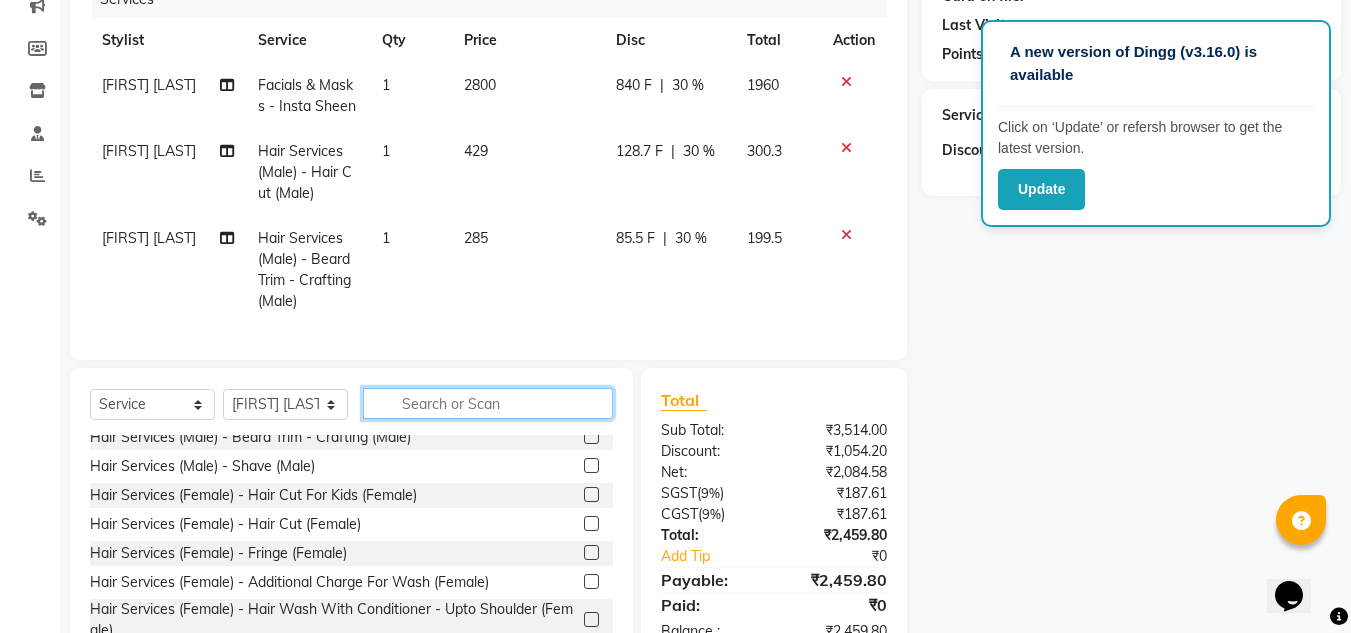 click 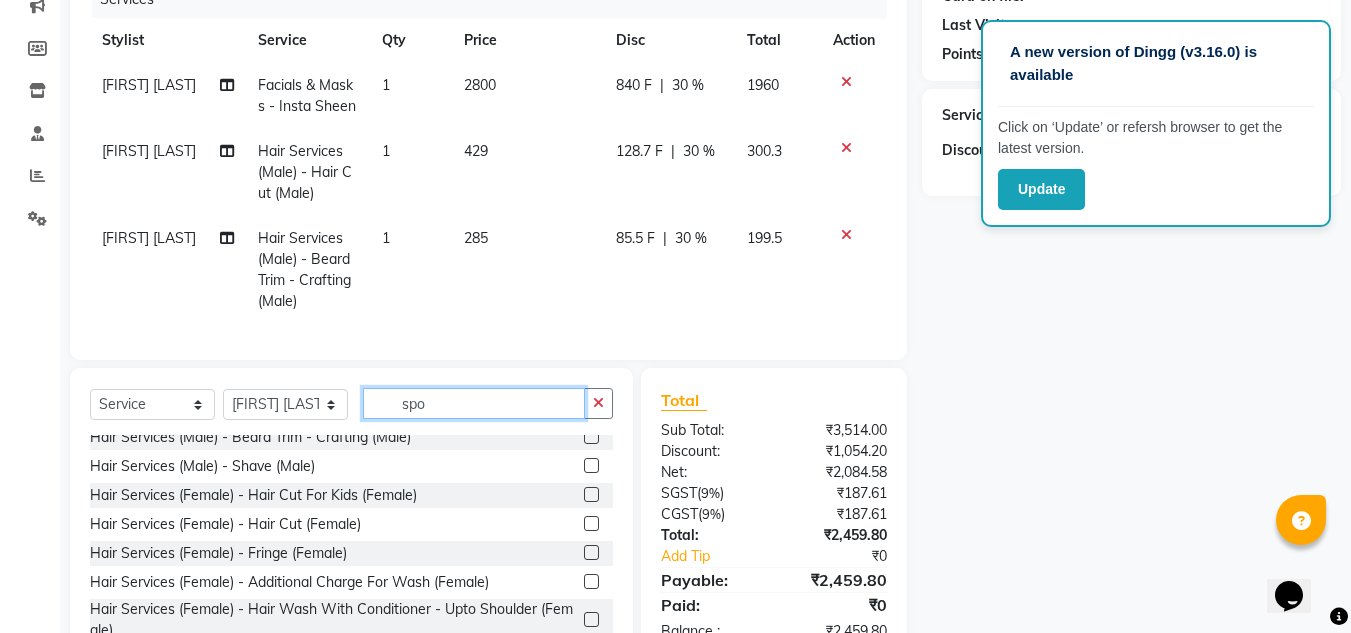 scroll, scrollTop: 0, scrollLeft: 0, axis: both 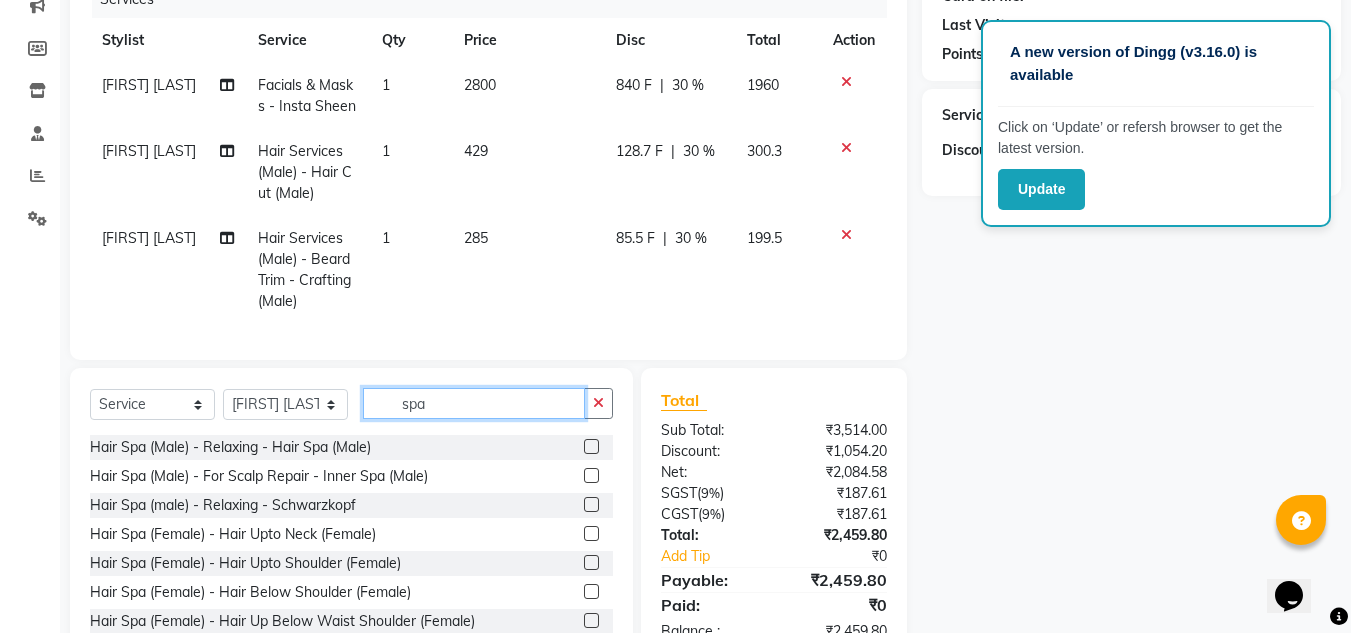 type on "spa" 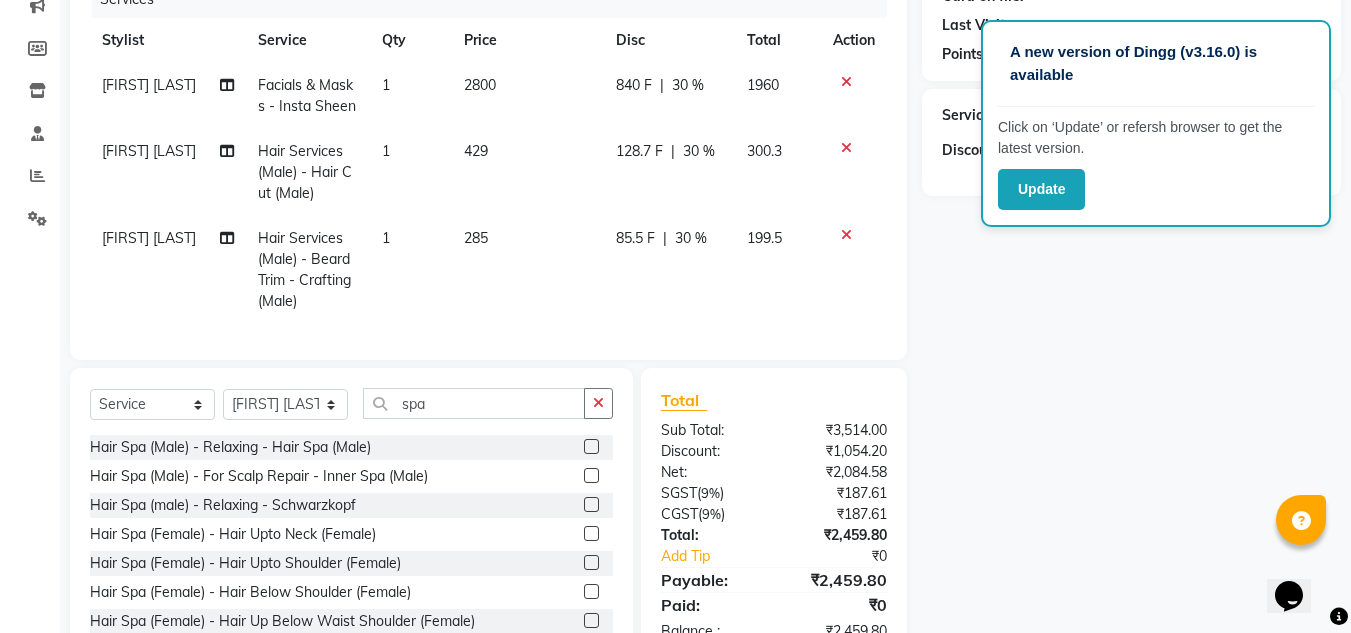 click 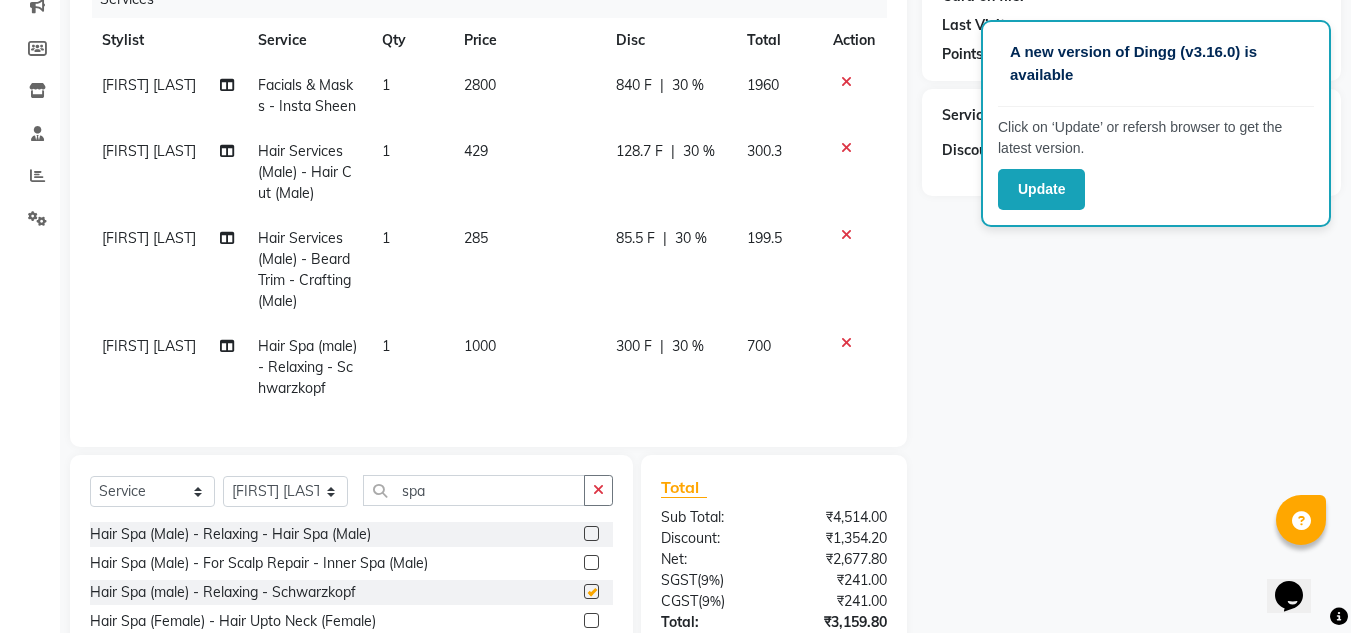checkbox on "false" 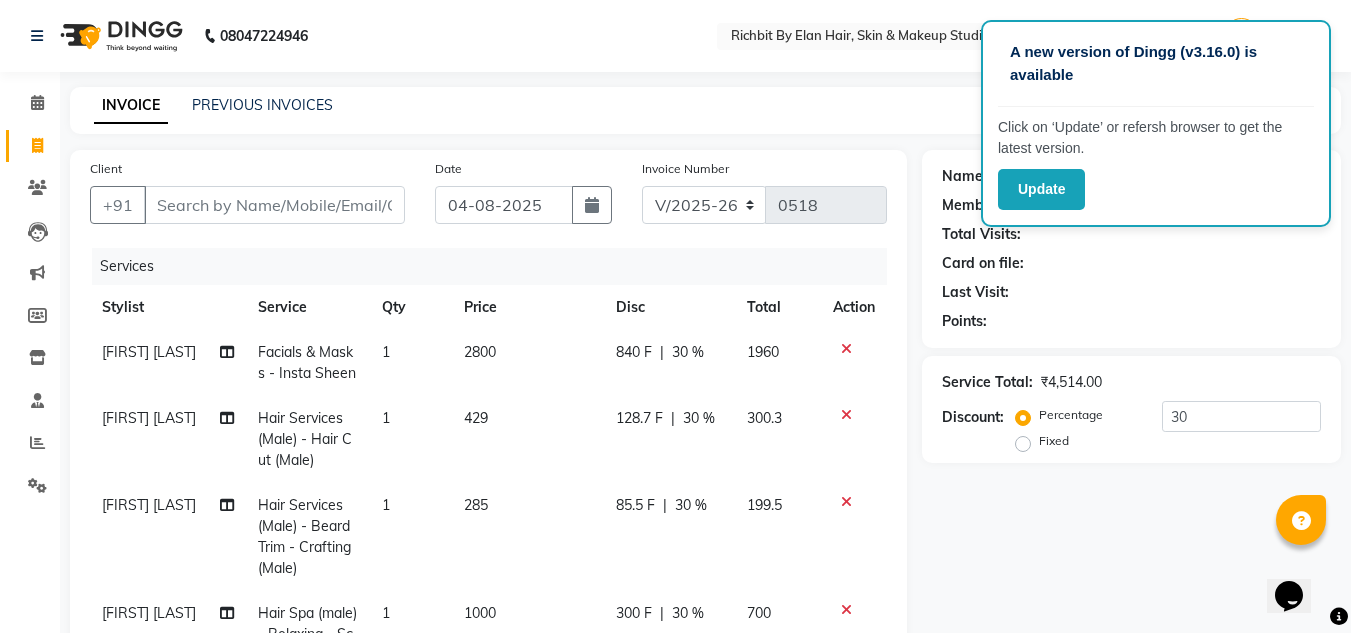 scroll, scrollTop: 100, scrollLeft: 0, axis: vertical 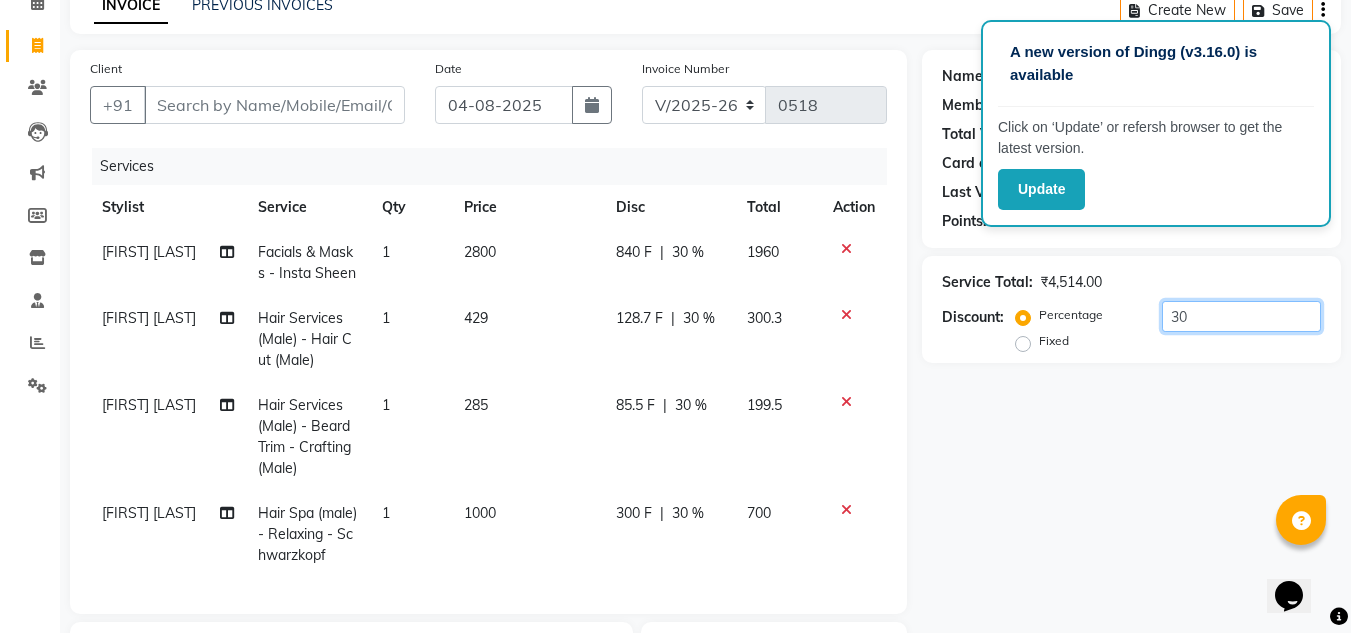 click on "30" 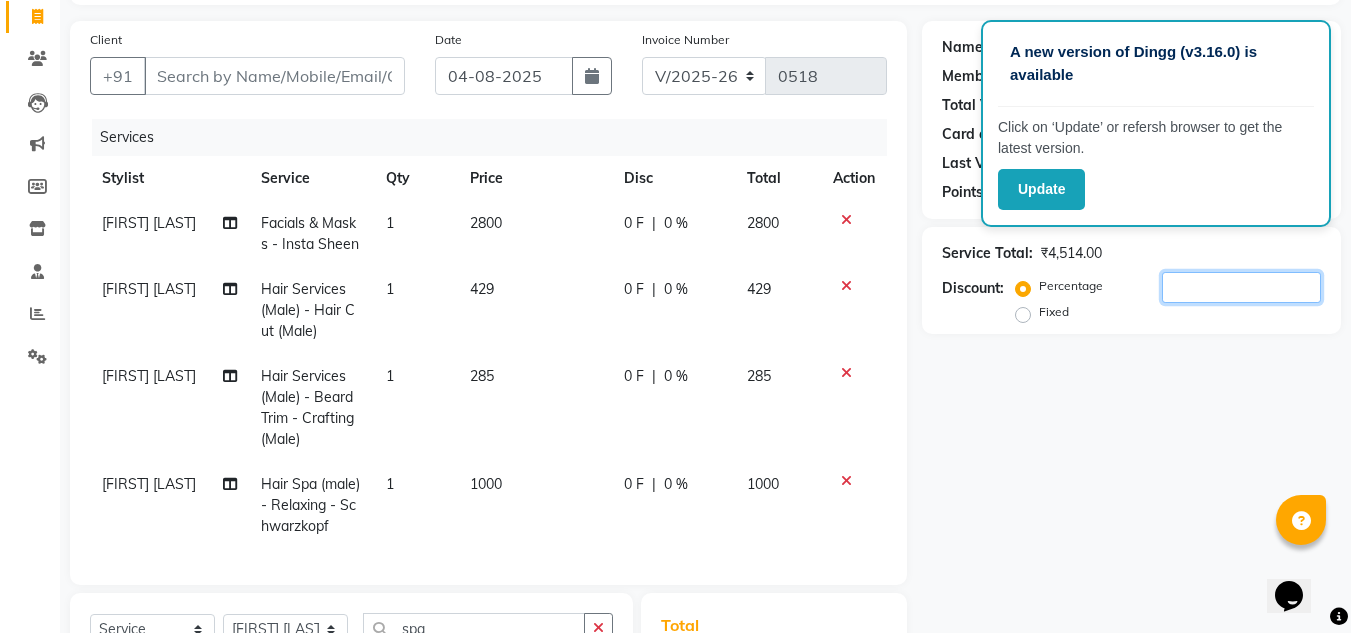 scroll, scrollTop: 329, scrollLeft: 0, axis: vertical 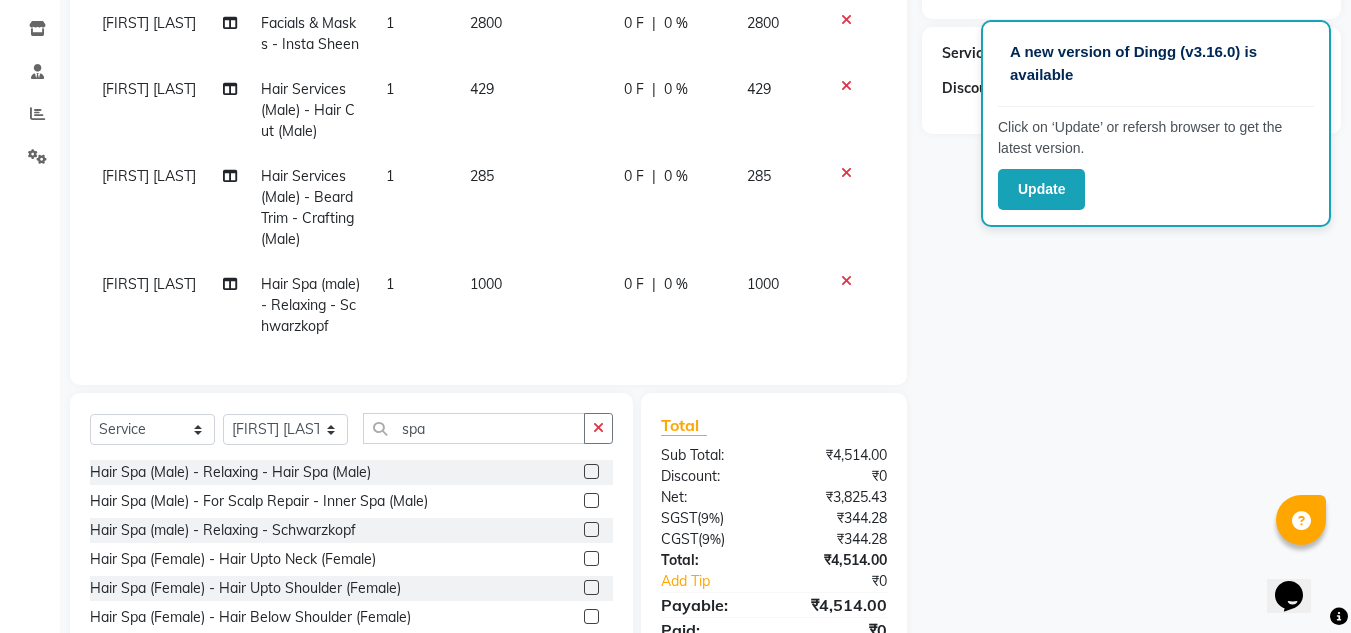 type 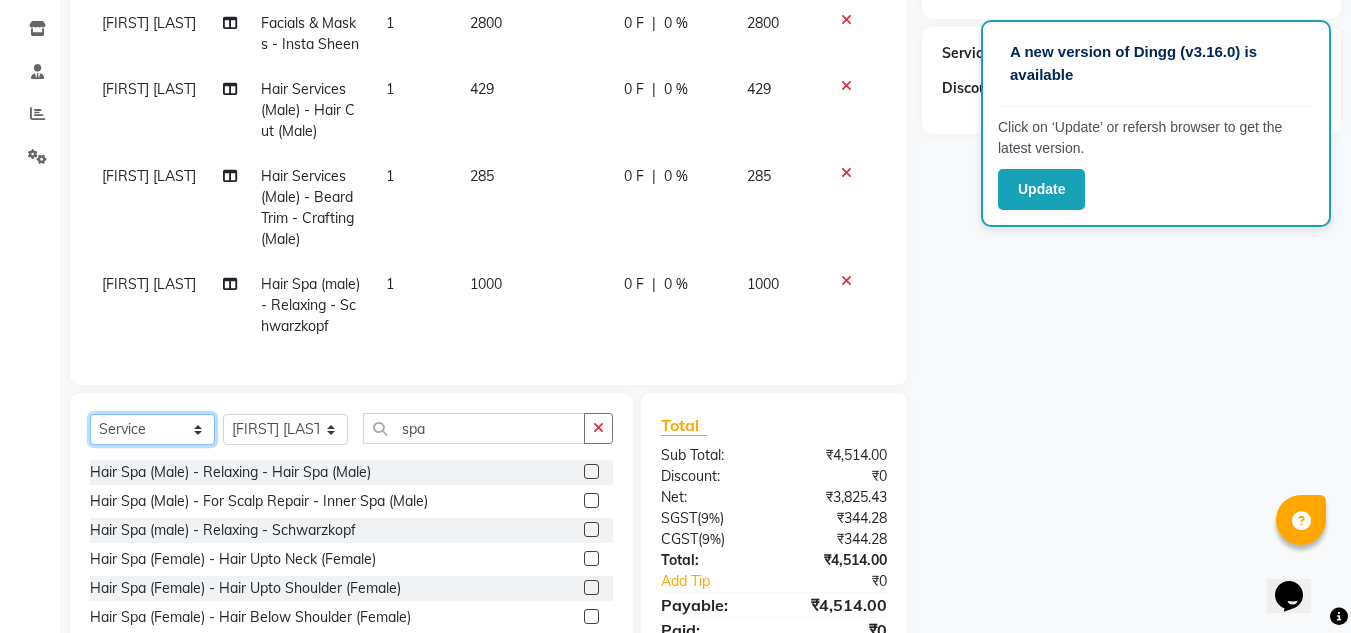 click on "Select  Service  Product  Membership  Package Voucher Prepaid Gift Card" 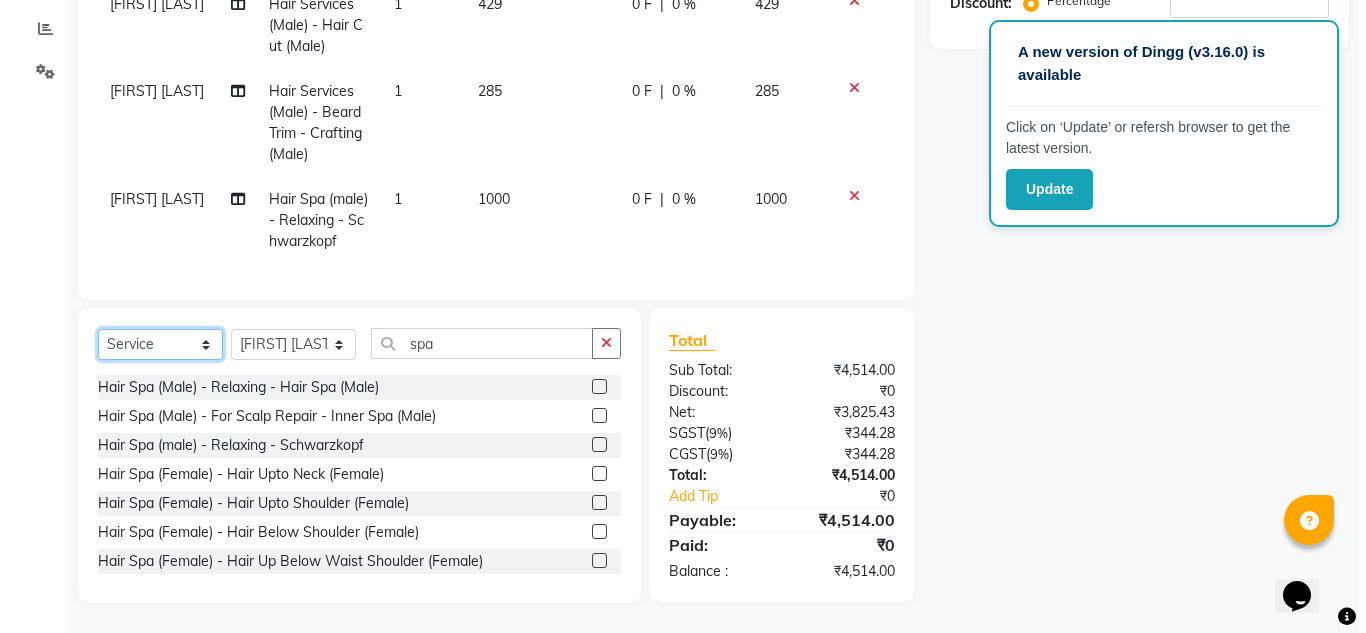 scroll, scrollTop: 29, scrollLeft: 0, axis: vertical 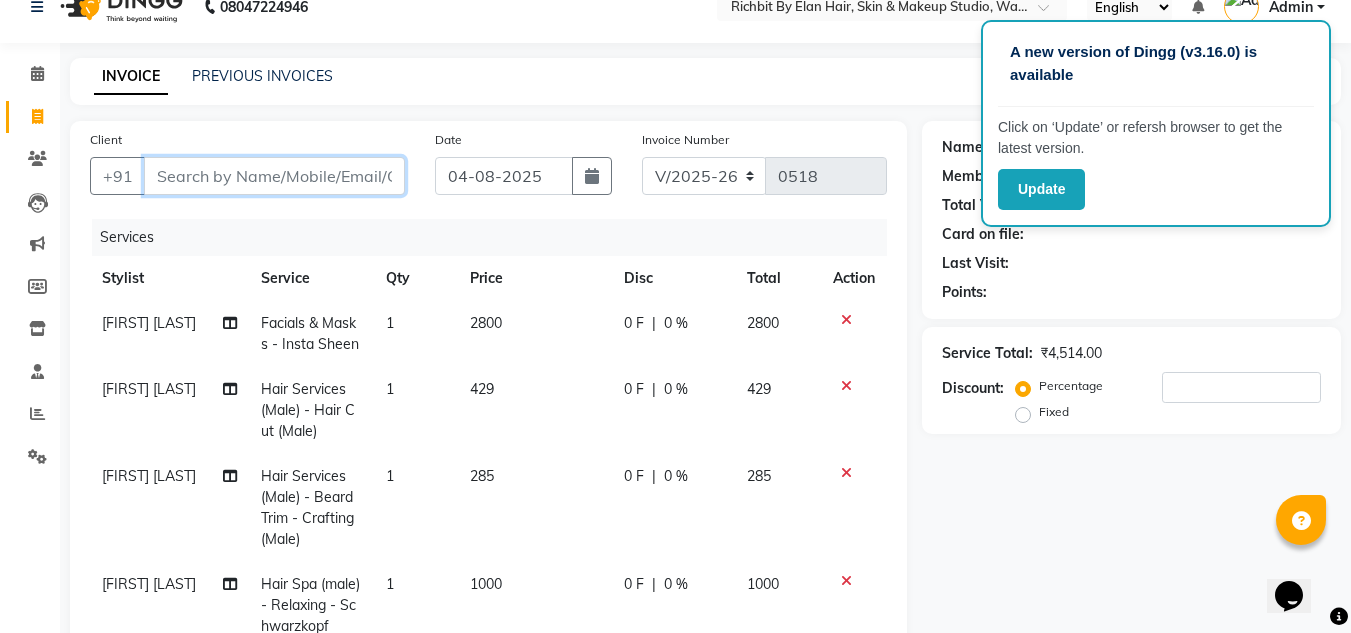 click on "Client" at bounding box center [274, 176] 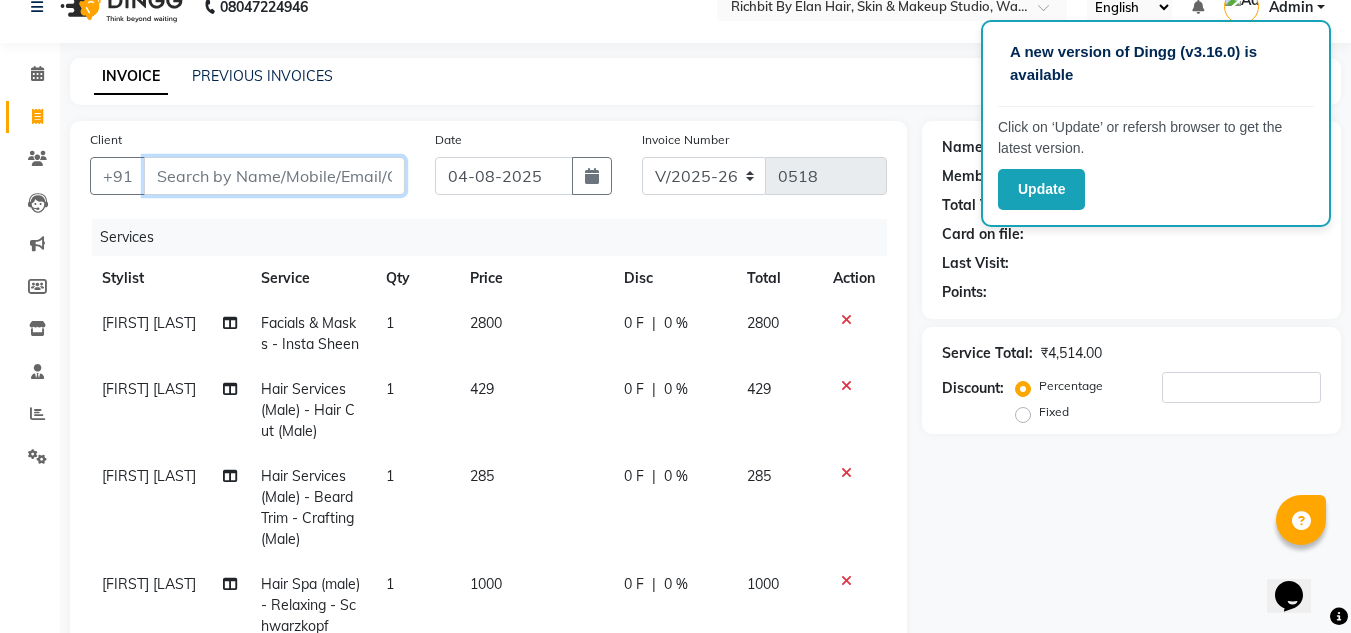 type on "9" 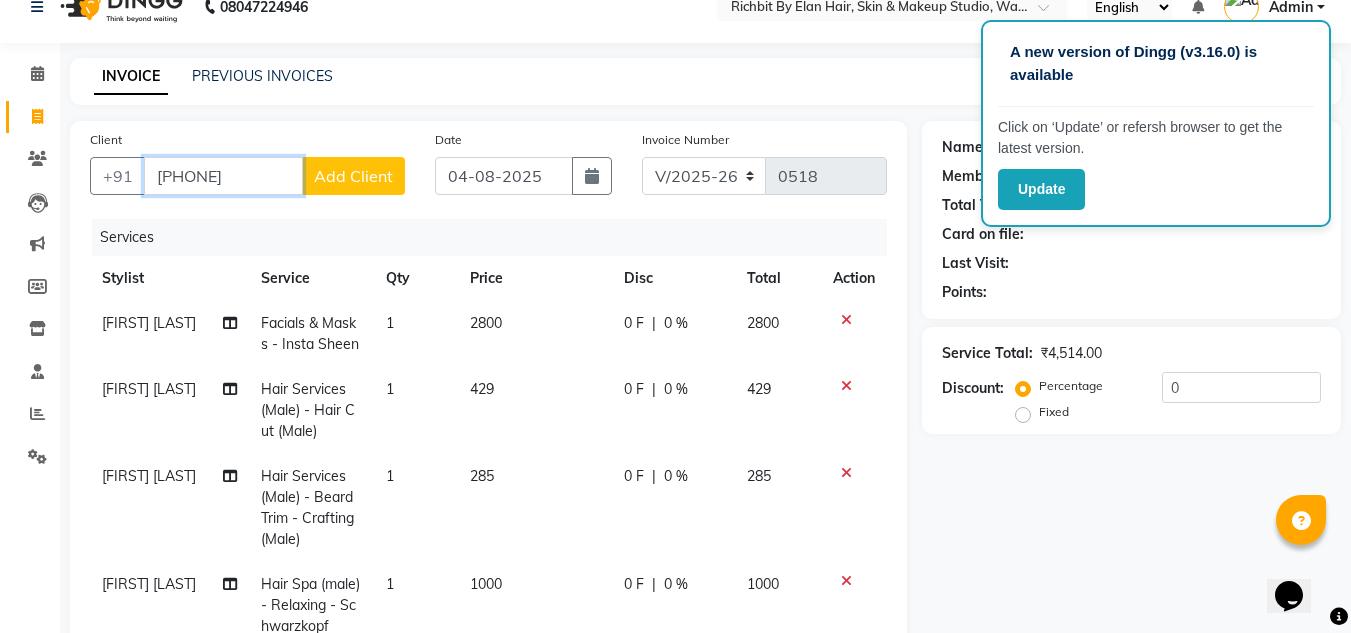 type on "[PHONE]" 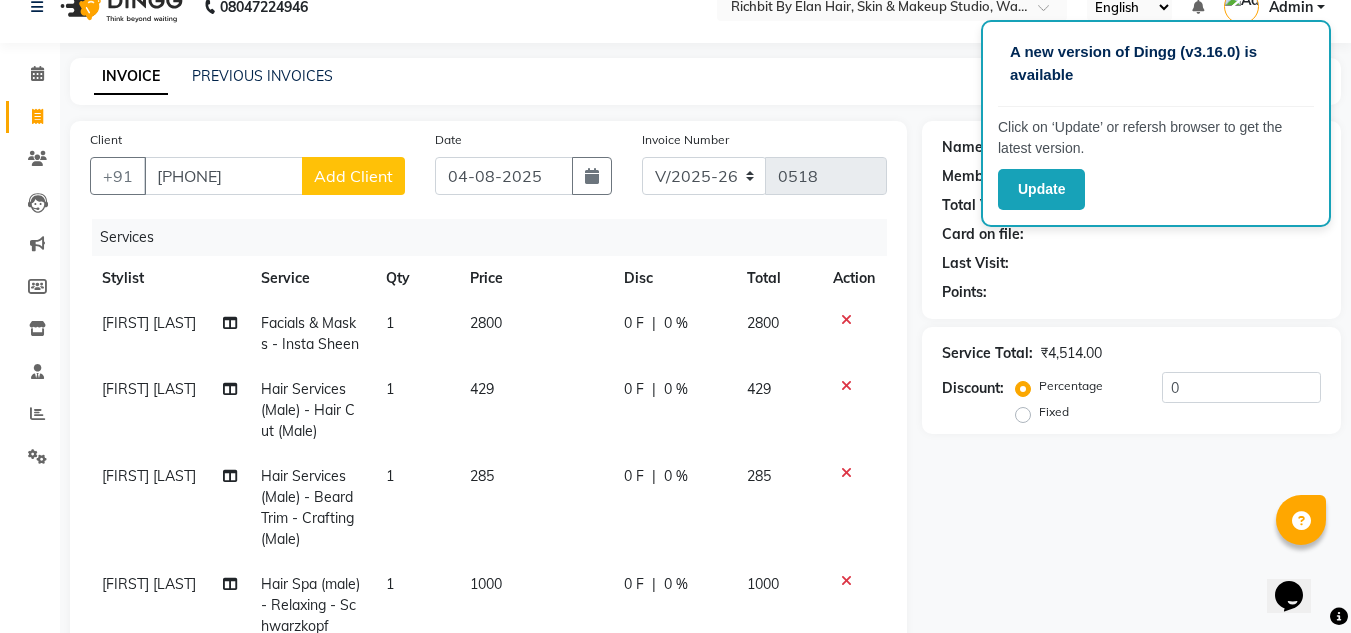 click on "Add Client" 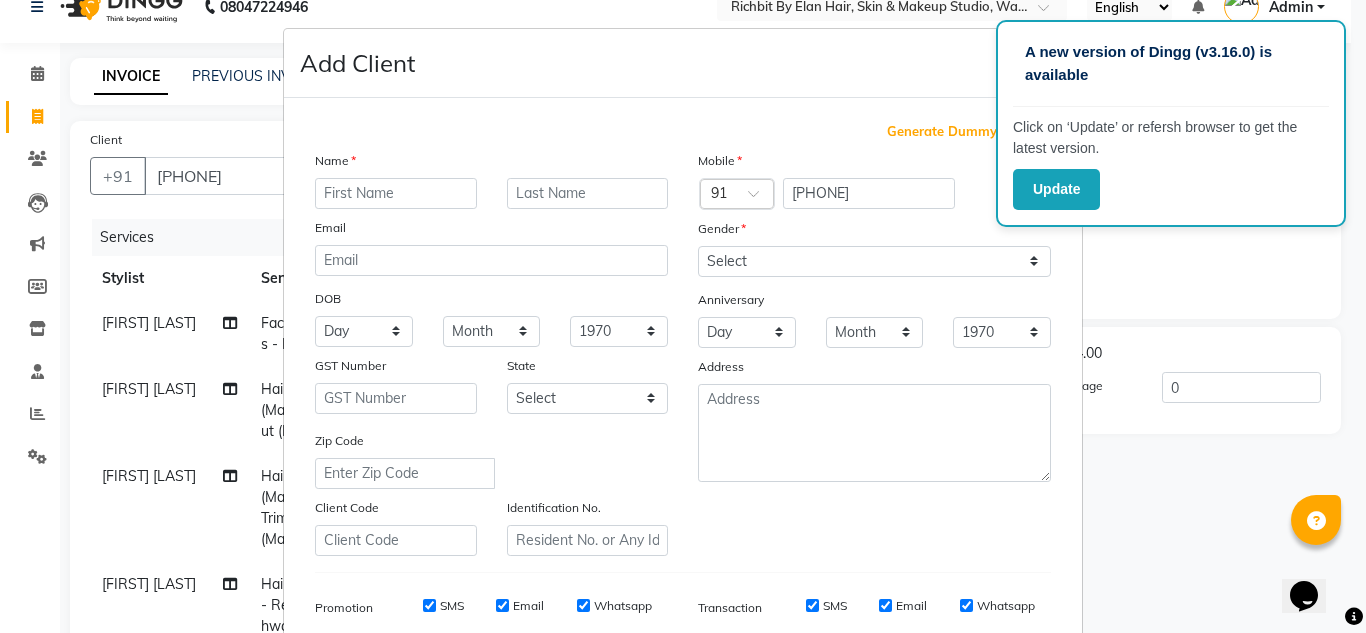click at bounding box center (396, 193) 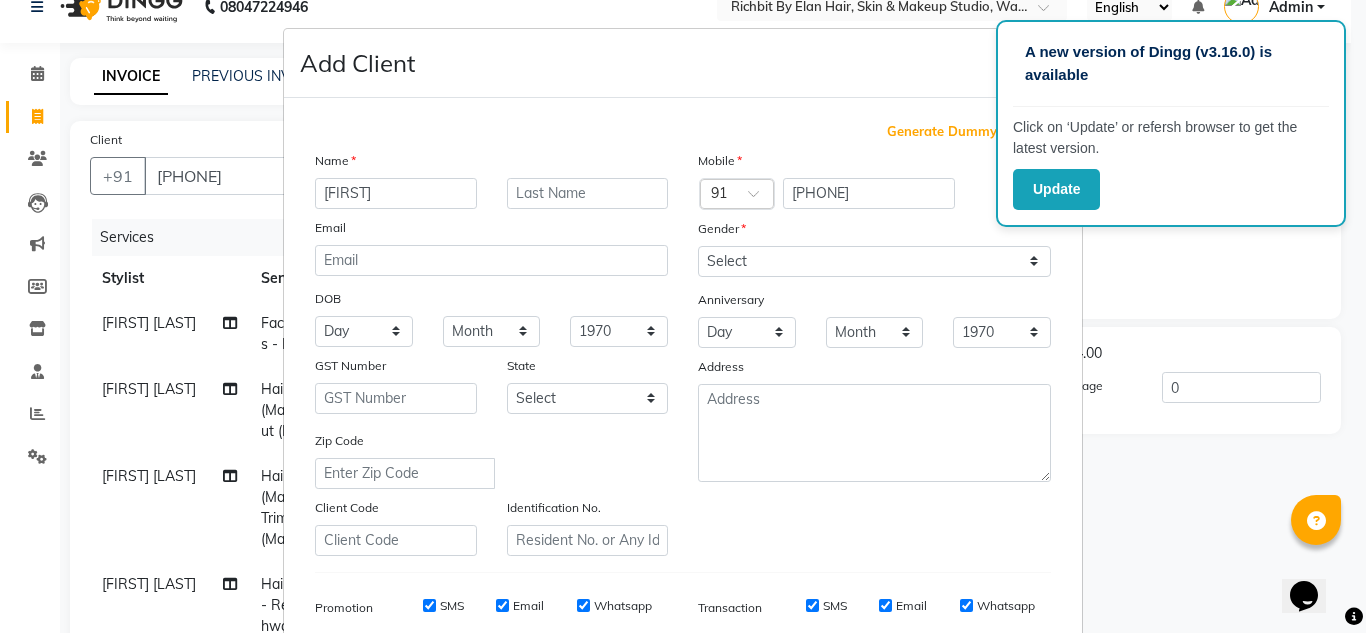 type on "[LAST]" 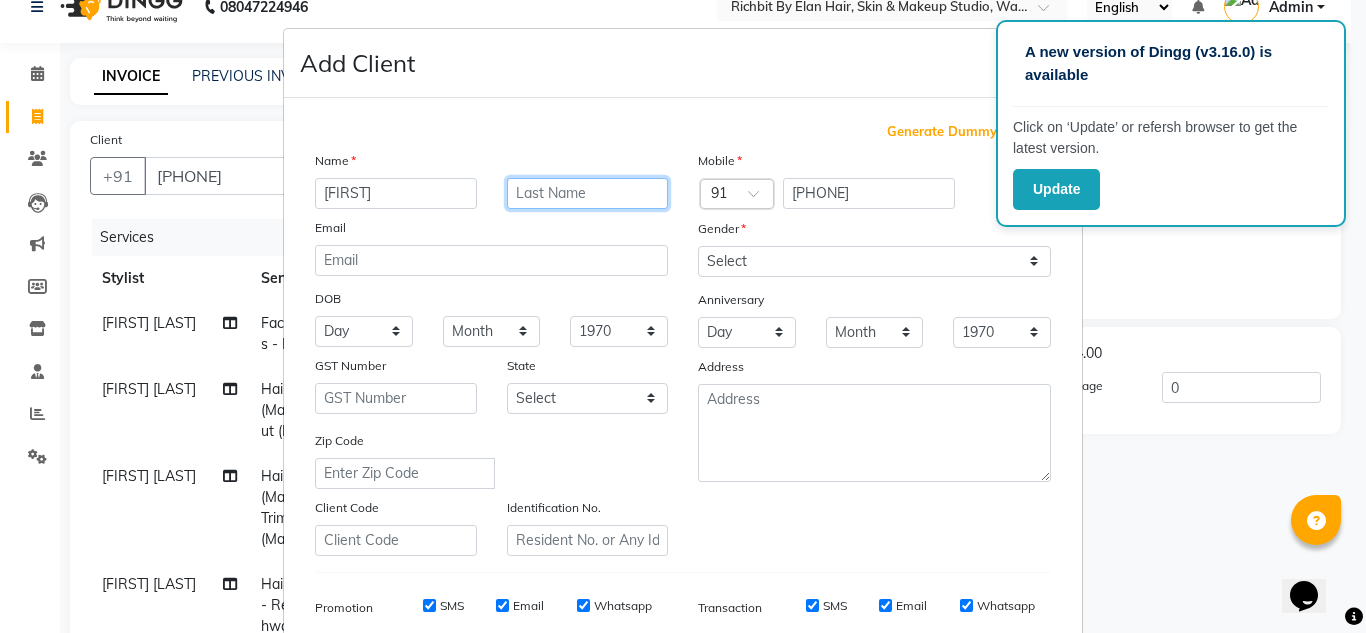 click at bounding box center (588, 193) 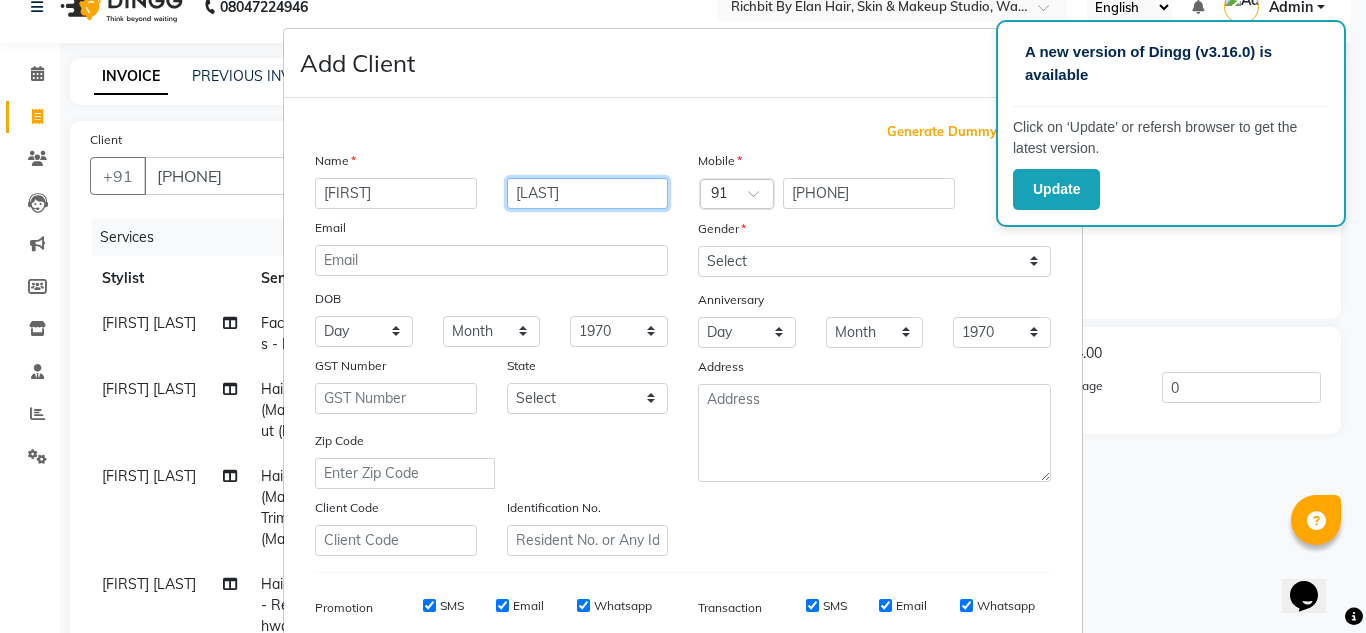 type on "[LAST]" 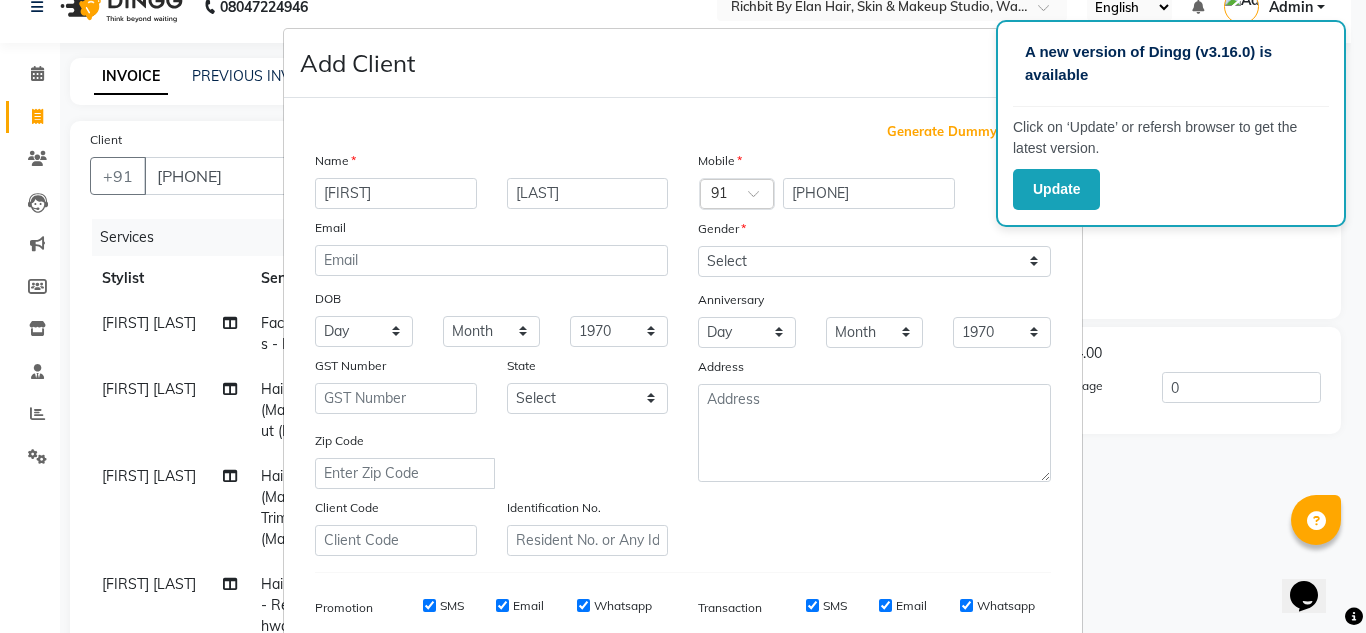 click on "Gender" at bounding box center (874, 232) 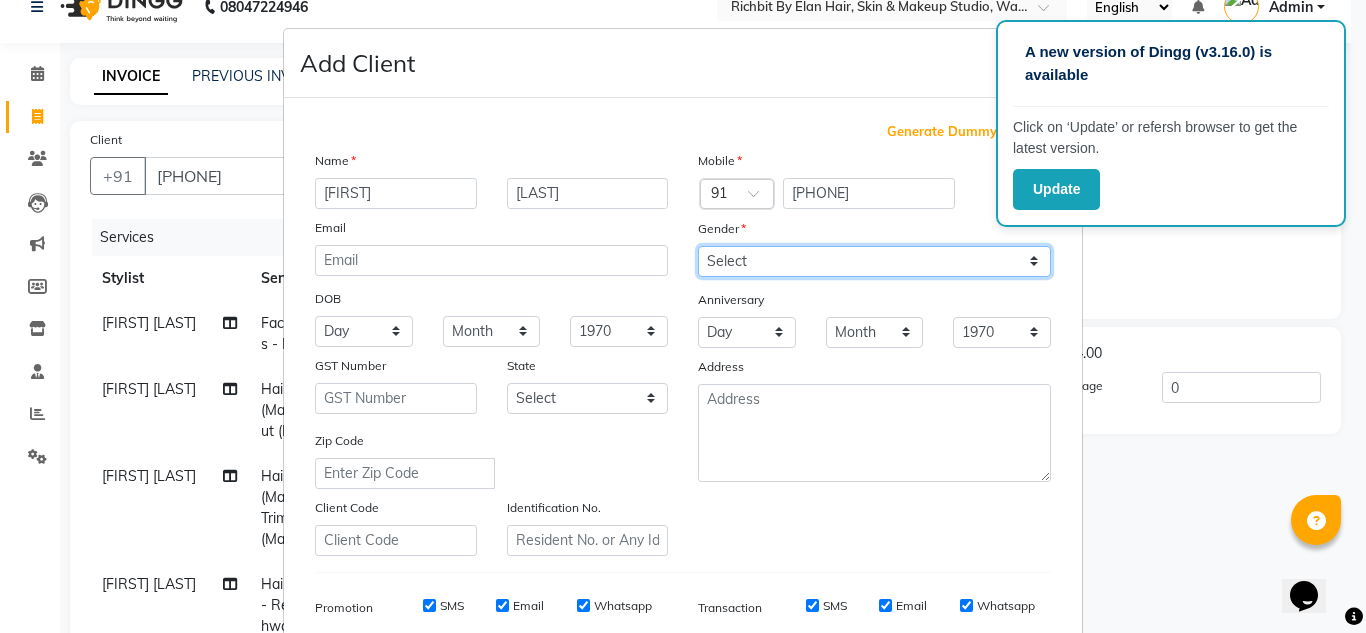 click on "Select Male Female Other Prefer Not To Say" at bounding box center [874, 261] 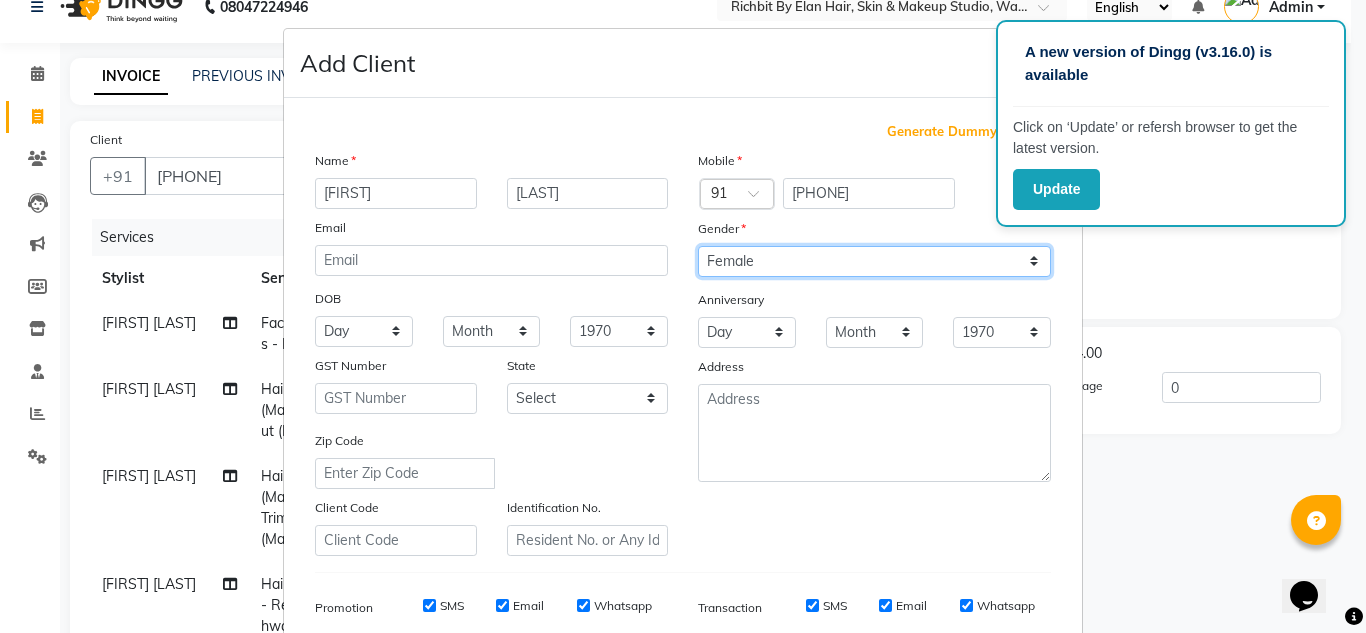 click on "Select Male Female Other Prefer Not To Say" at bounding box center [874, 261] 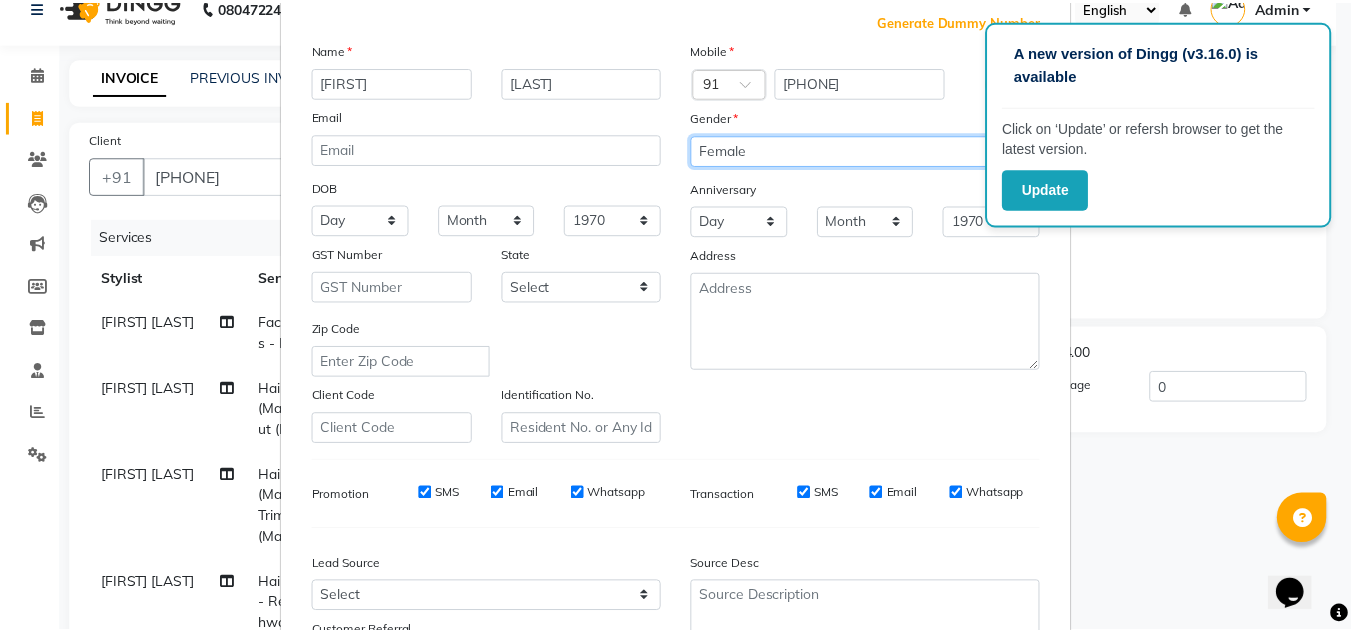 scroll, scrollTop: 290, scrollLeft: 0, axis: vertical 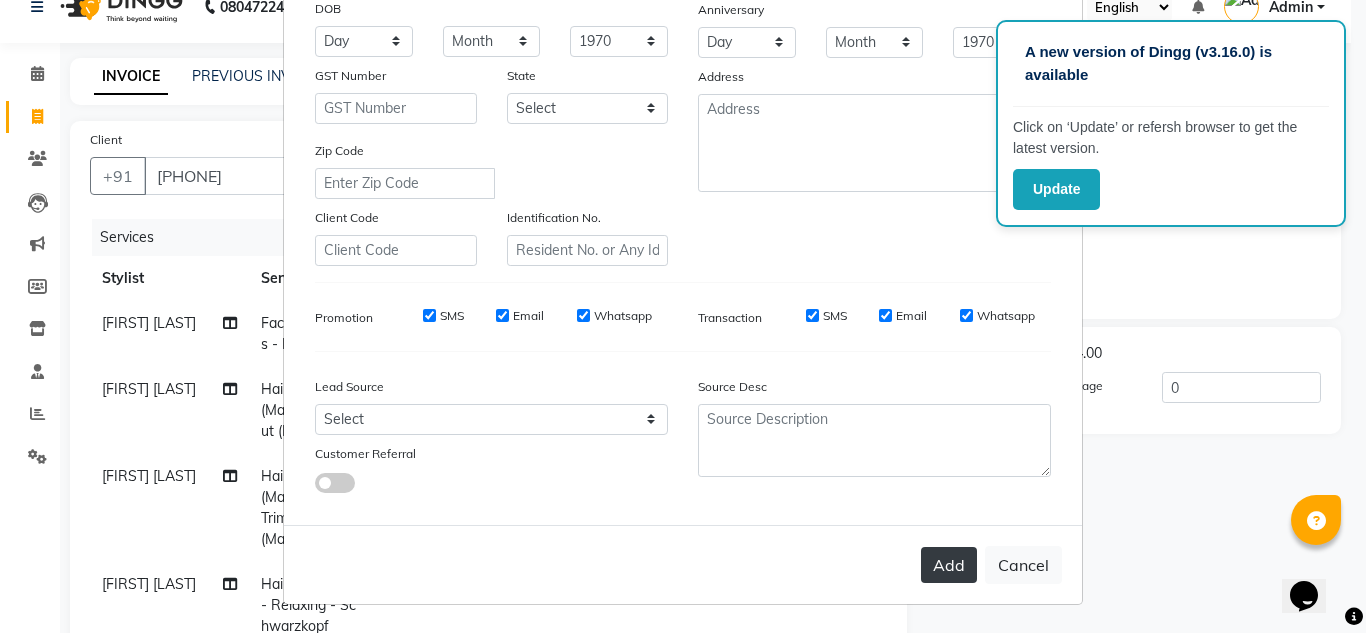 click on "Add" at bounding box center (949, 565) 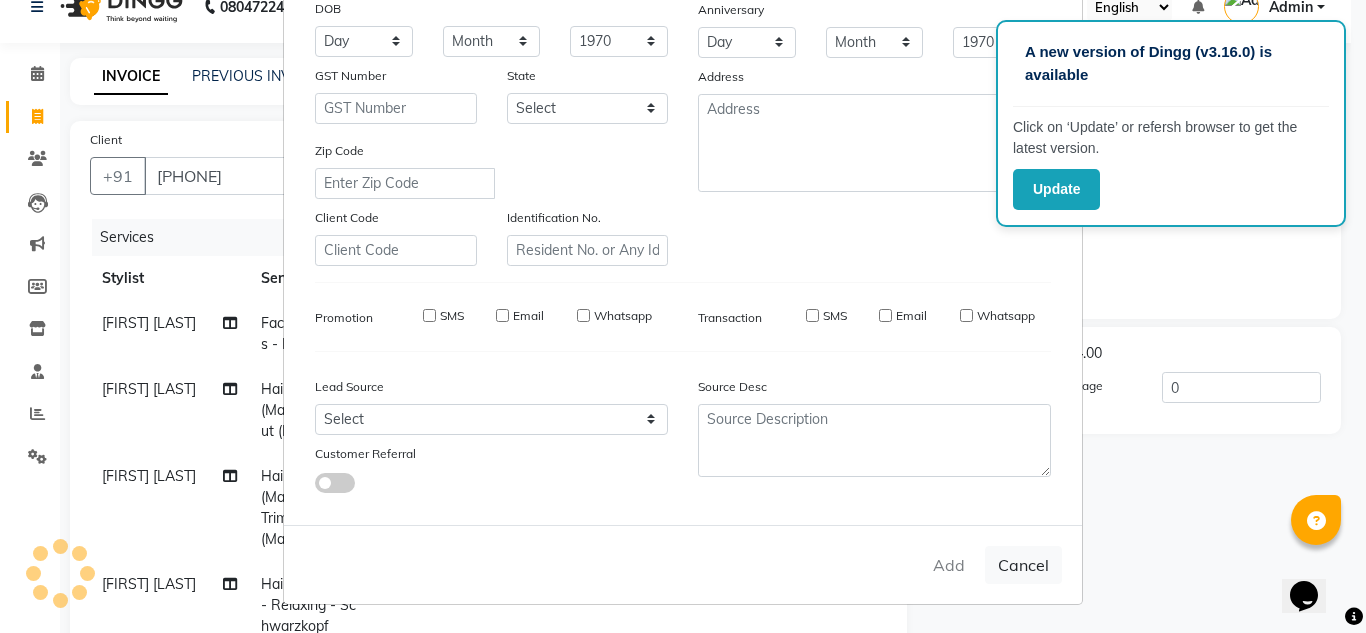 type 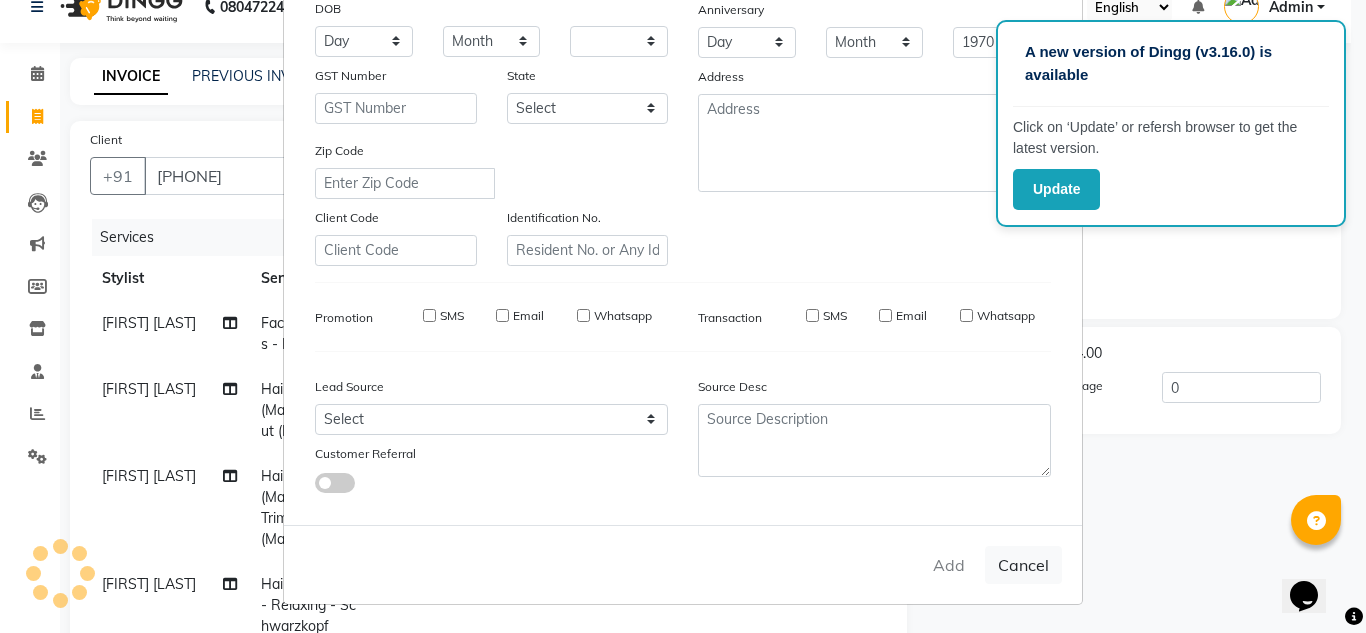 select 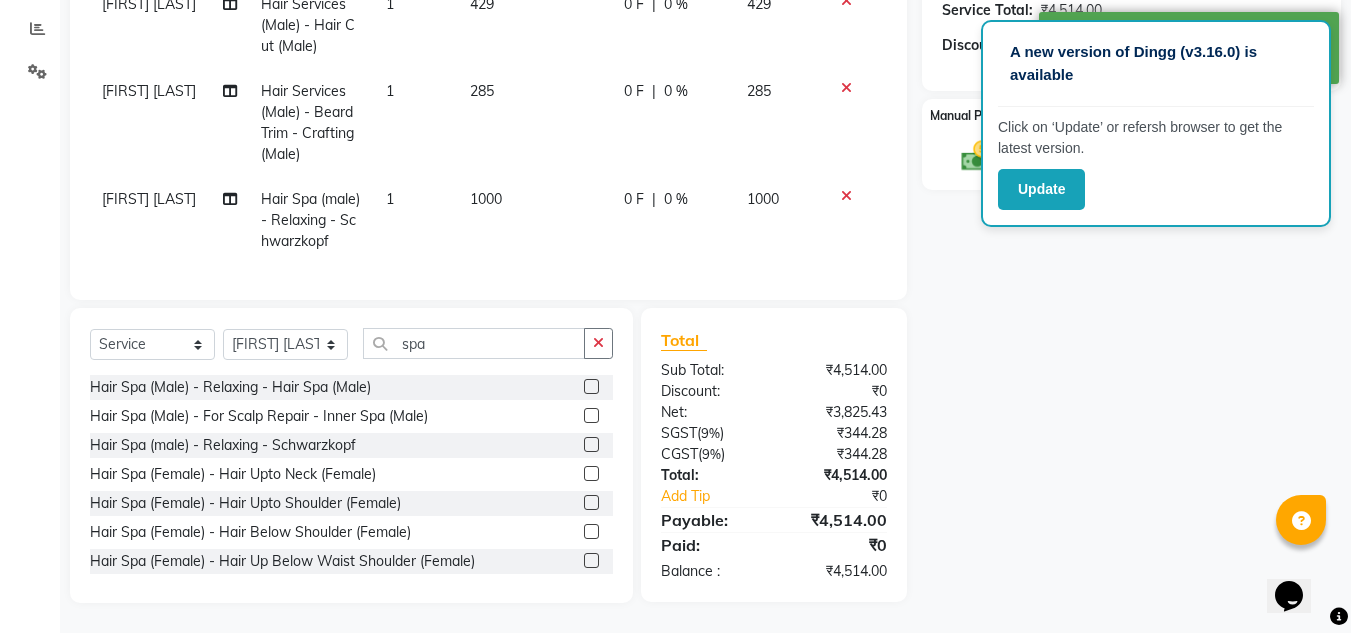 scroll, scrollTop: 129, scrollLeft: 0, axis: vertical 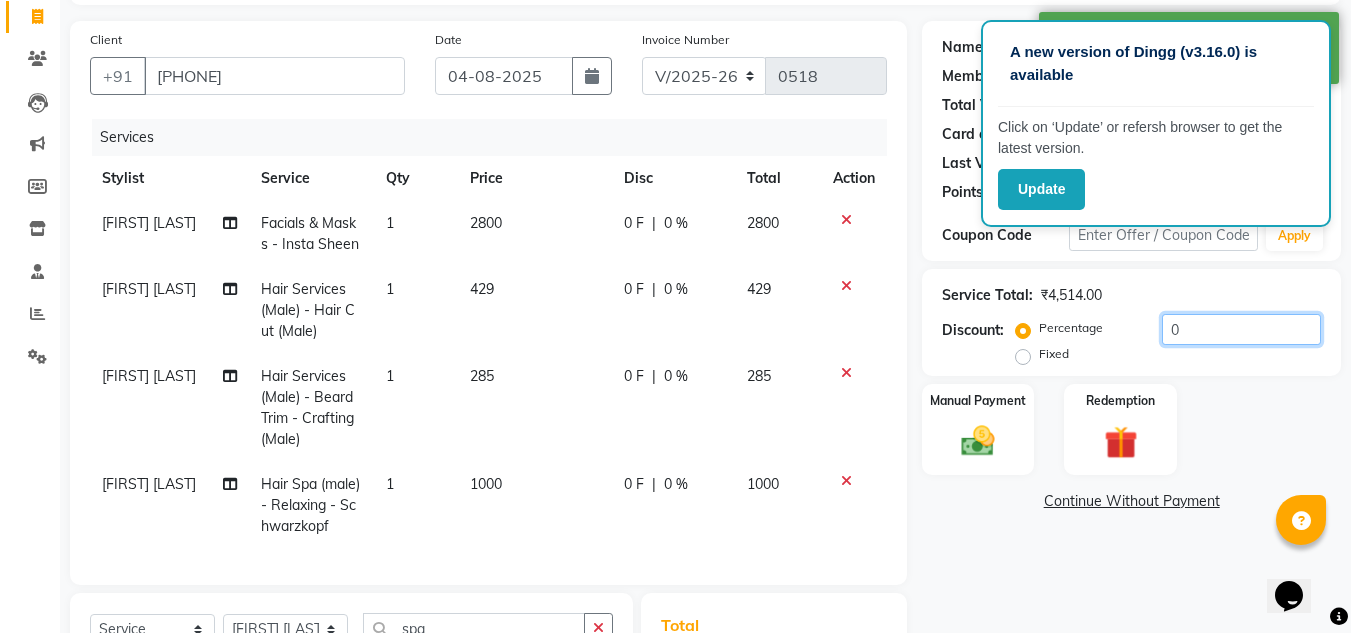 click on "0" 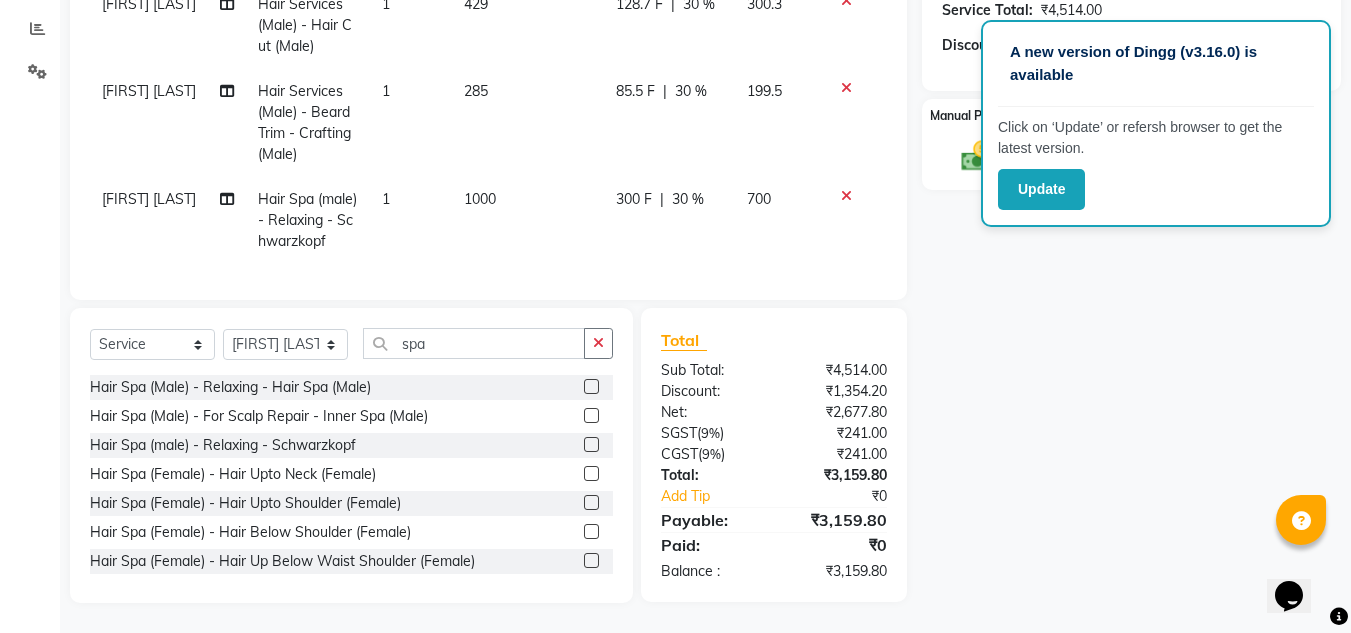scroll, scrollTop: 129, scrollLeft: 0, axis: vertical 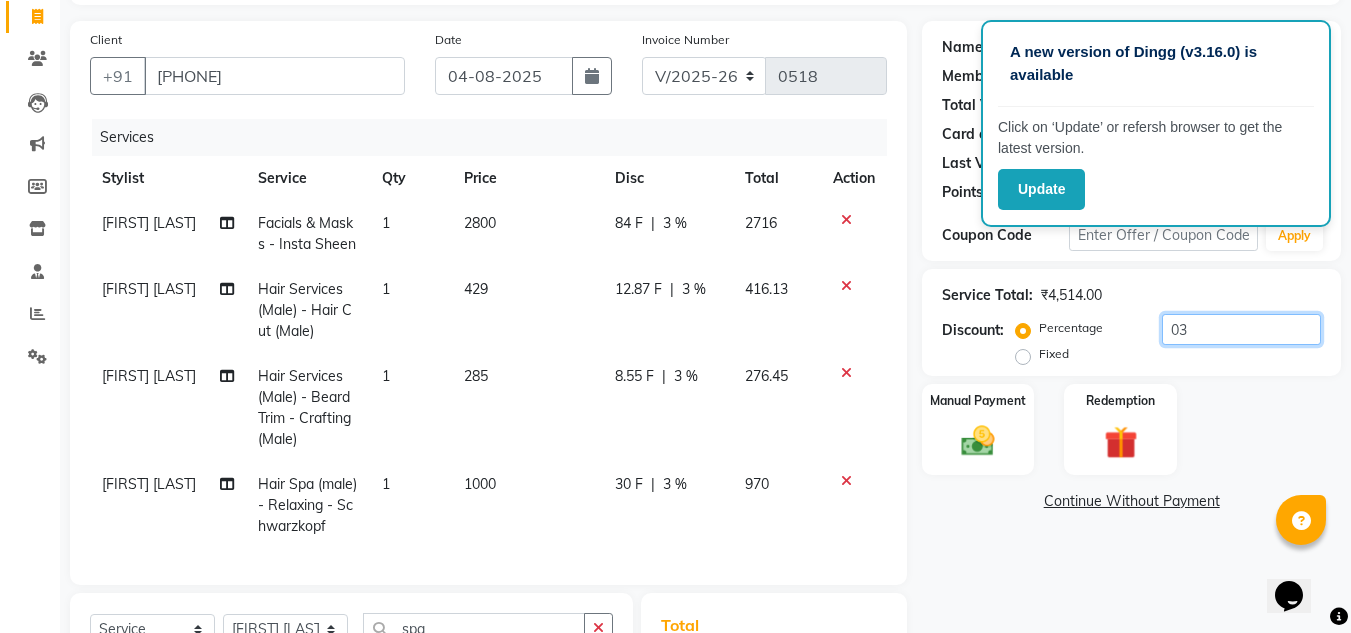 type on "0" 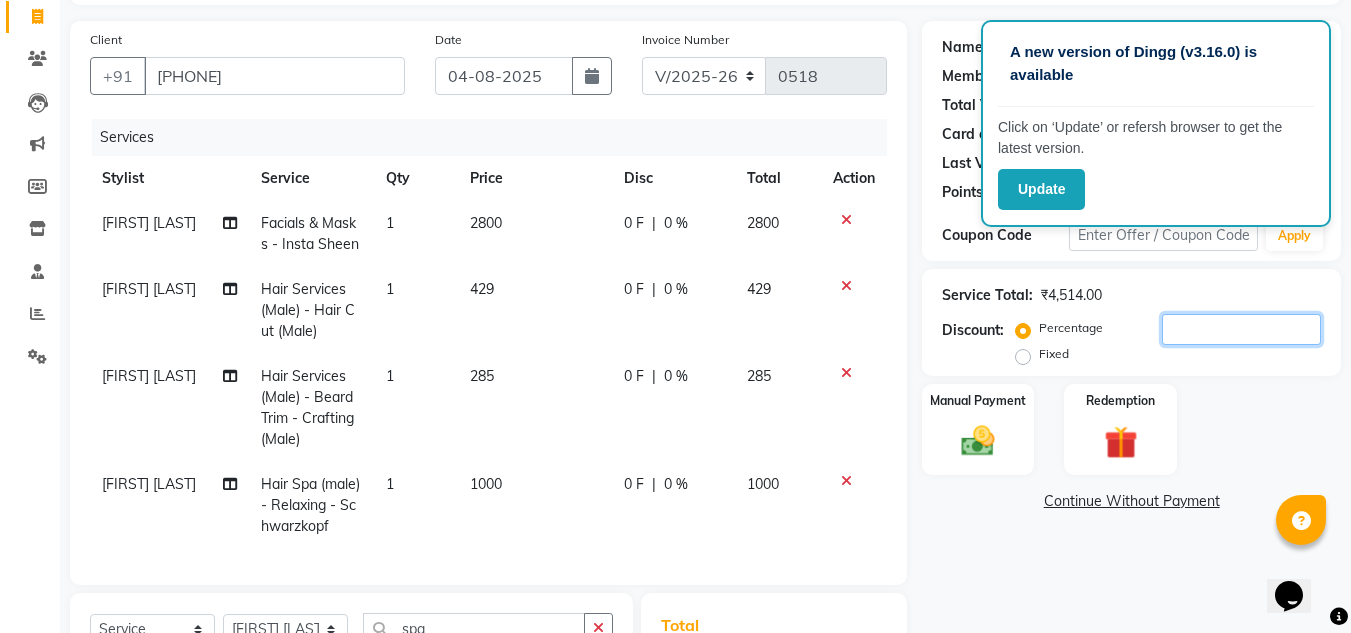 scroll, scrollTop: 429, scrollLeft: 0, axis: vertical 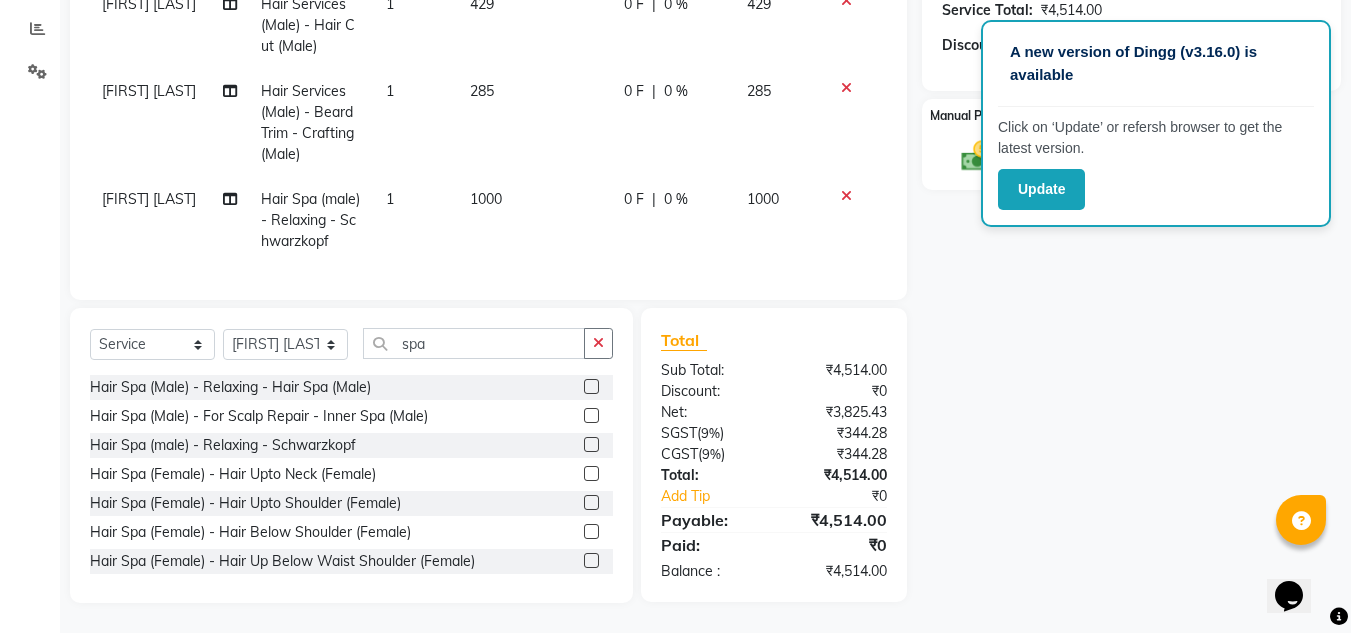 click on "Name: Shubhandi Walimve Membership:  No Active Membership  Total Visits:   Card on file:  0 Last Visit:   - Points:   0  Coupon Code Apply Service Total:  ₹4,514.00  Discount:  Percentage   Fixed  Manual Payment Redemption  Continue Without Payment" 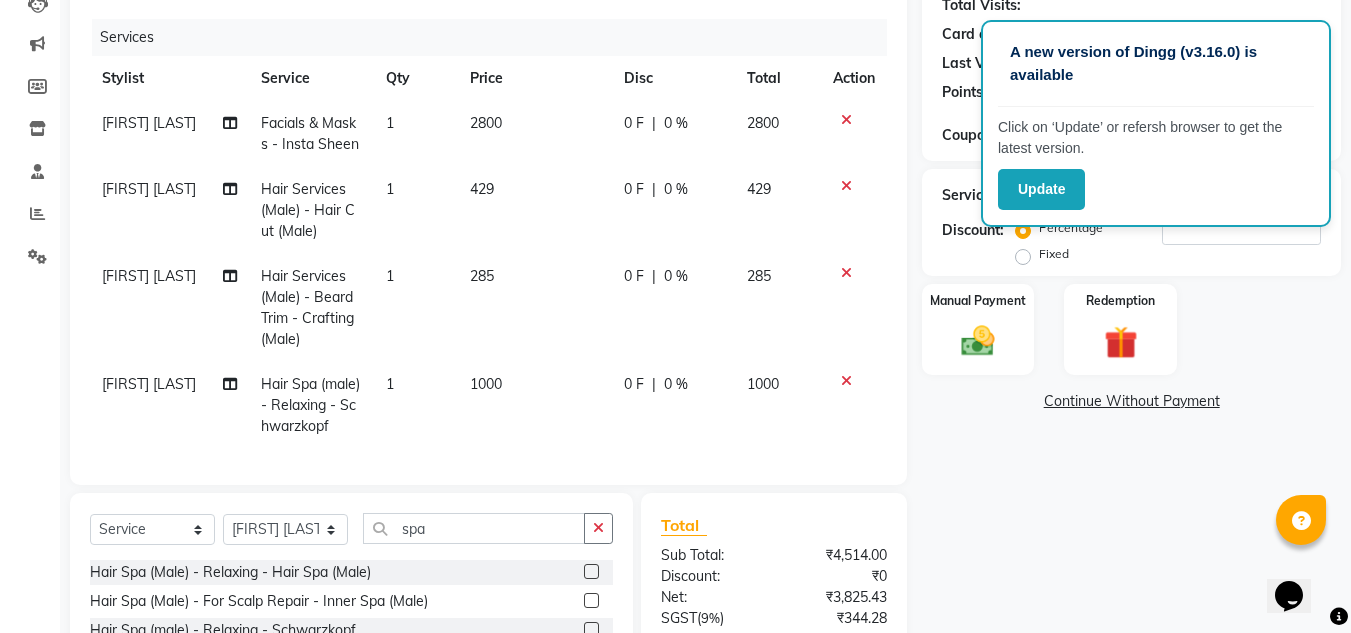 scroll, scrollTop: 29, scrollLeft: 0, axis: vertical 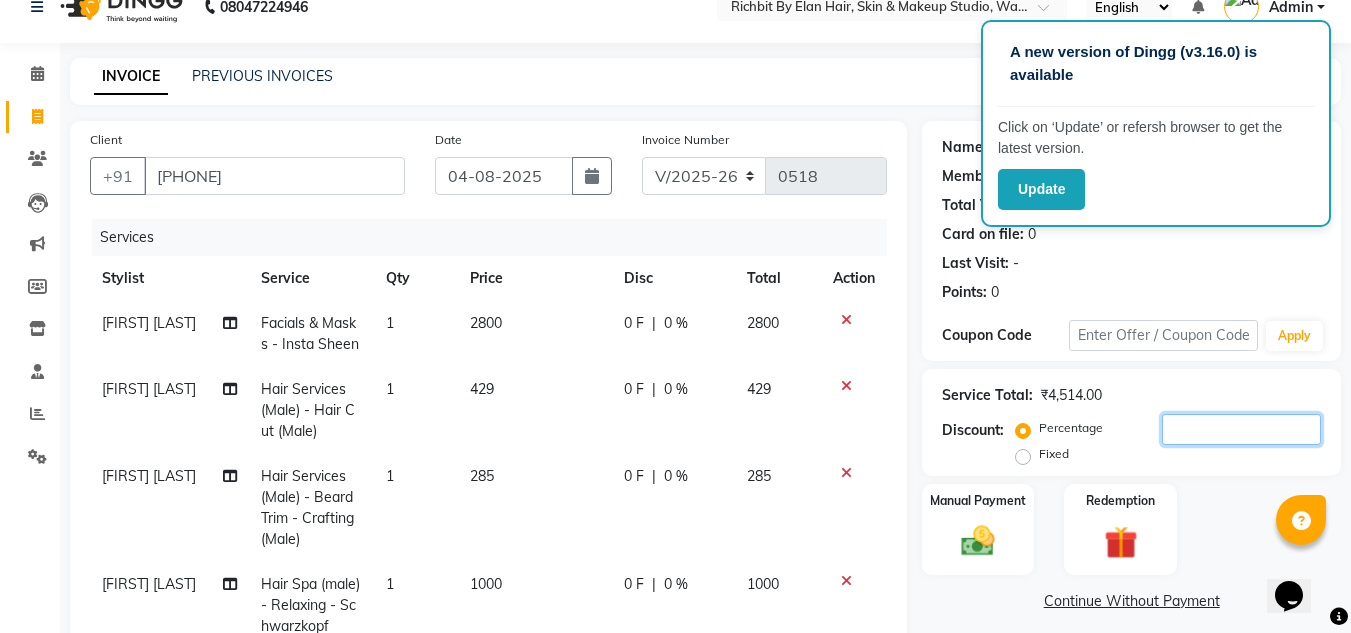 click 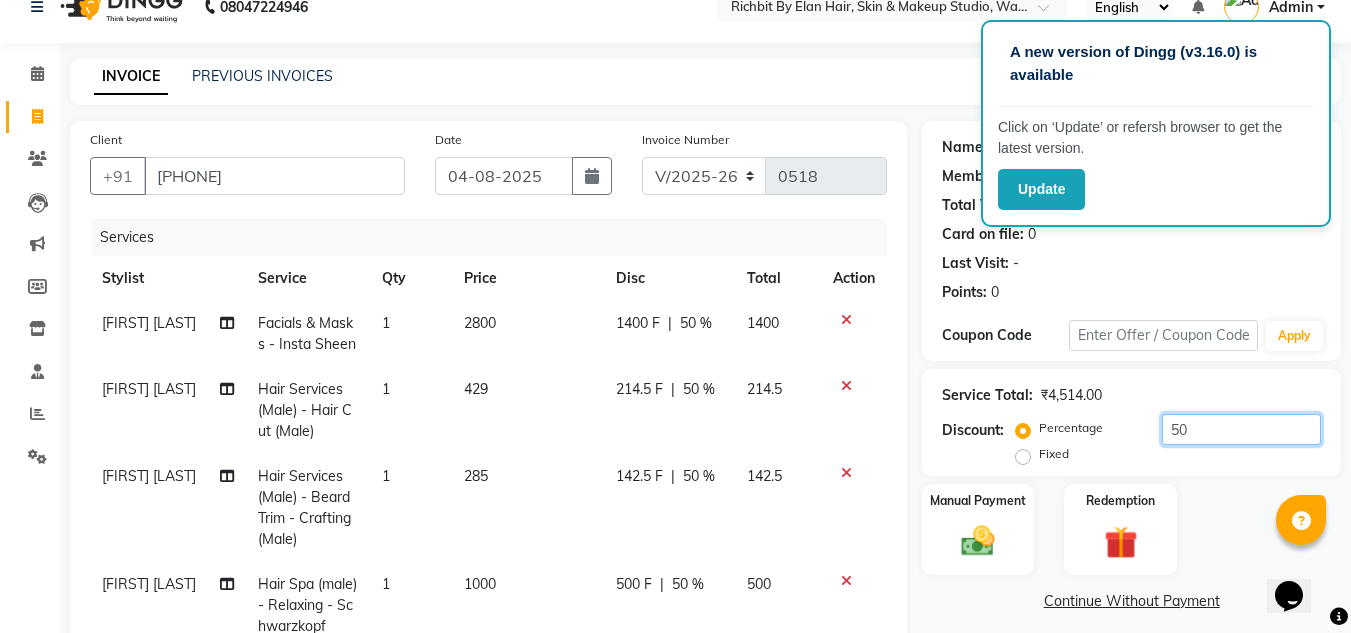 type on "5" 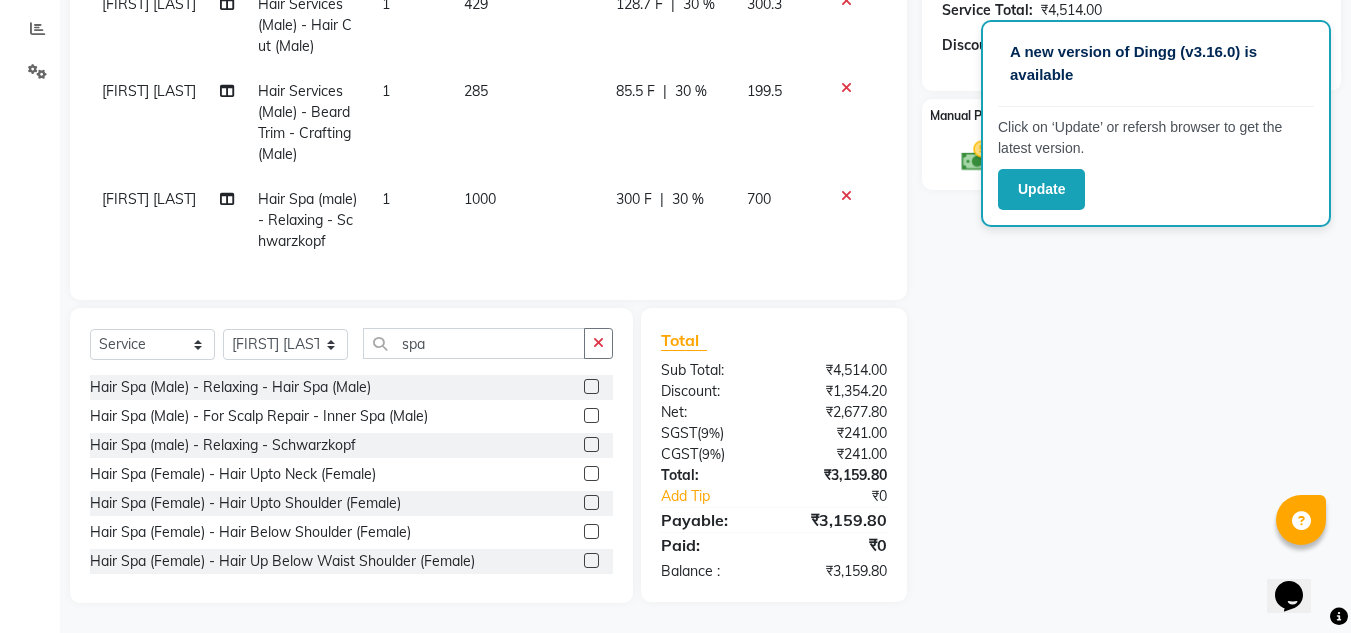 scroll, scrollTop: 229, scrollLeft: 0, axis: vertical 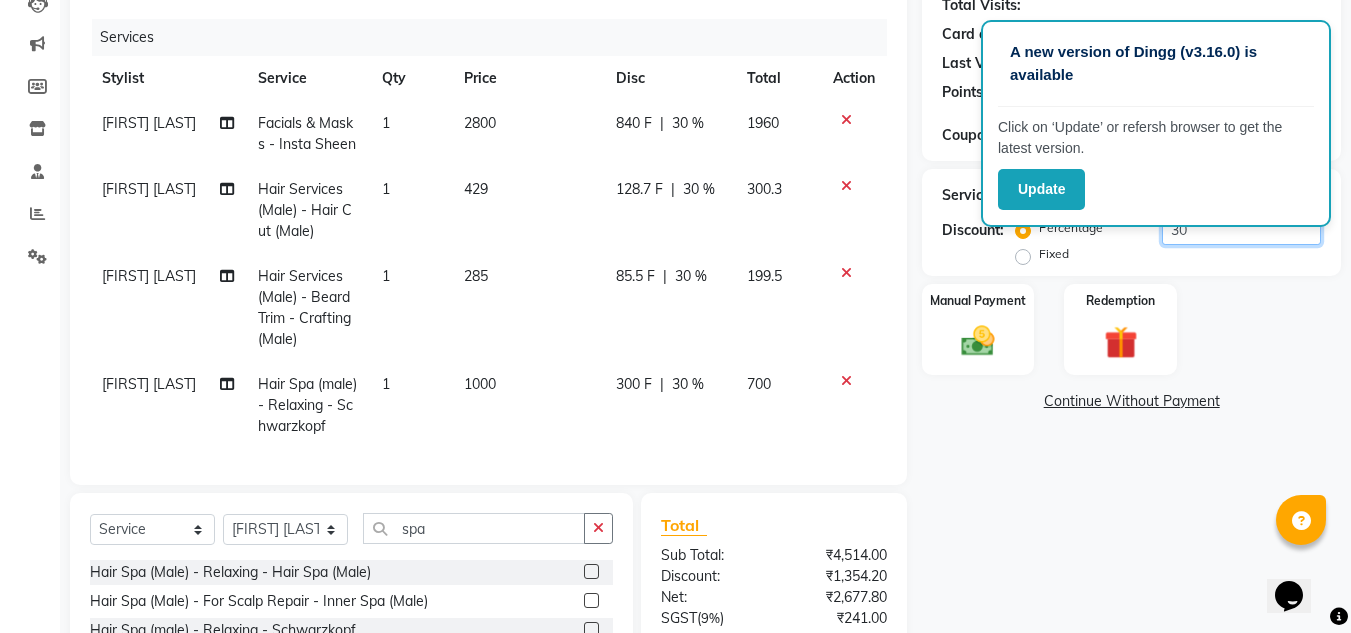 type on "30" 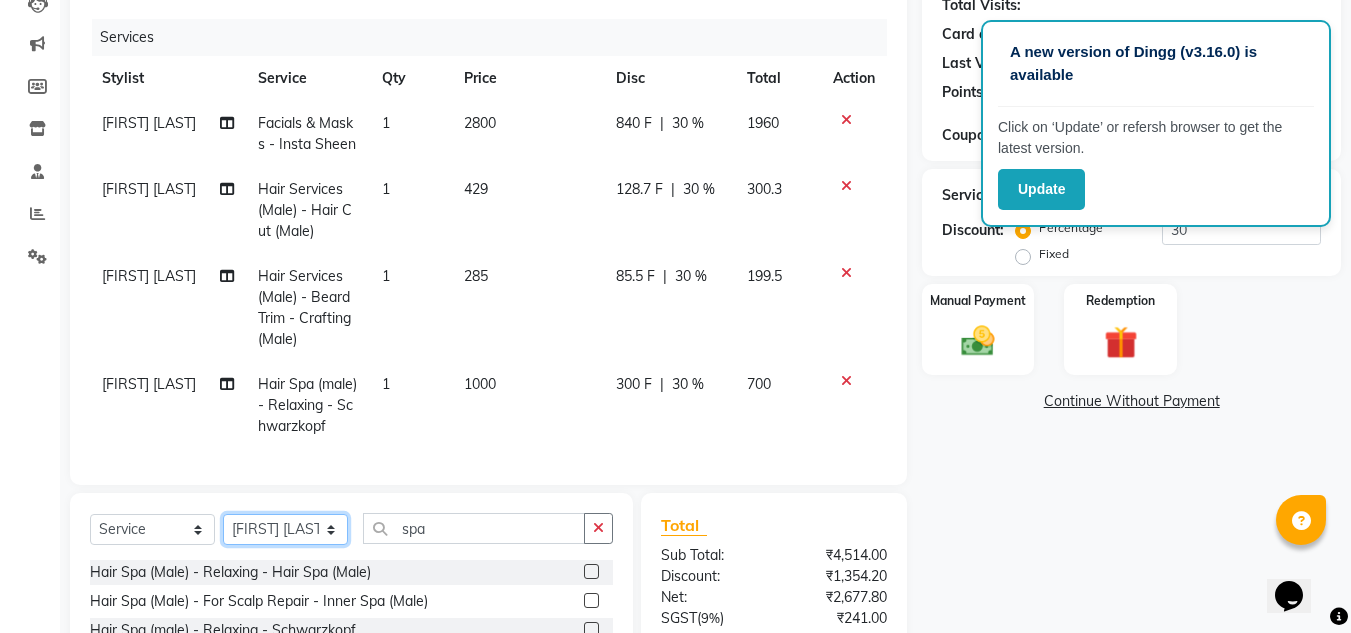 click on "Select Stylist Ankita nivangune Deepali Palsule Gopal Kadam Rohit Suravase Vandana Panikar" 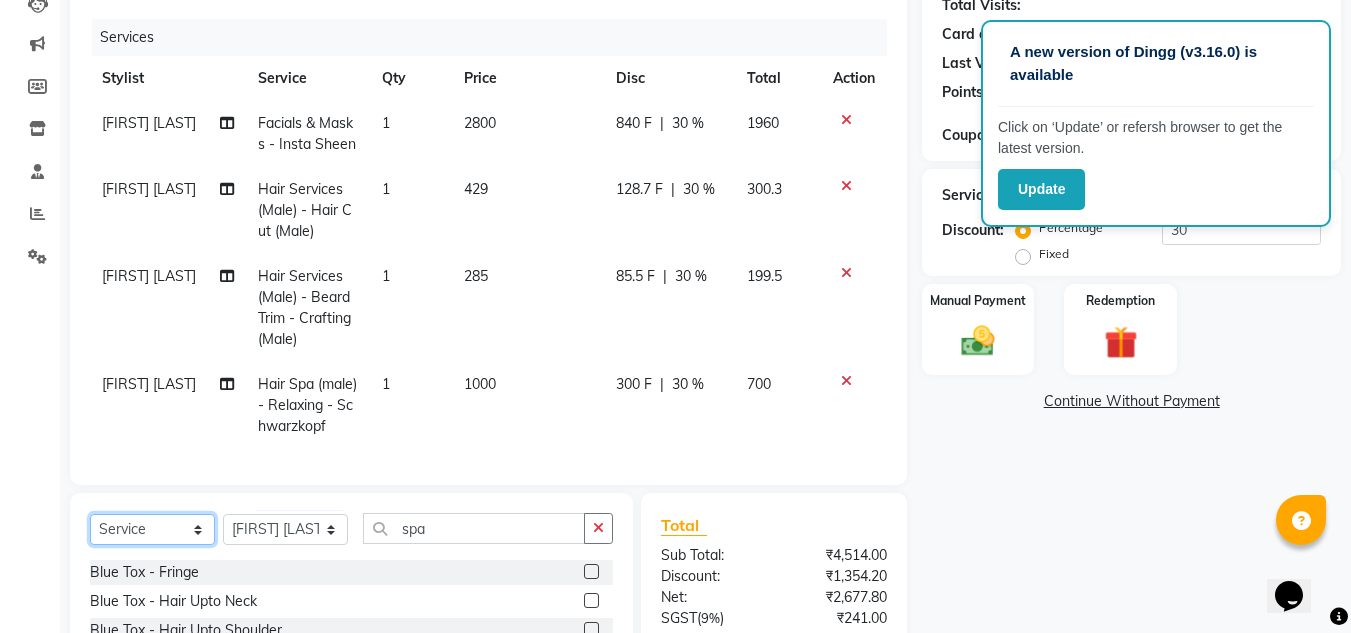 click on "Select  Service  Product  Membership  Package Voucher Prepaid Gift Card" 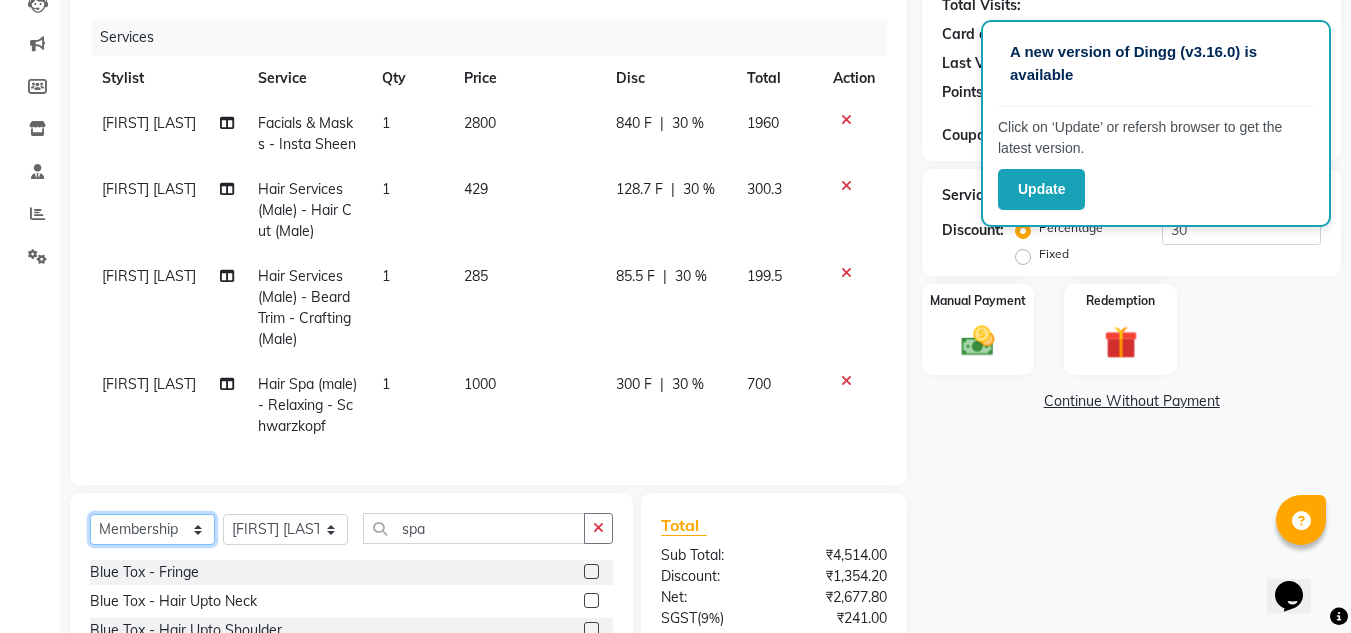 click on "Select  Service  Product  Membership  Package Voucher Prepaid Gift Card" 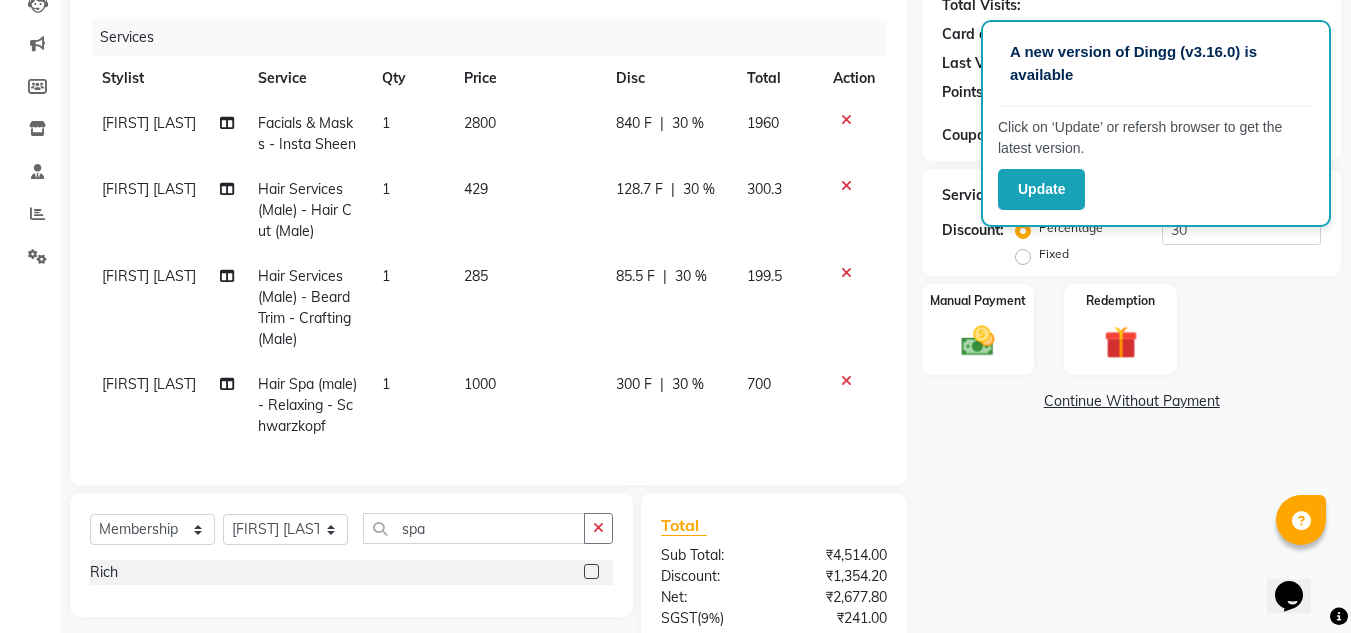 click 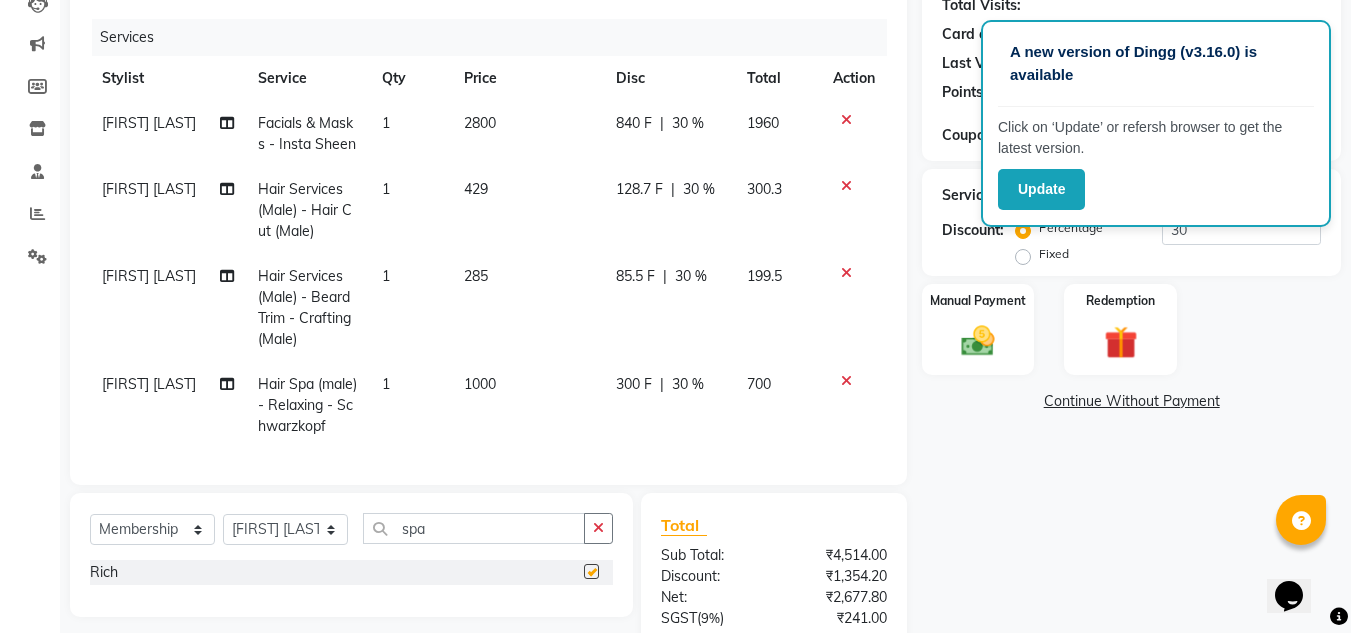 select on "select" 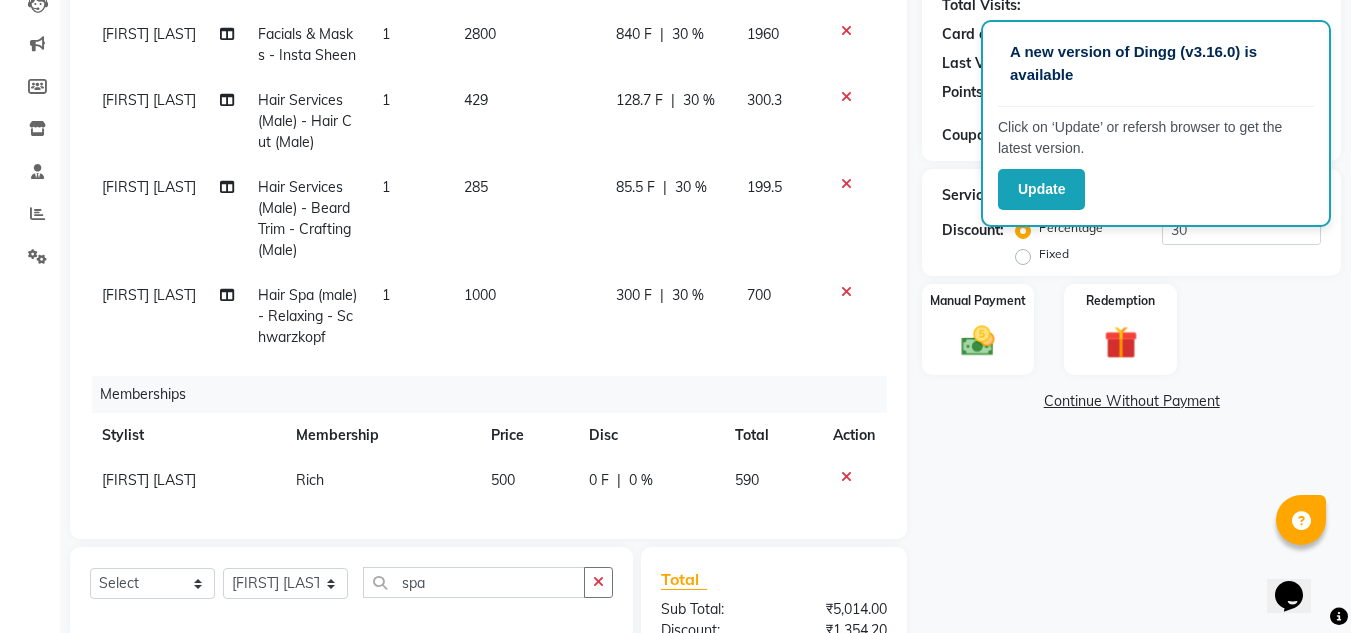scroll, scrollTop: 125, scrollLeft: 0, axis: vertical 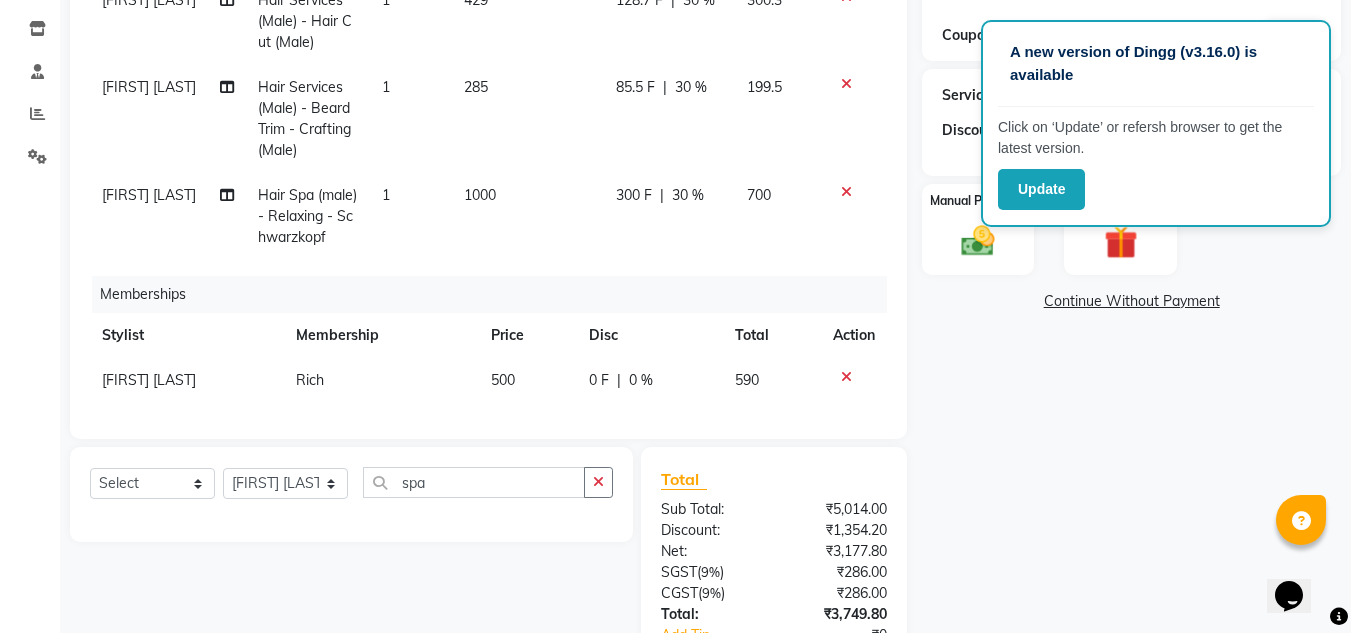click on "0 F | 0 %" 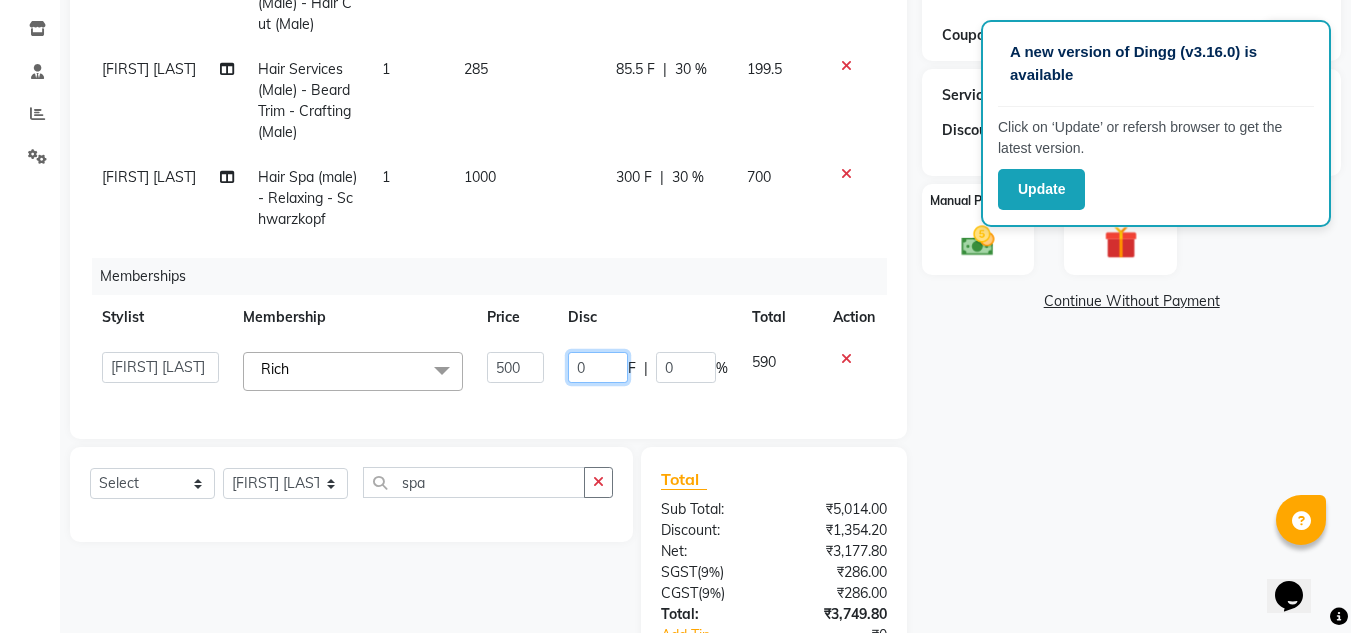 click on "0" 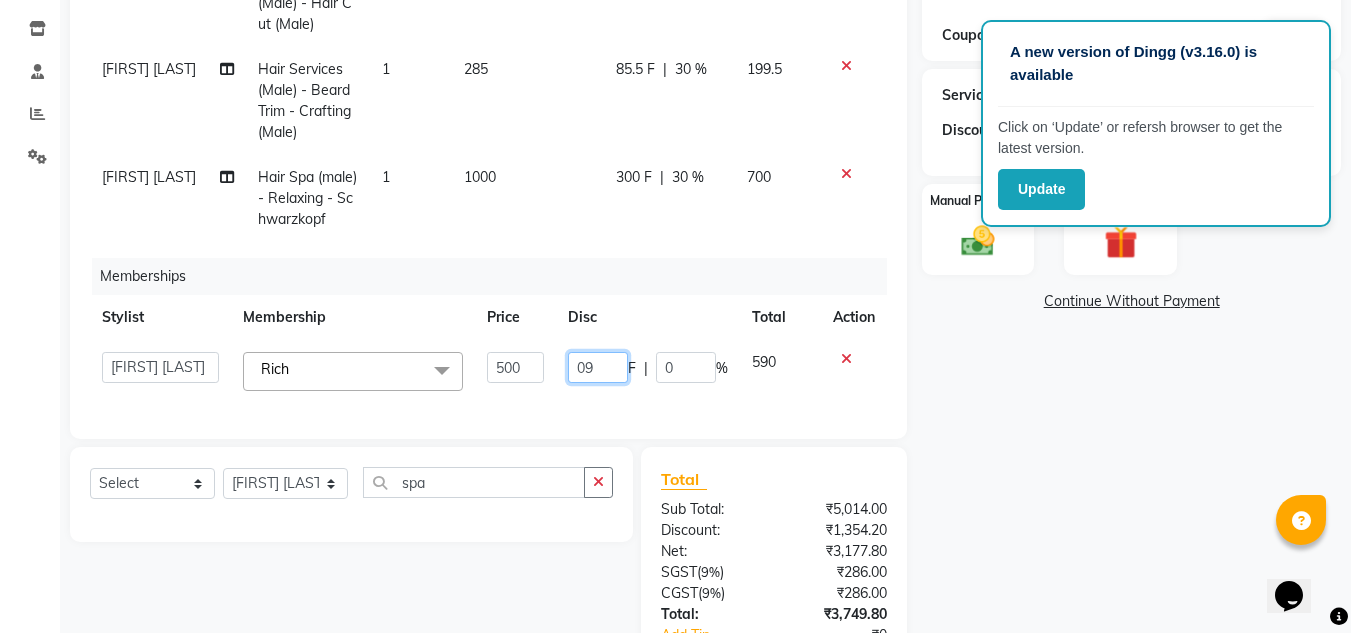 type on "090" 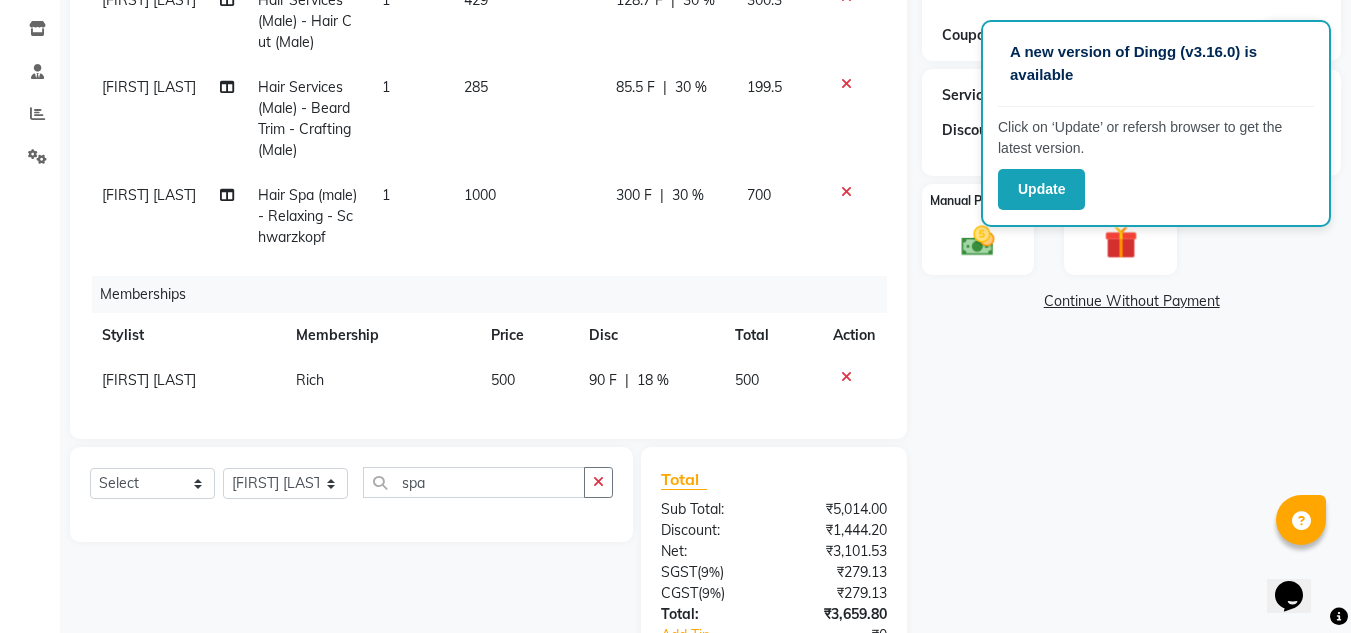 click on "Name: Shubhandi Walimve Membership:  No Active Membership  Total Visits:   Card on file:  0 Last Visit:   - Points:   0  Coupon Code Apply Service Total:  ₹4,514.00  Discount:  Percentage   Fixed  30 Manual Payment Redemption  Continue Without Payment" 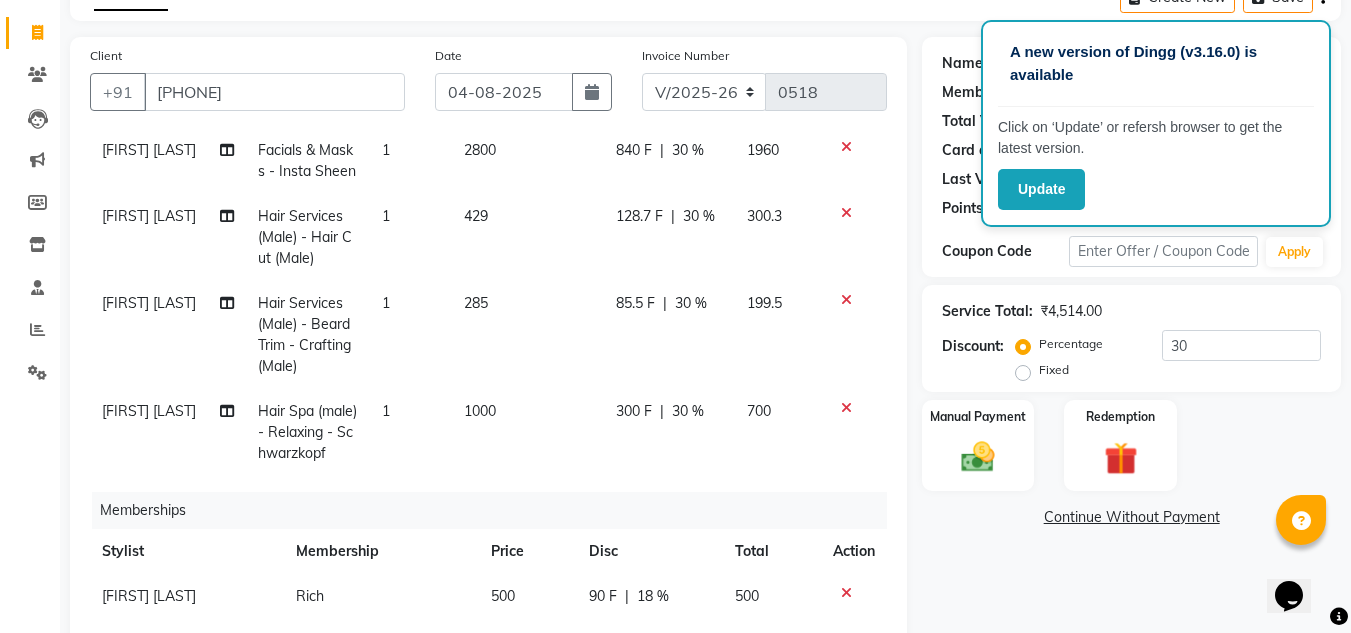 scroll, scrollTop: 0, scrollLeft: 0, axis: both 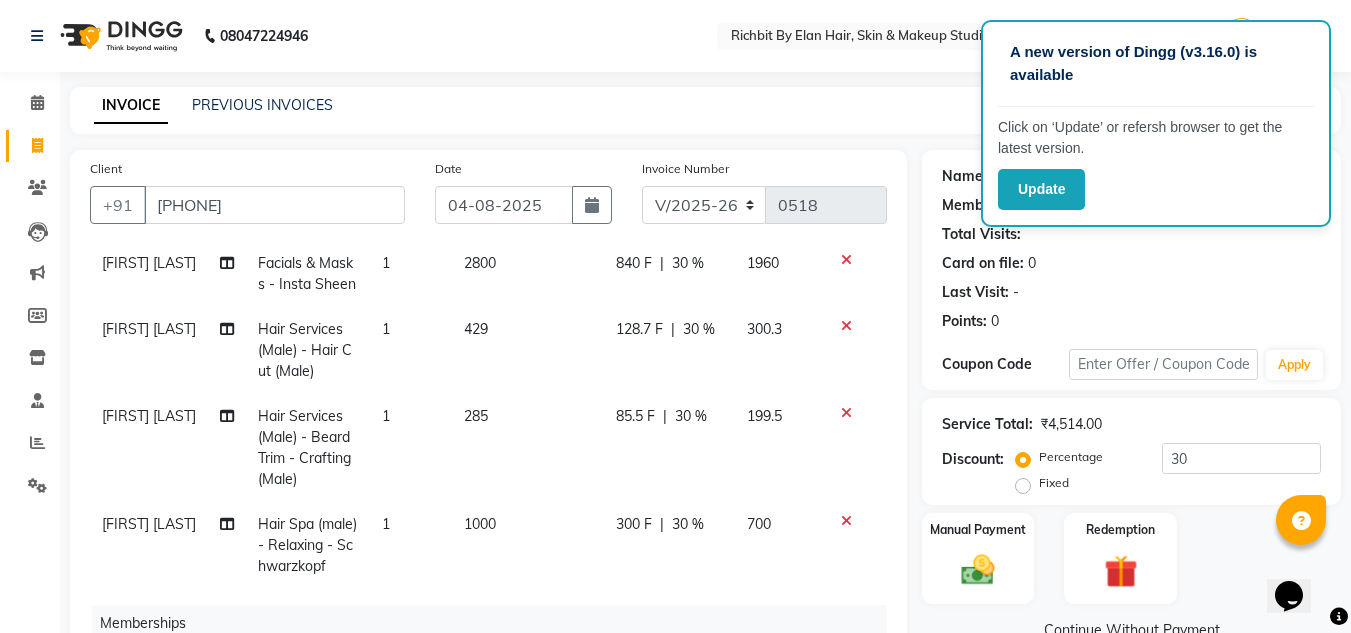 click on "128.7 F" 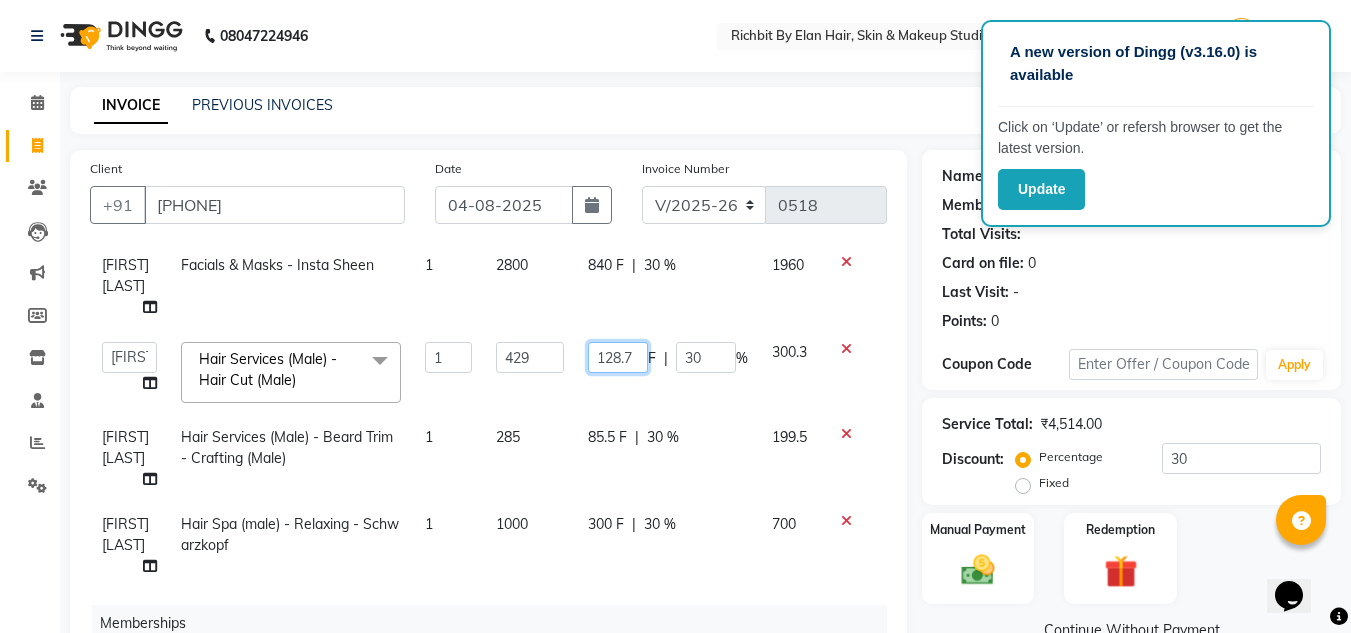 click on "128.7" 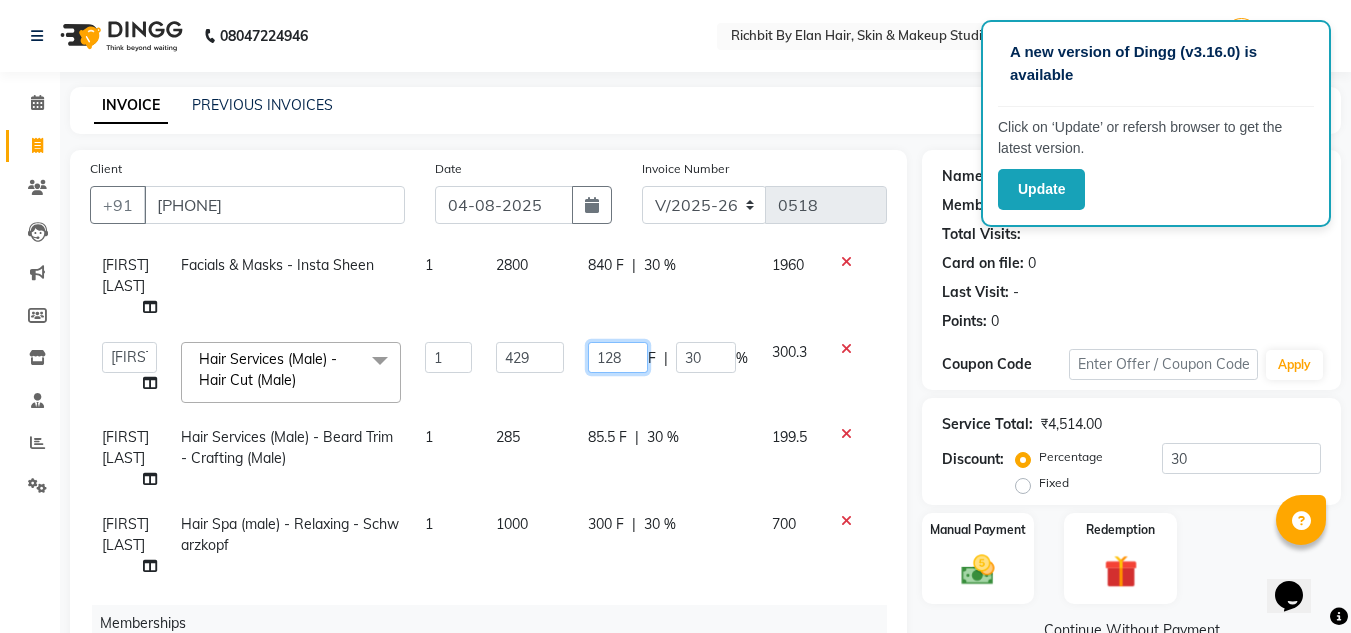 scroll, scrollTop: 200, scrollLeft: 0, axis: vertical 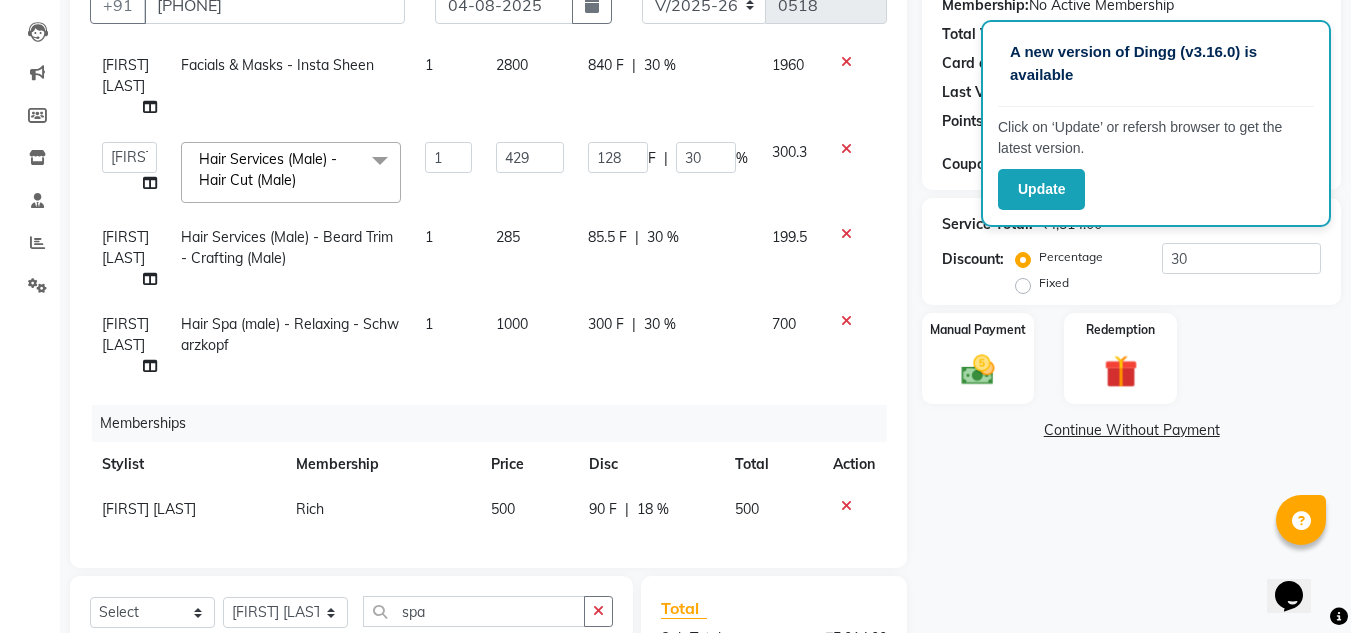 click on "Name: Shubhandi Walimve Membership:  No Active Membership  Total Visits:   Card on file:  0 Last Visit:   - Points:   0  Coupon Code Apply Service Total:  ₹4,514.00  Discount:  Percentage   Fixed  30 Manual Payment Redemption  Continue Without Payment" 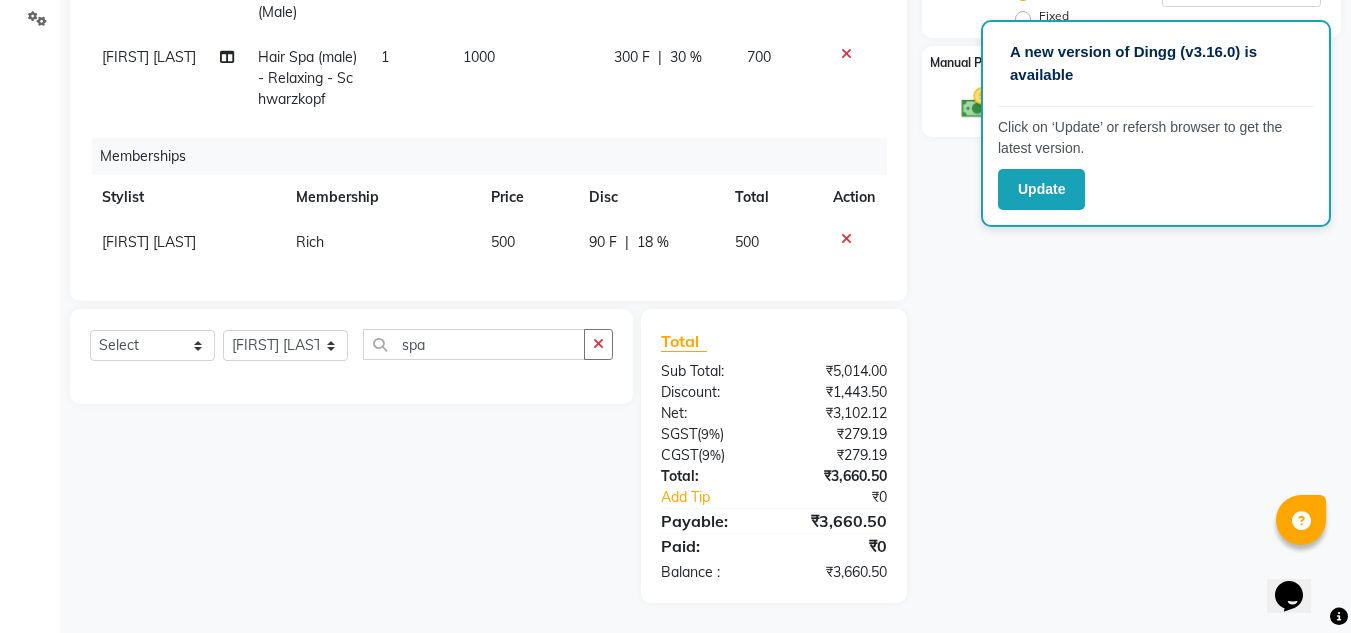 scroll, scrollTop: 167, scrollLeft: 0, axis: vertical 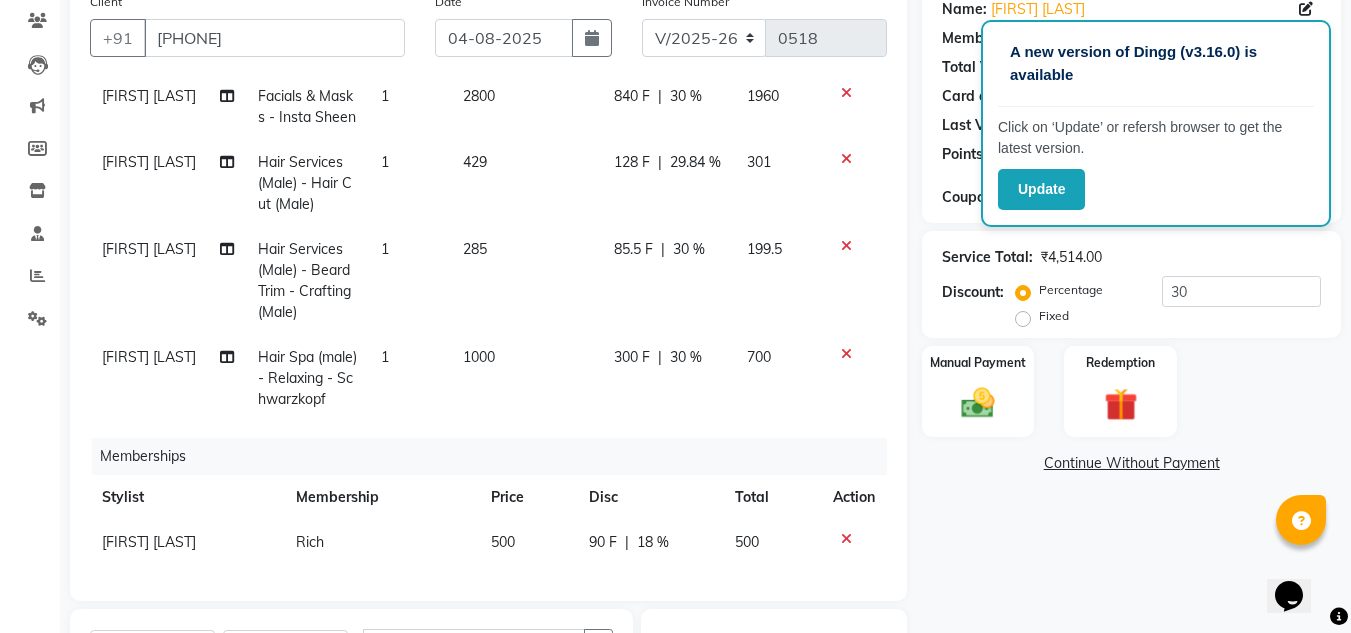 click on "85.5 F" 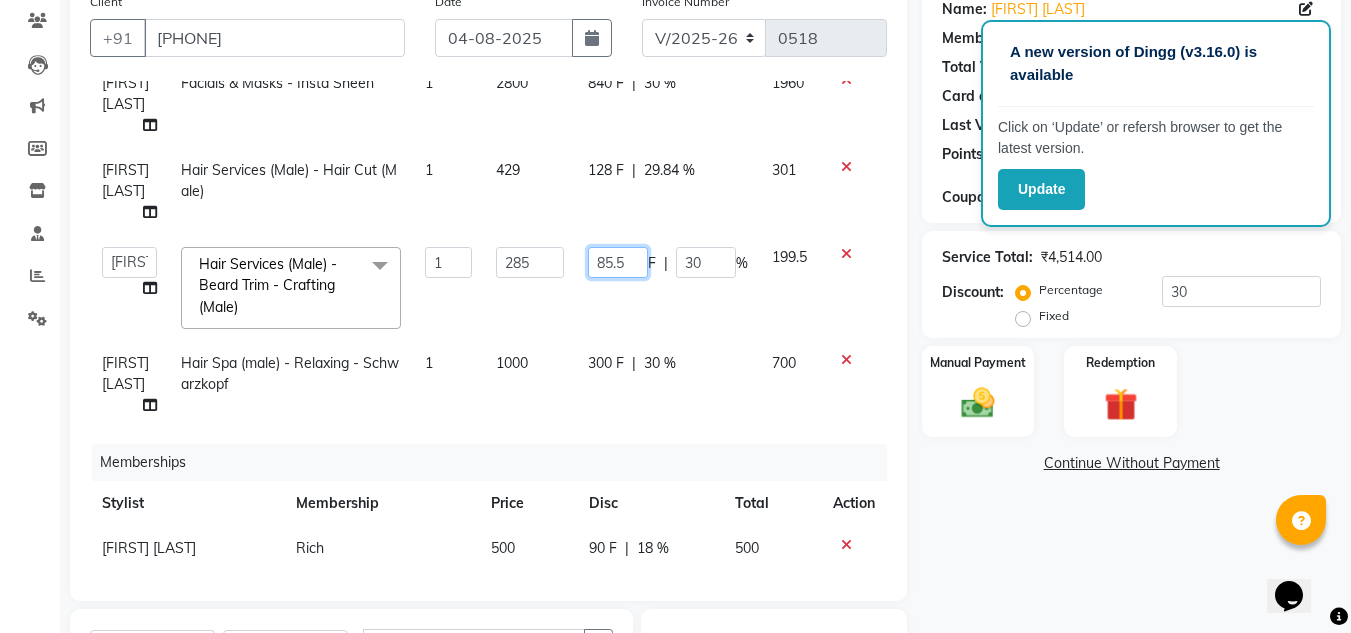click on "85.5" 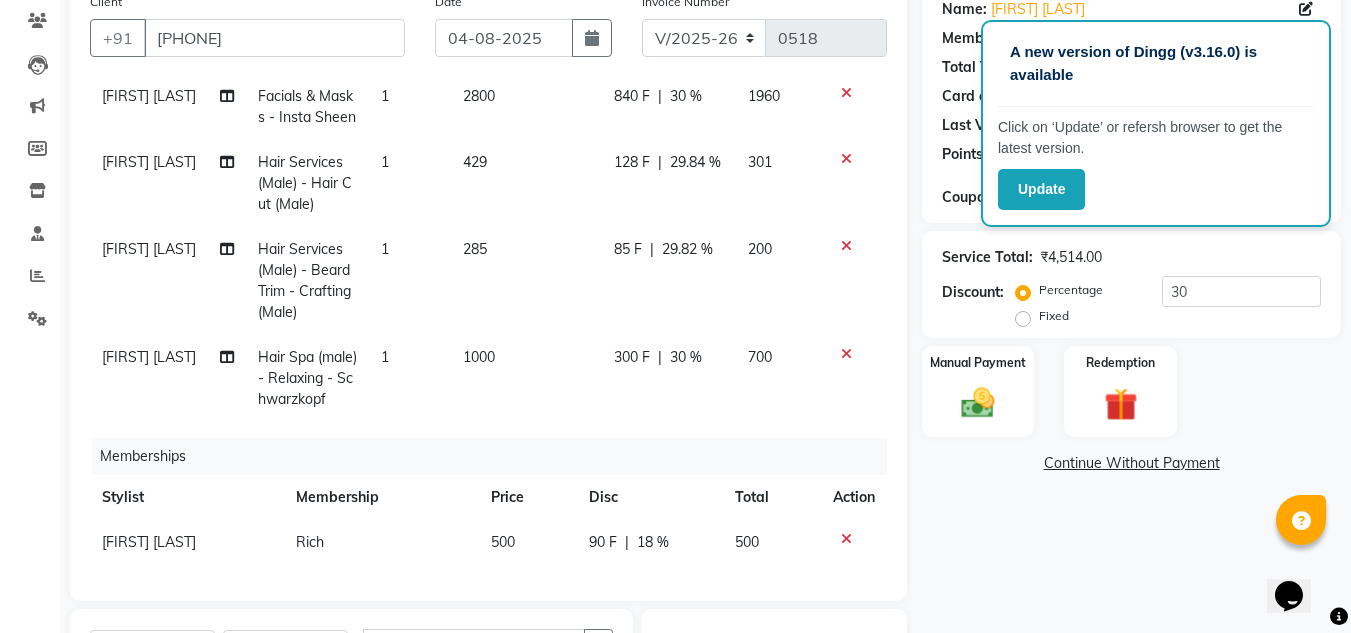 click on "Name: Shubhandi Walimve Membership:  No Active Membership  Total Visits:   Card on file:  0 Last Visit:   - Points:   0  Coupon Code Apply Service Total:  ₹4,514.00  Discount:  Percentage   Fixed  30 Manual Payment Redemption  Continue Without Payment" 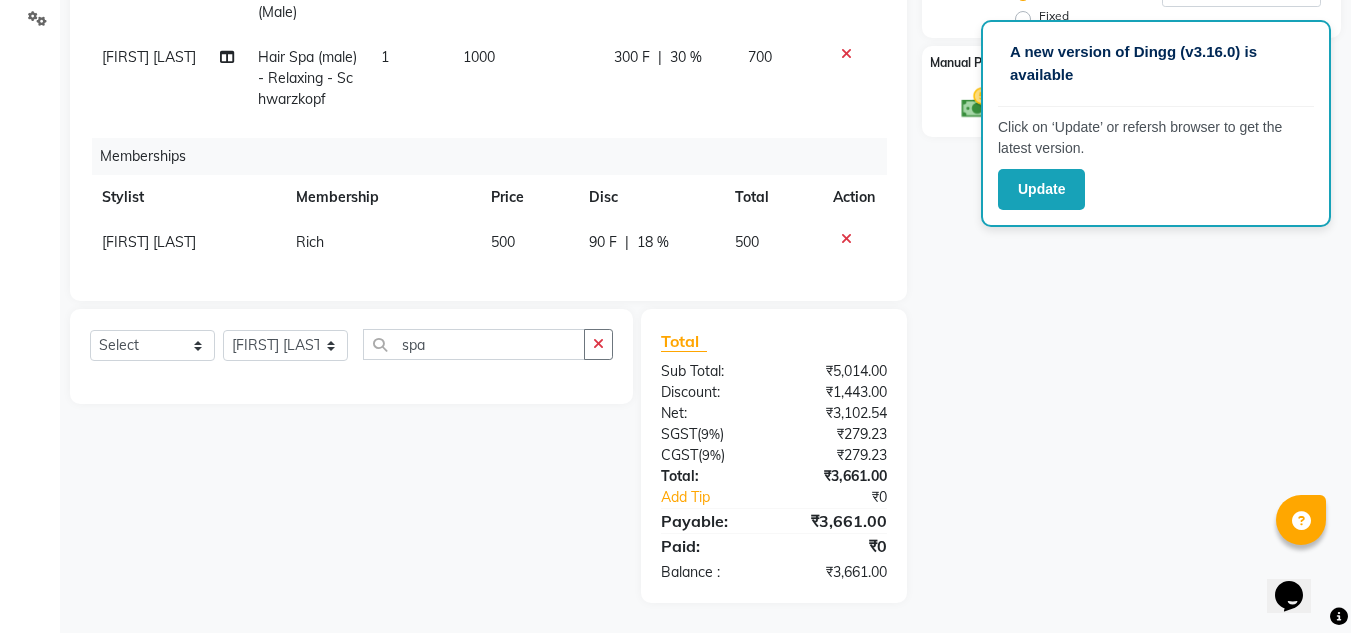scroll, scrollTop: 67, scrollLeft: 0, axis: vertical 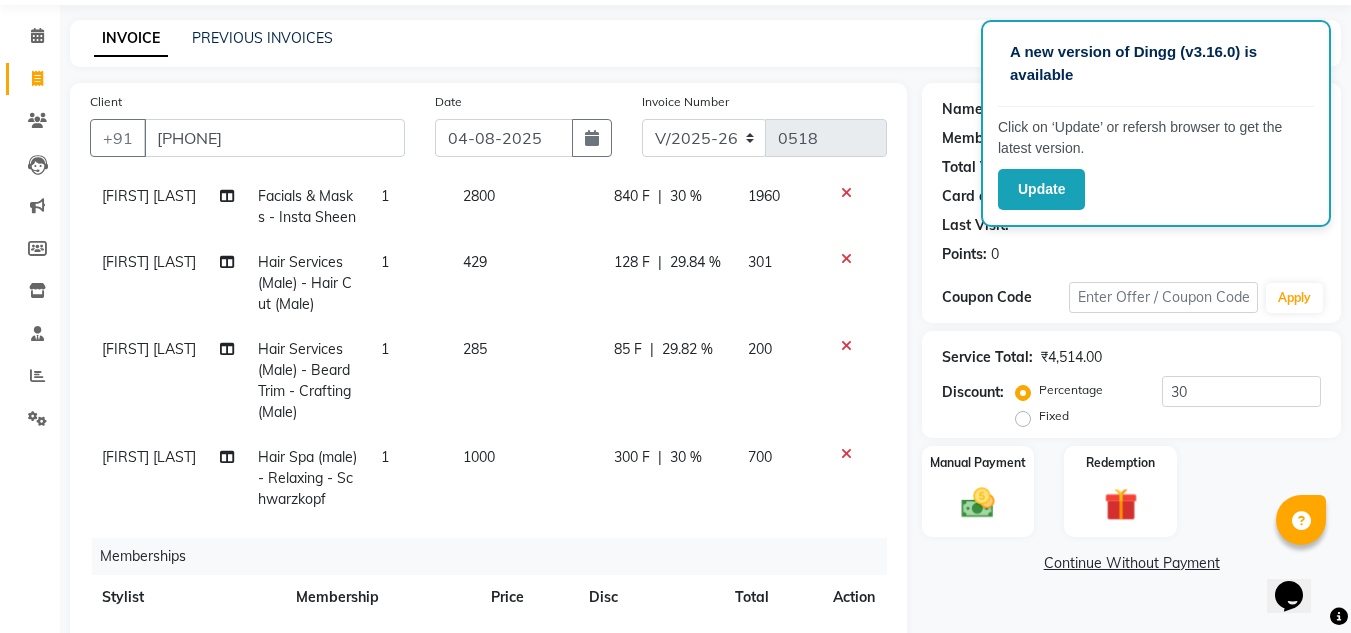 click on "128 F" 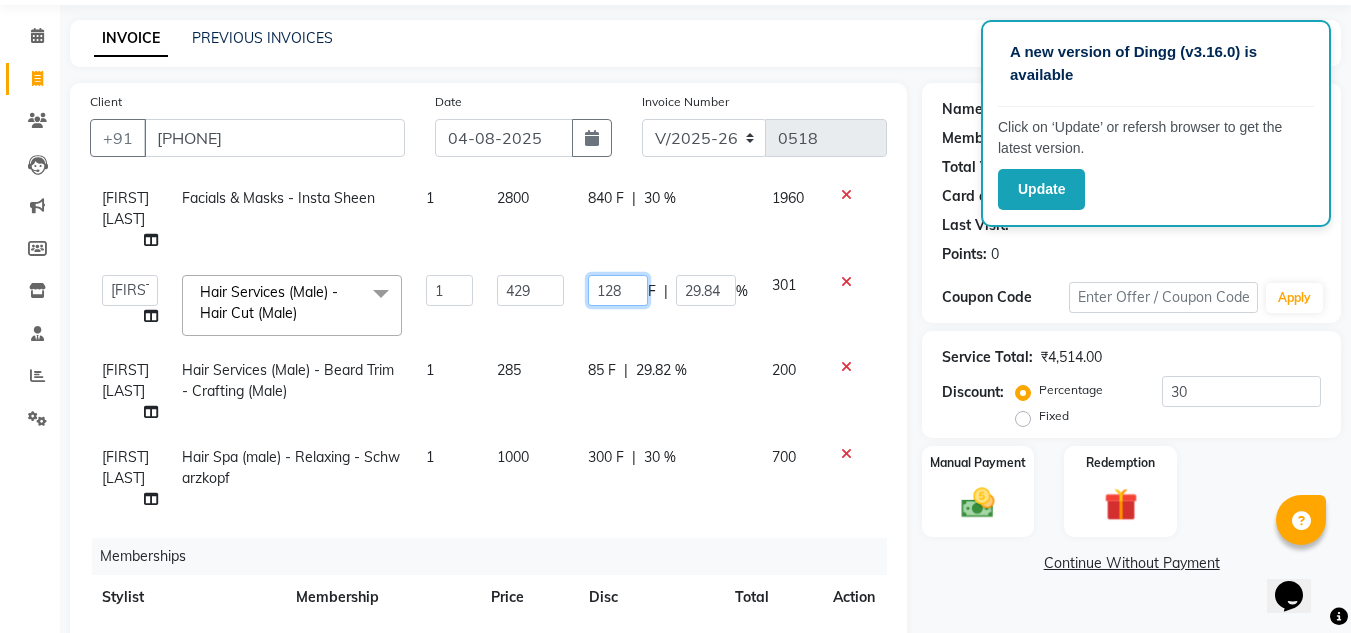 click on "128" 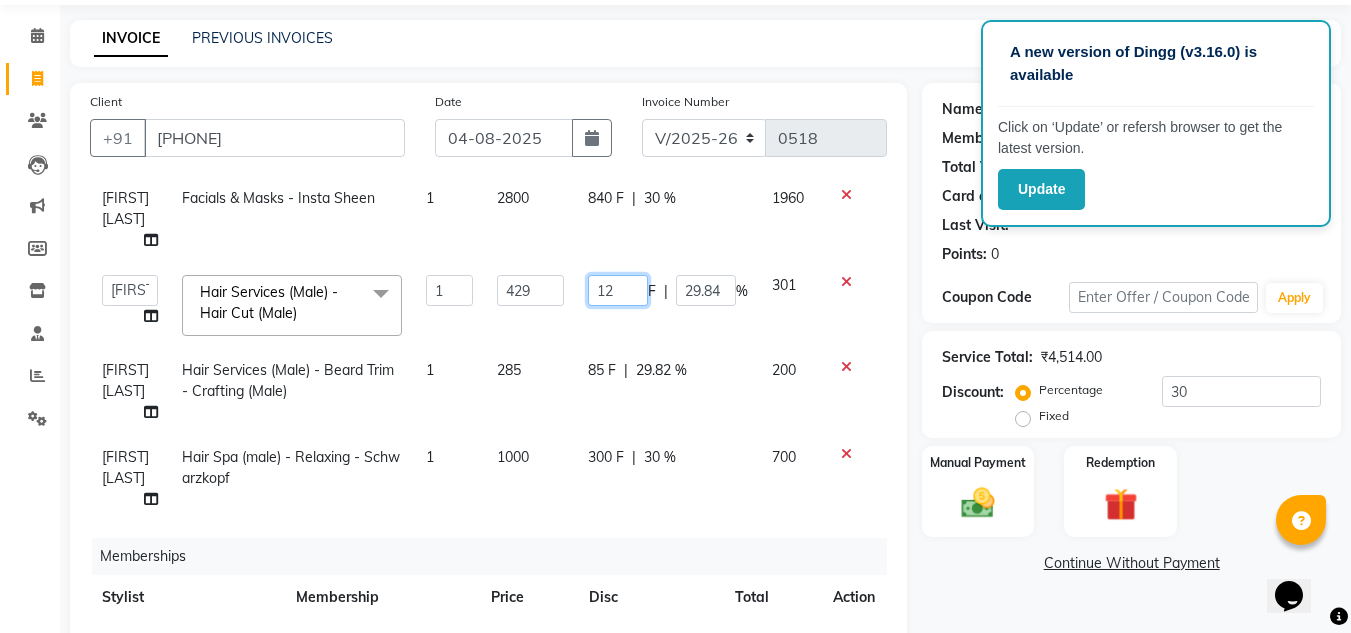 type on "129" 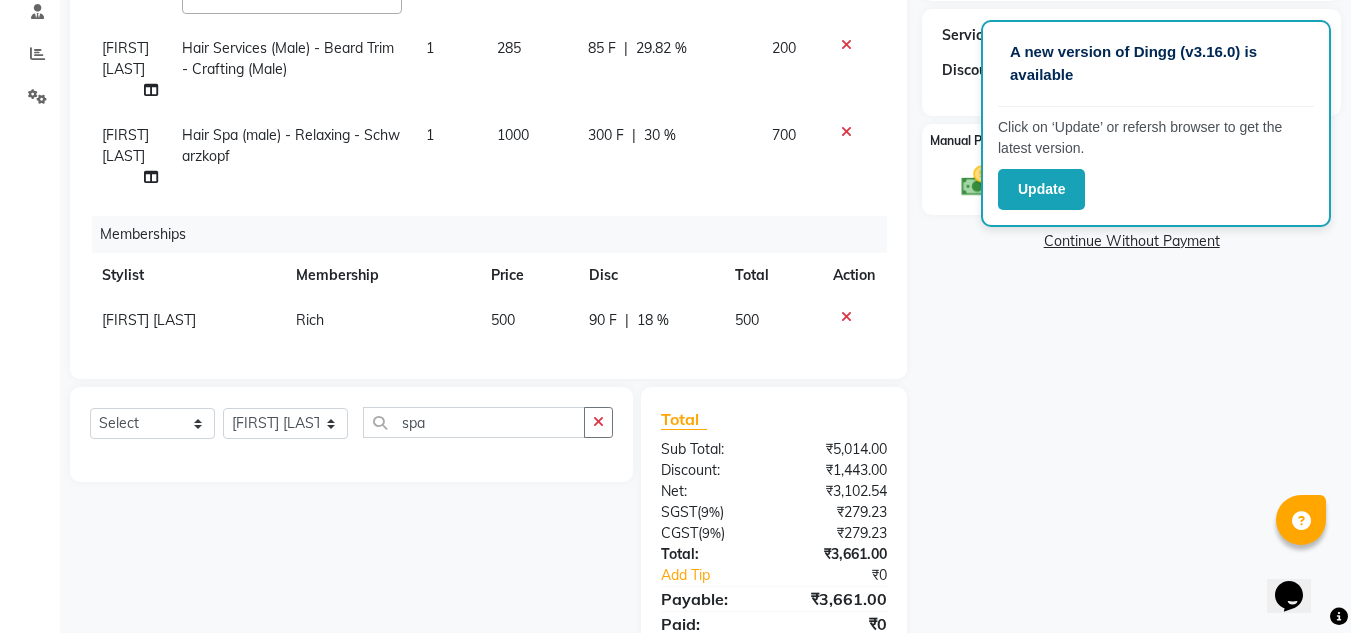 scroll, scrollTop: 467, scrollLeft: 0, axis: vertical 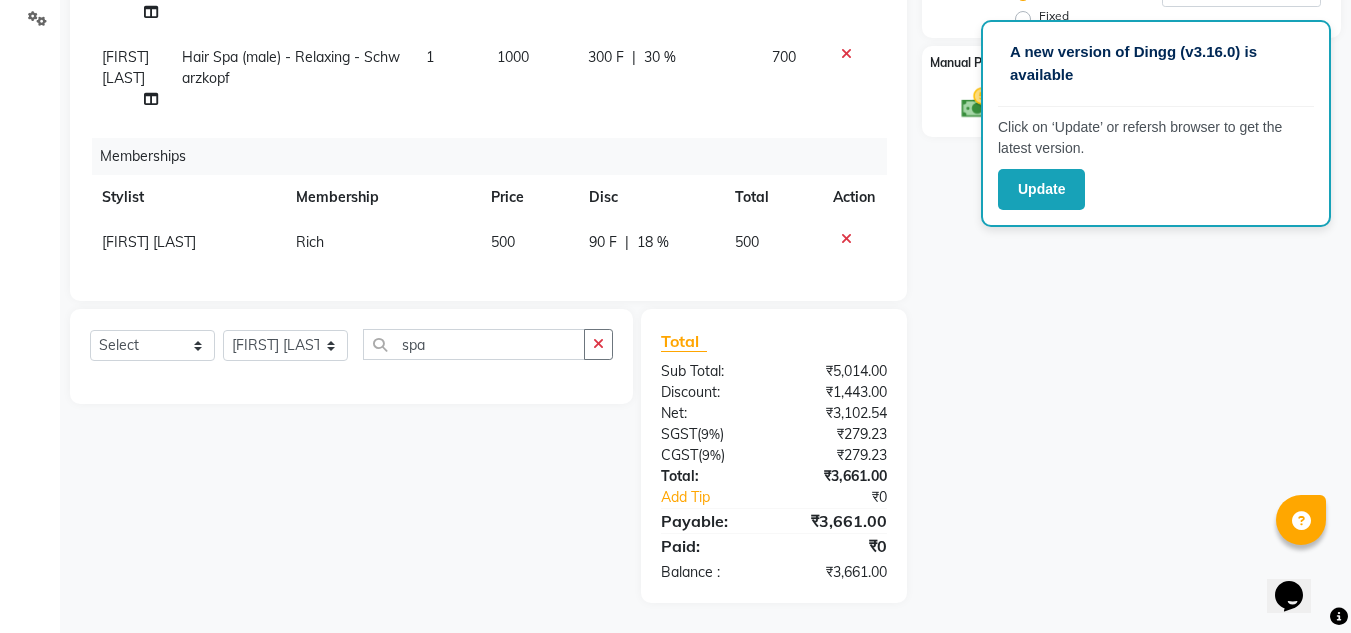 click on "Name: Shubhandi Walimve Membership:  No Active Membership  Total Visits:   Card on file:  0 Last Visit:   - Points:   0  Coupon Code Apply Service Total:  ₹4,514.00  Discount:  Percentage   Fixed  30 Manual Payment Redemption  Continue Without Payment" 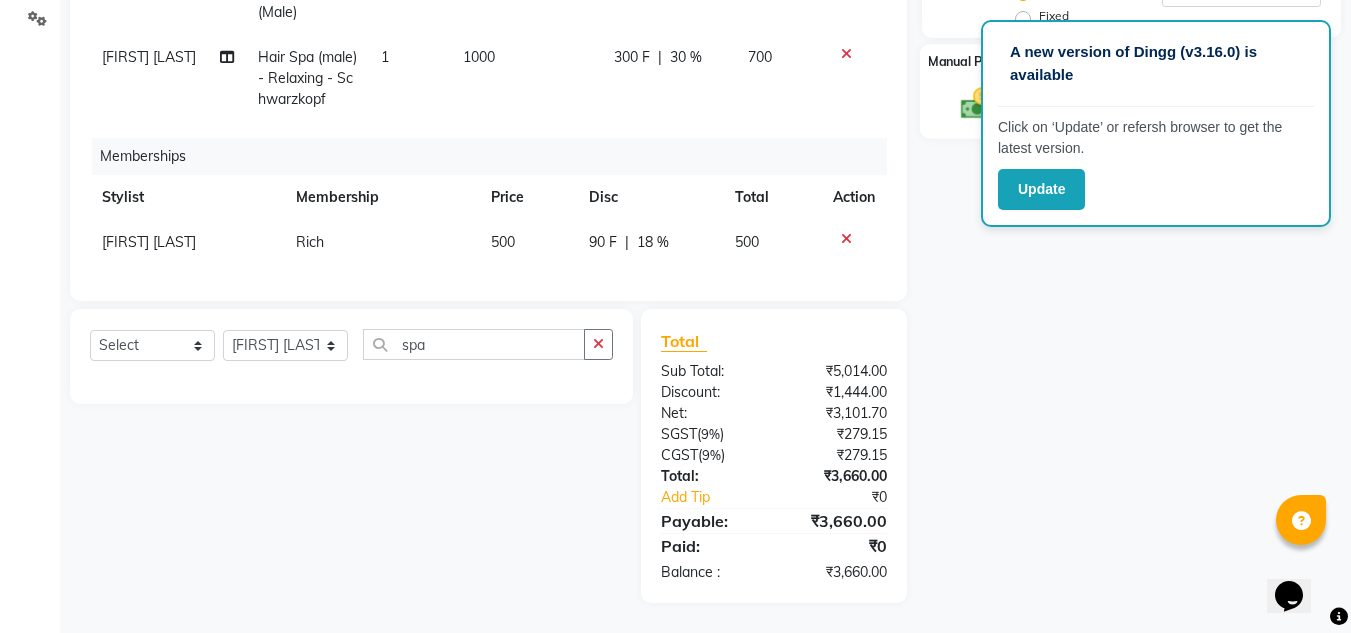 scroll, scrollTop: 167, scrollLeft: 0, axis: vertical 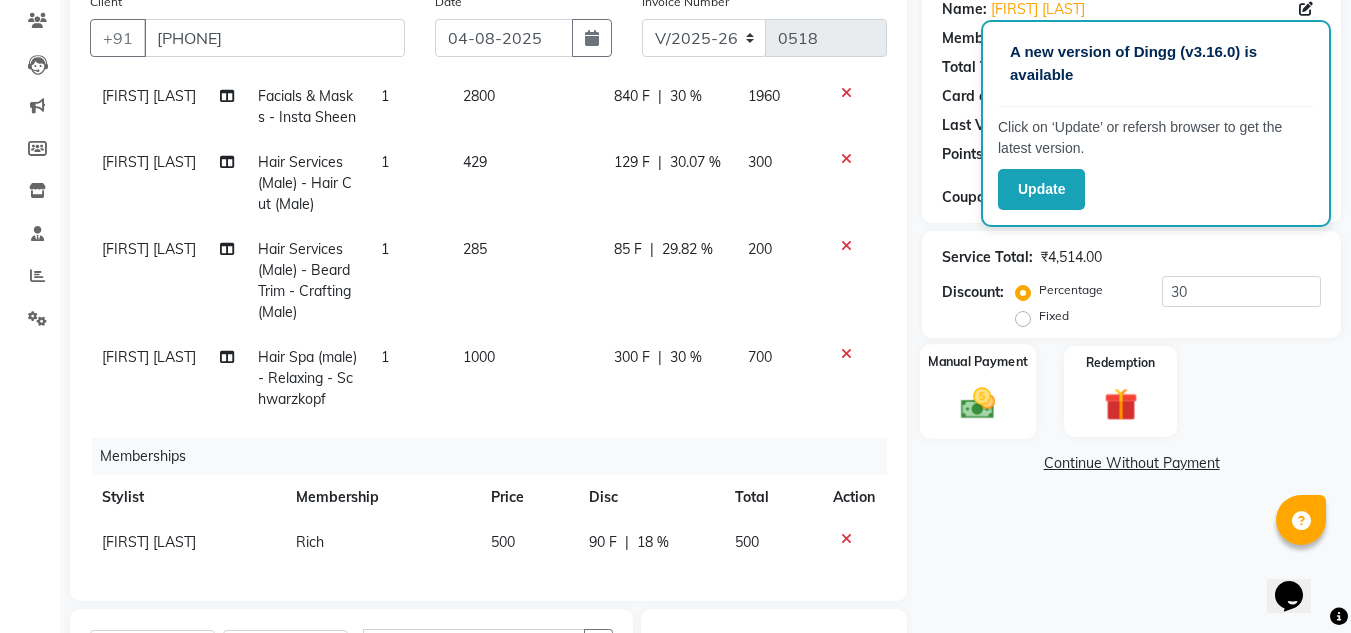 click 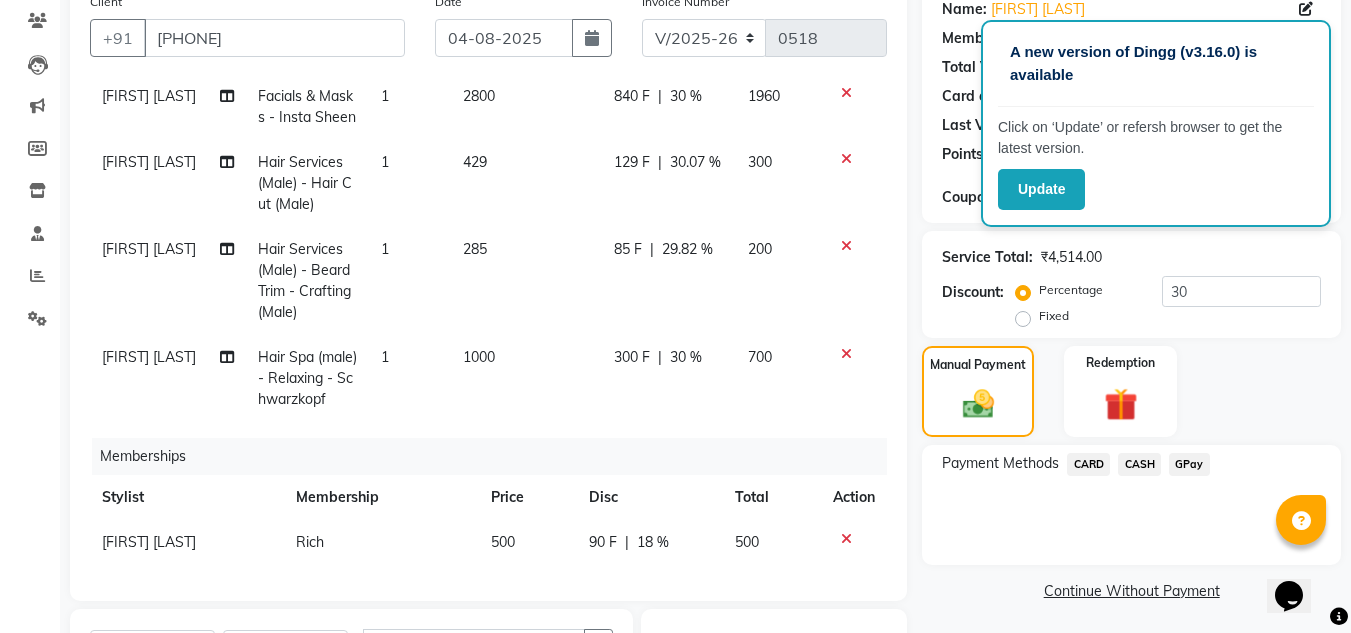 click on "GPay" 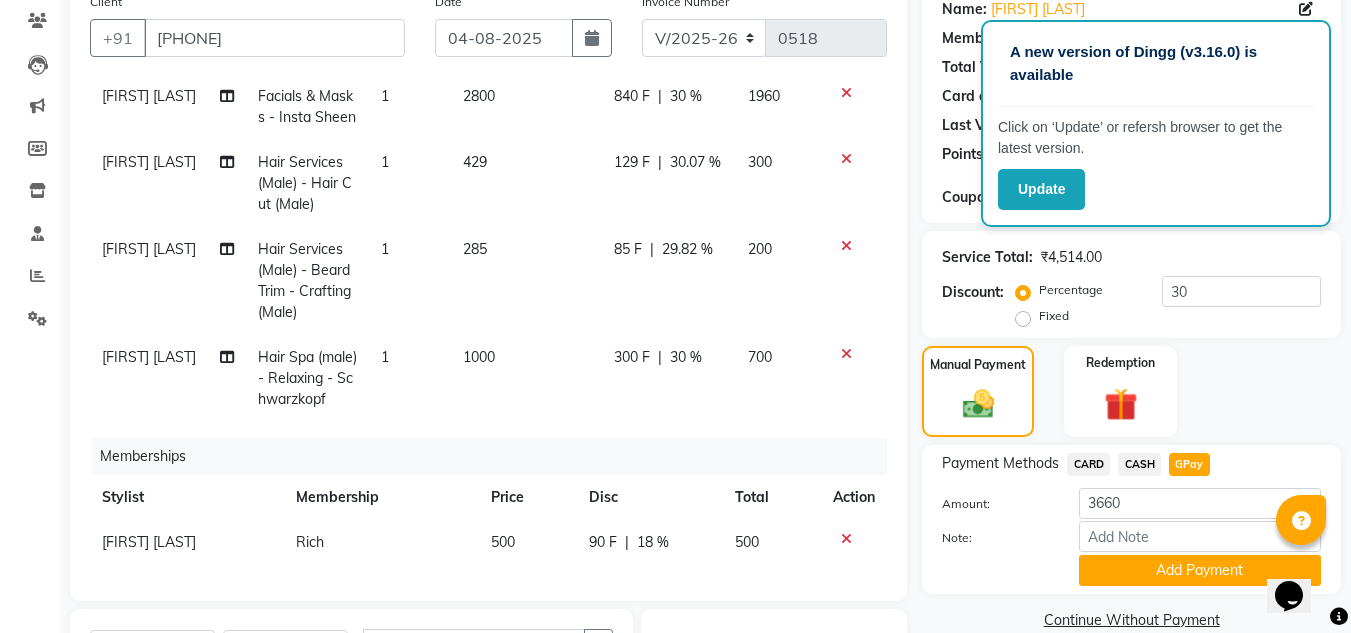 scroll, scrollTop: 267, scrollLeft: 0, axis: vertical 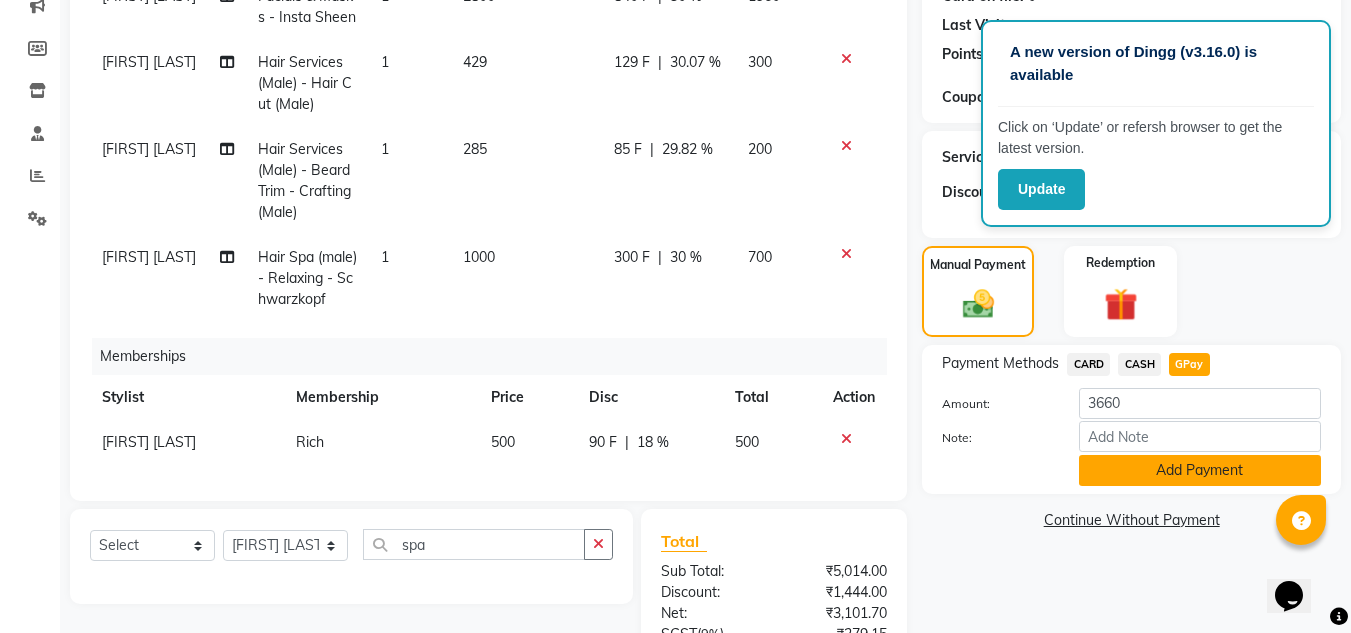 click on "Add Payment" 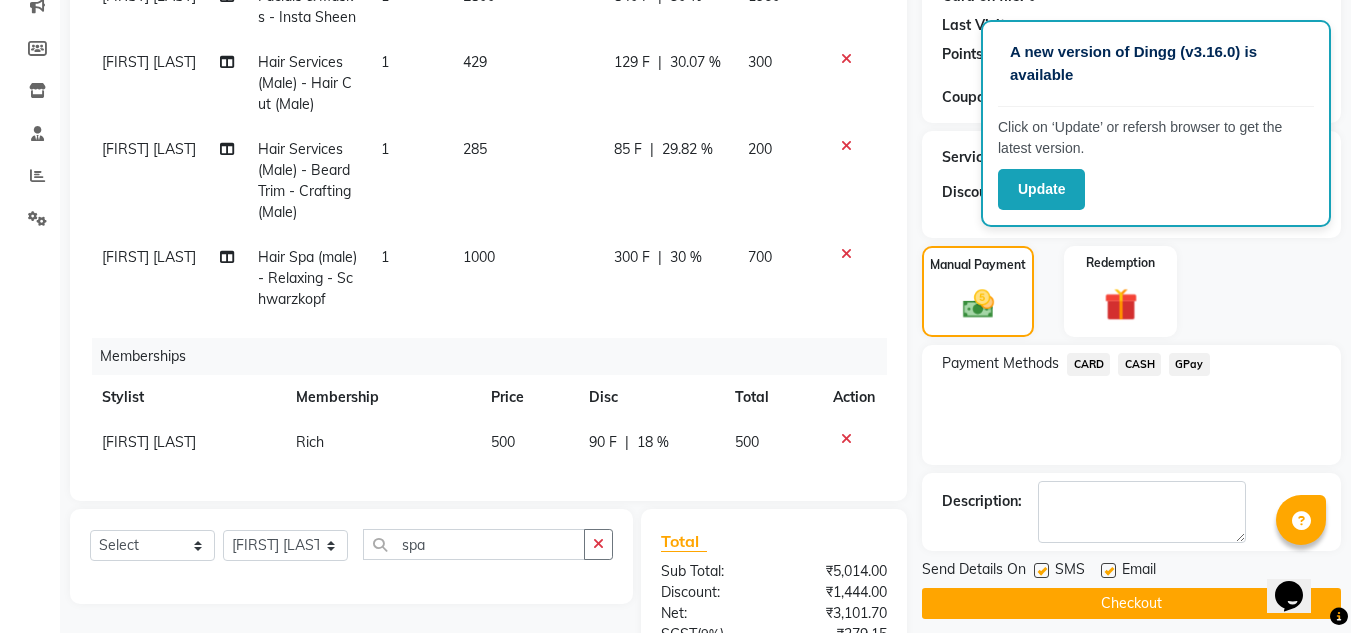 click on "Checkout" 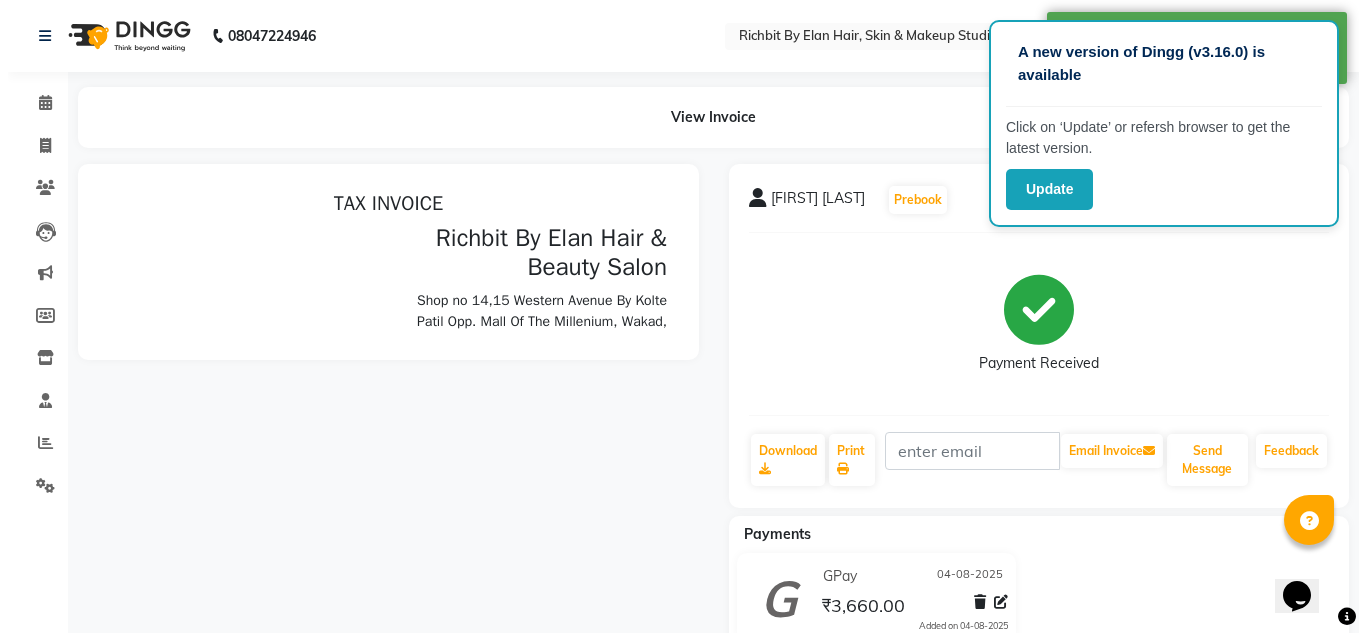 scroll, scrollTop: 0, scrollLeft: 0, axis: both 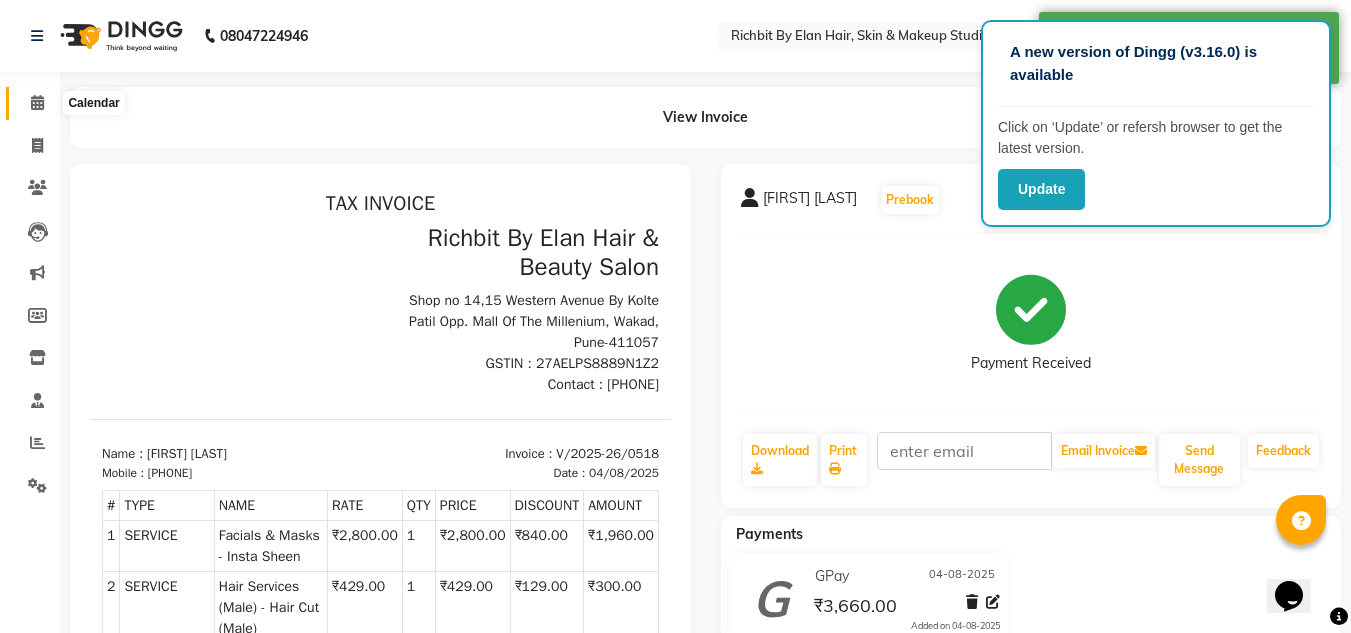 click 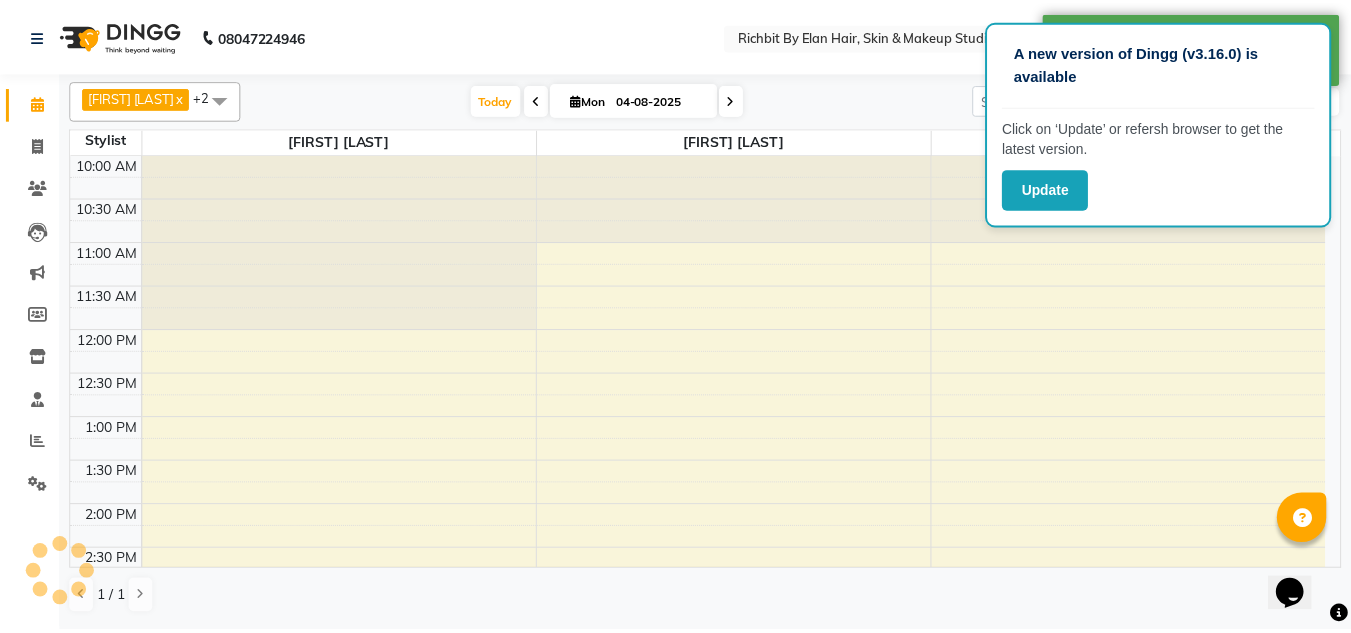 scroll, scrollTop: 602, scrollLeft: 0, axis: vertical 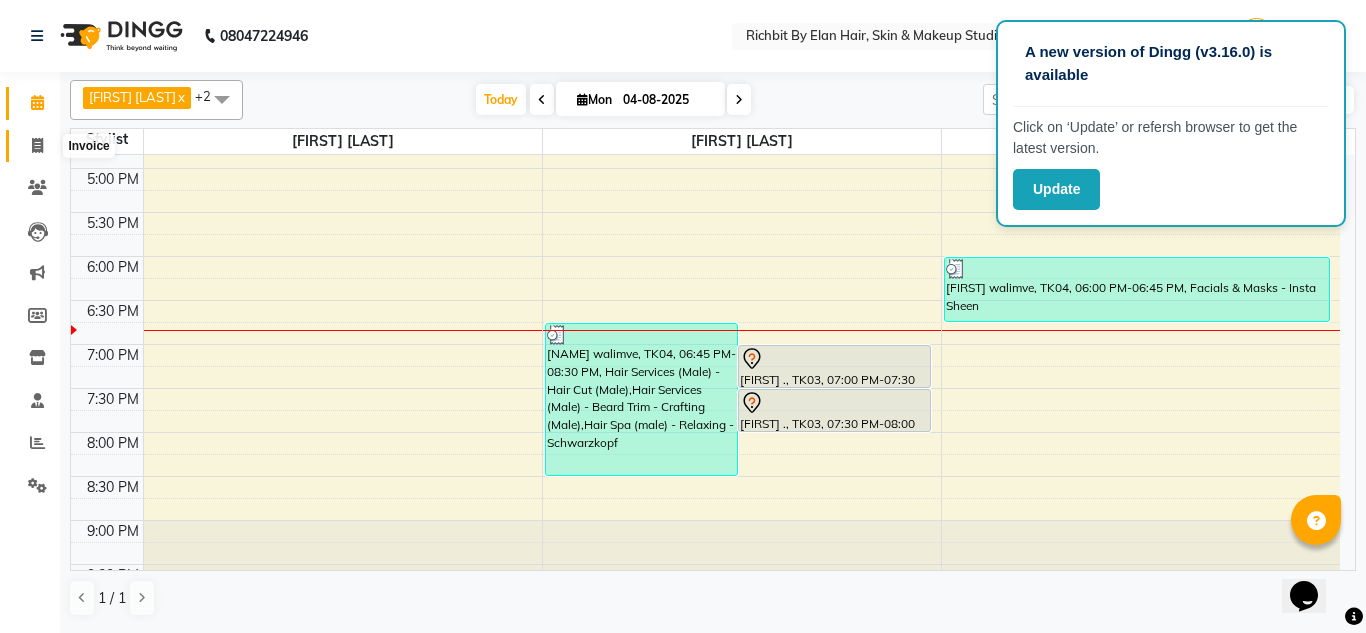 click 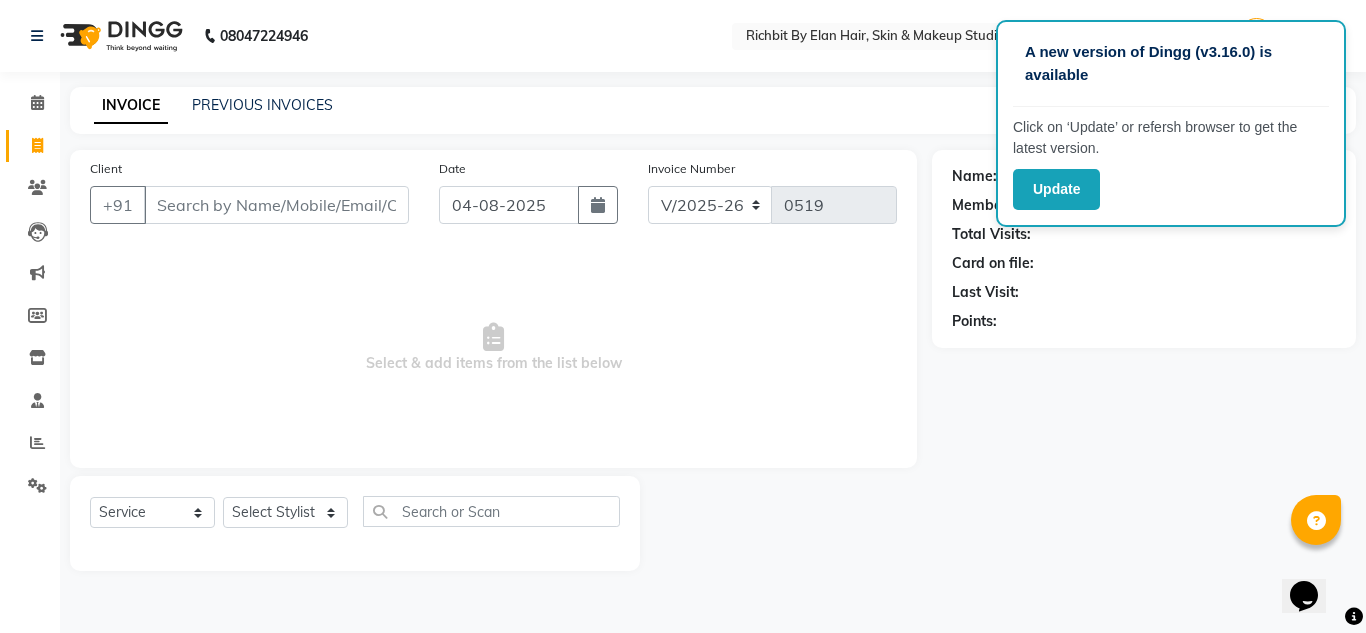 click on "Client" at bounding box center (276, 205) 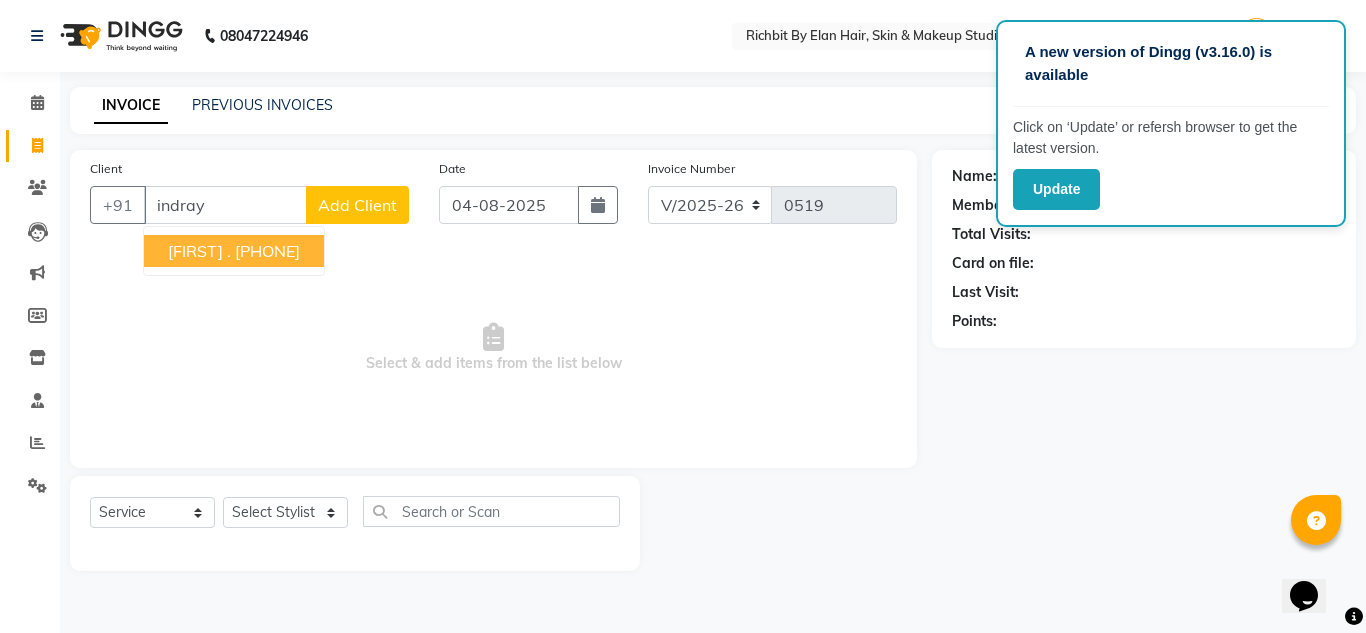 click on "7038791184" at bounding box center [267, 251] 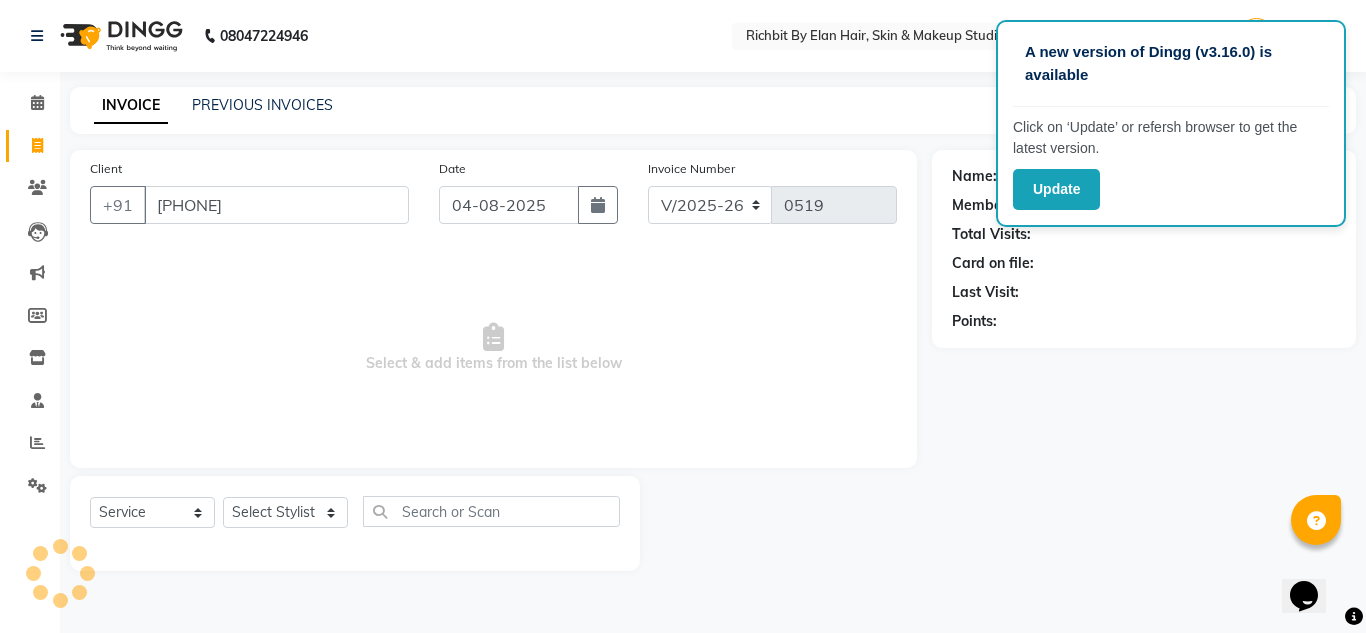 type on "7038791184" 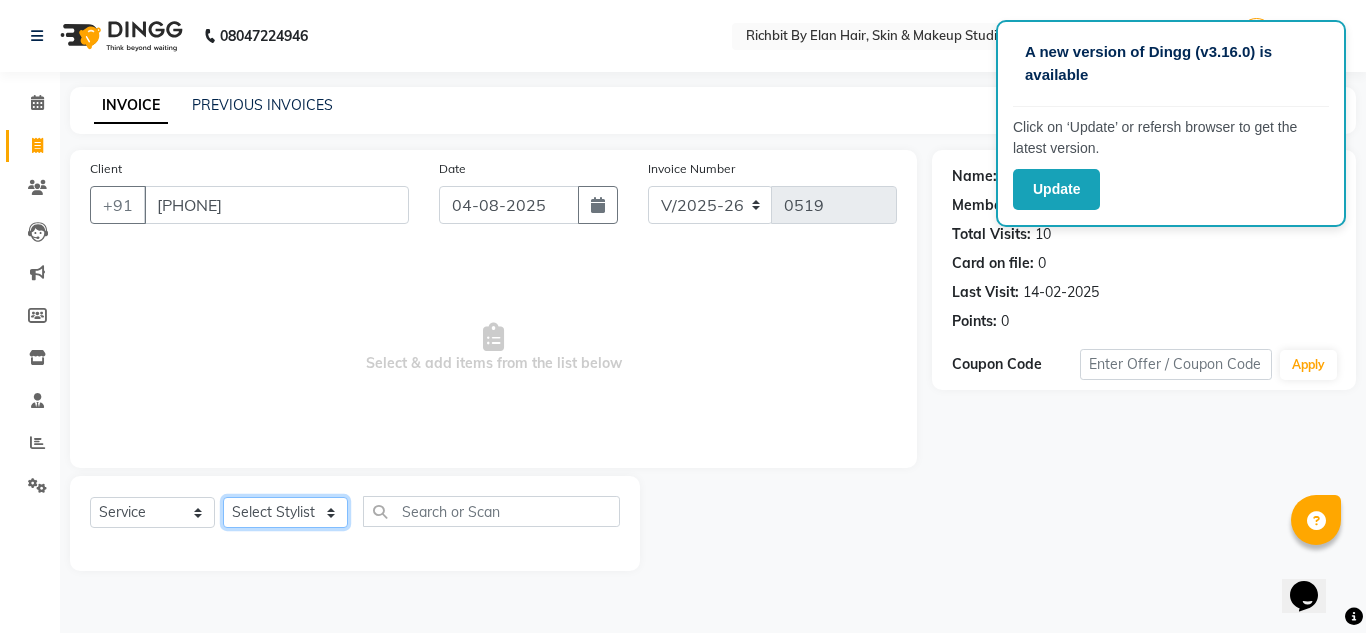 click on "Select Stylist Ankita nivangune Deepali Palsule Gopal Kadam Rohit Suravase Vandana Panikar" 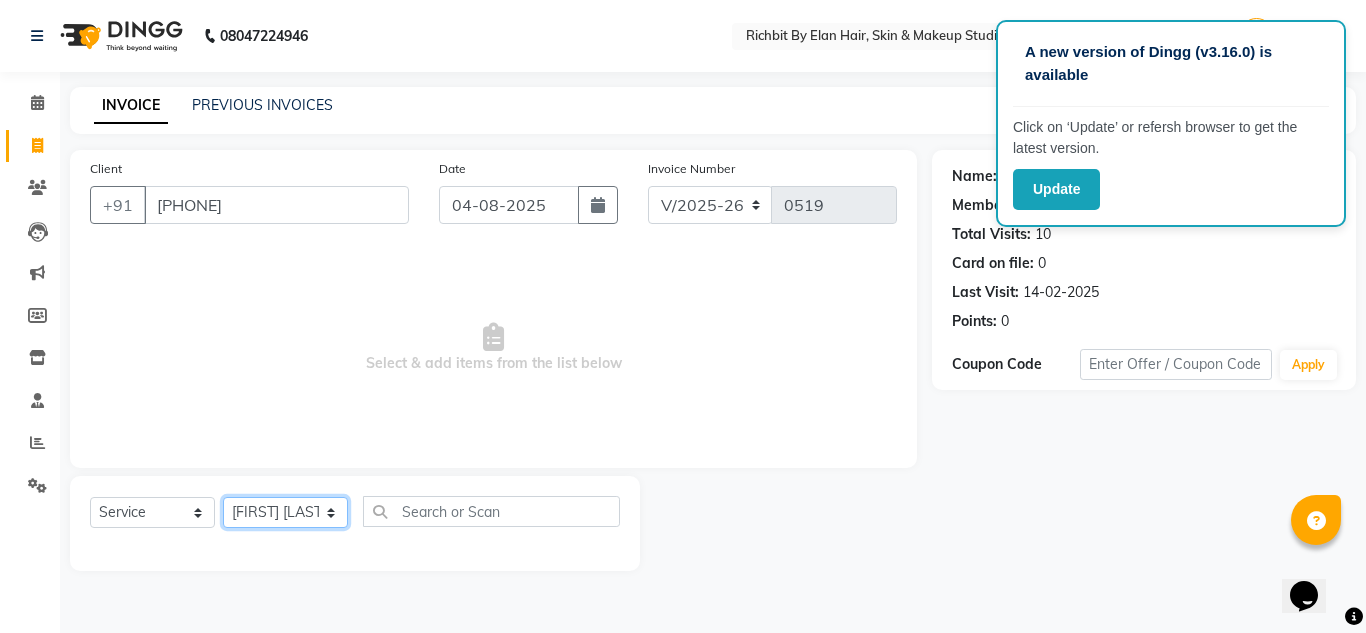 click on "Select Stylist Ankita nivangune Deepali Palsule Gopal Kadam Rohit Suravase Vandana Panikar" 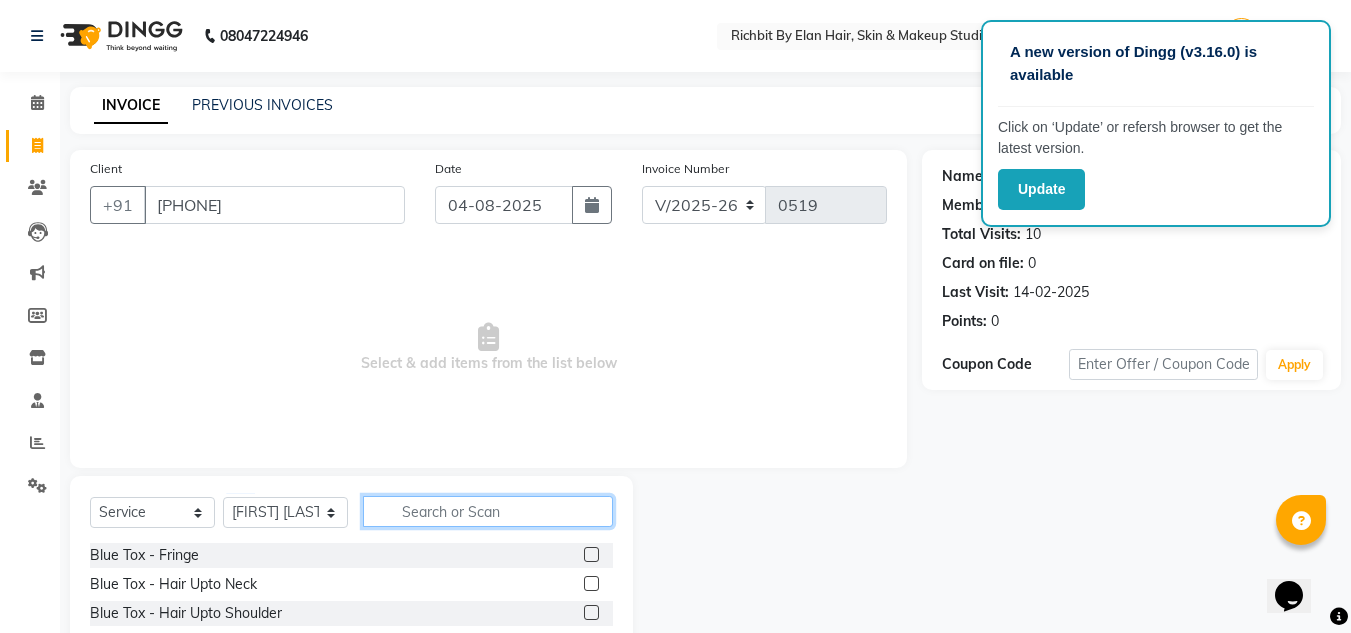 click 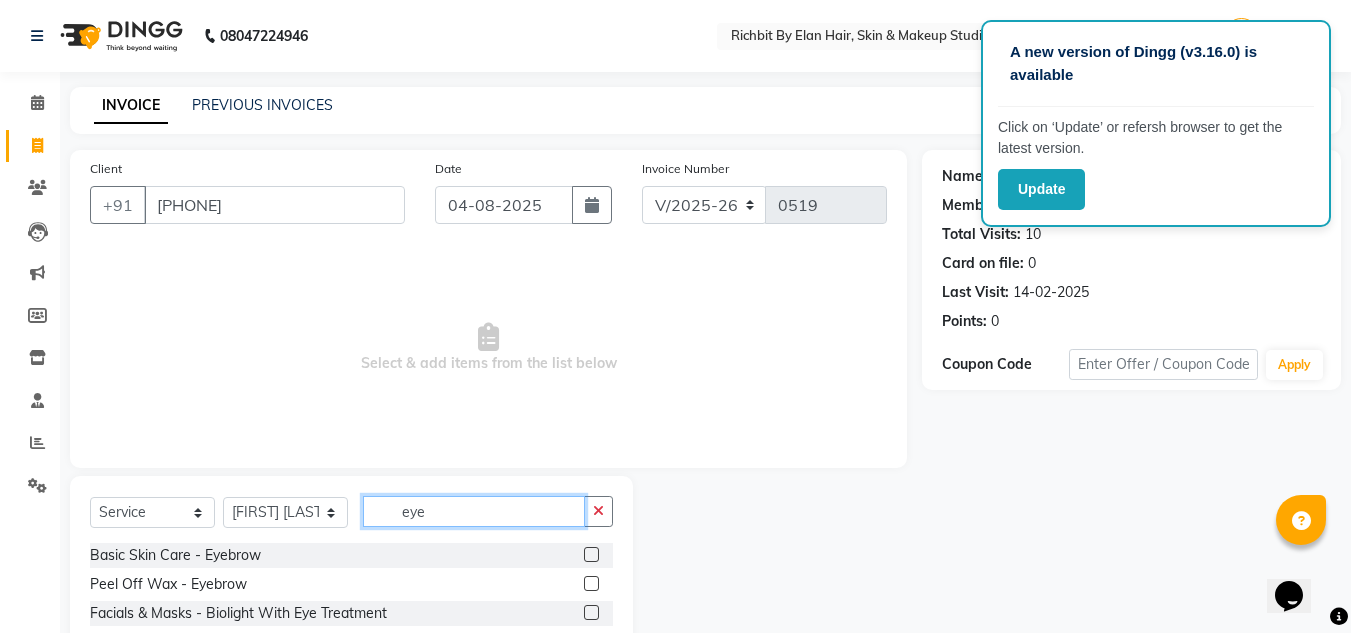 type on "eye" 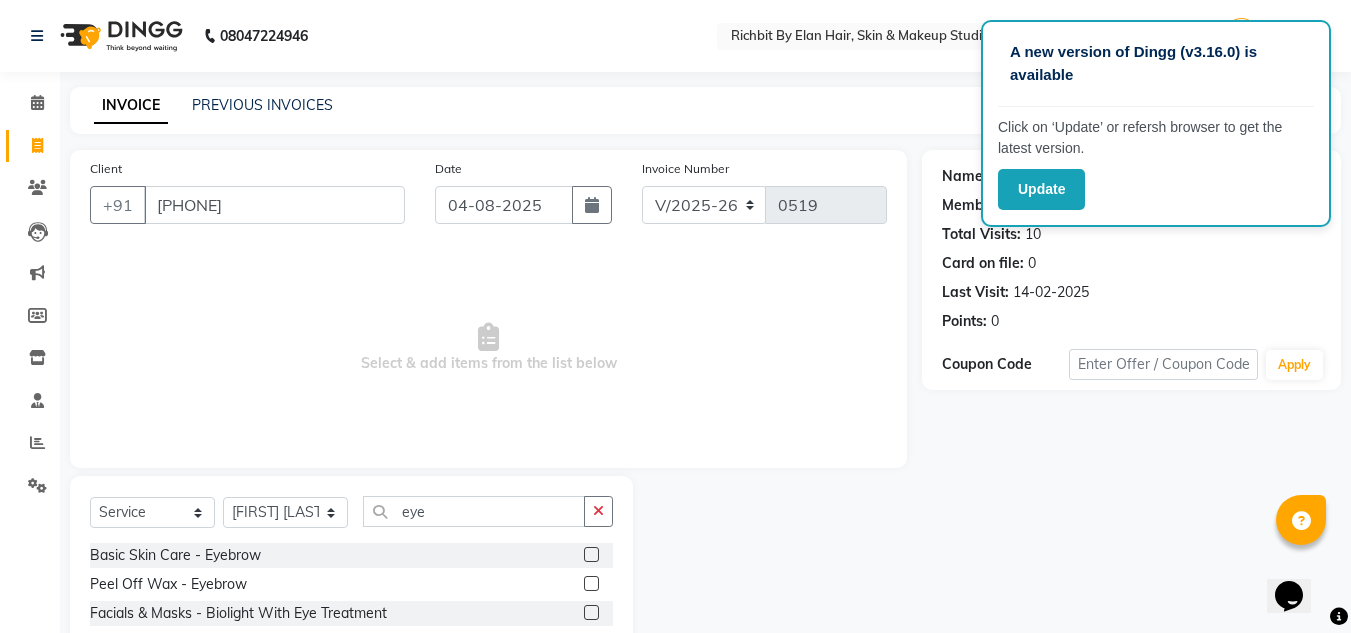click 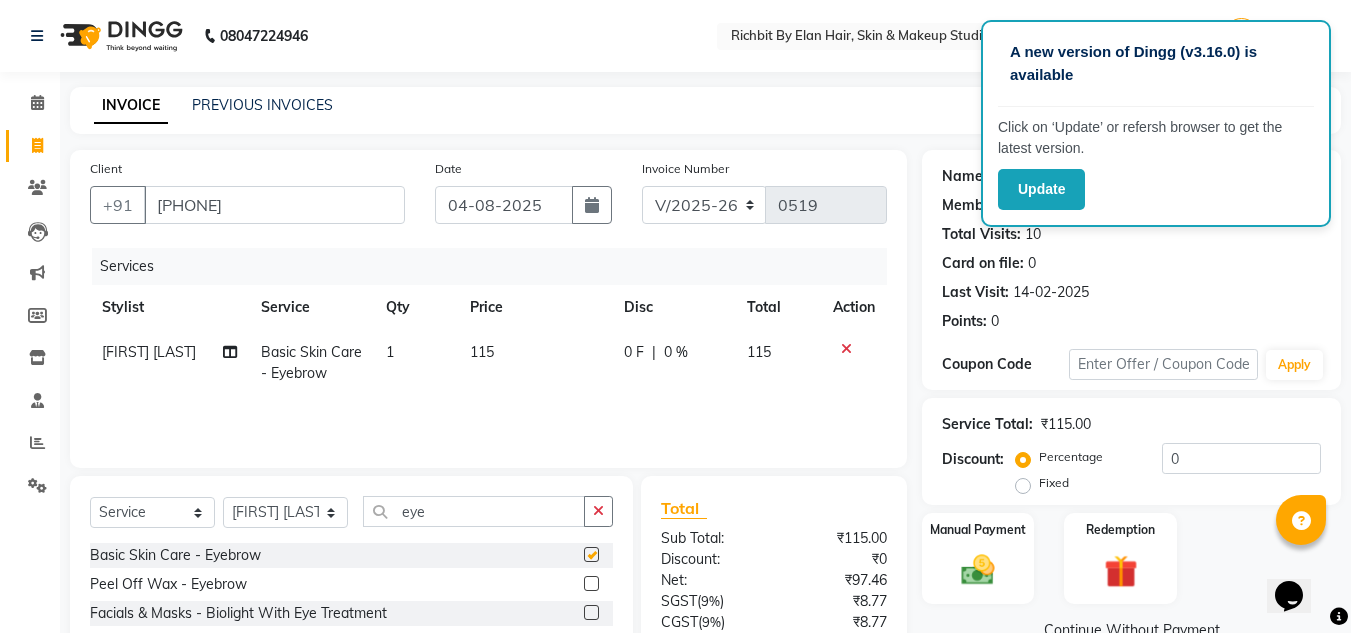 checkbox on "false" 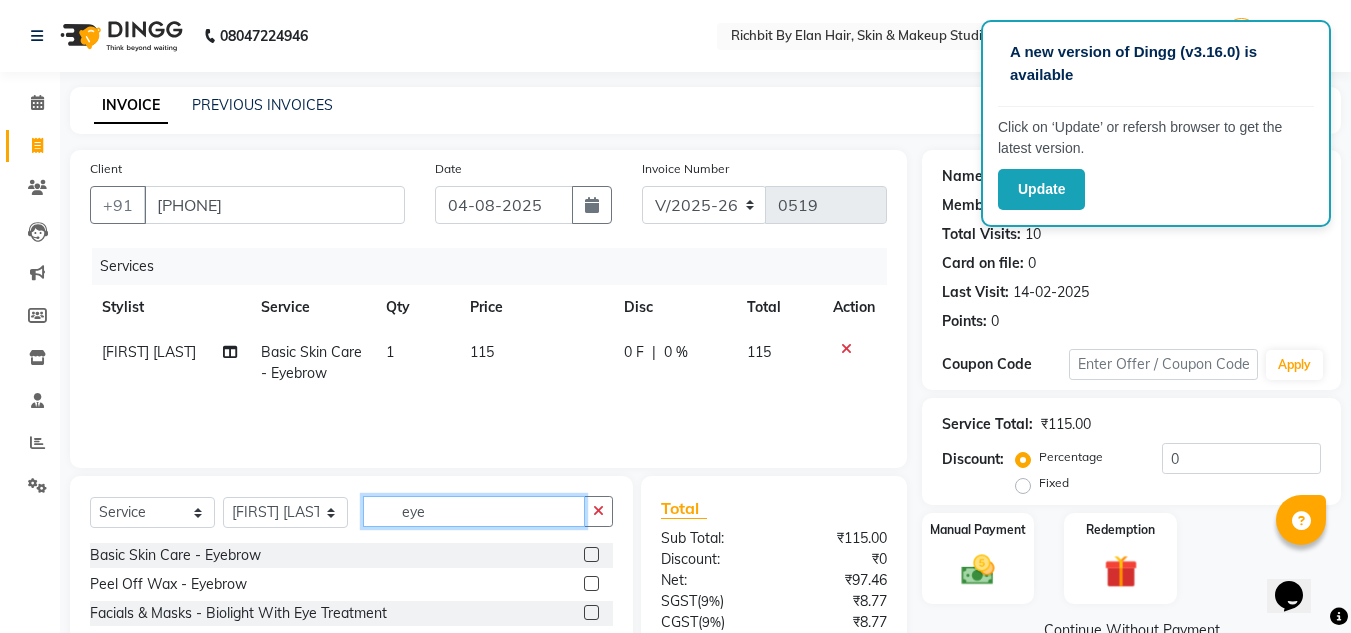 click on "eye" 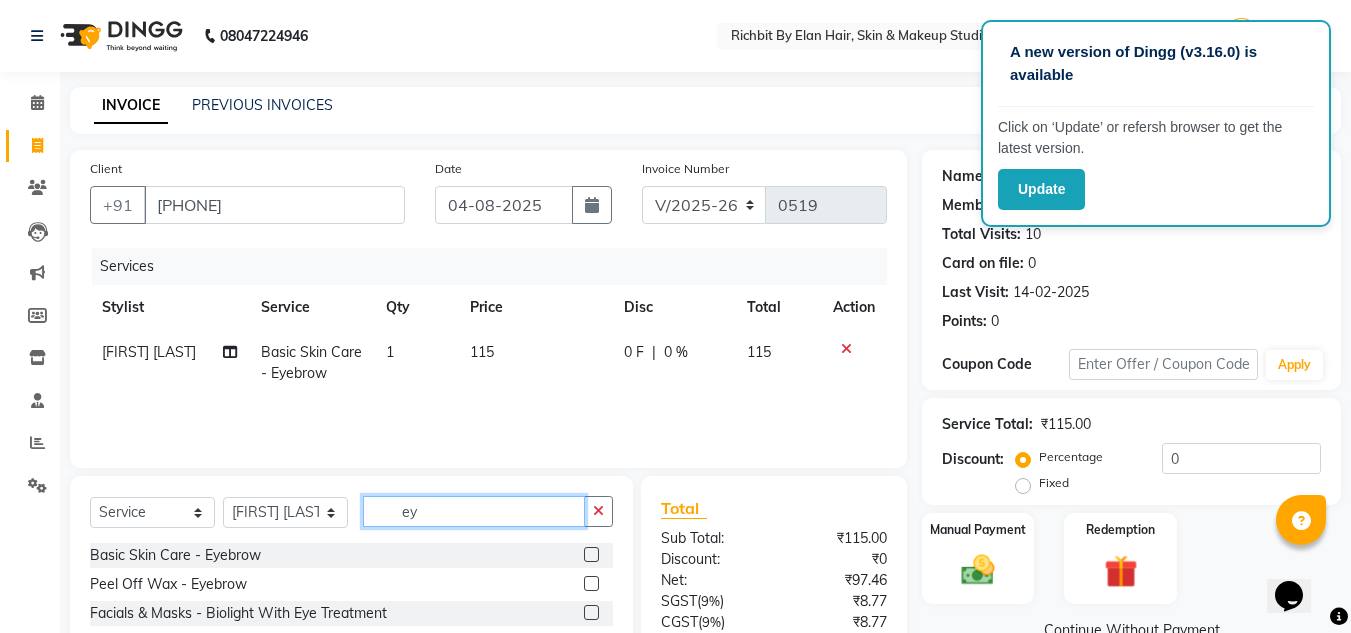 type on "e" 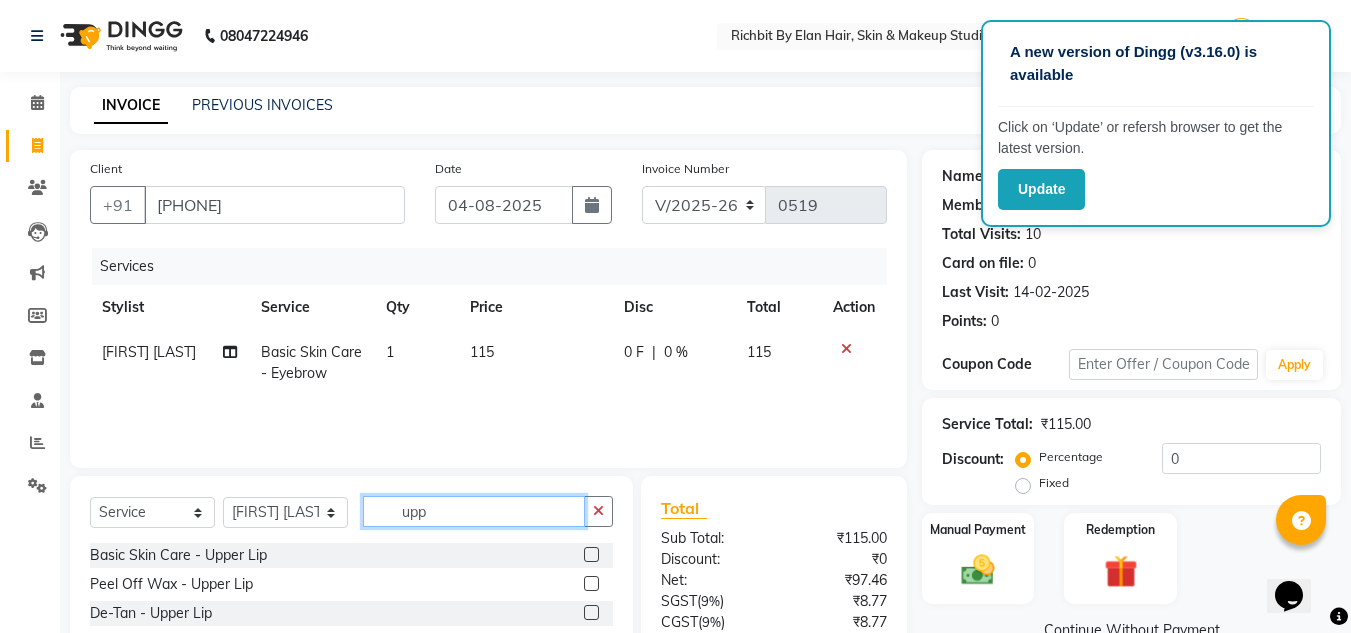 type on "upp" 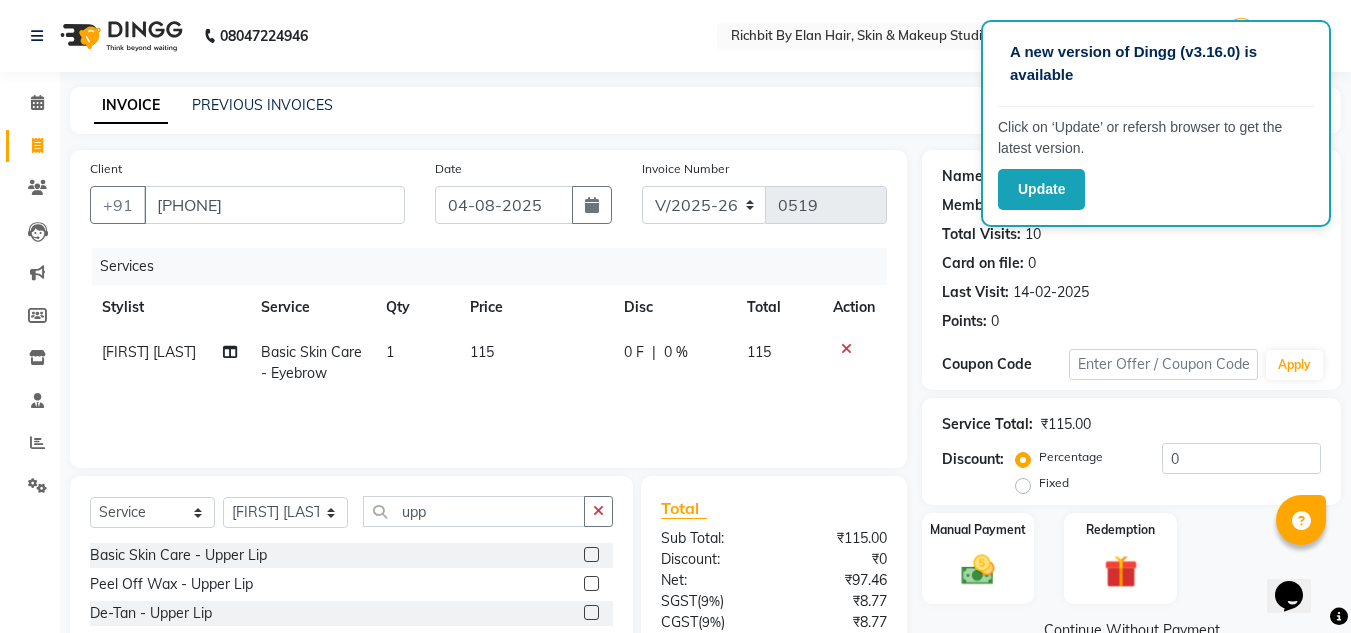 click 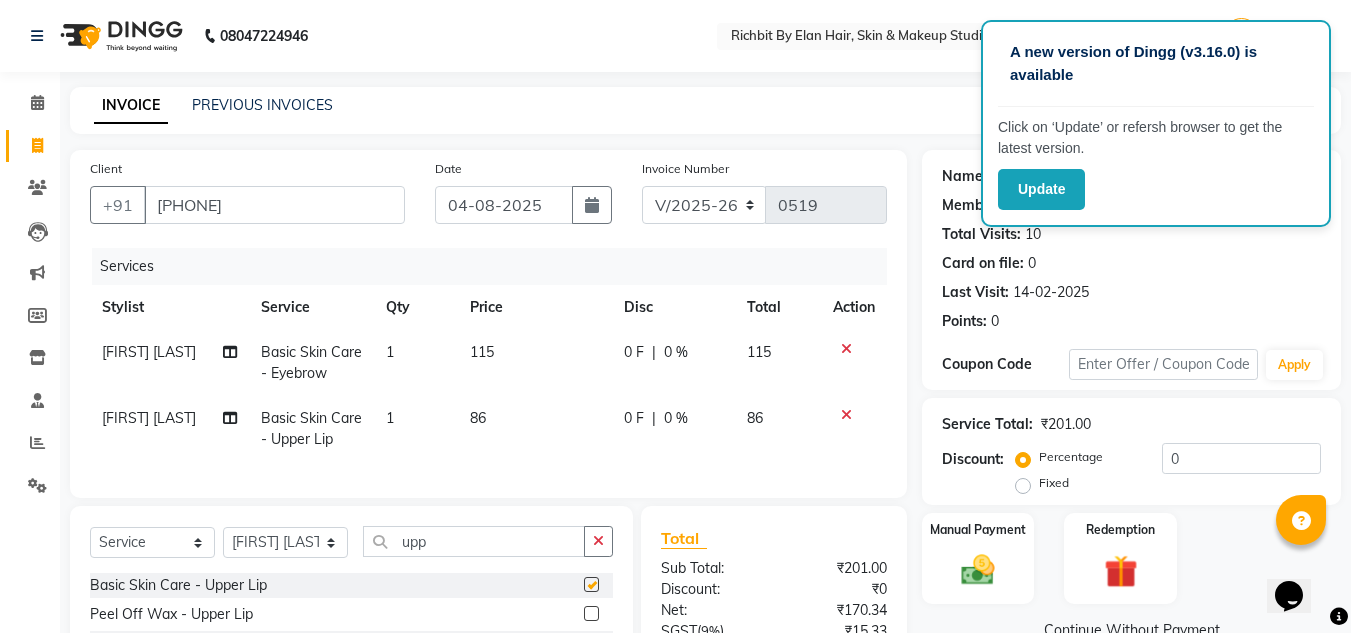 checkbox on "false" 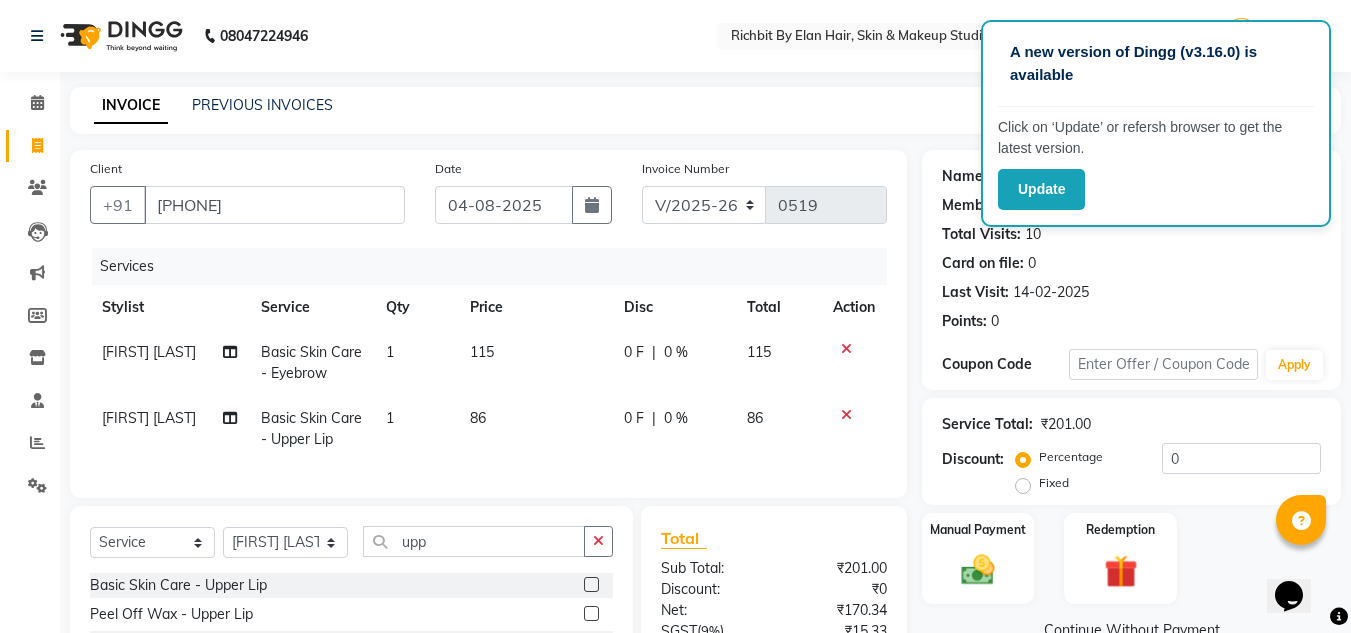 scroll, scrollTop: 200, scrollLeft: 0, axis: vertical 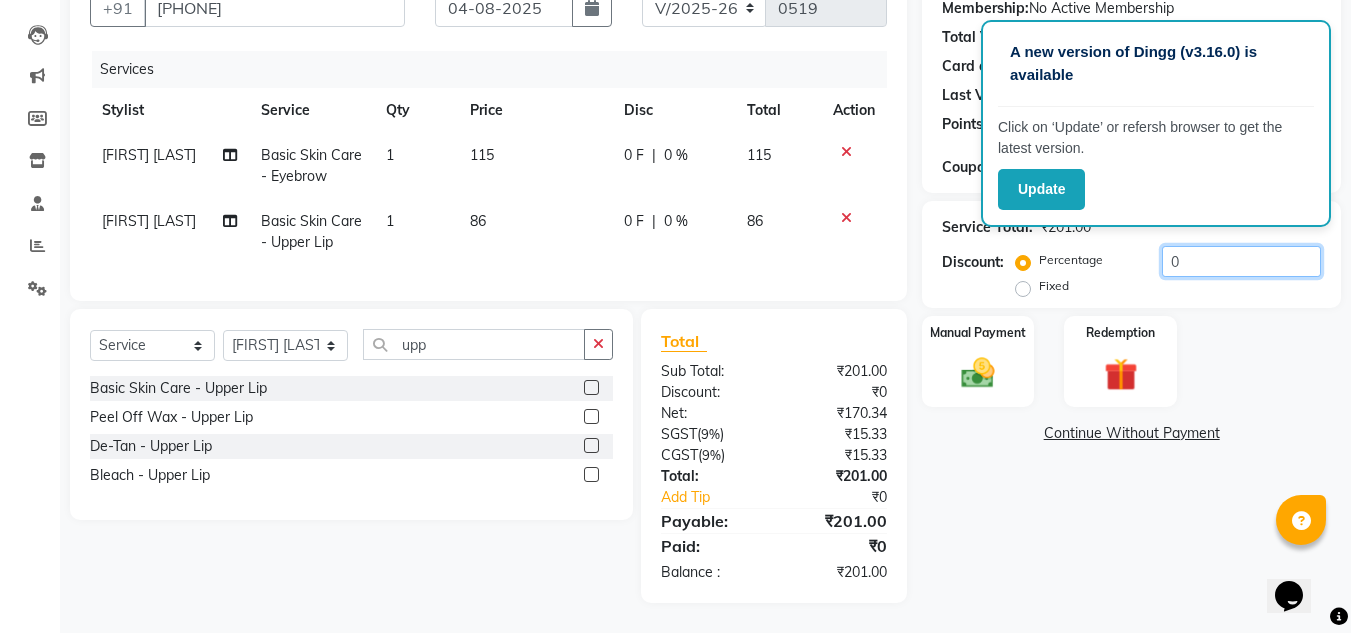 click on "0" 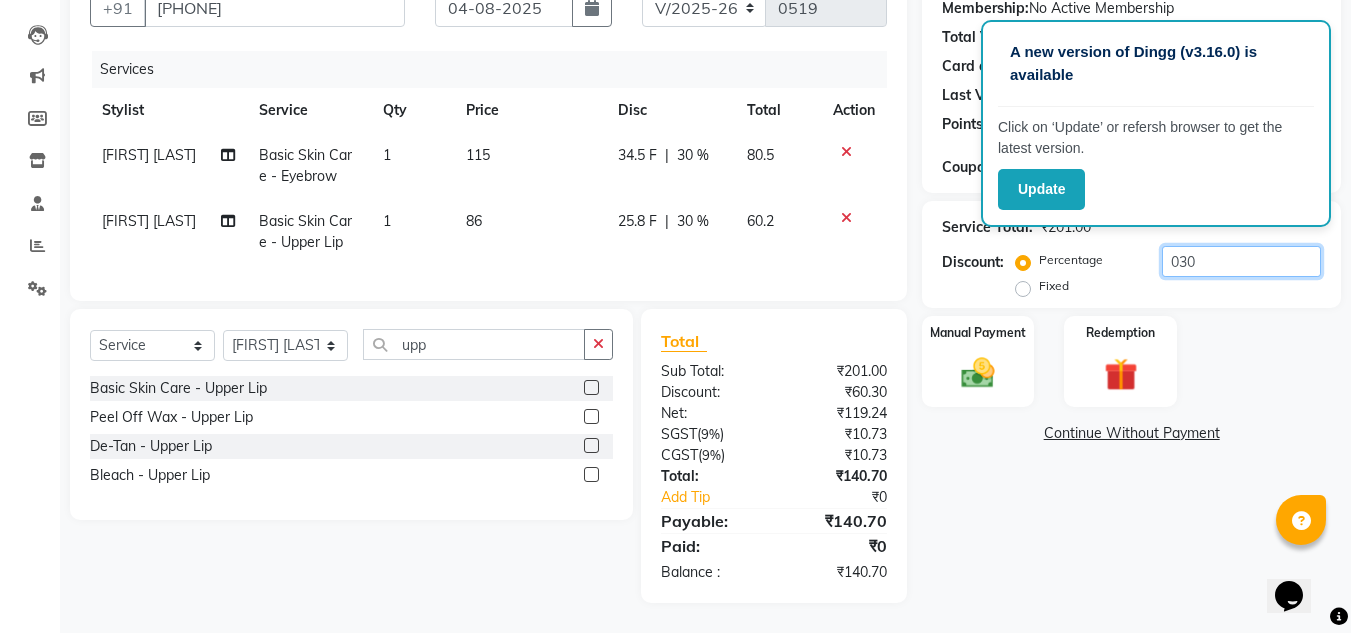 type on "030" 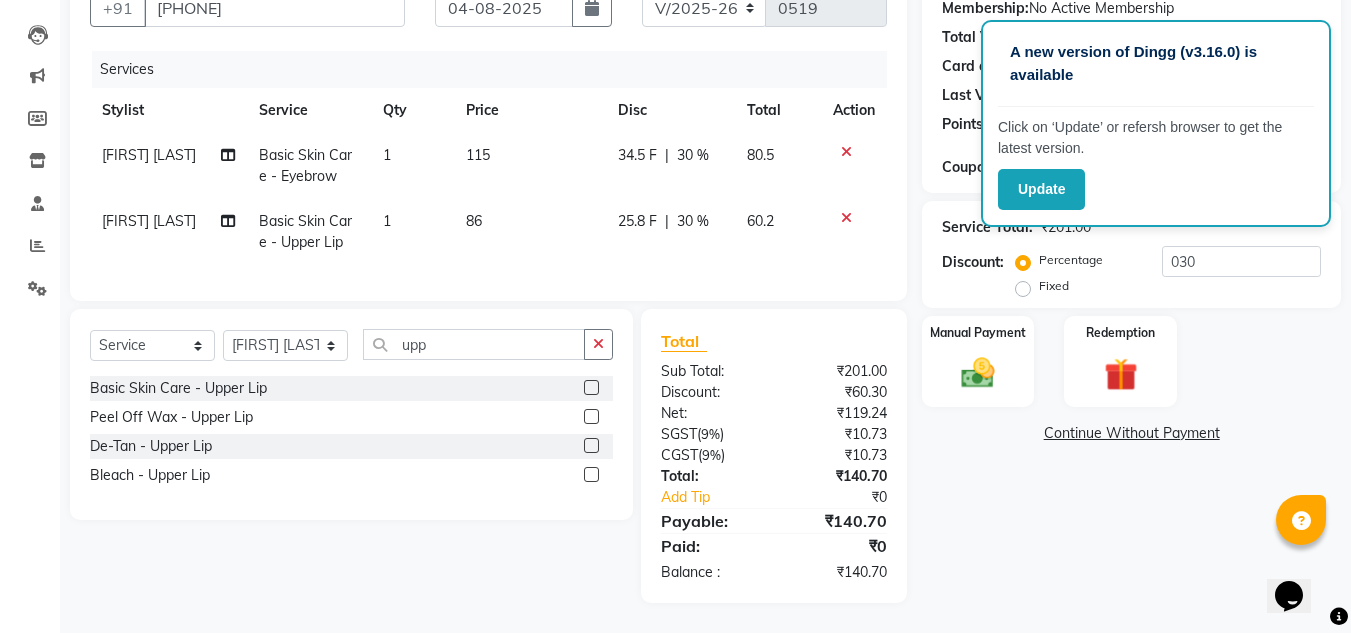 click on "Name: Indrayani . Membership:  No Active Membership  Total Visits:  10 Card on file:  0 Last Visit:   14-02-2025 Points:   0  Coupon Code Apply Service Total:  ₹201.00  Discount:  Percentage   Fixed  030 Manual Payment Redemption  Continue Without Payment" 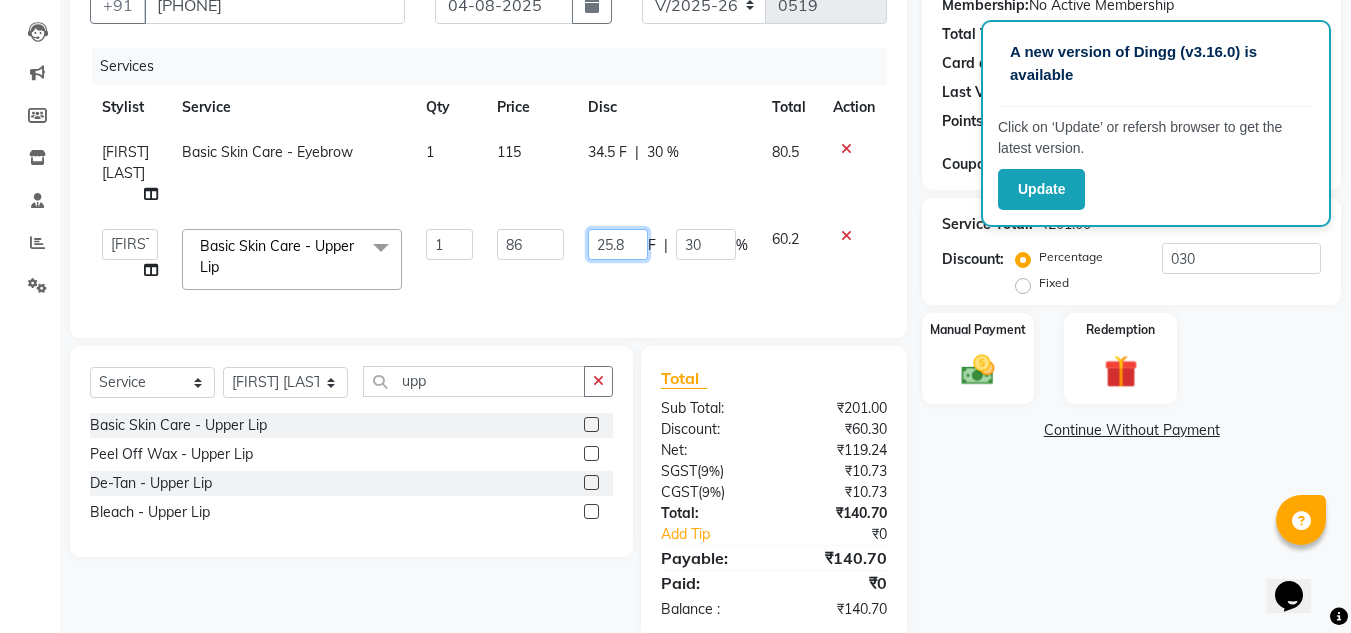 click on "25.8" 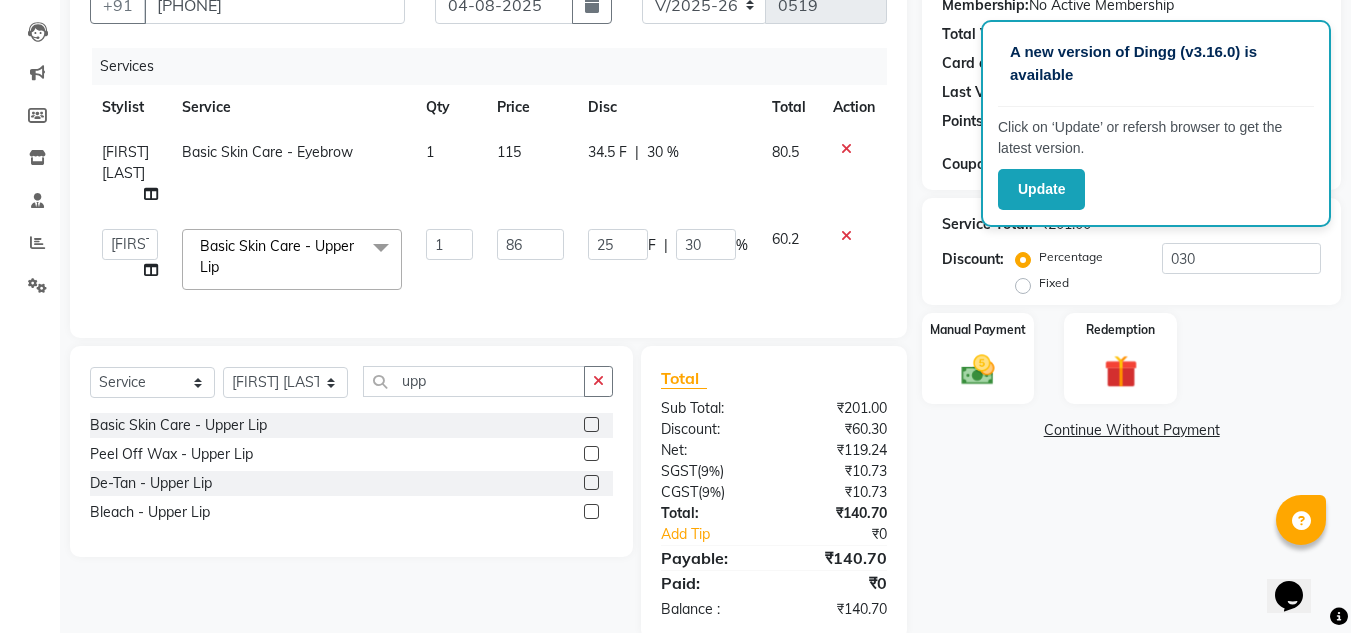 click on "Name: Indrayani . Membership:  No Active Membership  Total Visits:  10 Card on file:  0 Last Visit:   14-02-2025 Points:   0  Coupon Code Apply Service Total:  ₹201.00  Discount:  Percentage   Fixed  030 Manual Payment Redemption  Continue Without Payment" 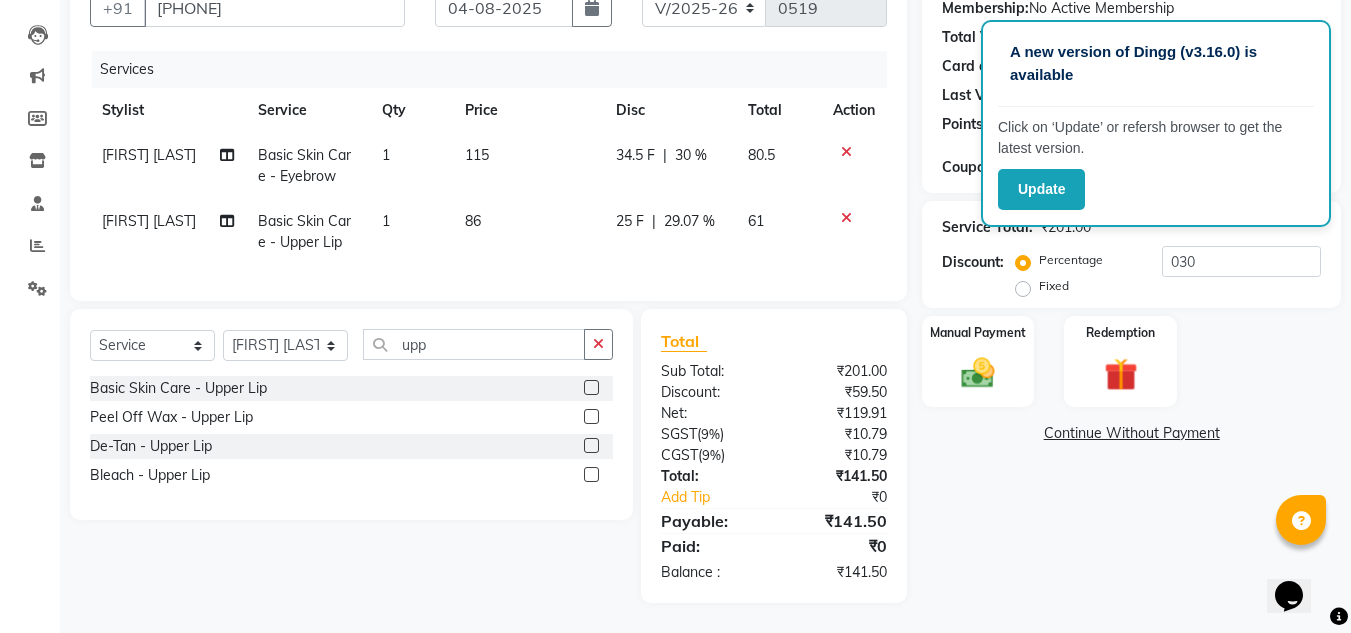 click on "34.5 F" 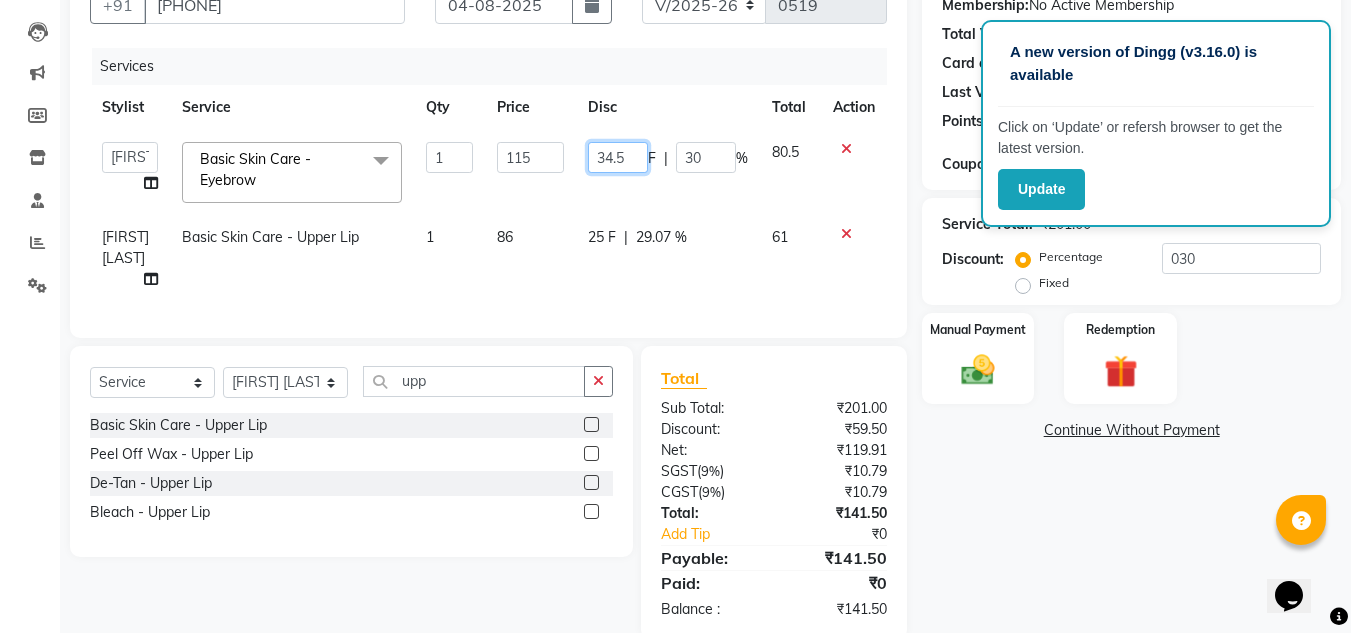 click on "34.5" 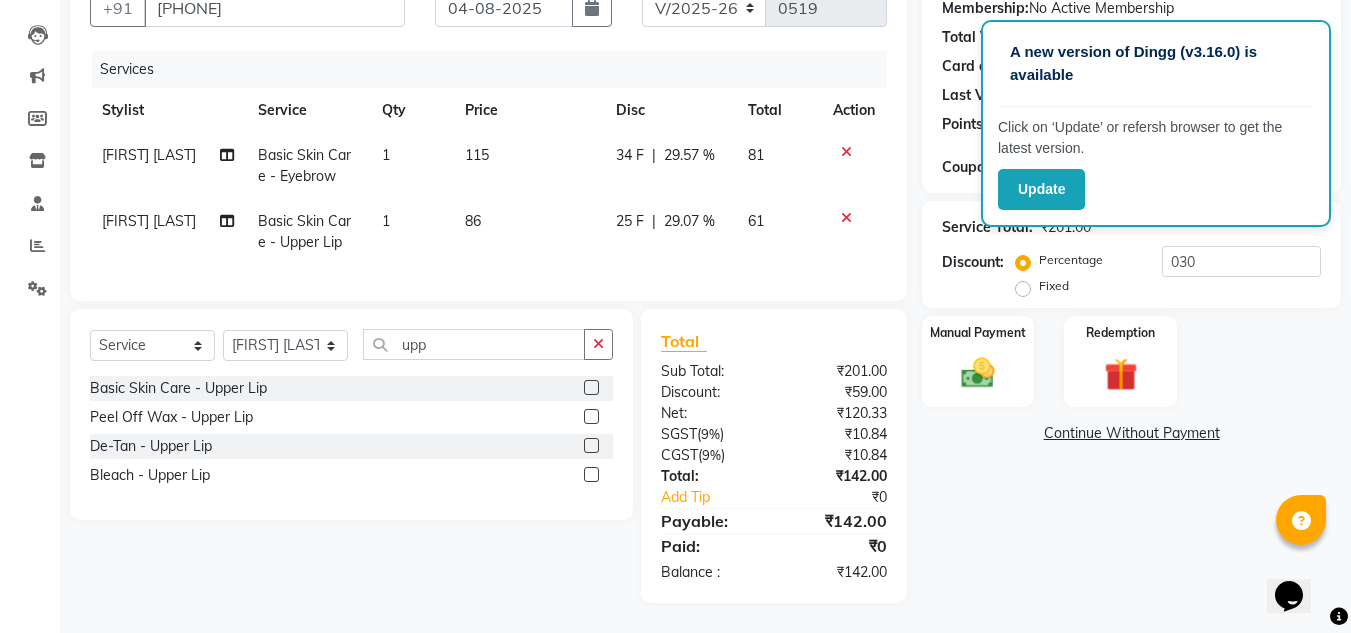 click on "Name: Indrayani . Membership:  No Active Membership  Total Visits:  10 Card on file:  0 Last Visit:   14-02-2025 Points:   0  Coupon Code Apply Service Total:  ₹201.00  Discount:  Percentage   Fixed  030 Manual Payment Redemption  Continue Without Payment" 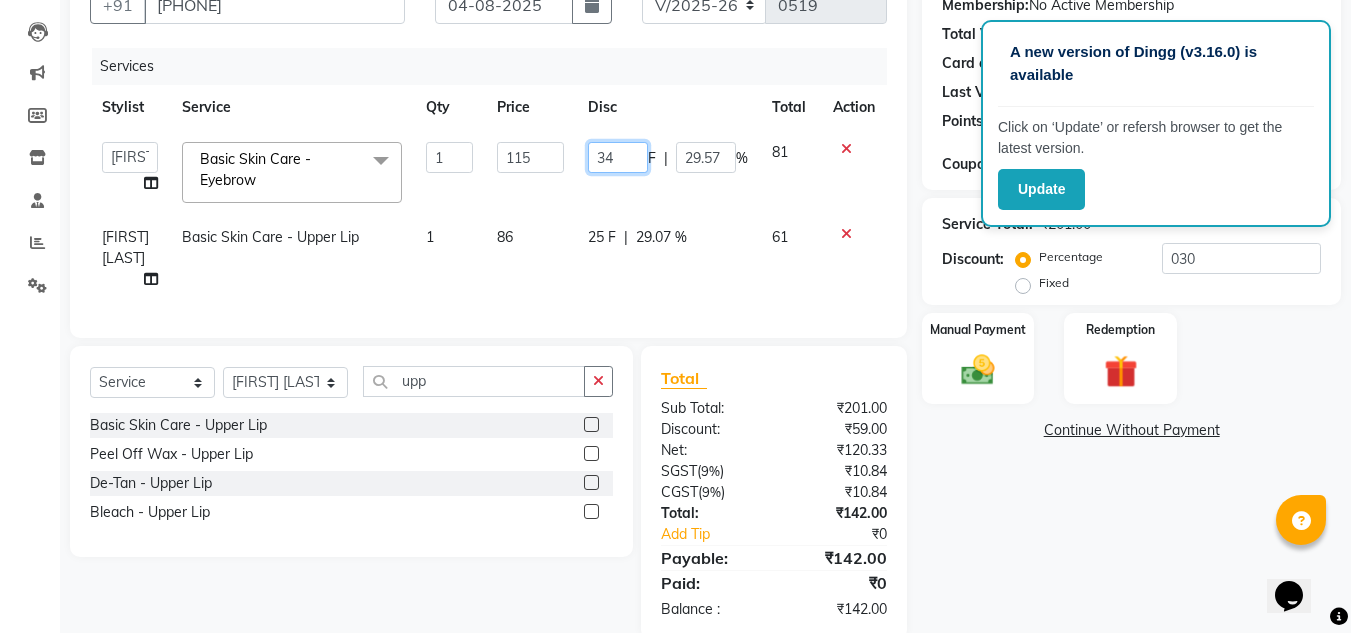 click on "34" 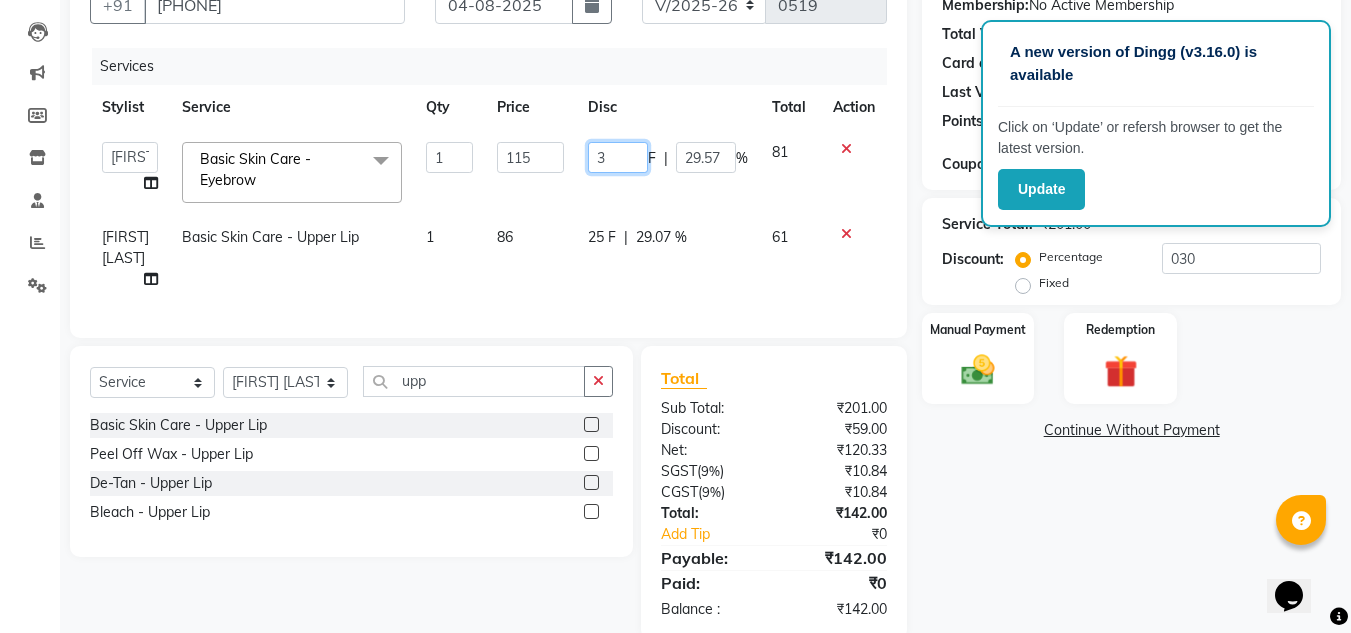 type on "35" 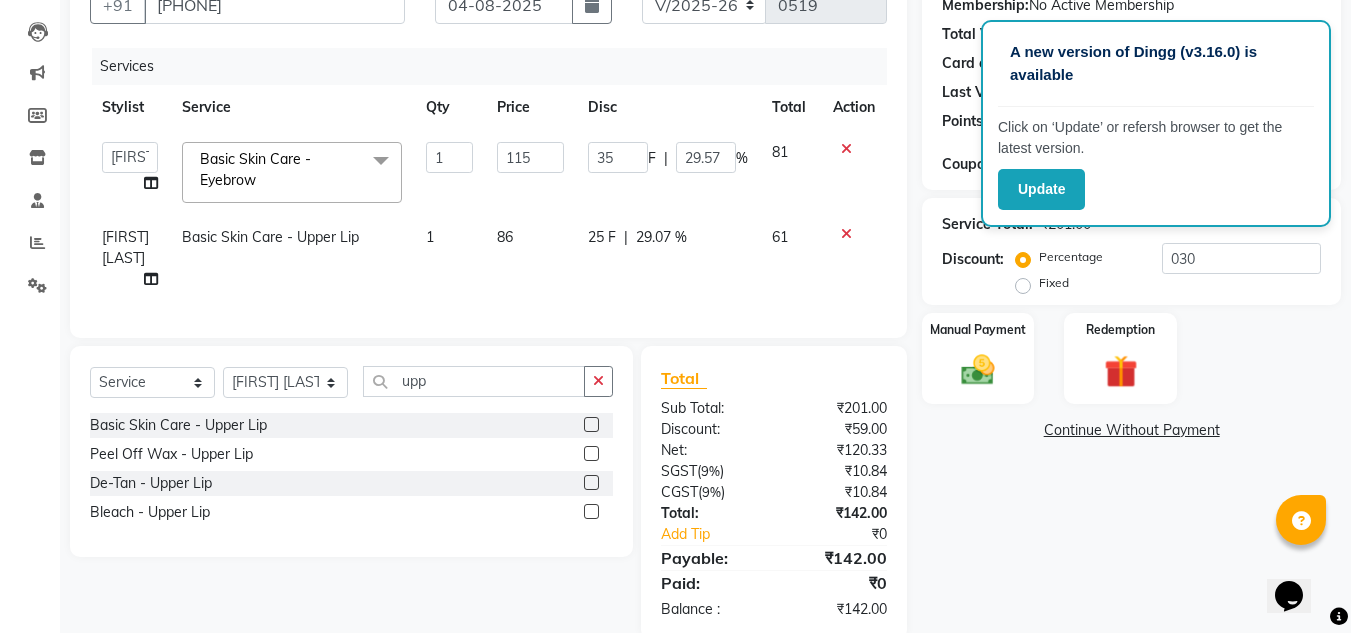 click on "Name: Indrayani . Membership:  No Active Membership  Total Visits:  10 Card on file:  0 Last Visit:   14-02-2025 Points:   0  Coupon Code Apply Service Total:  ₹201.00  Discount:  Percentage   Fixed  030 Manual Payment Redemption  Continue Without Payment" 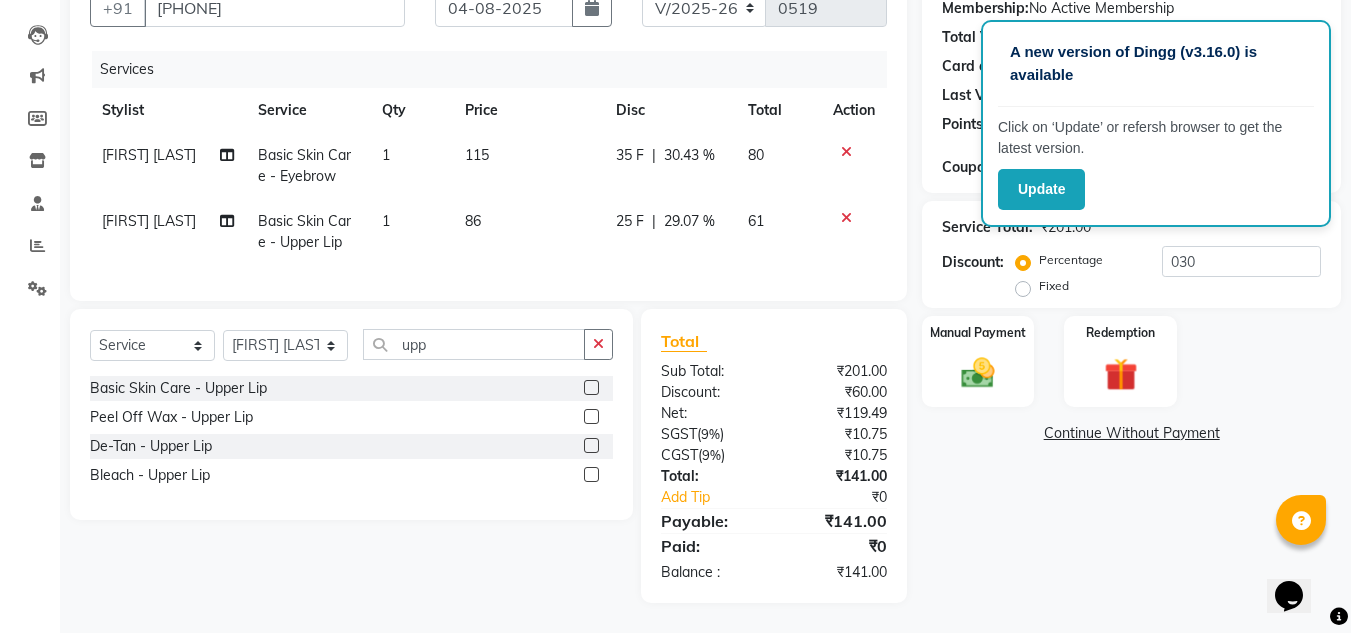 click on "25 F" 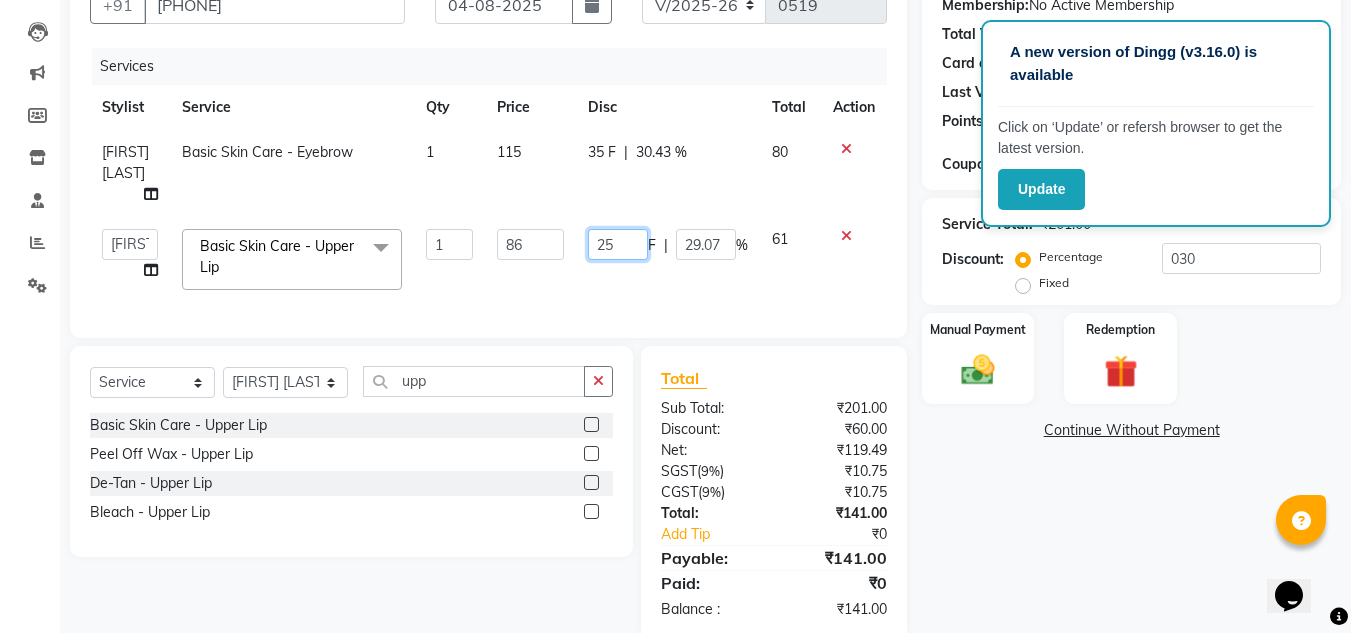 click on "25" 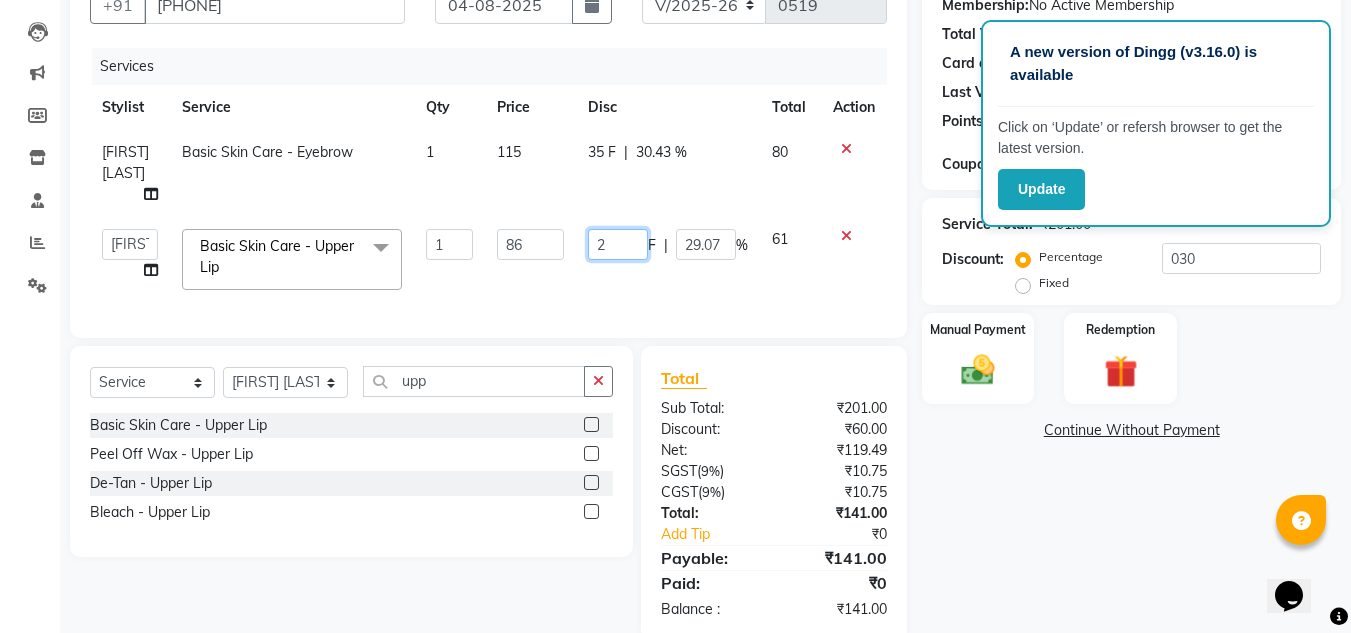 type on "26" 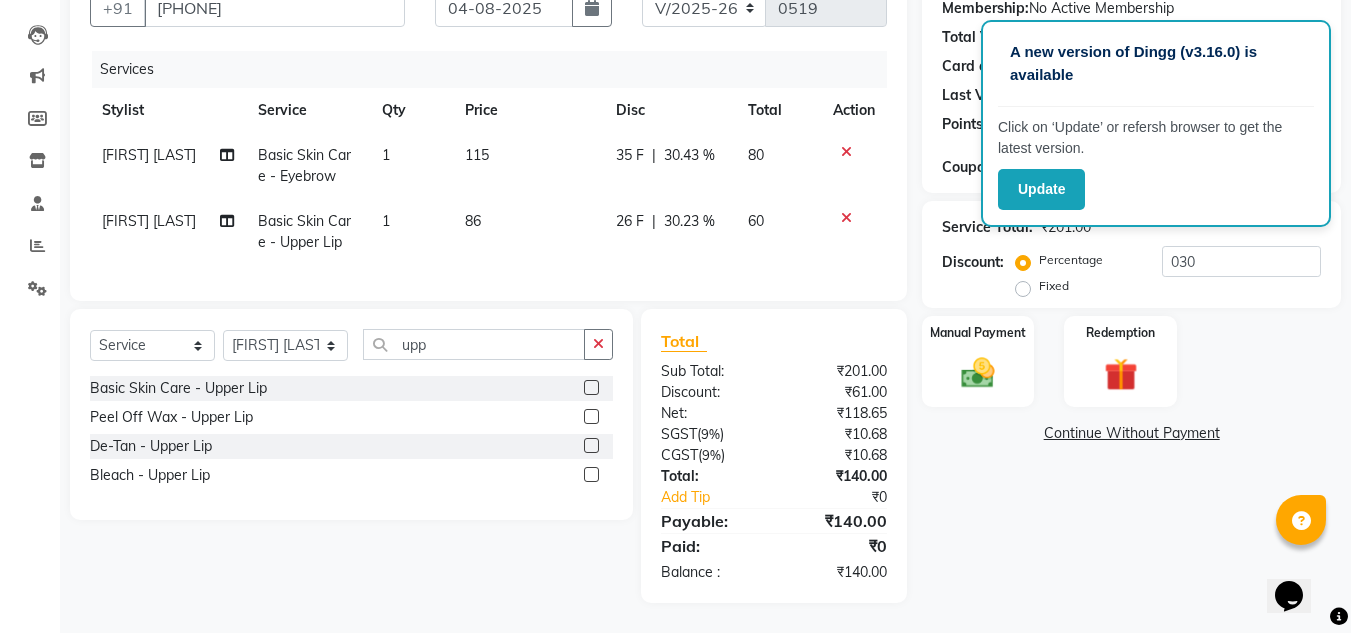 click on "Name: Indrayani . Membership:  No Active Membership  Total Visits:  10 Card on file:  0 Last Visit:   14-02-2025 Points:   0  Coupon Code Apply Service Total:  ₹201.00  Discount:  Percentage   Fixed  030 Manual Payment Redemption  Continue Without Payment" 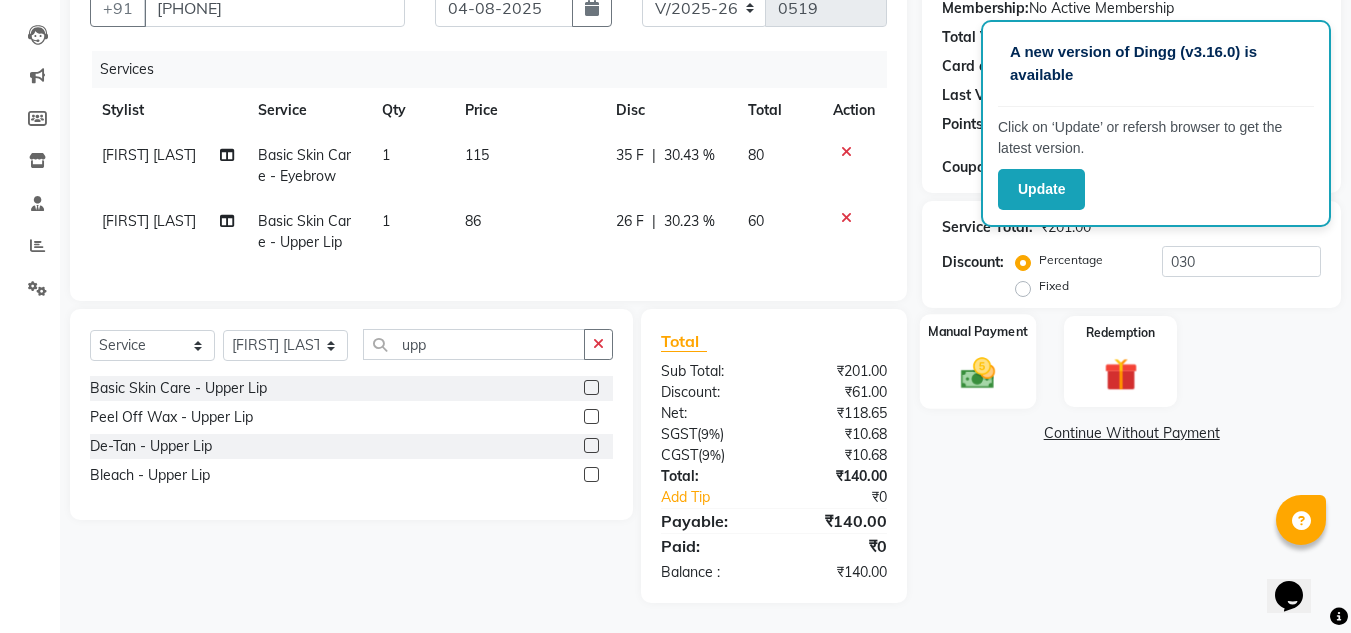 click 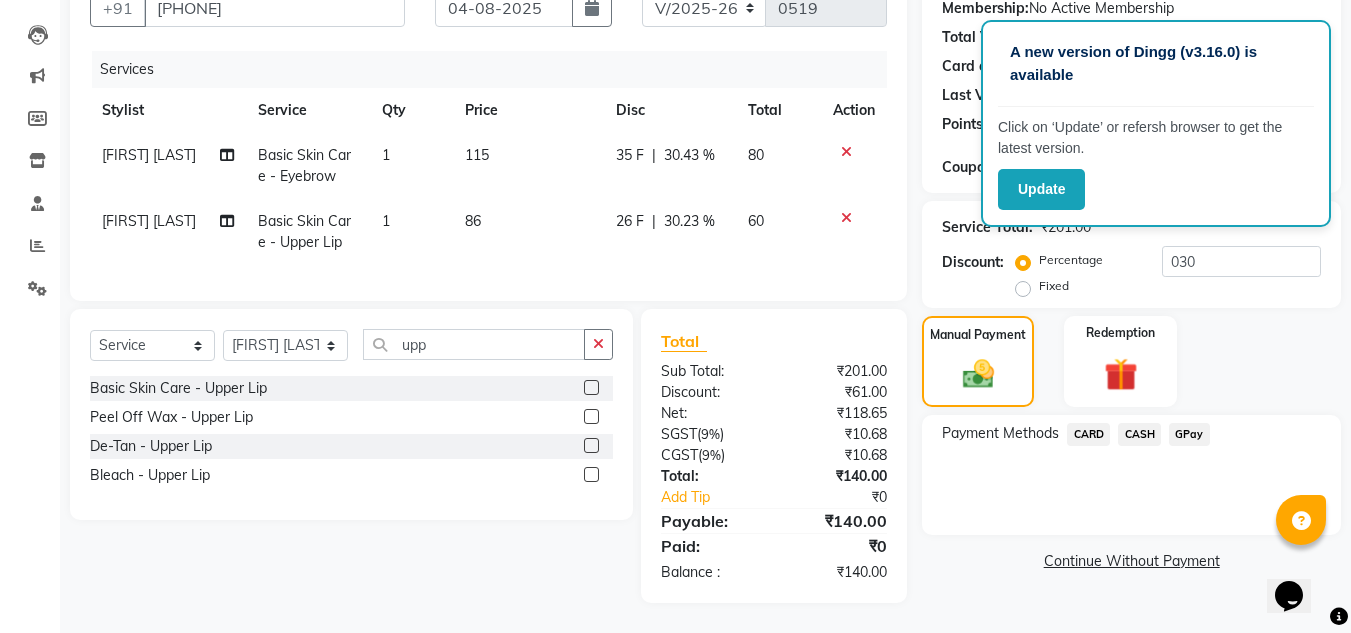 click on "GPay" 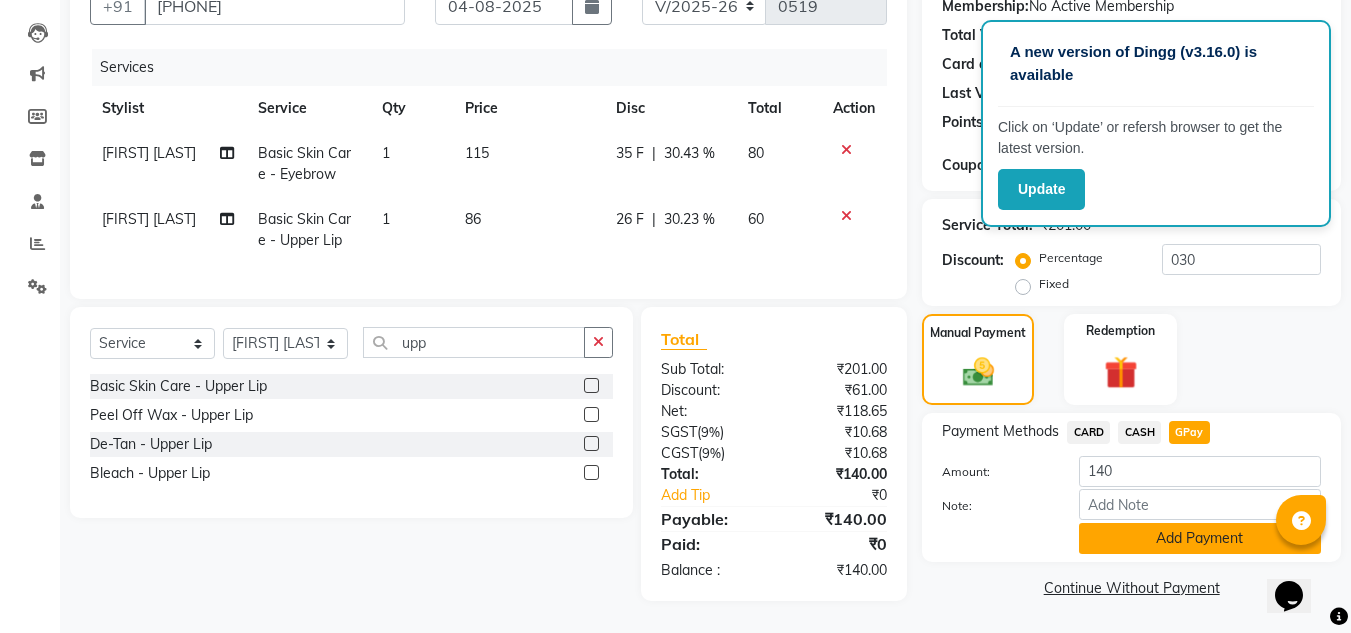 click on "Add Payment" 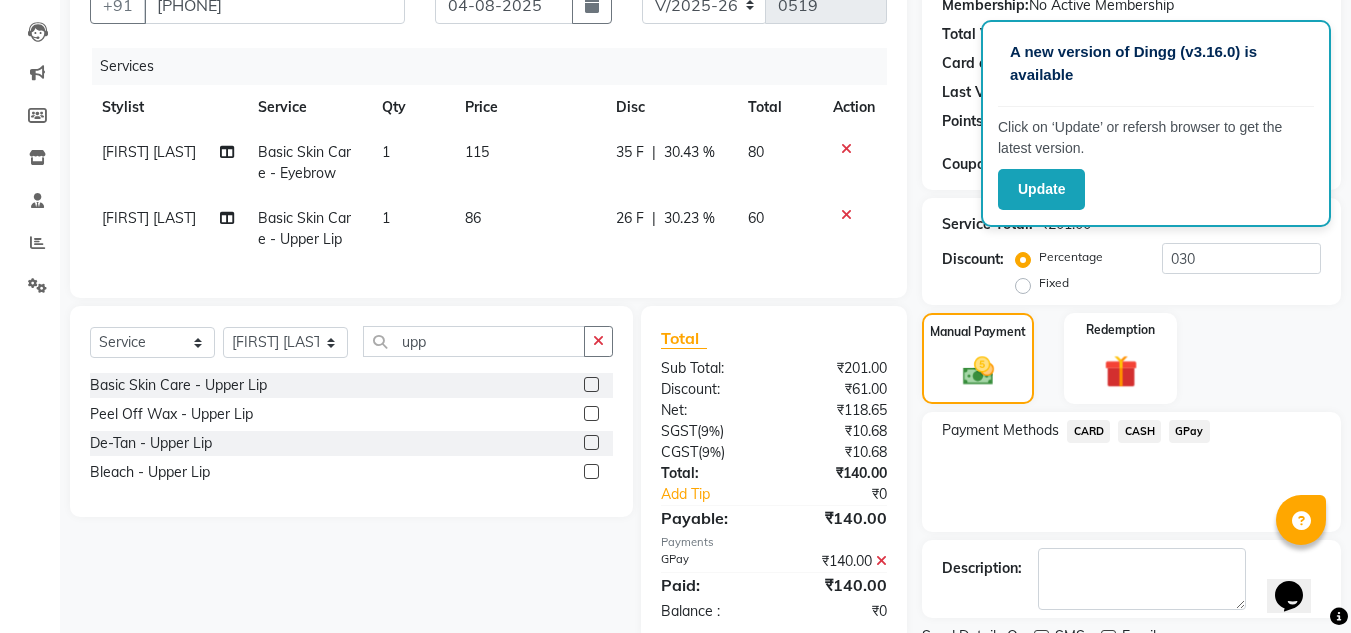 scroll, scrollTop: 283, scrollLeft: 0, axis: vertical 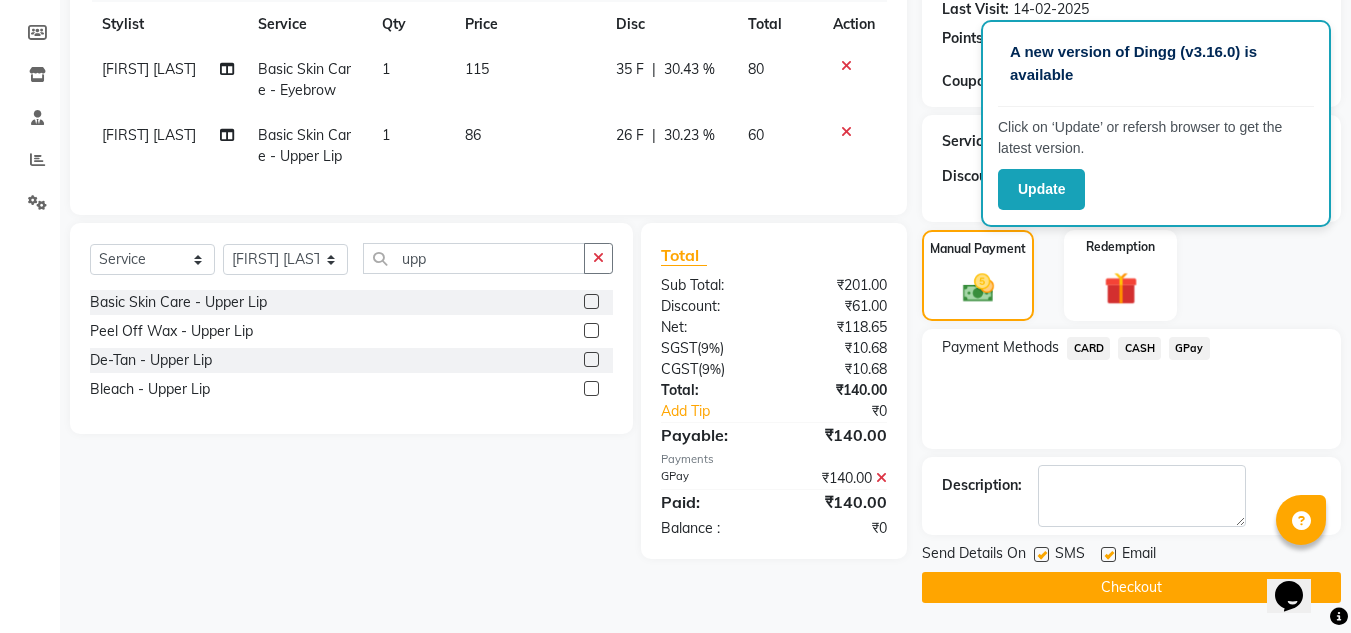 click on "Checkout" 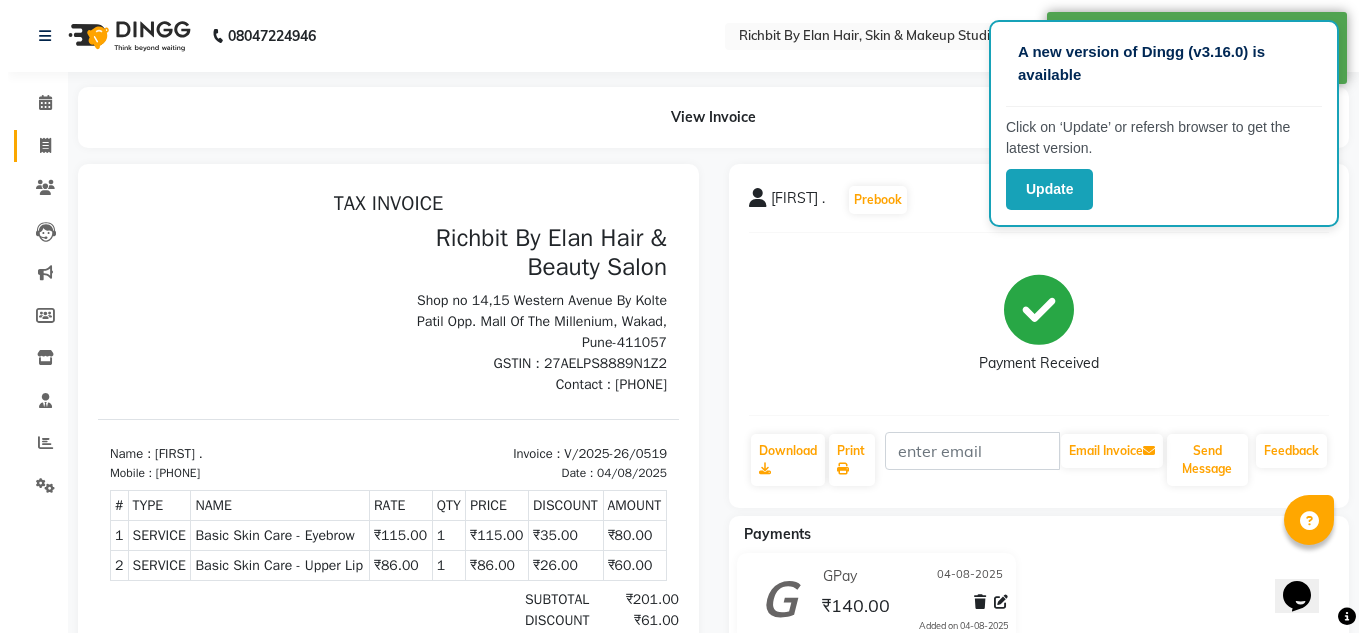scroll, scrollTop: 0, scrollLeft: 0, axis: both 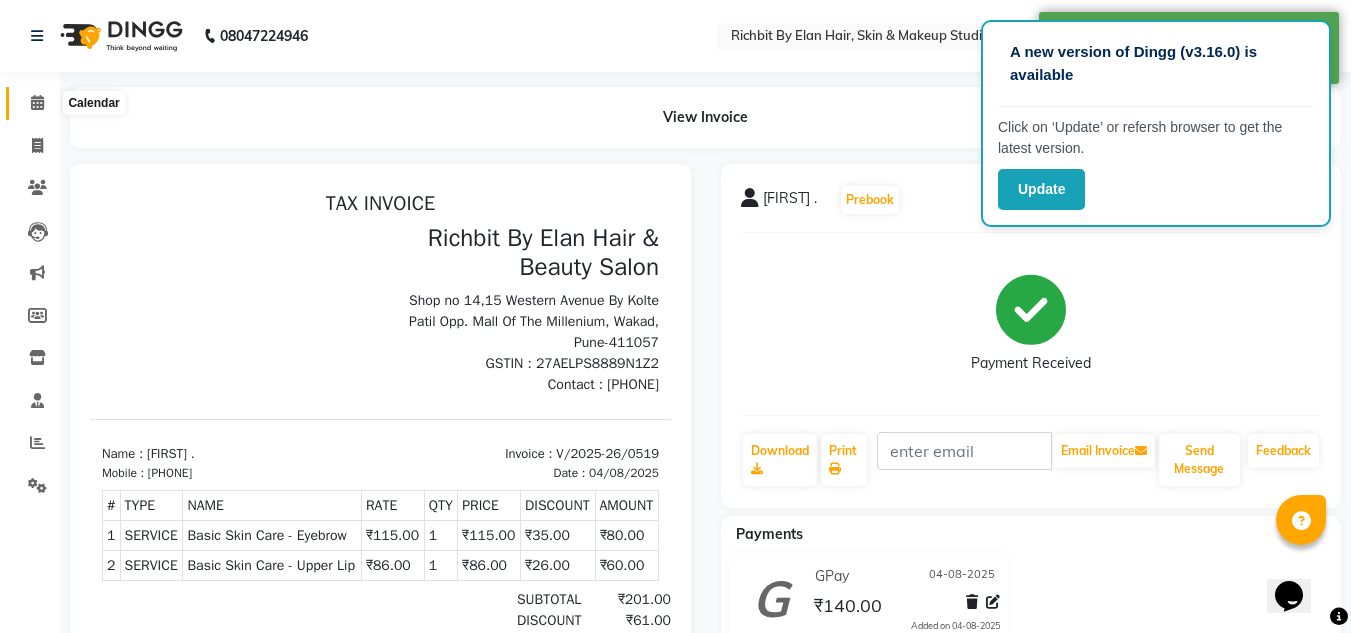 click 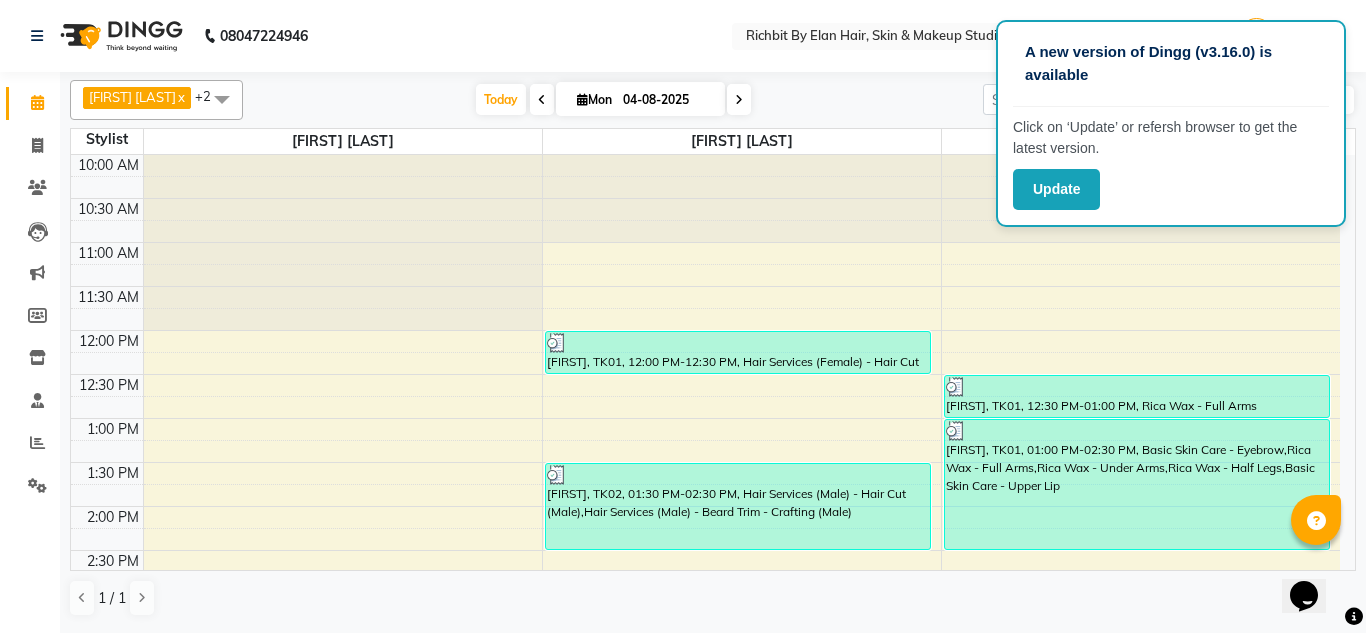 click at bounding box center [739, 100] 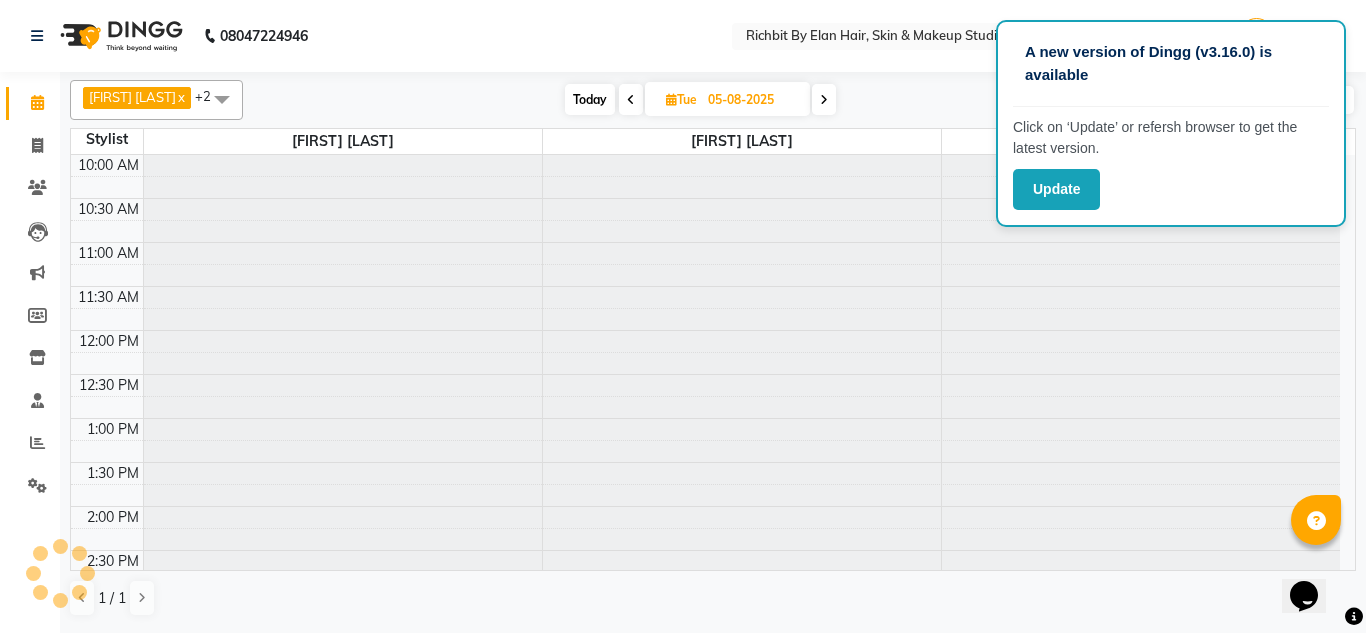 scroll, scrollTop: 640, scrollLeft: 0, axis: vertical 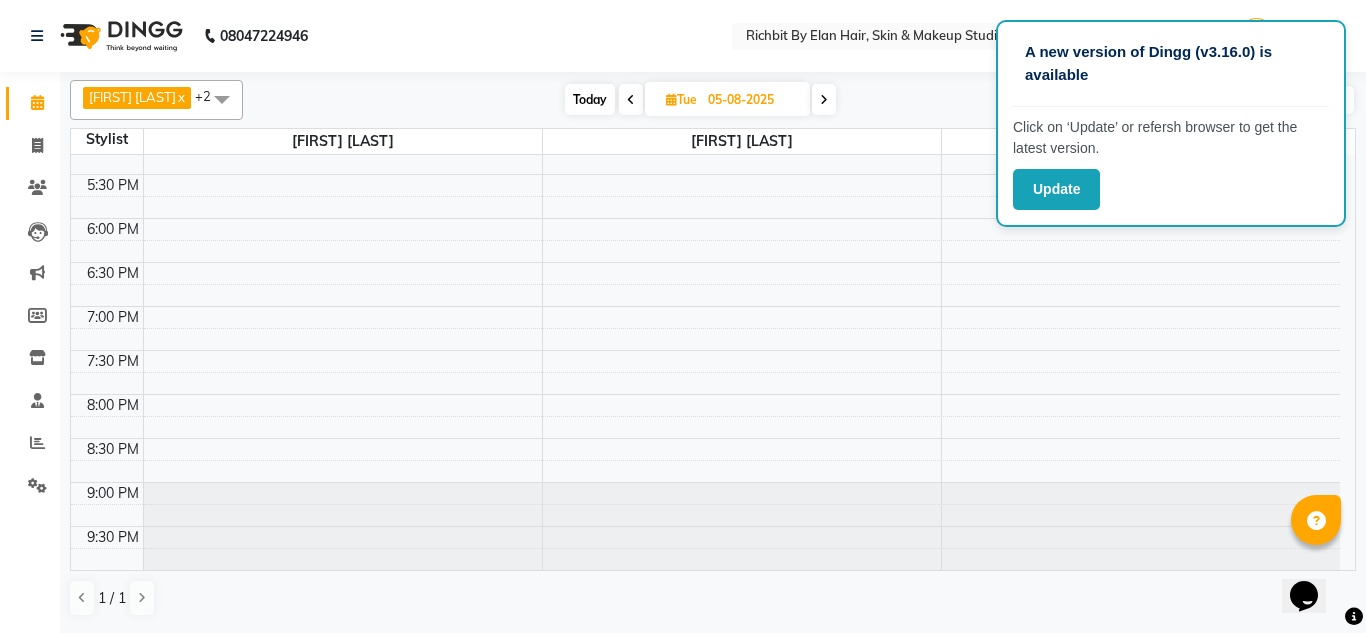 click at bounding box center [824, 100] 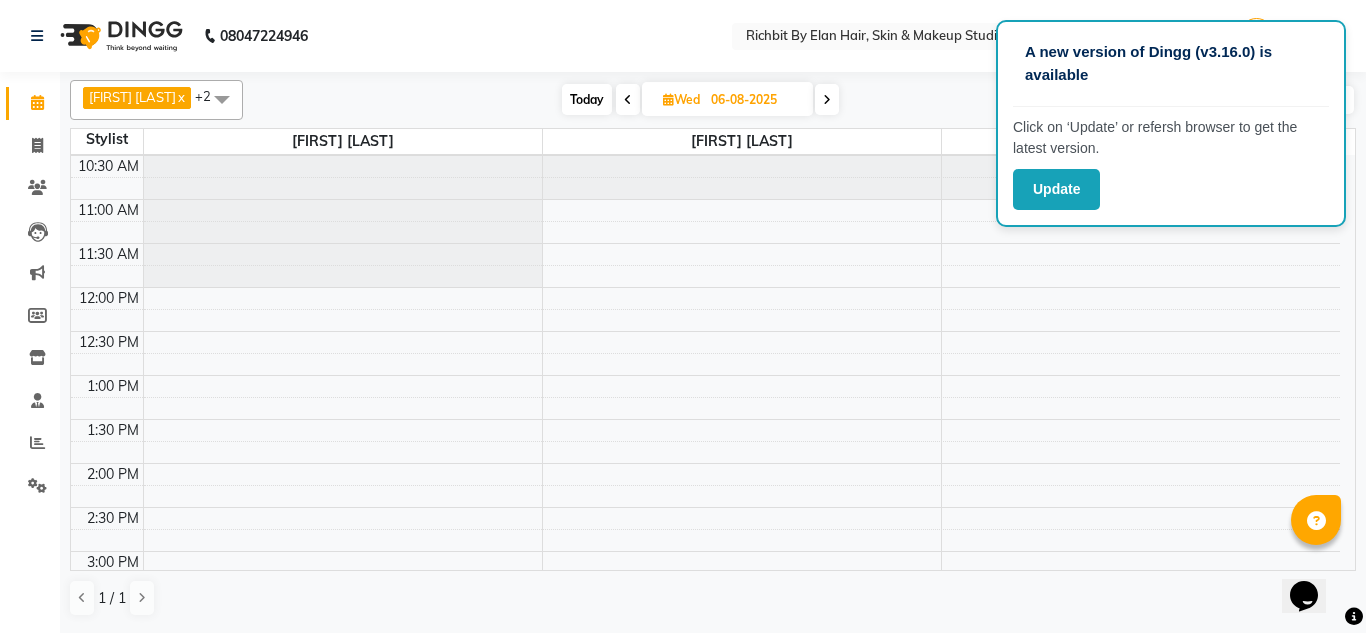 scroll, scrollTop: 40, scrollLeft: 0, axis: vertical 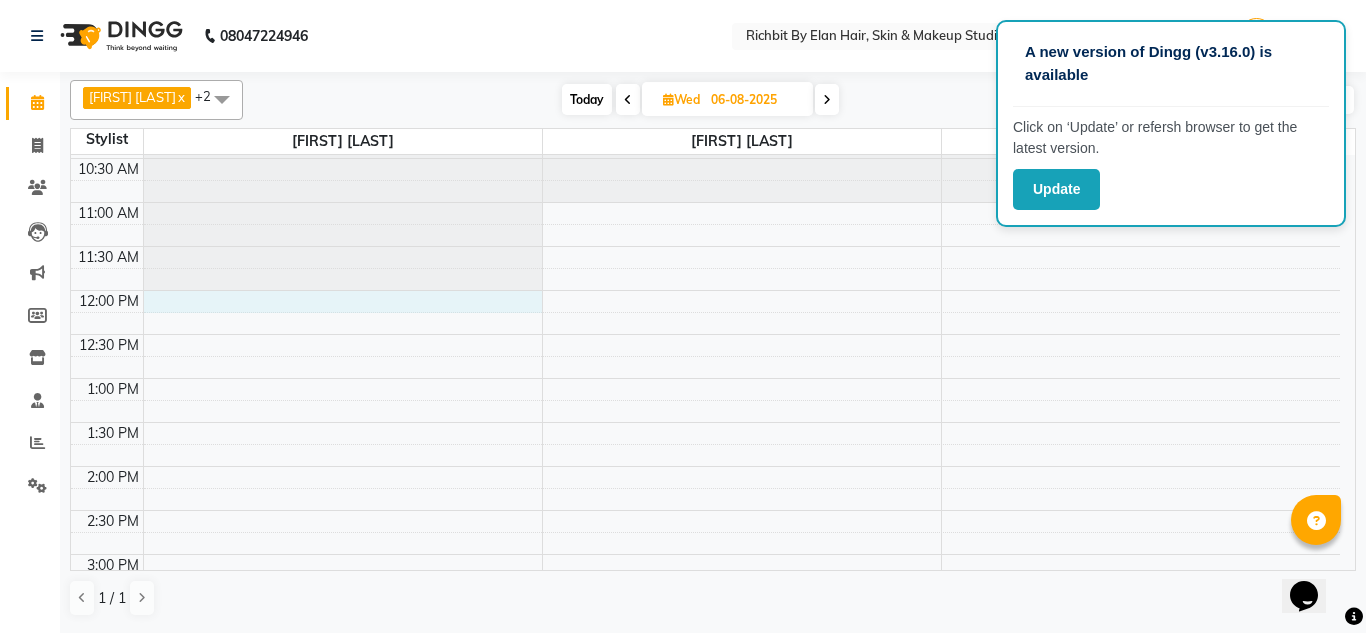 click on "10:00 AM 10:30 AM 11:00 AM 11:30 AM 12:00 PM 12:30 PM 1:00 PM 1:30 PM 2:00 PM 2:30 PM 3:00 PM 3:30 PM 4:00 PM 4:30 PM 5:00 PM 5:30 PM 6:00 PM 6:30 PM 7:00 PM 7:30 PM 8:00 PM 8:30 PM 9:00 PM 9:30 PM" at bounding box center [705, 642] 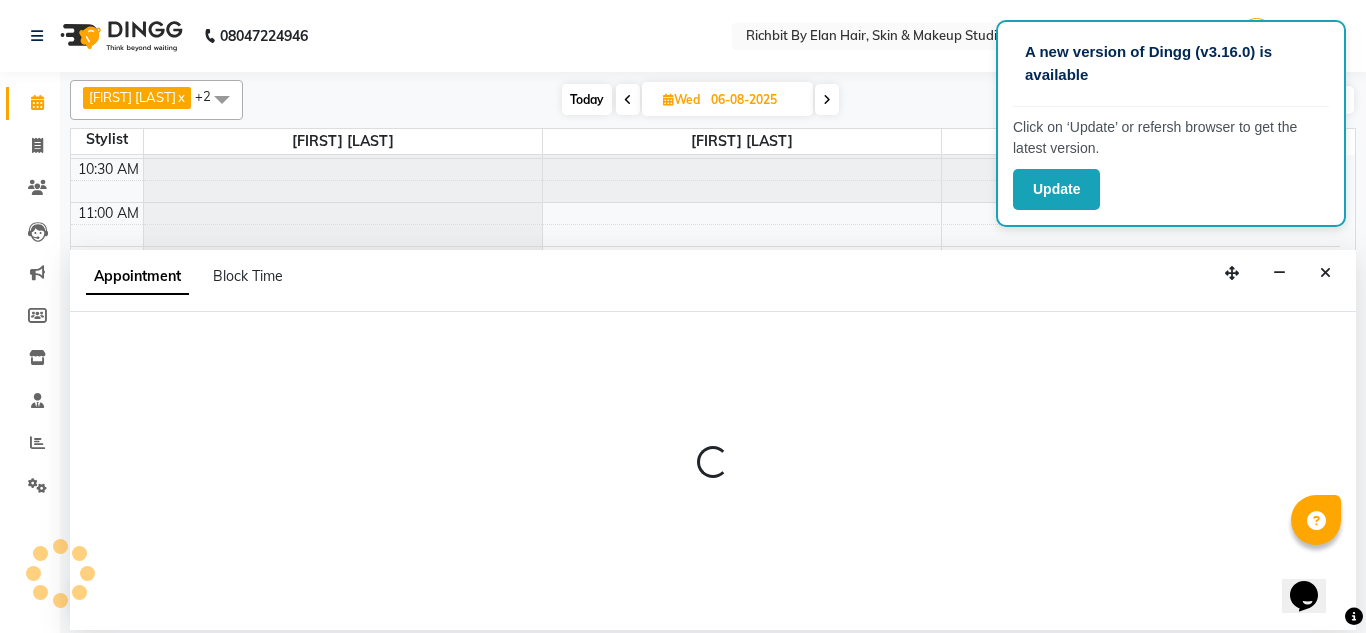 select on "21217" 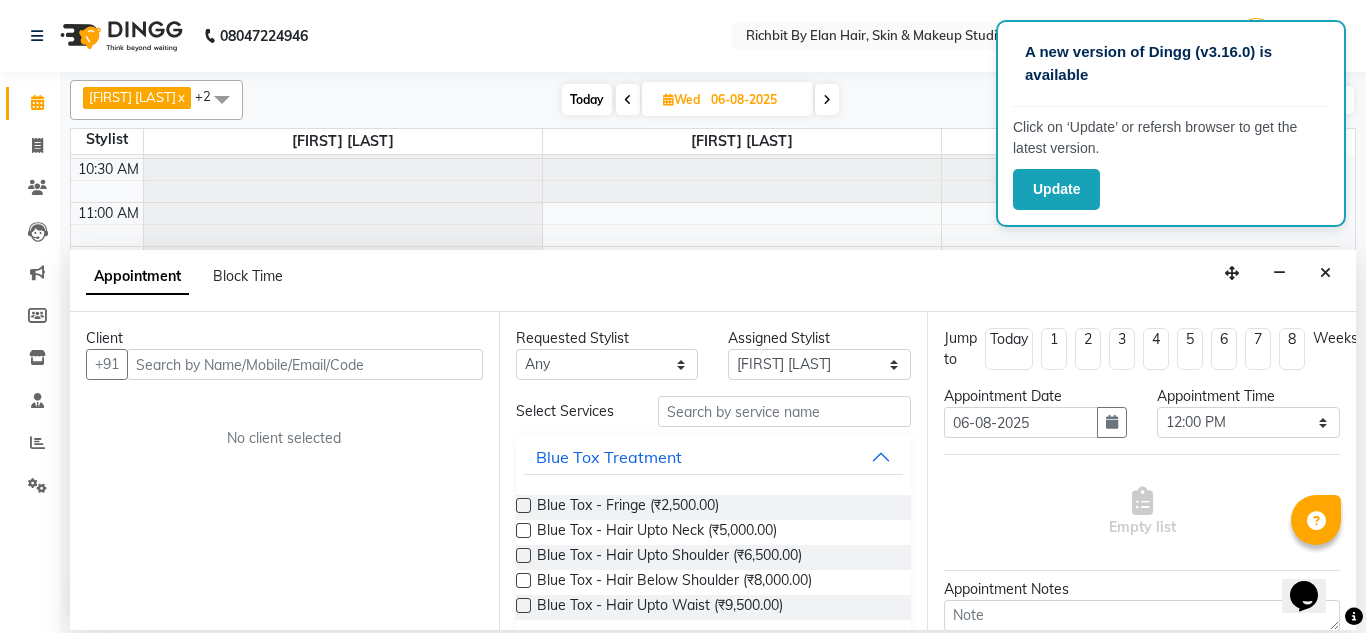 click at bounding box center (305, 364) 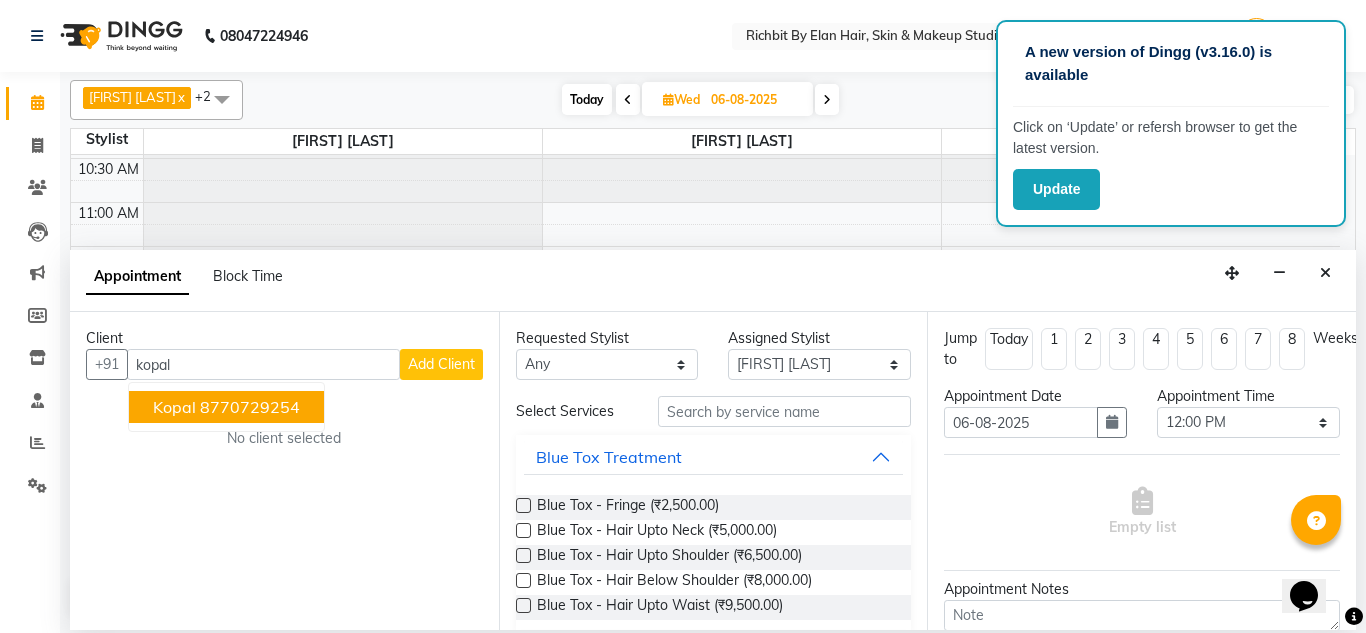 click on "8770729254" at bounding box center (250, 407) 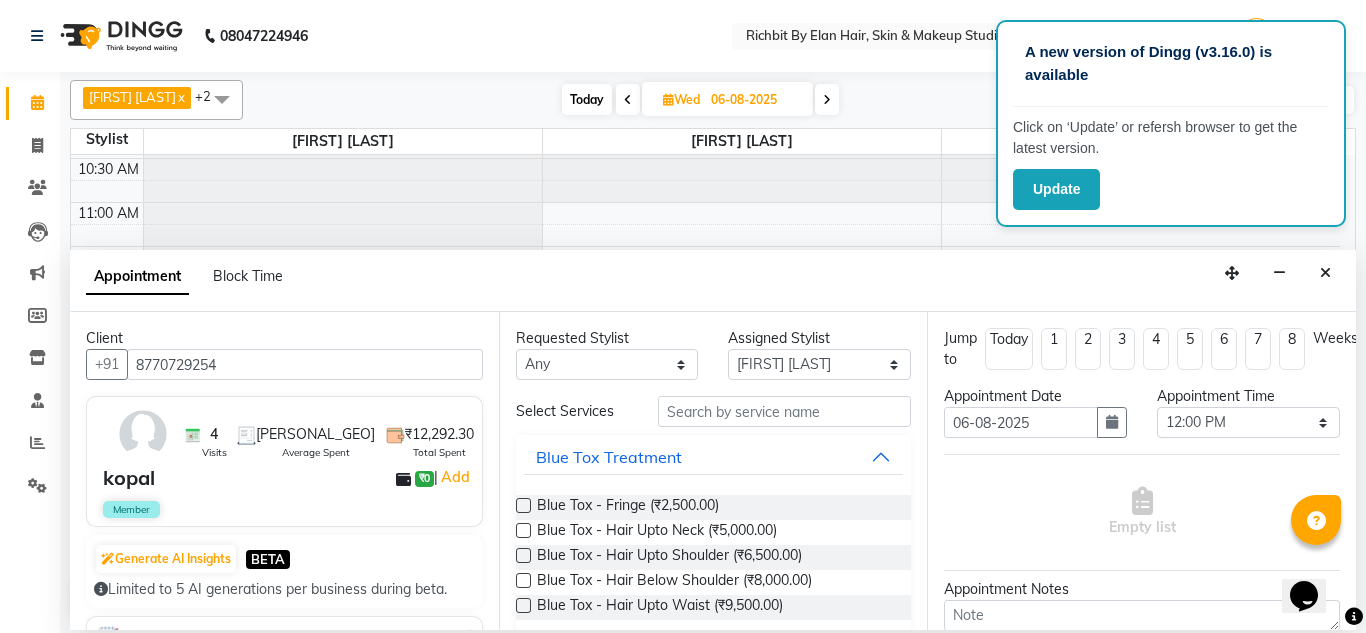 type on "8770729254" 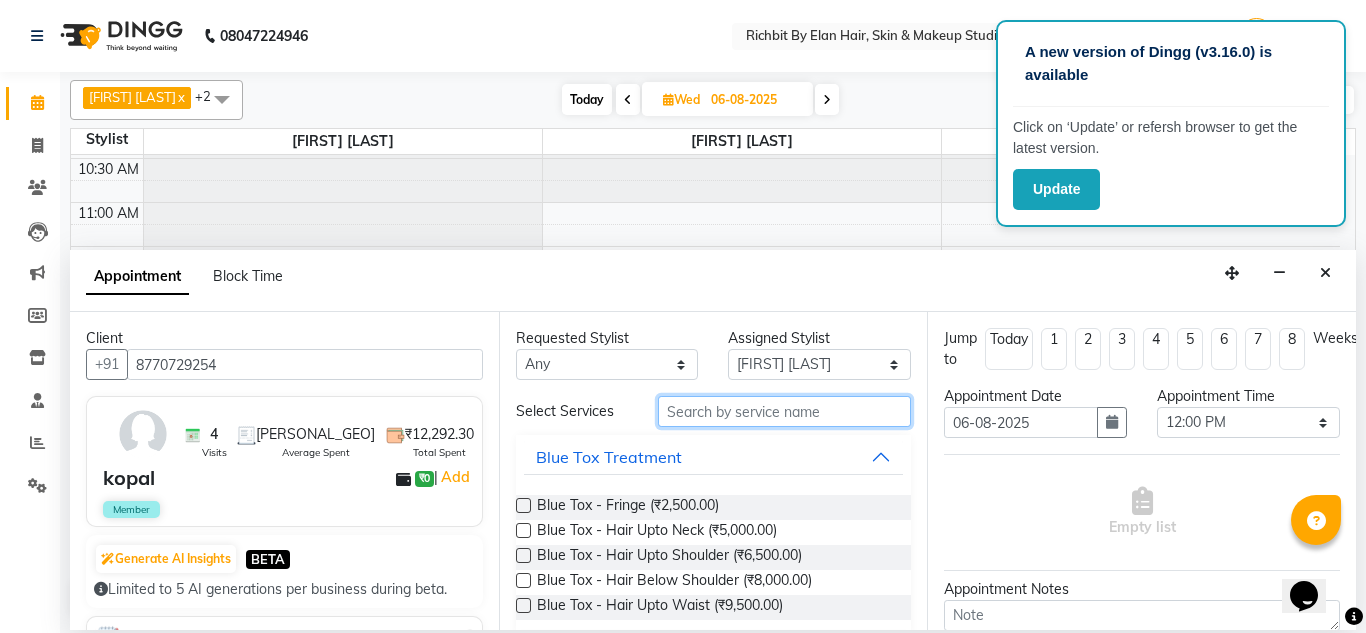 click at bounding box center (785, 411) 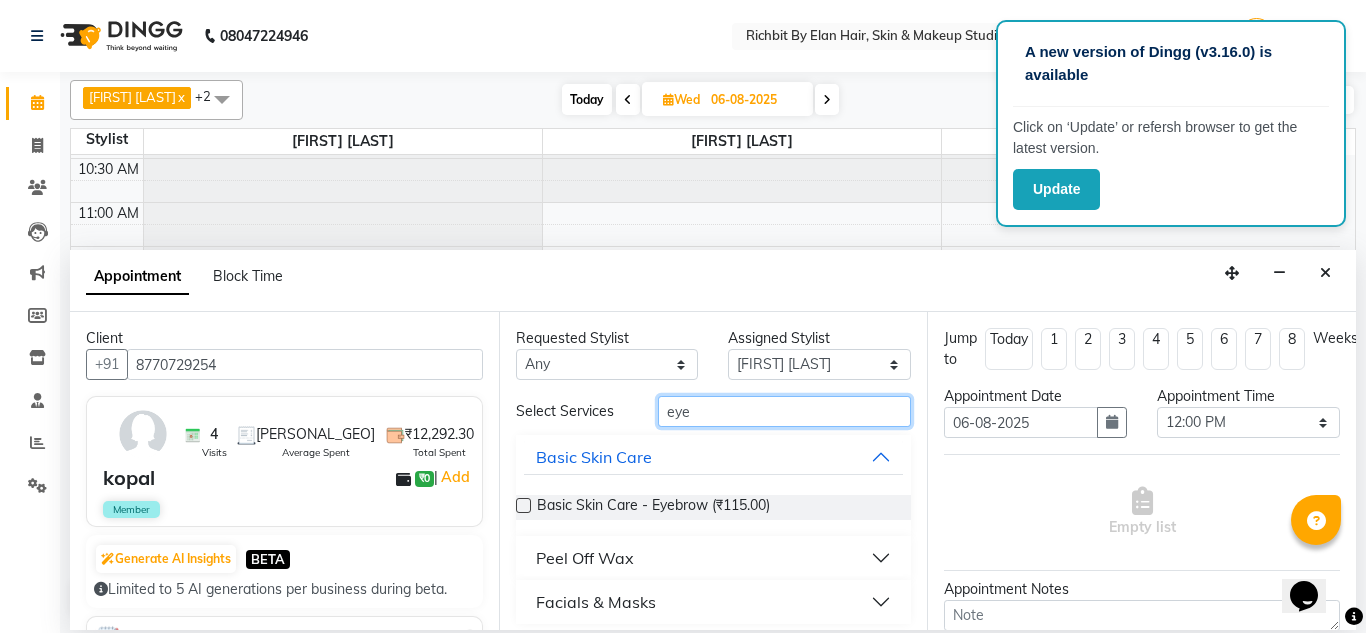 type on "eye" 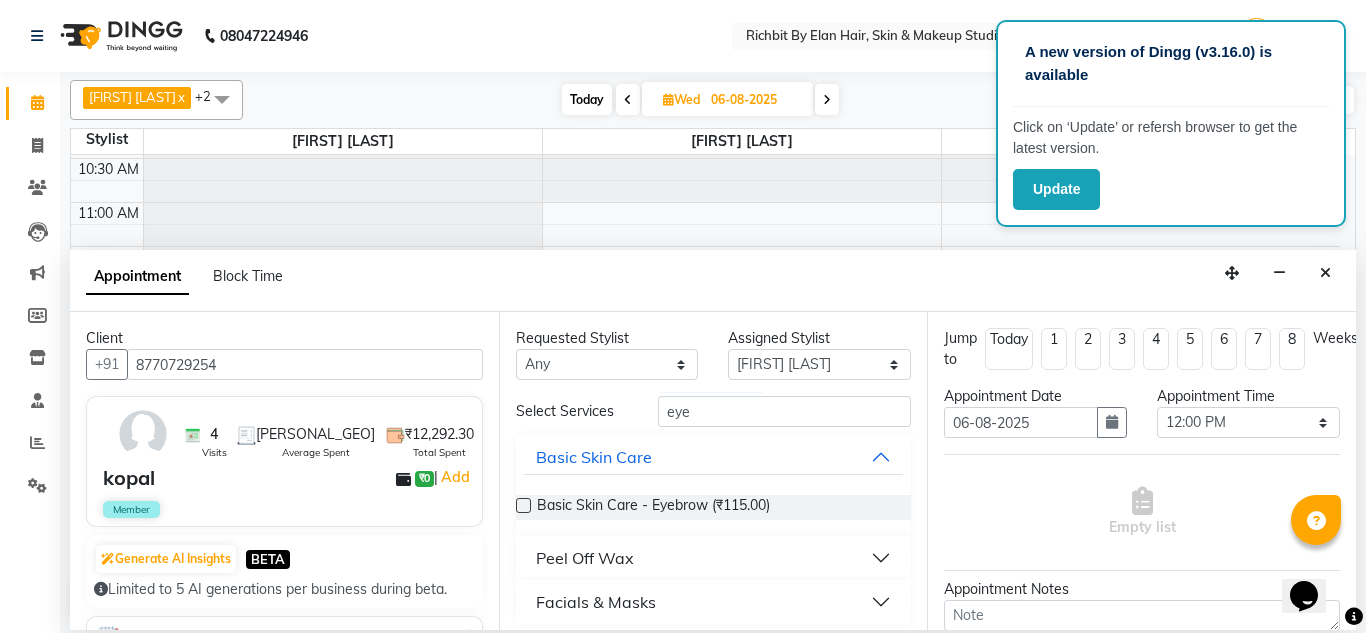 click at bounding box center [523, 505] 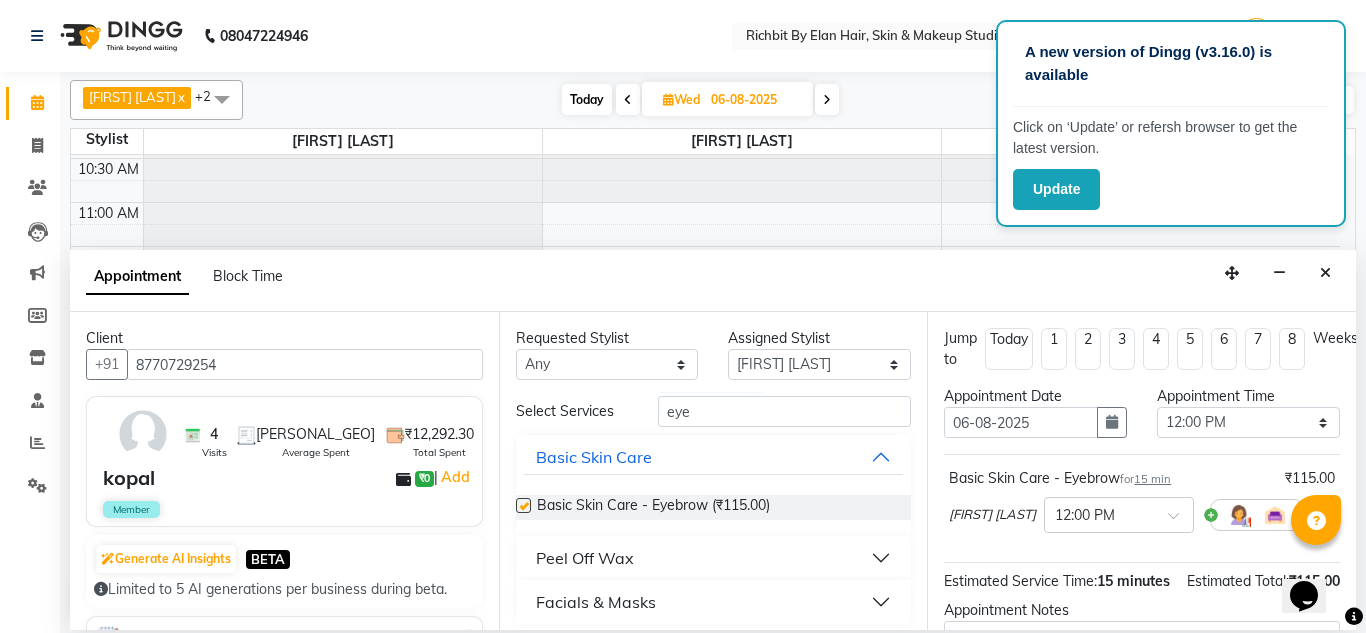 checkbox on "false" 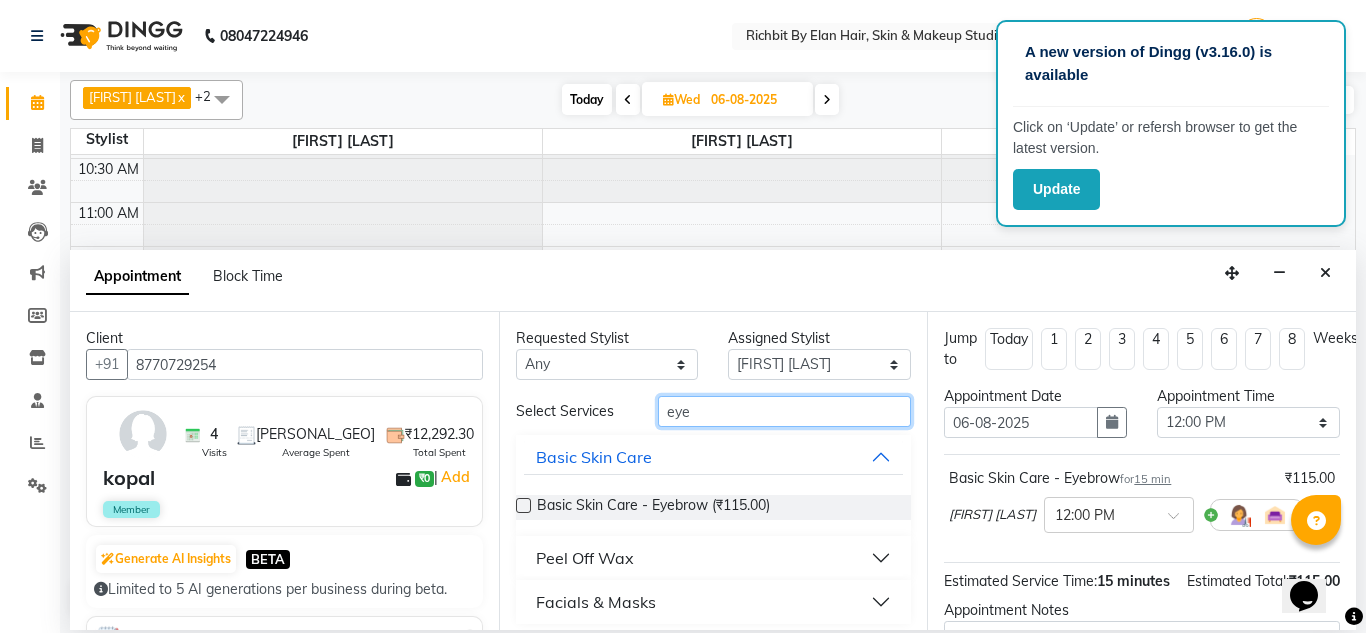 click on "eye" at bounding box center [785, 411] 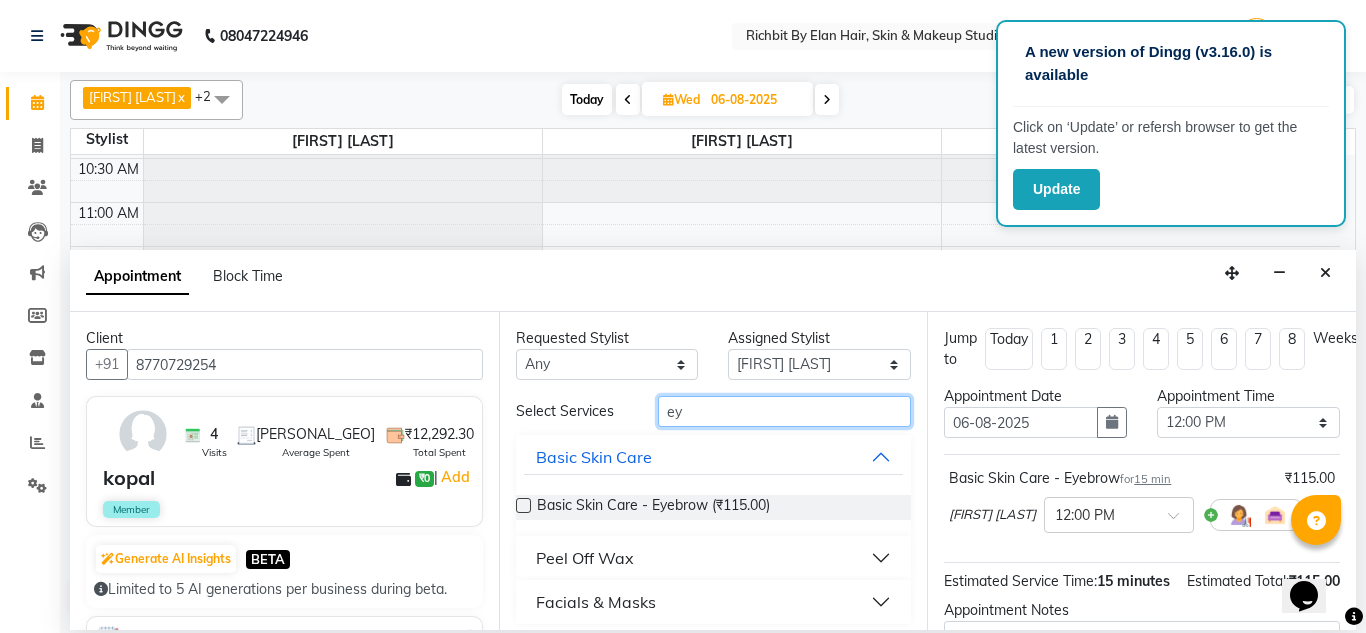 type on "e" 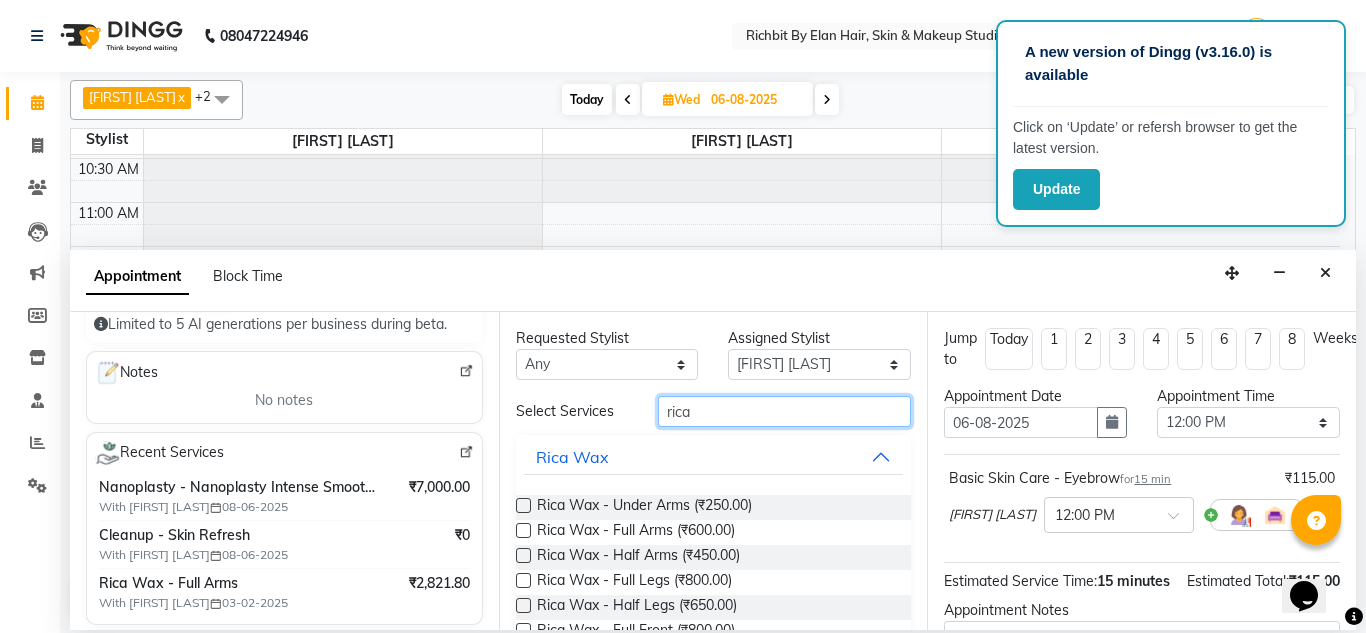 scroll, scrollTop: 300, scrollLeft: 0, axis: vertical 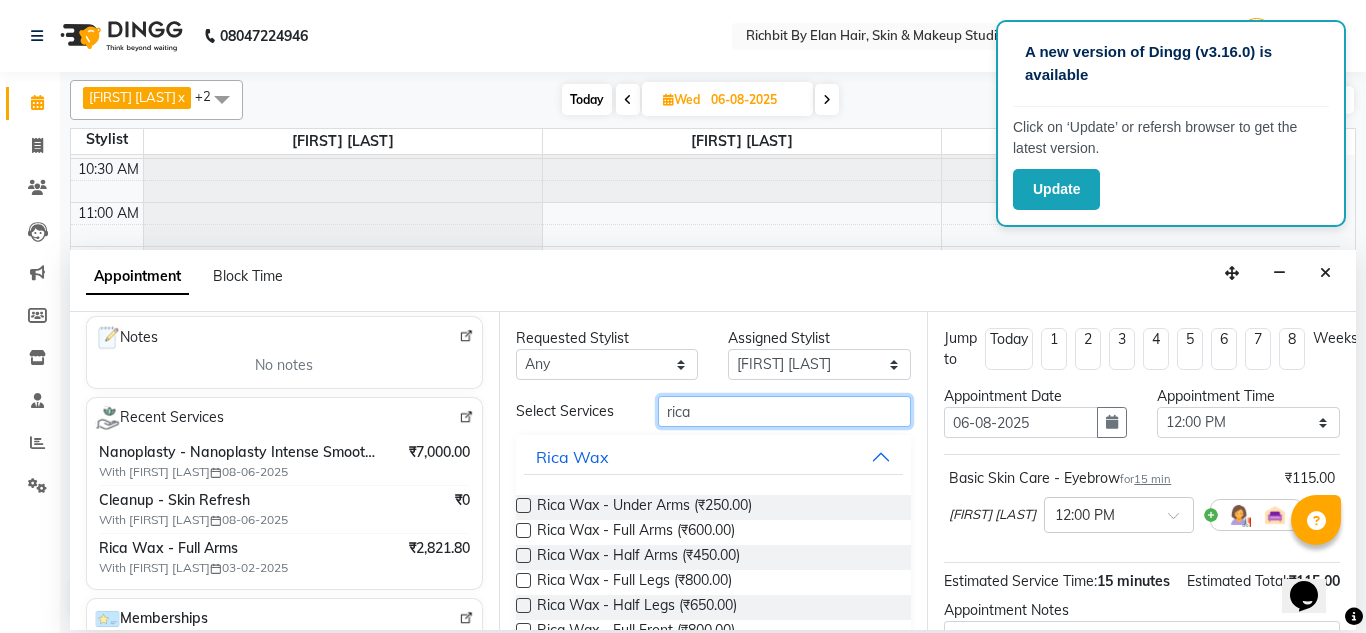 type on "rica" 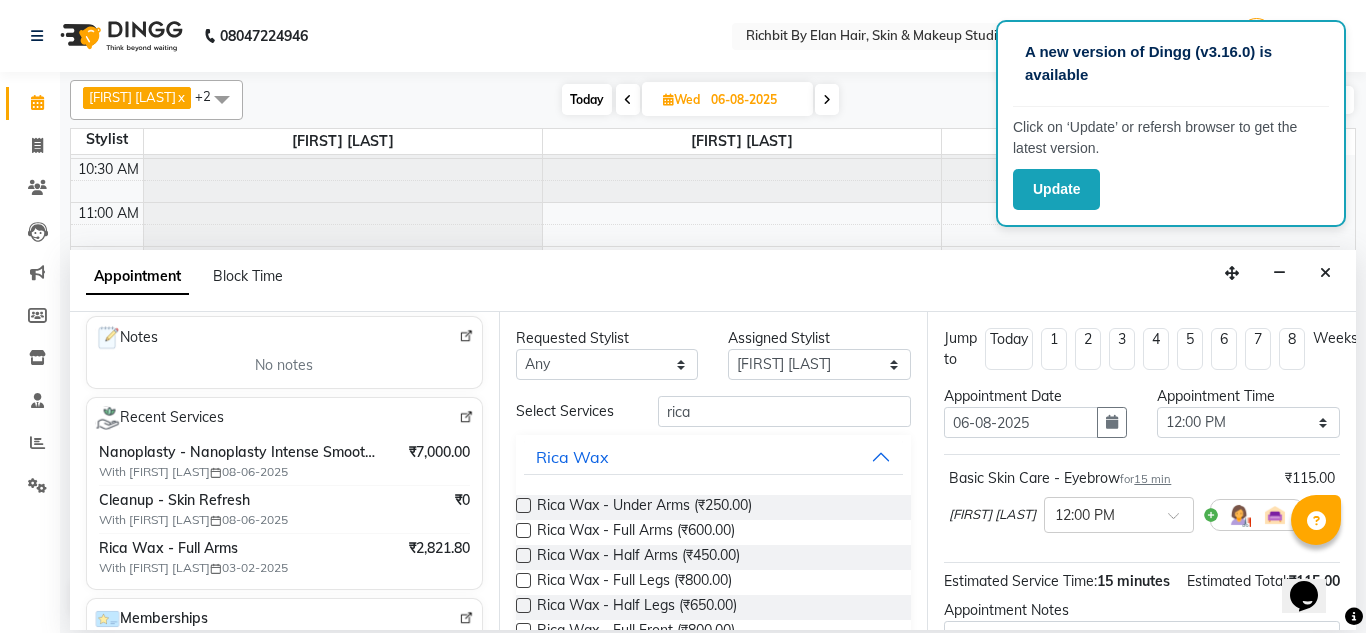 click at bounding box center (466, 417) 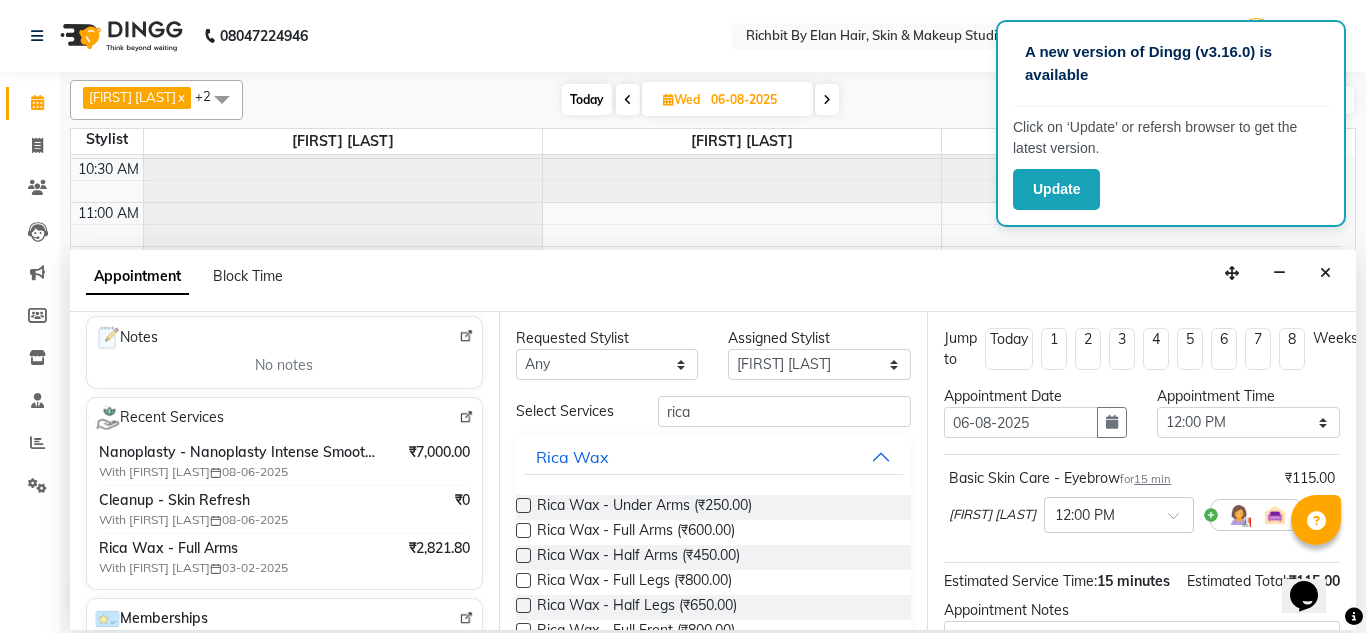 click at bounding box center (523, 505) 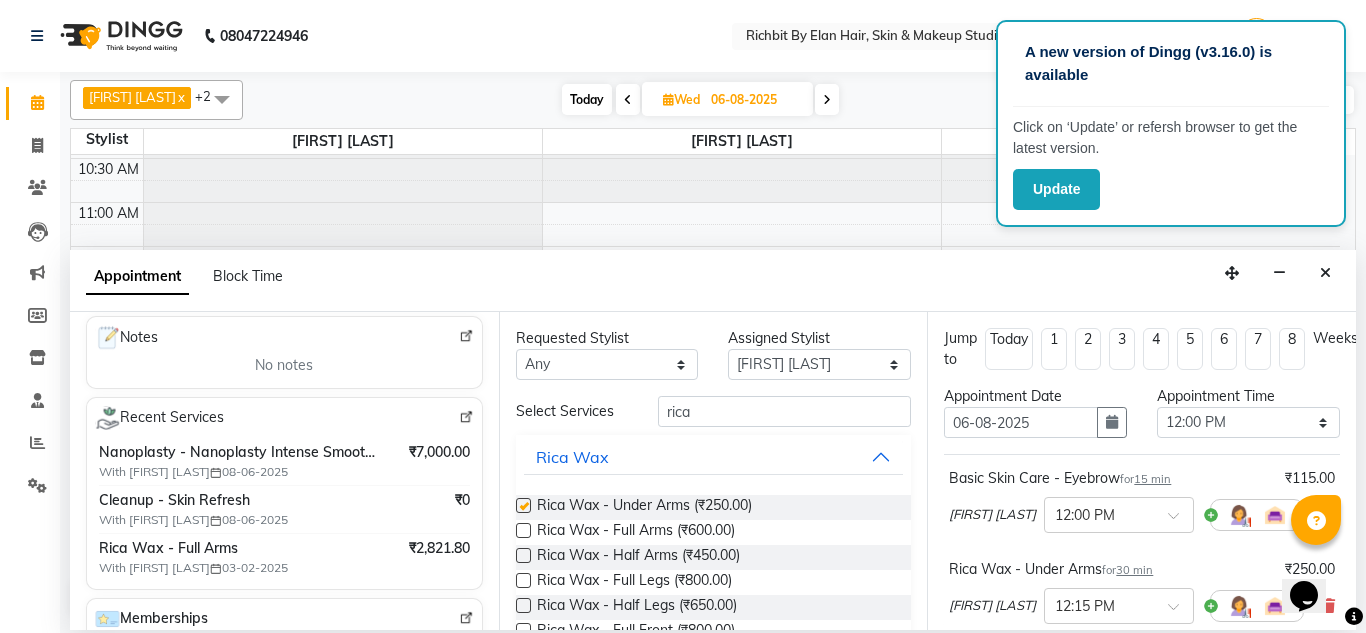 checkbox on "false" 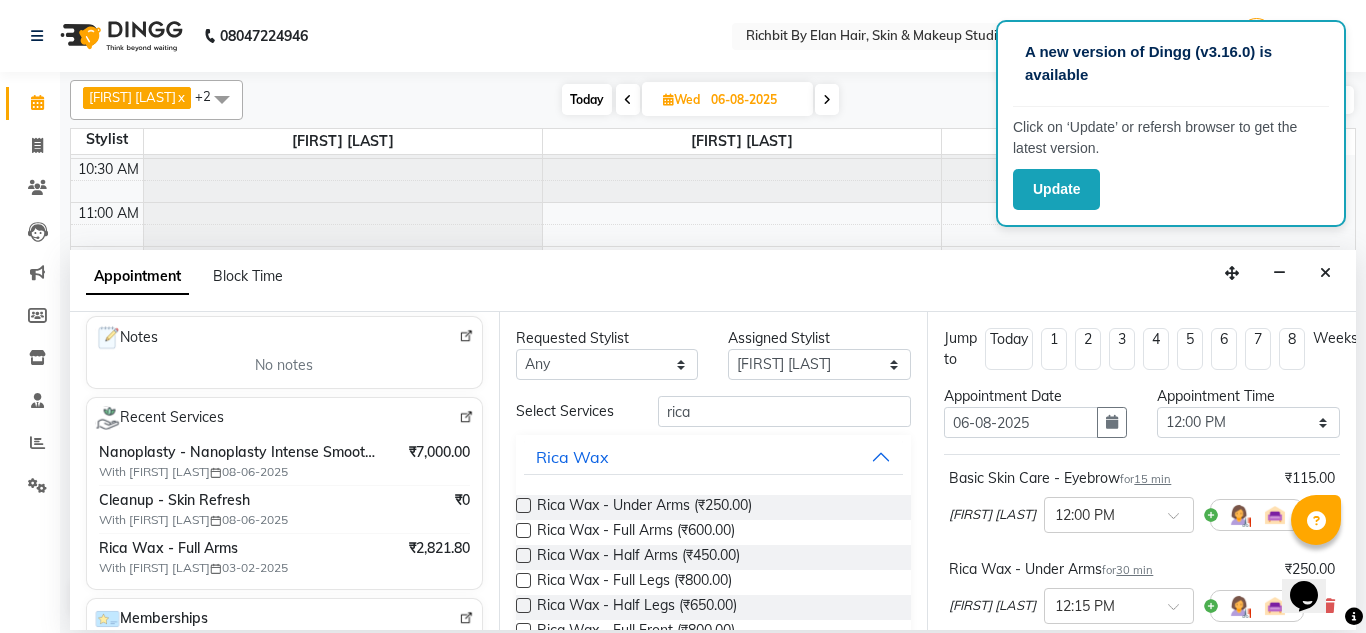 click at bounding box center [523, 530] 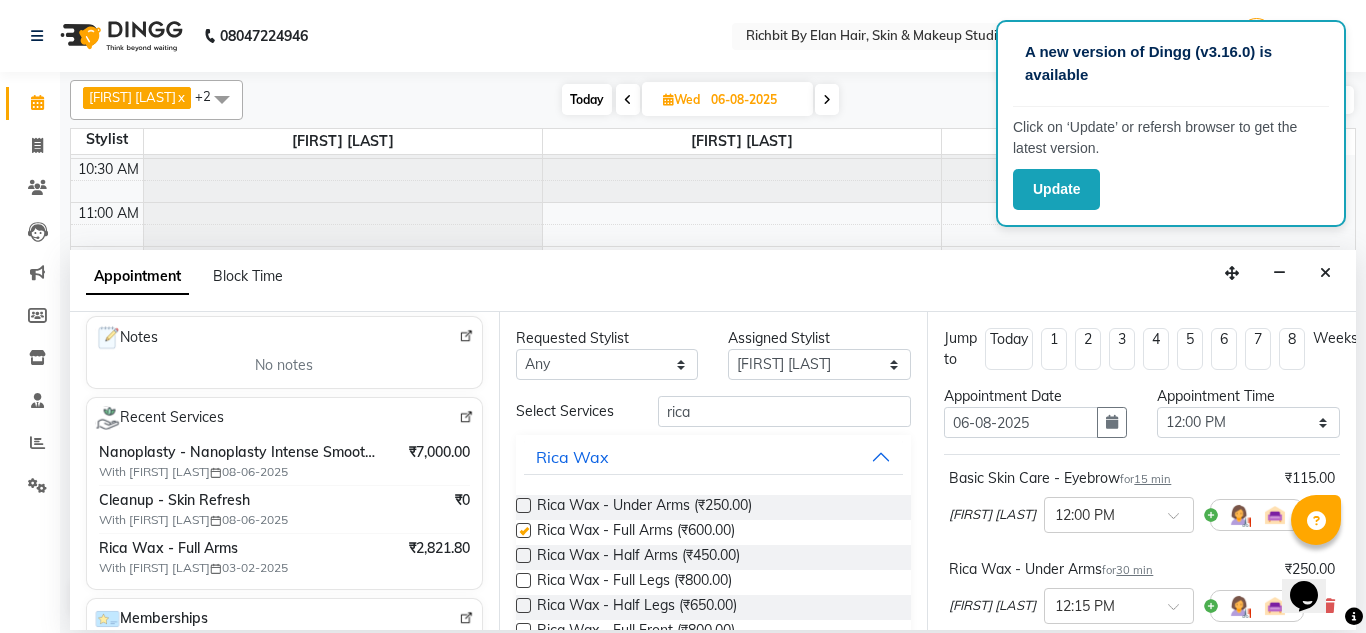 checkbox on "false" 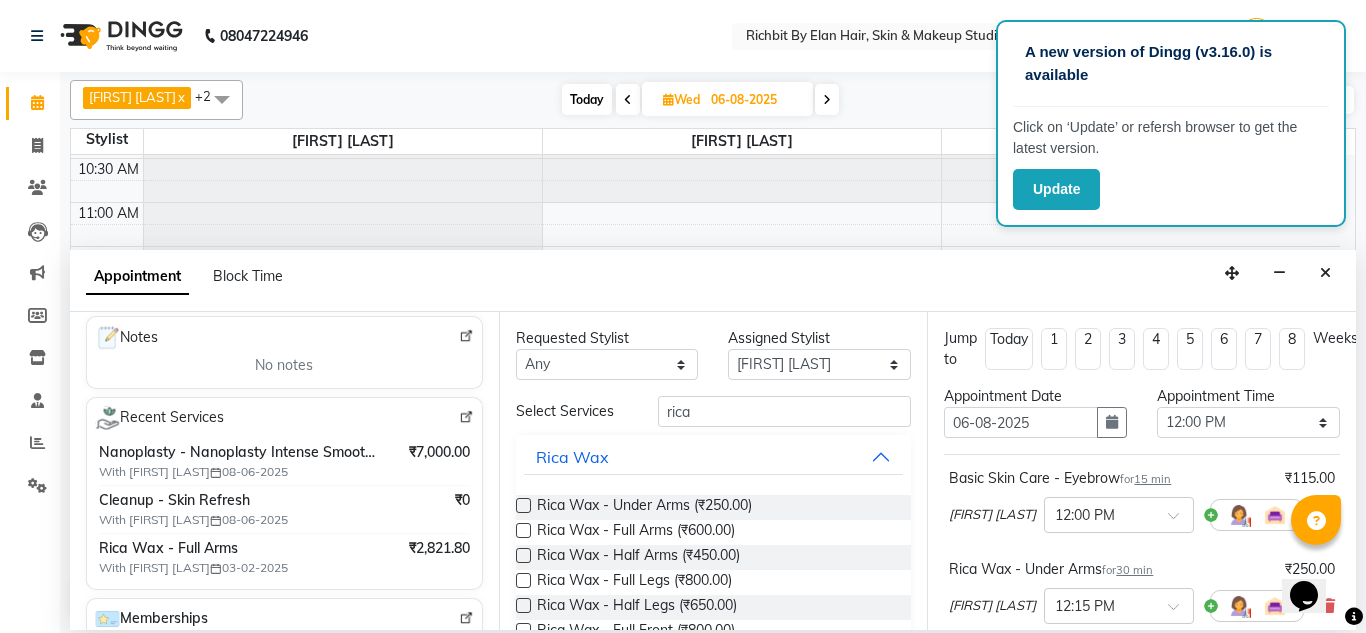 click at bounding box center (523, 580) 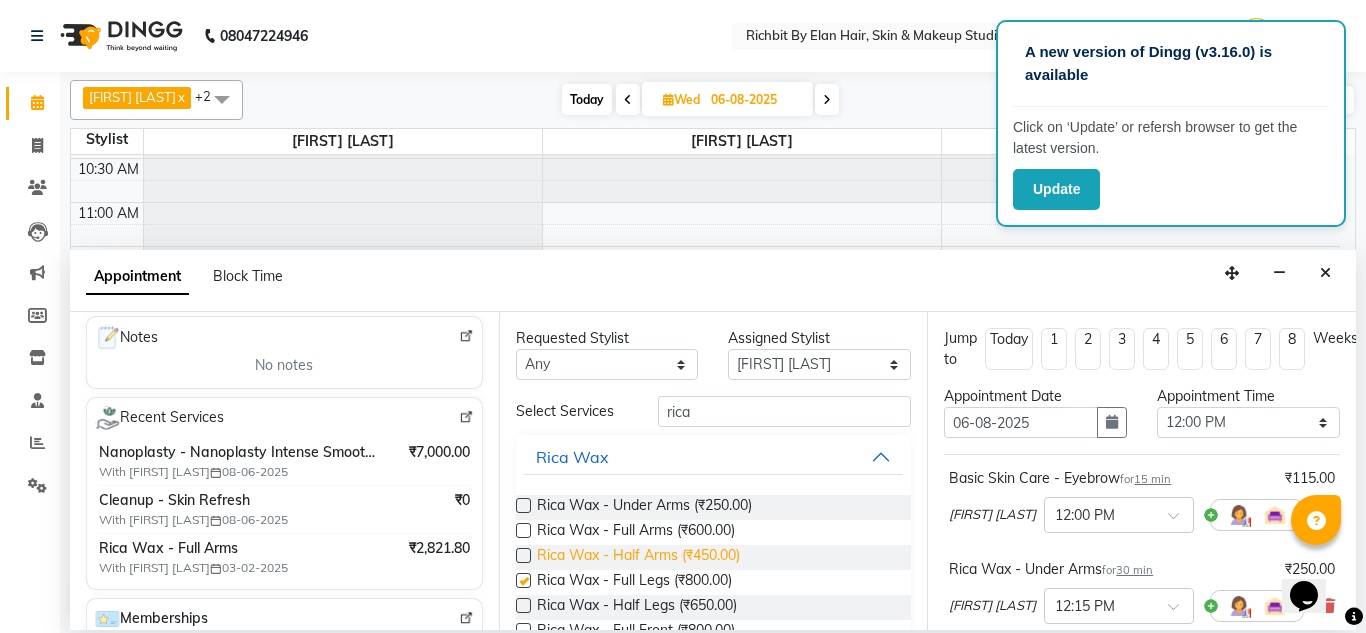 checkbox on "false" 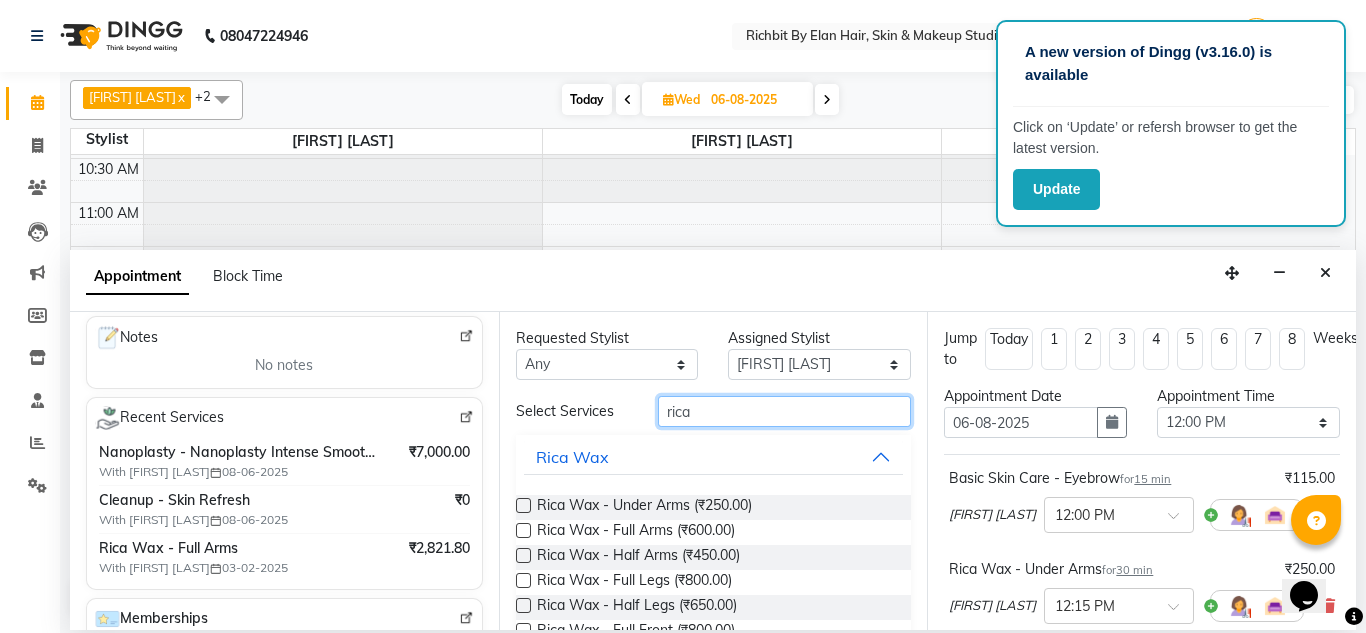 click on "rica" at bounding box center (785, 411) 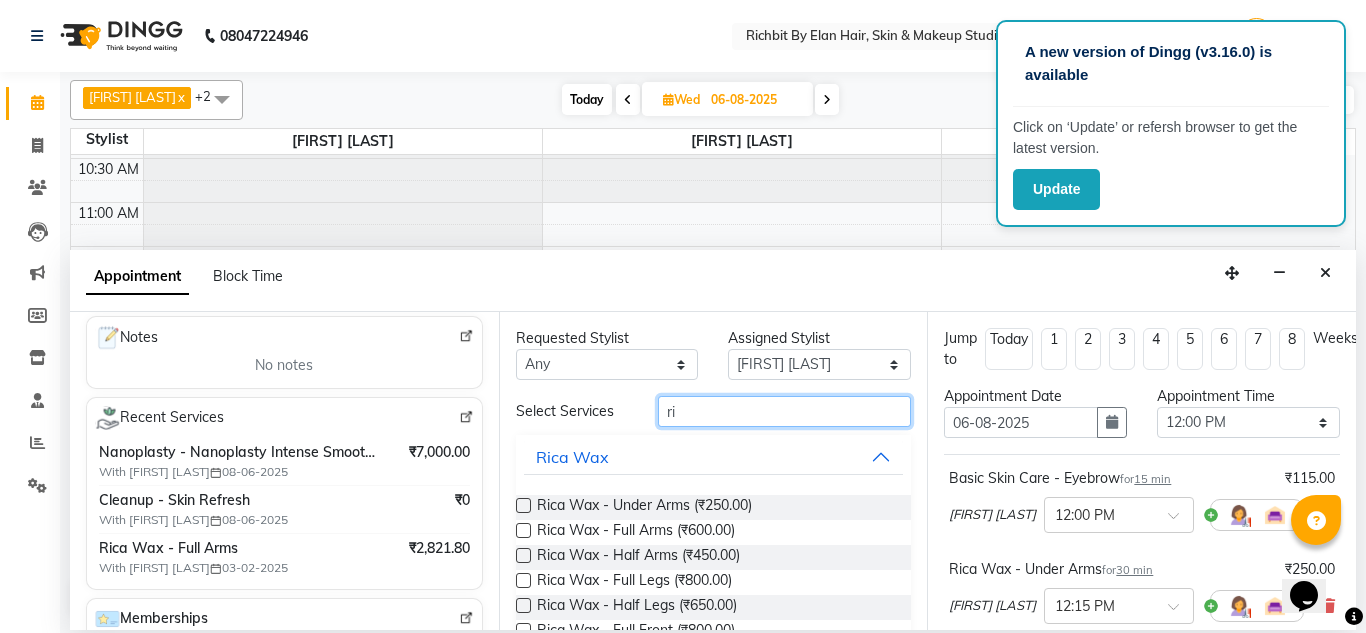 type on "r" 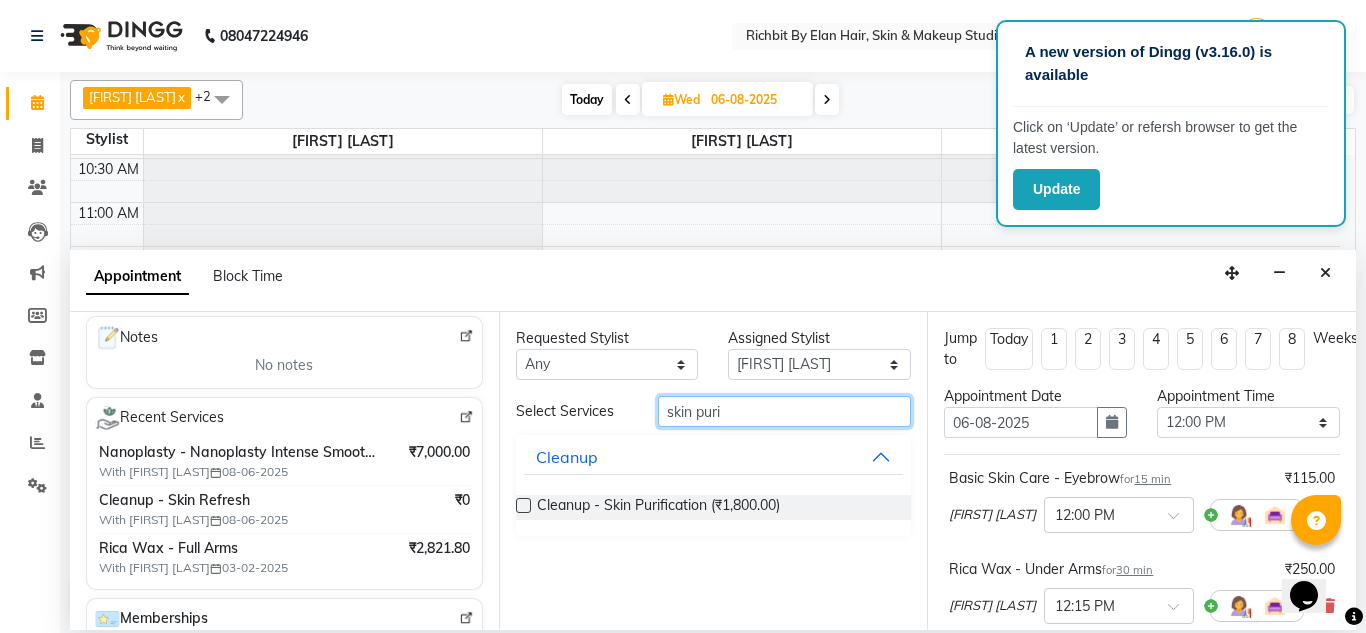 type on "skin puri" 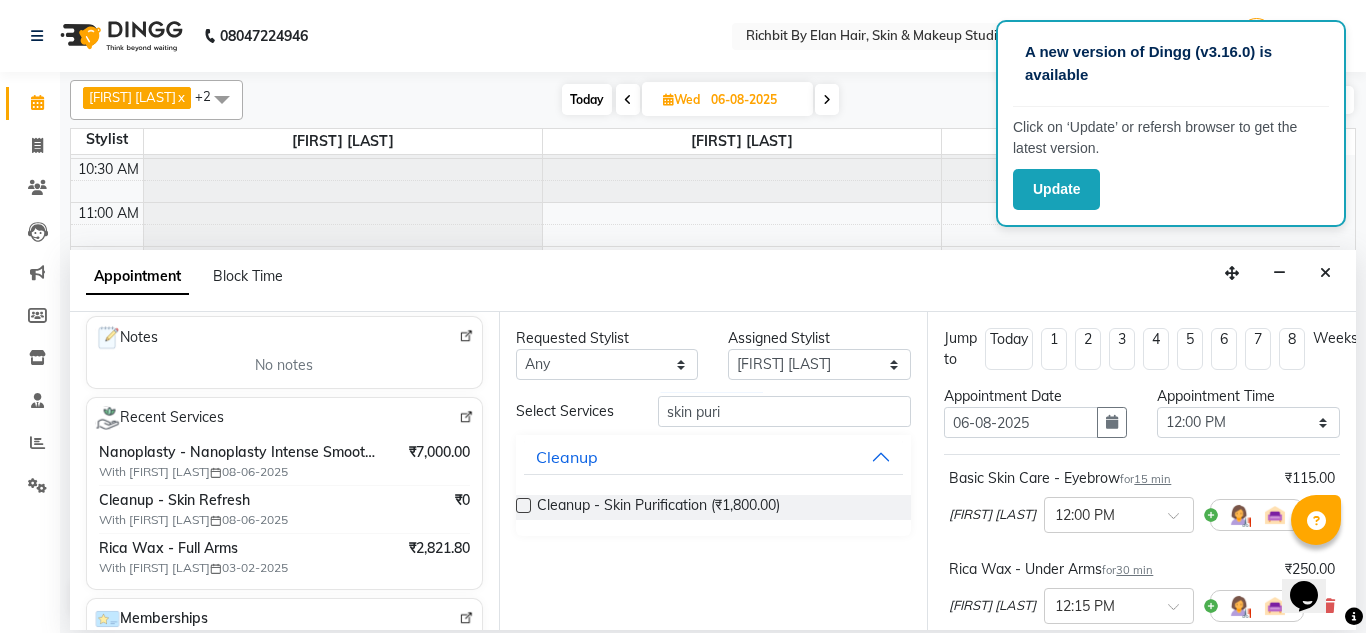 click at bounding box center [523, 505] 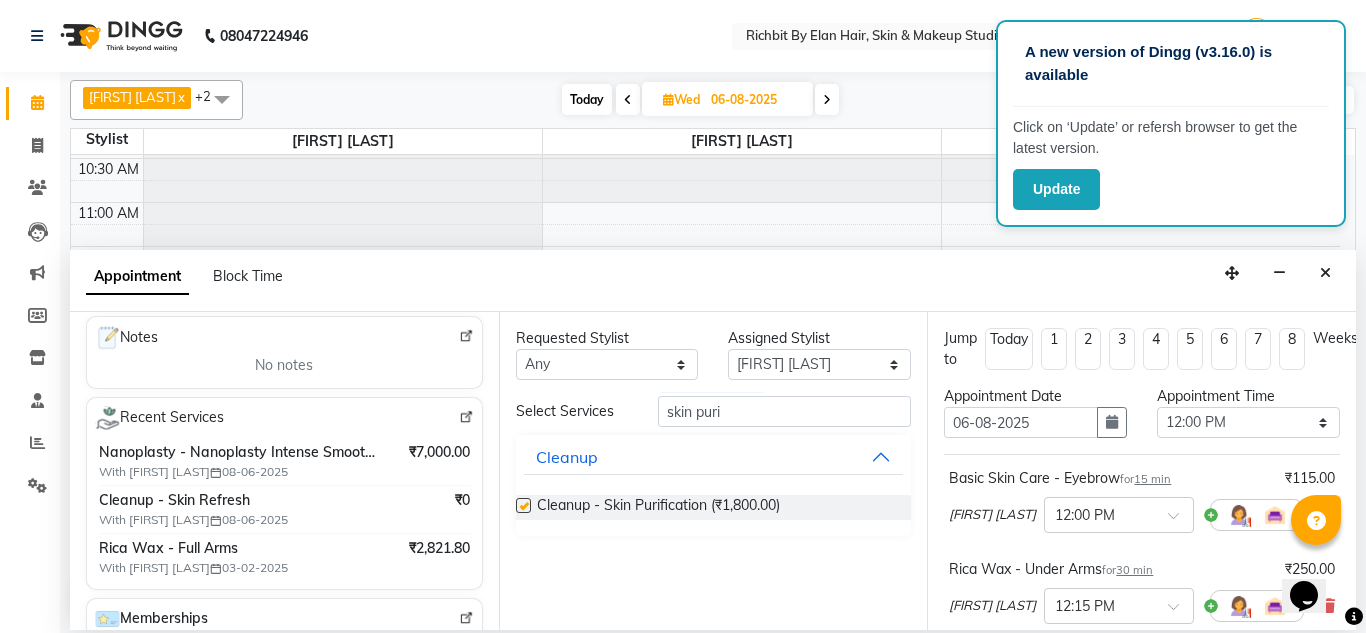 checkbox on "false" 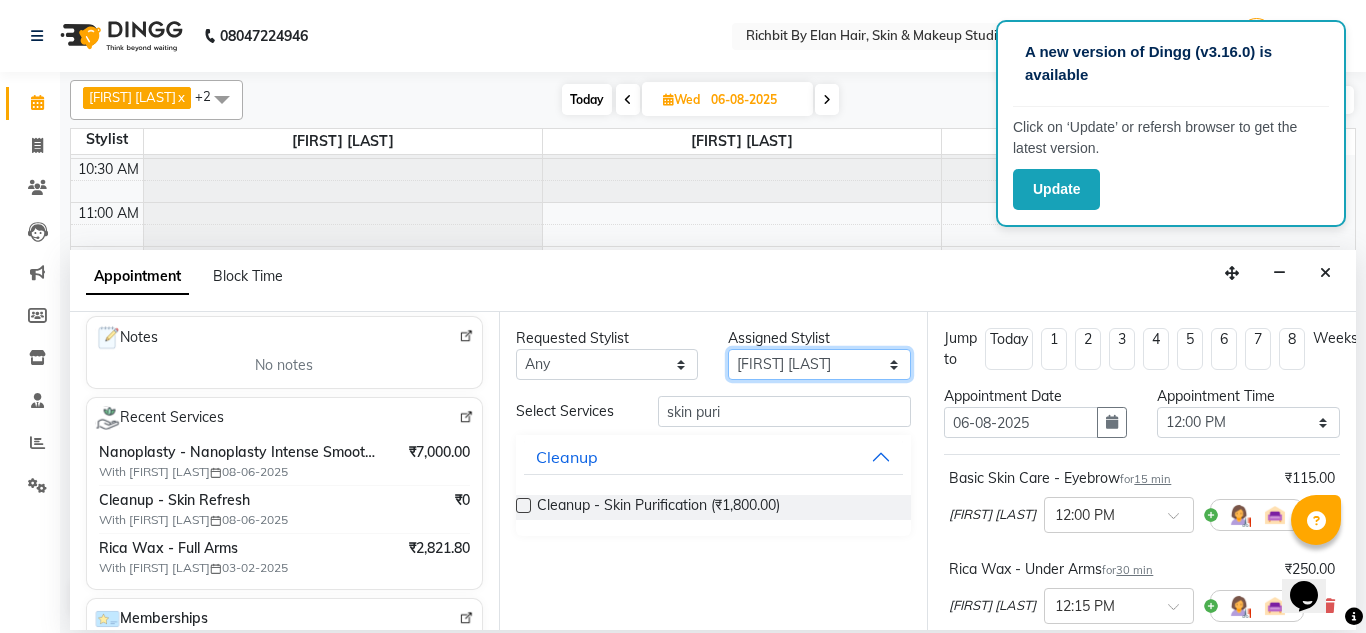 click on "Select Ankita nivangune Deepali Palsule Gopal Kadam Rohit Suravase Vandana Panikar" at bounding box center (819, 364) 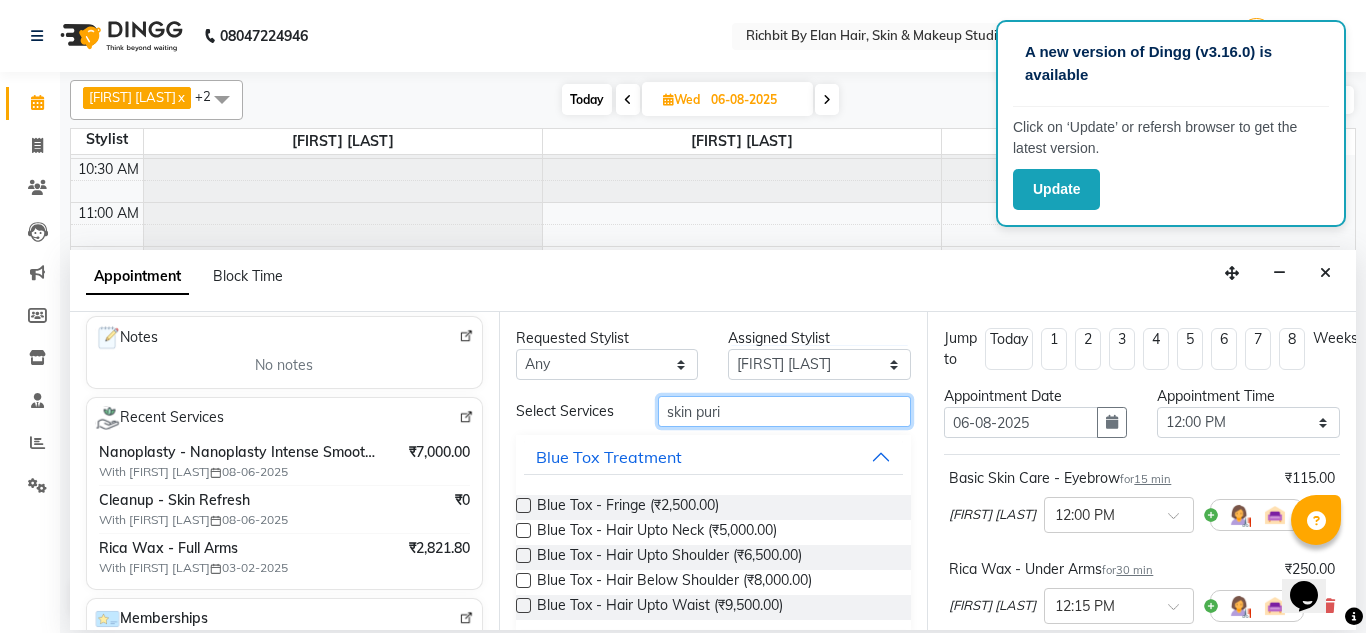 click on "skin puri" at bounding box center (785, 411) 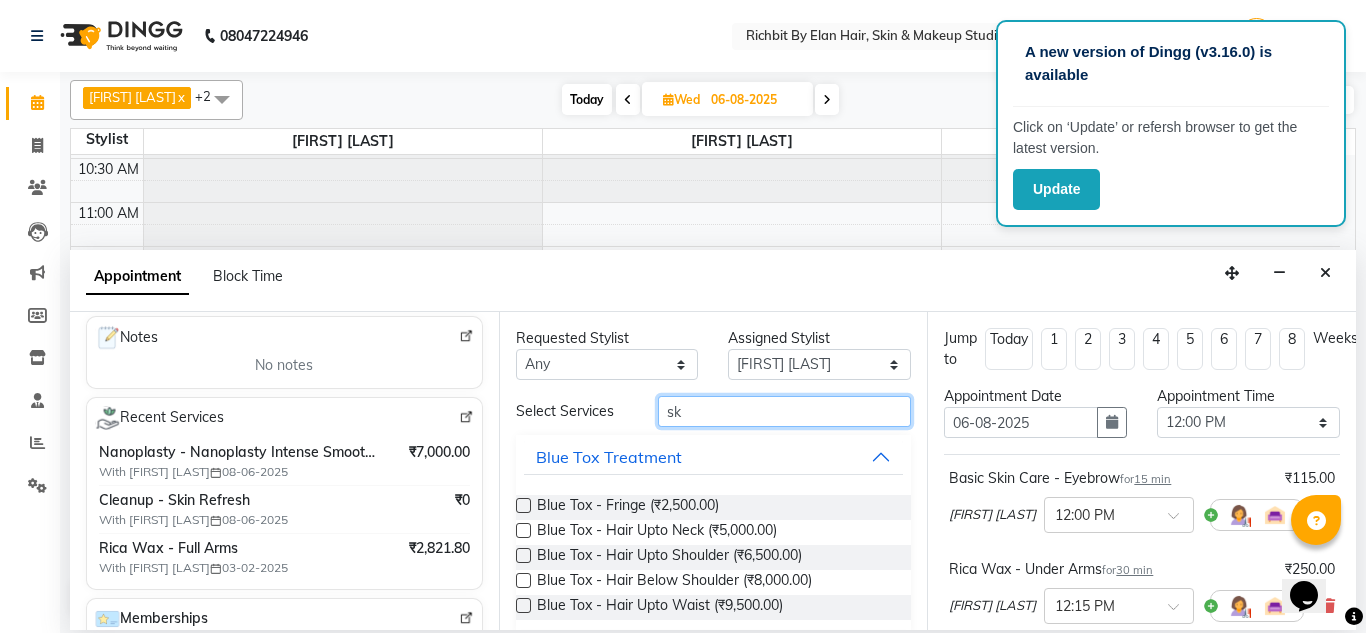 type on "s" 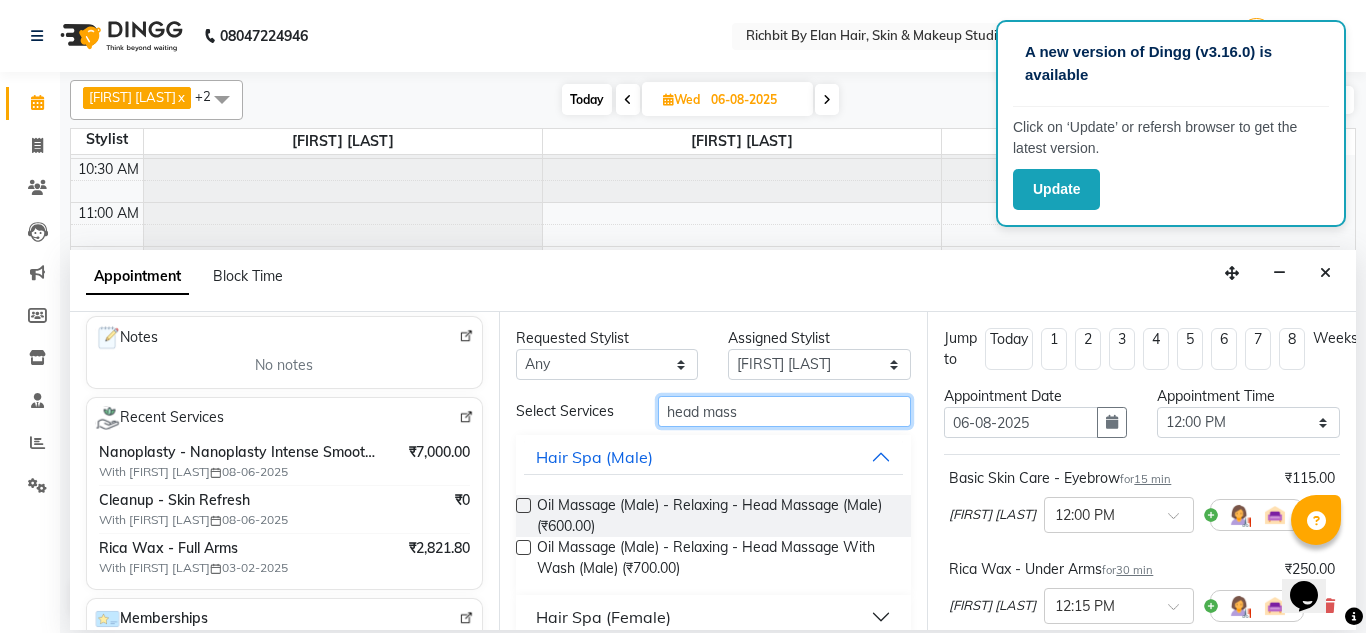 scroll, scrollTop: 25, scrollLeft: 0, axis: vertical 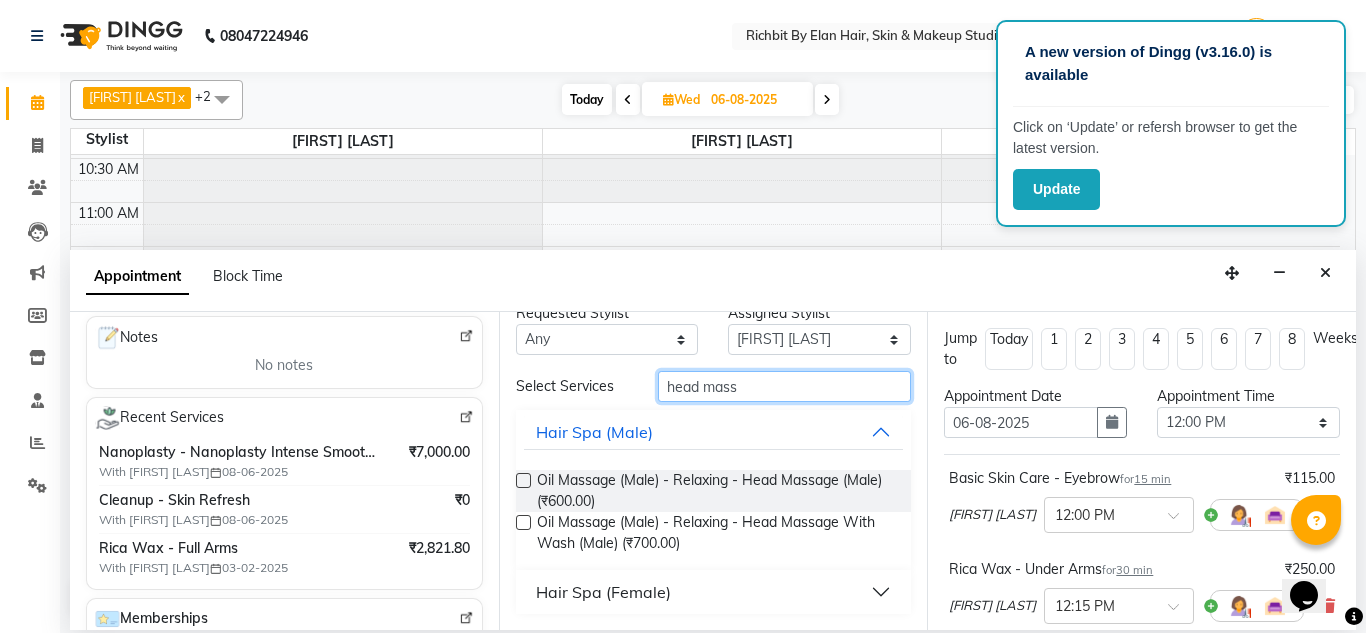 type on "head mass" 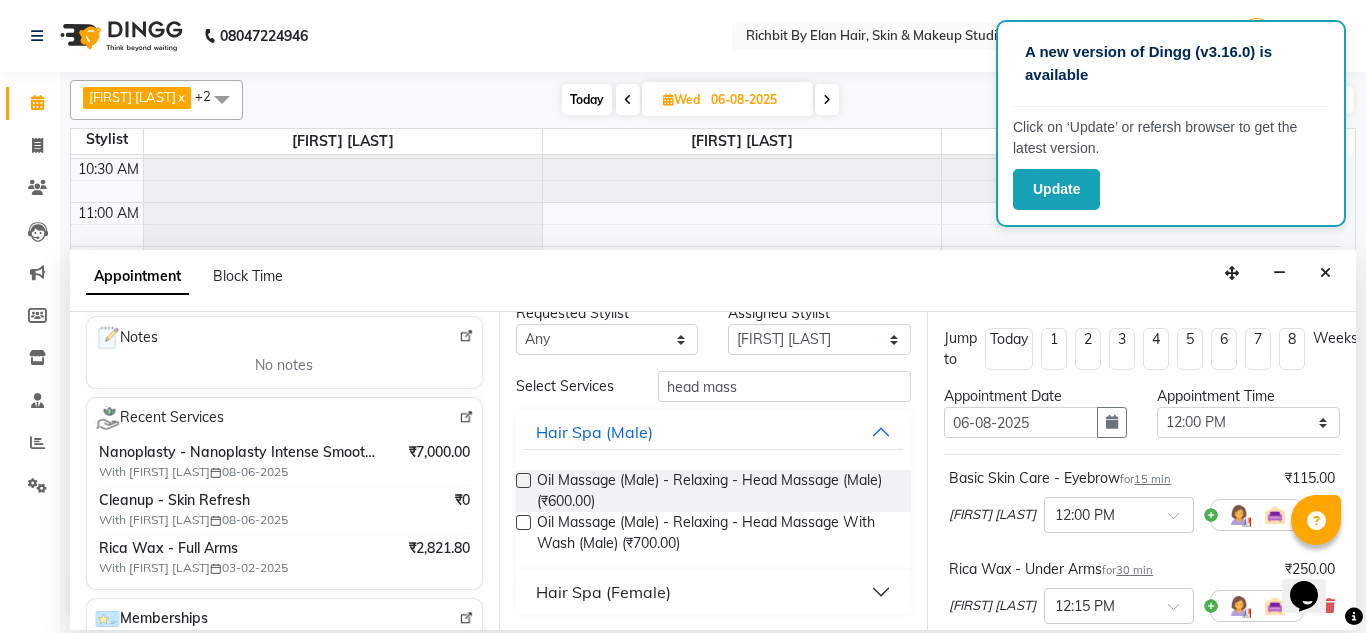 click on "Hair Spa (Female)" at bounding box center [714, 592] 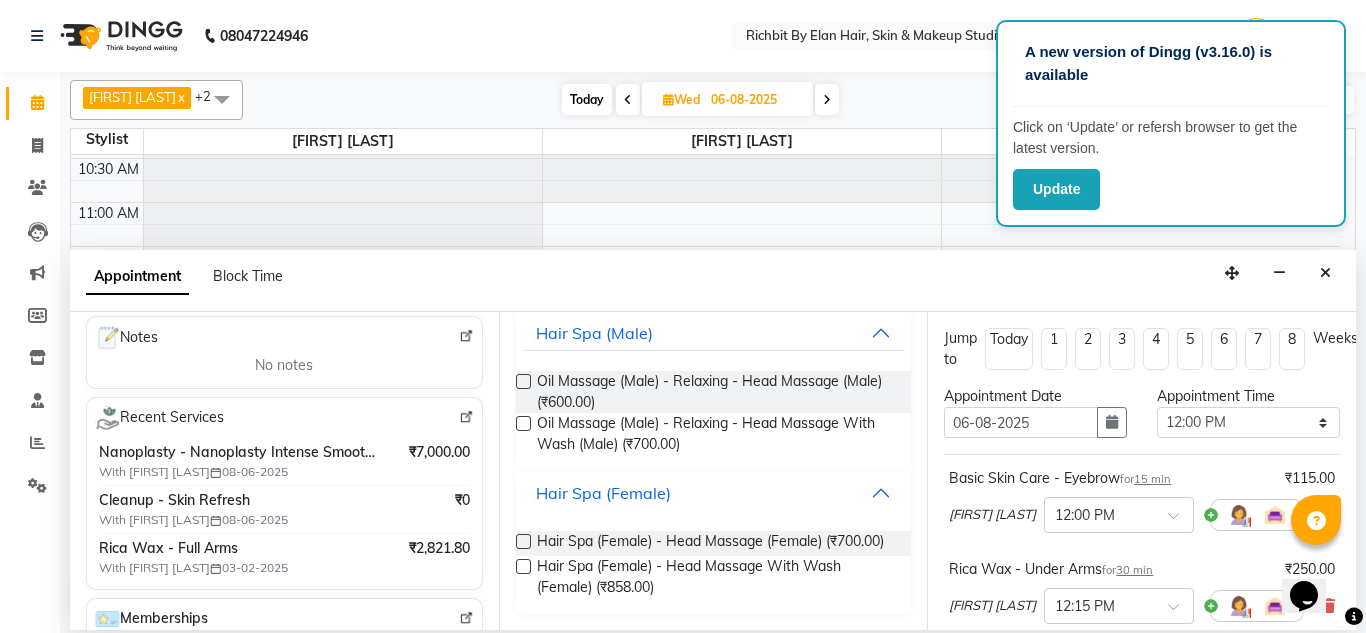 scroll, scrollTop: 141, scrollLeft: 0, axis: vertical 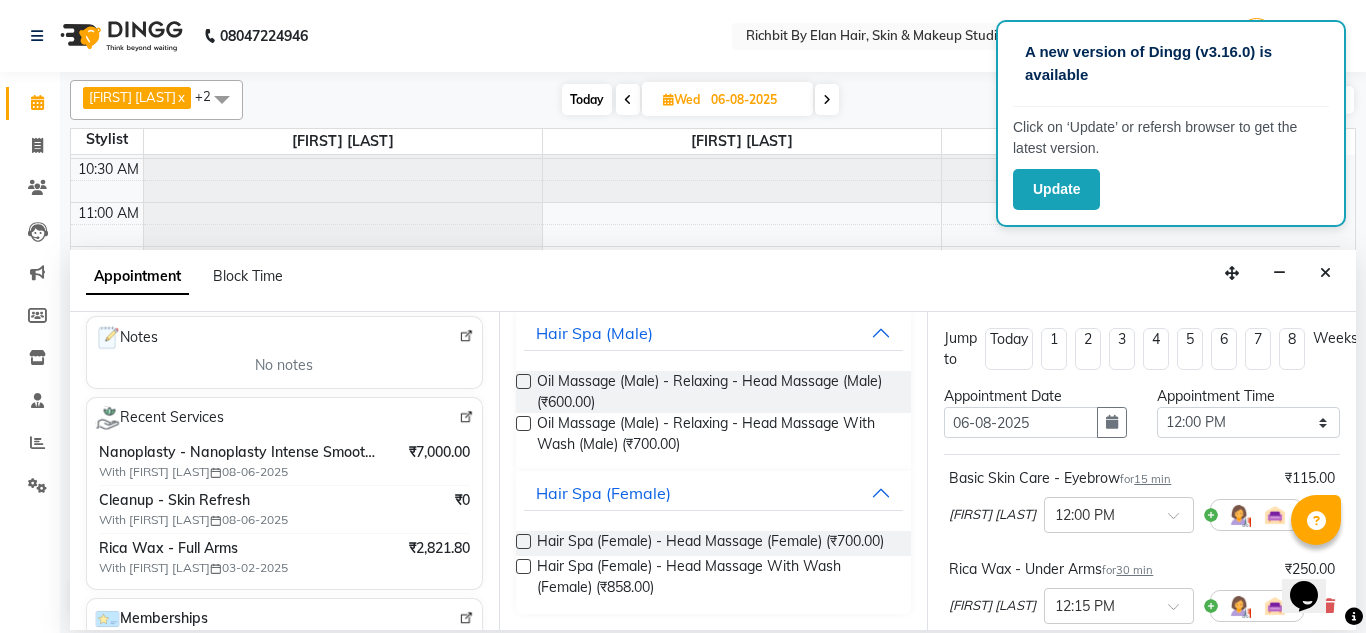 click at bounding box center [523, 566] 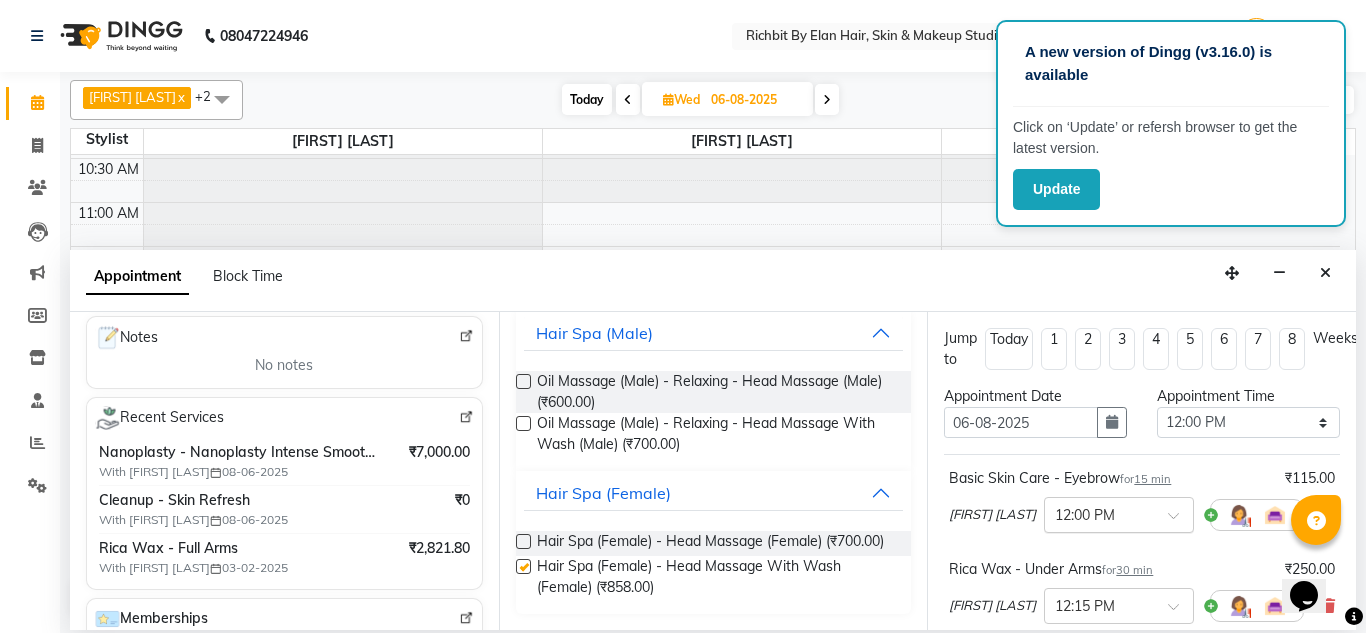 checkbox on "false" 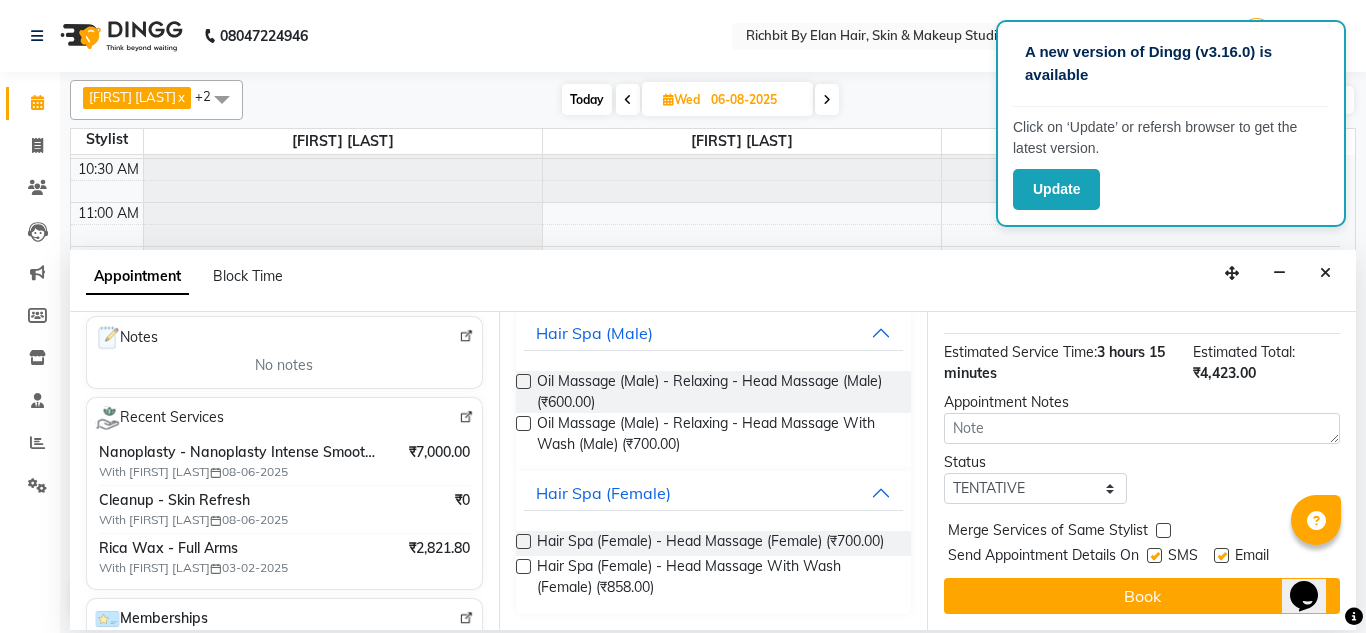 scroll, scrollTop: 735, scrollLeft: 0, axis: vertical 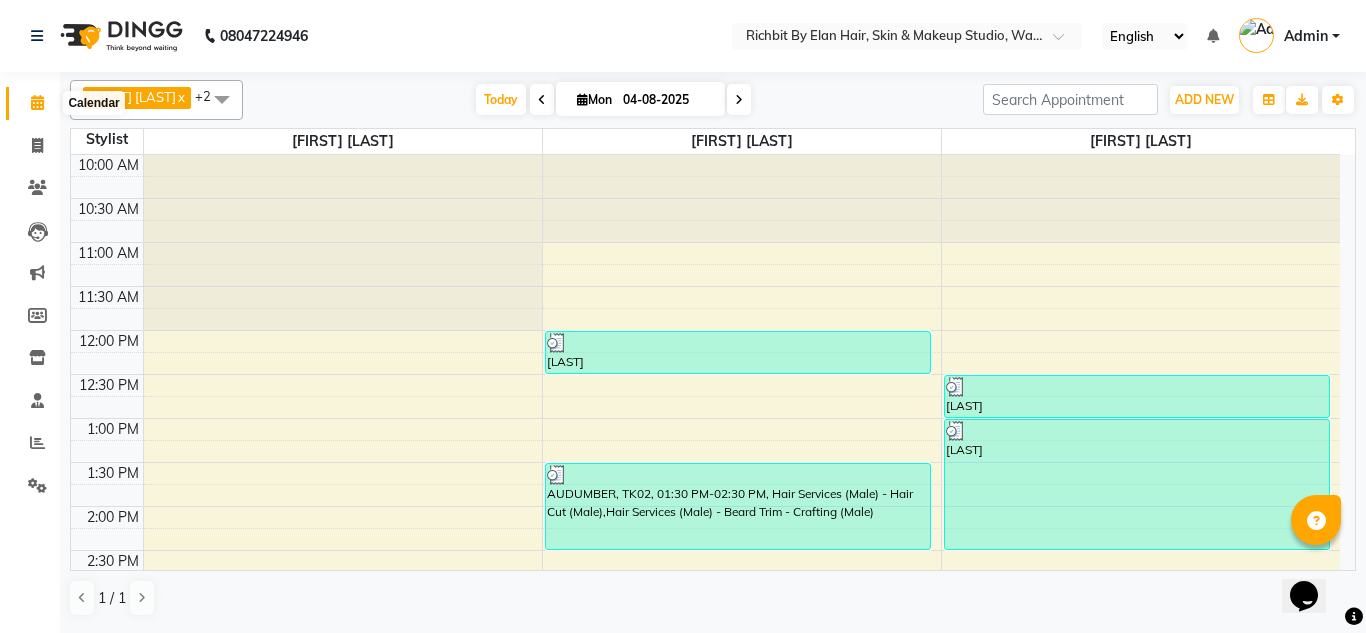 click 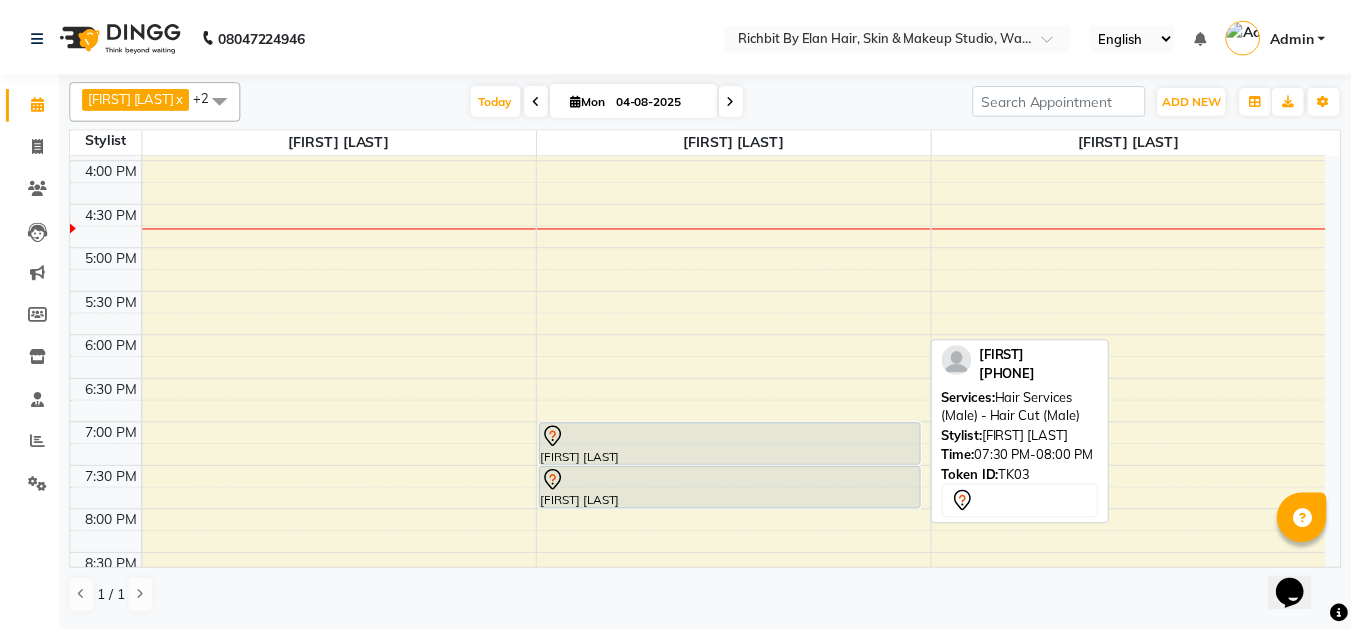 scroll, scrollTop: 340, scrollLeft: 0, axis: vertical 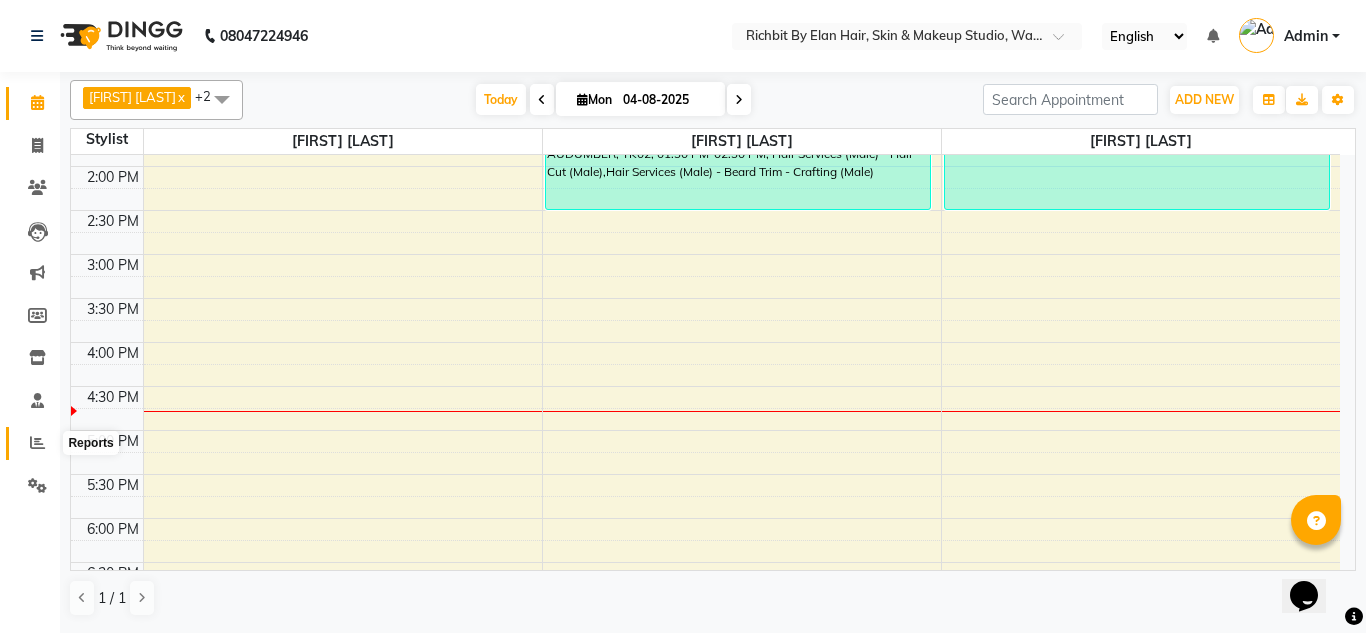 click 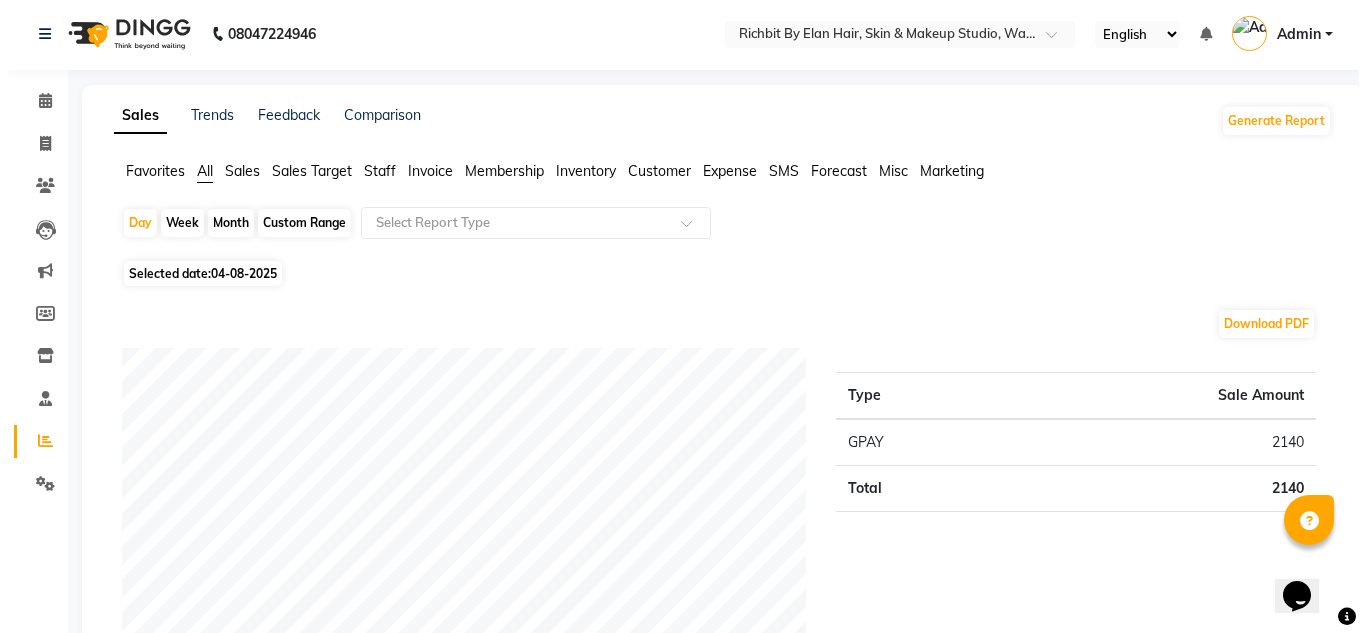 scroll, scrollTop: 0, scrollLeft: 0, axis: both 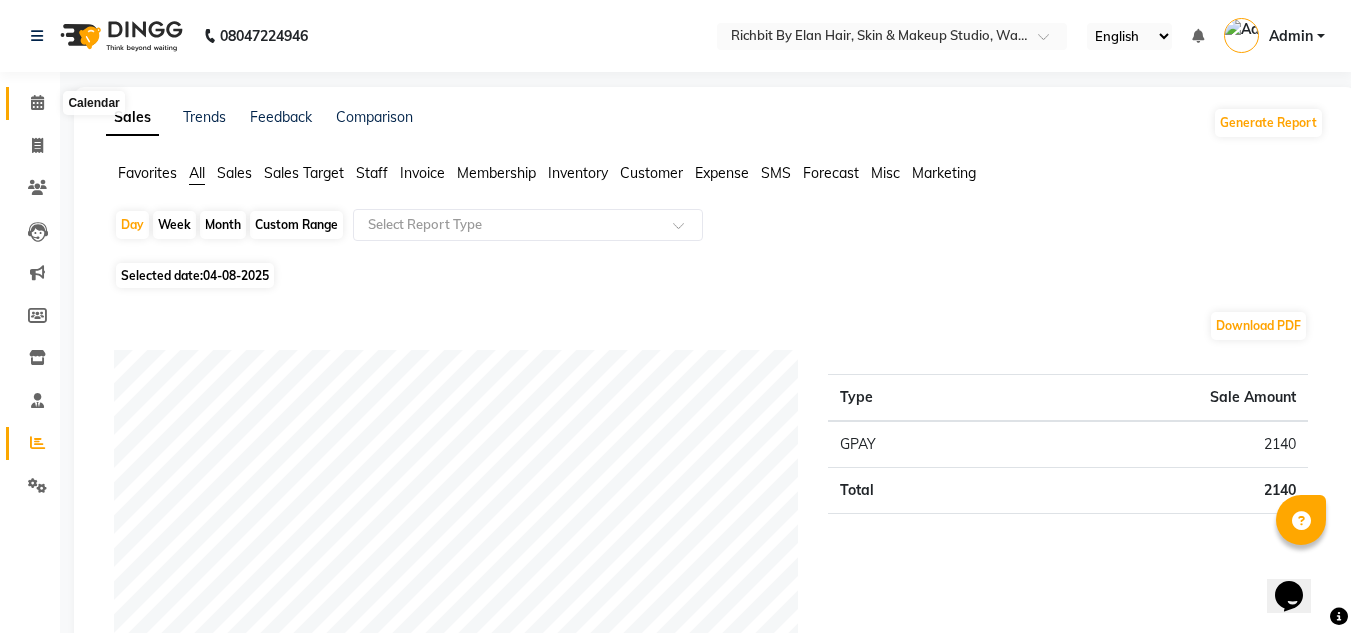 click 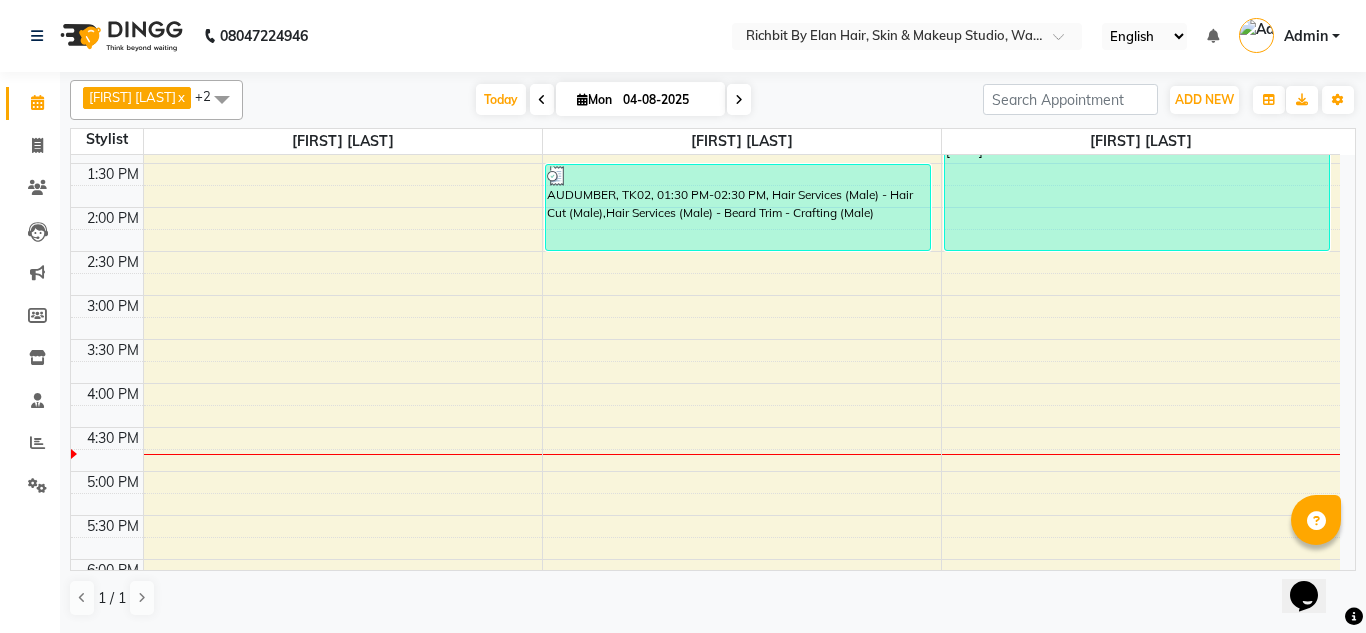 scroll, scrollTop: 300, scrollLeft: 0, axis: vertical 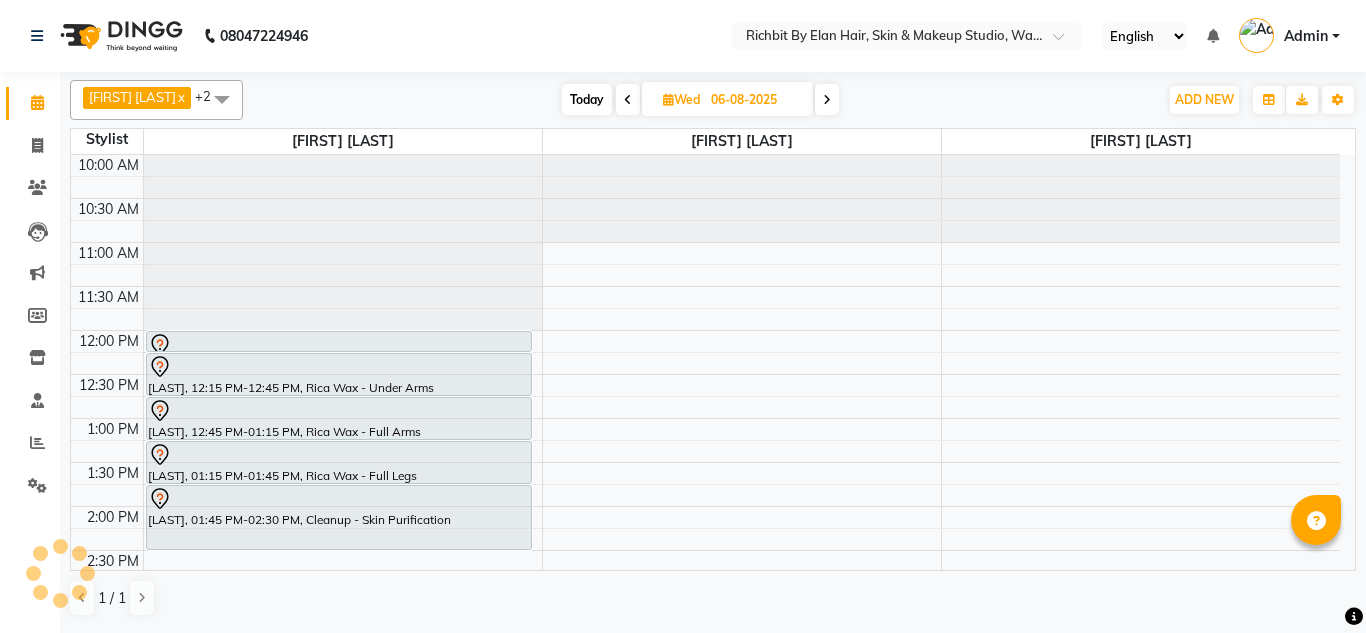 select on "en" 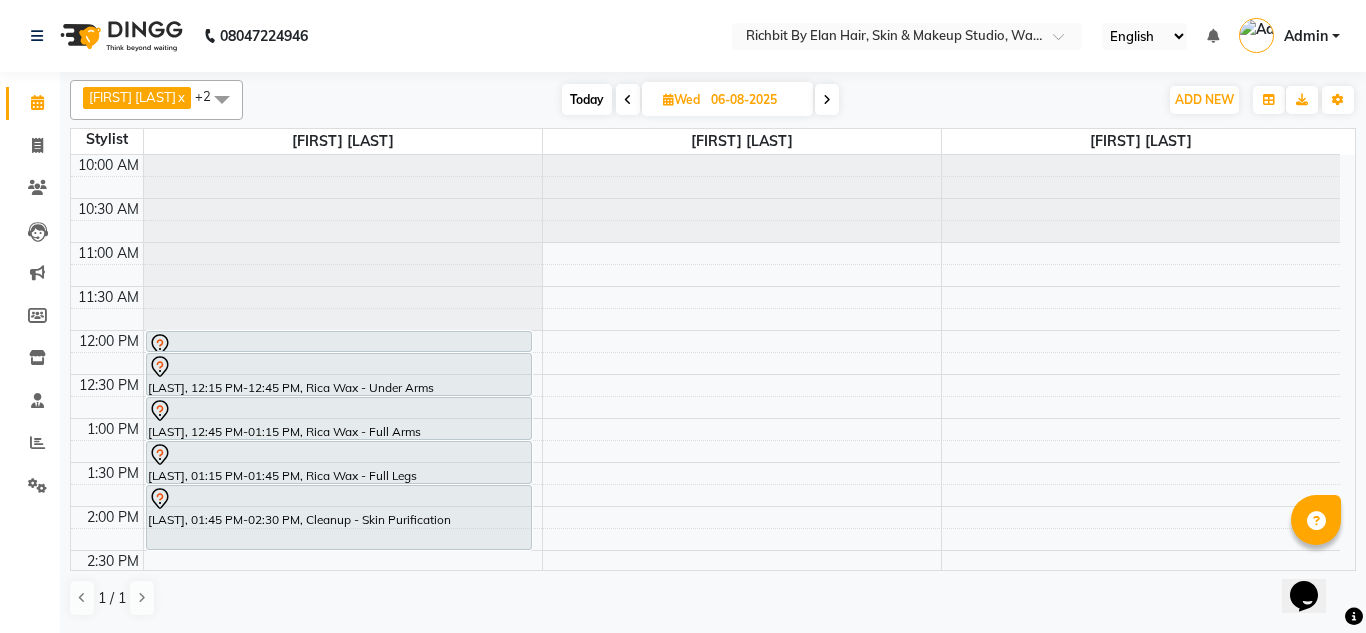 scroll, scrollTop: 0, scrollLeft: 0, axis: both 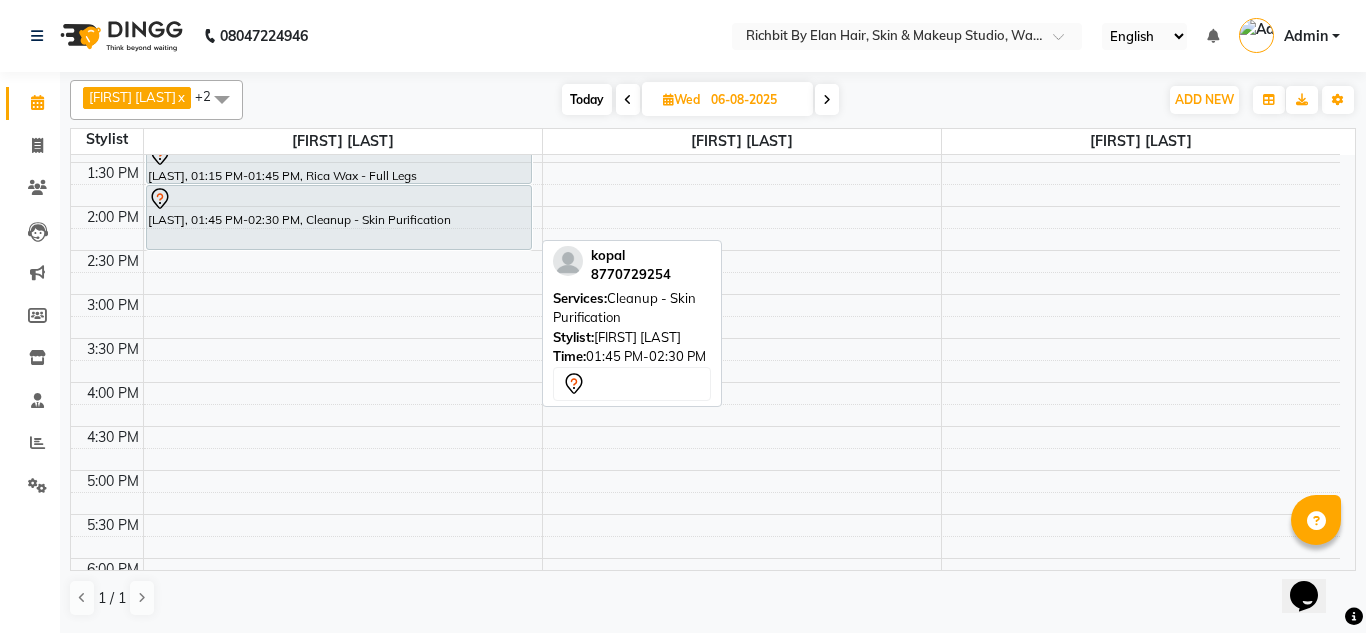 click on "[LAST], 01:45 PM-02:30 PM, Cleanup - Skin Purification" at bounding box center [339, 217] 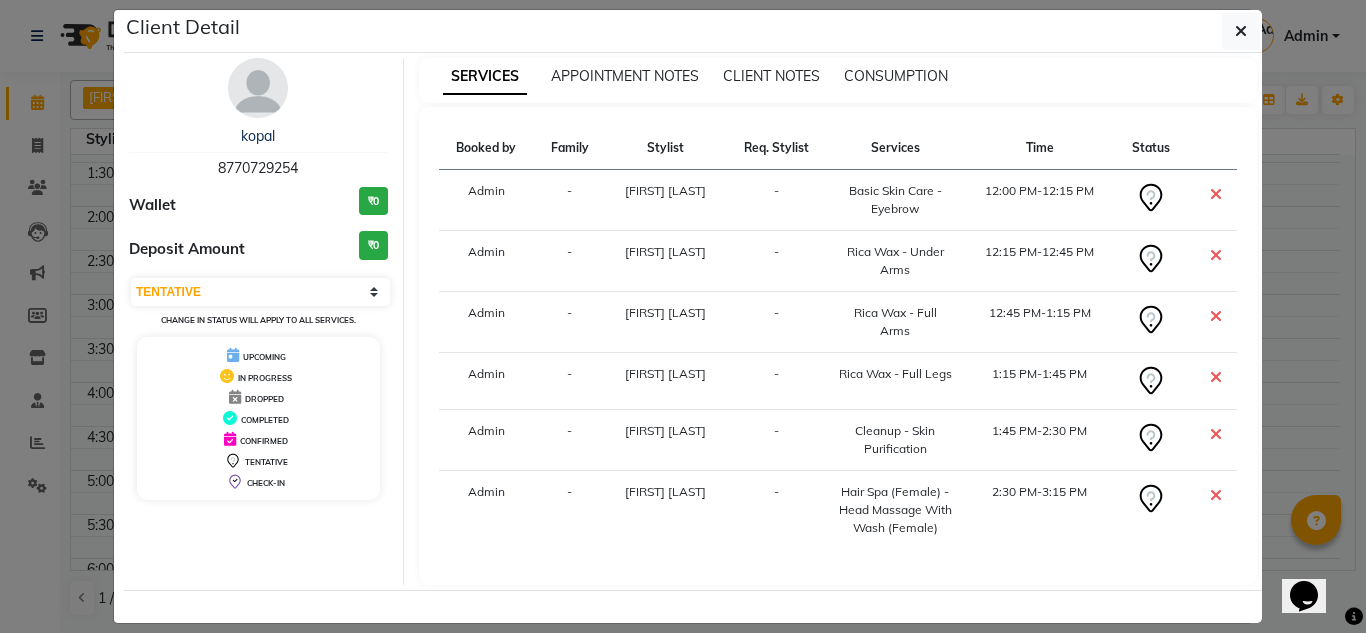 scroll, scrollTop: 0, scrollLeft: 0, axis: both 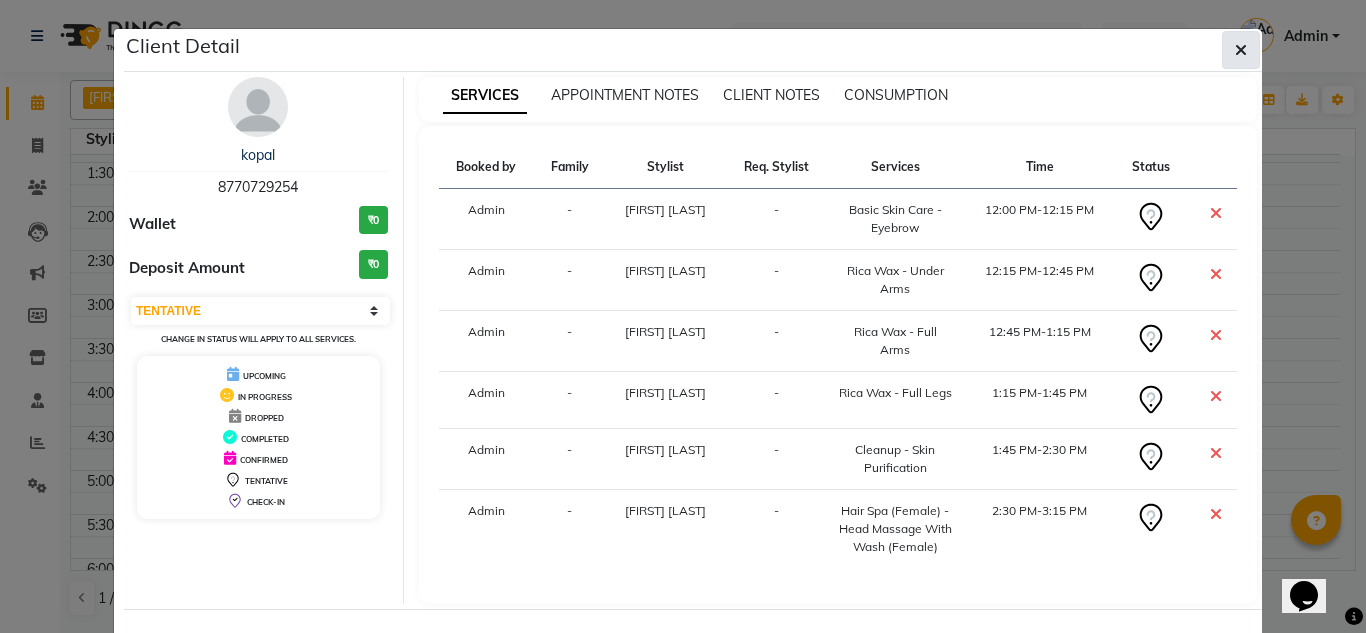 click 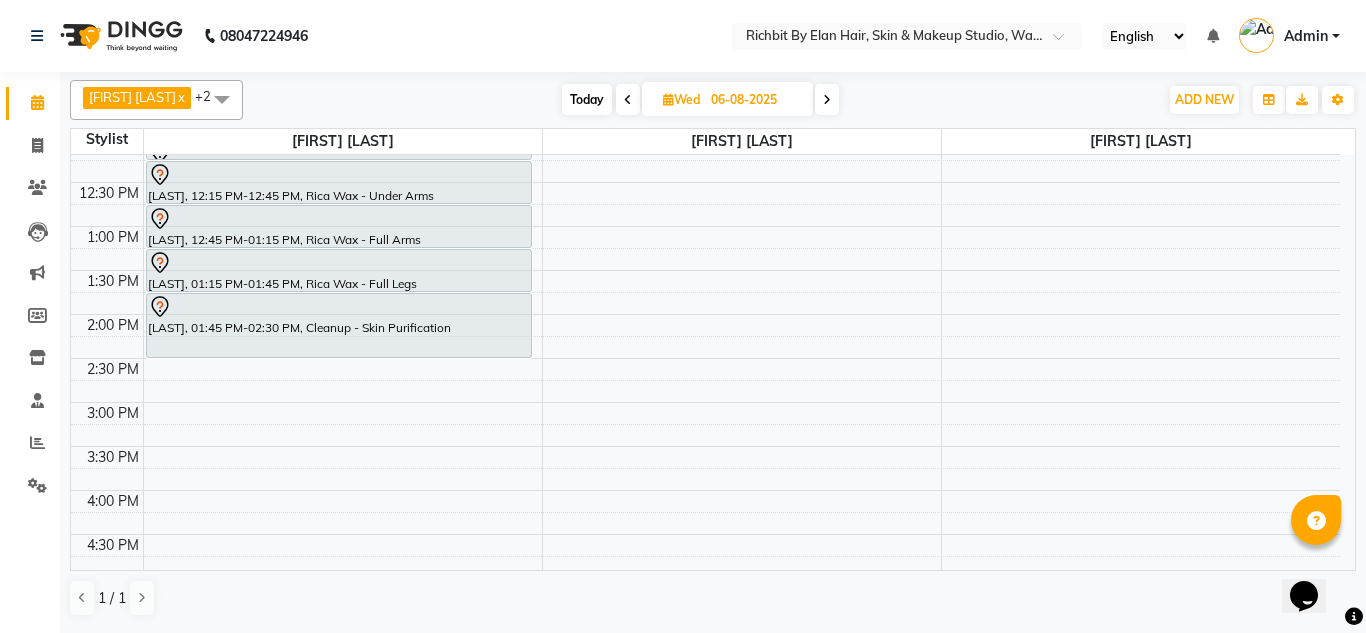 scroll, scrollTop: 0, scrollLeft: 0, axis: both 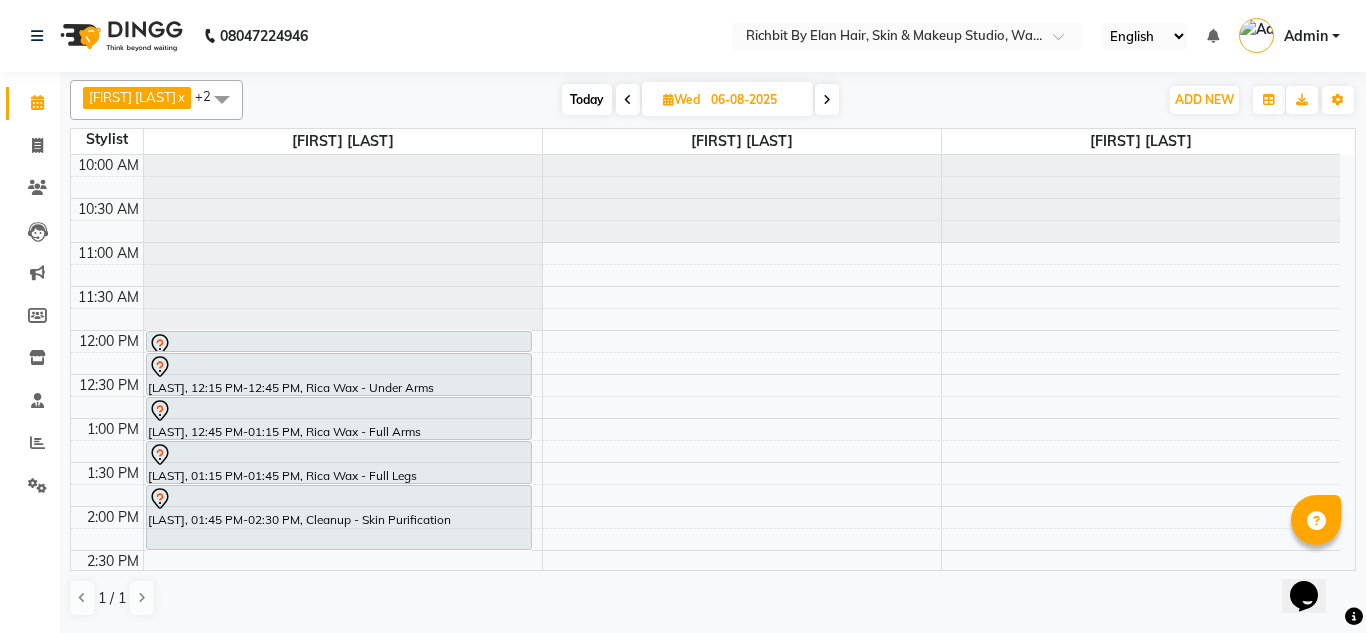 click at bounding box center (222, 99) 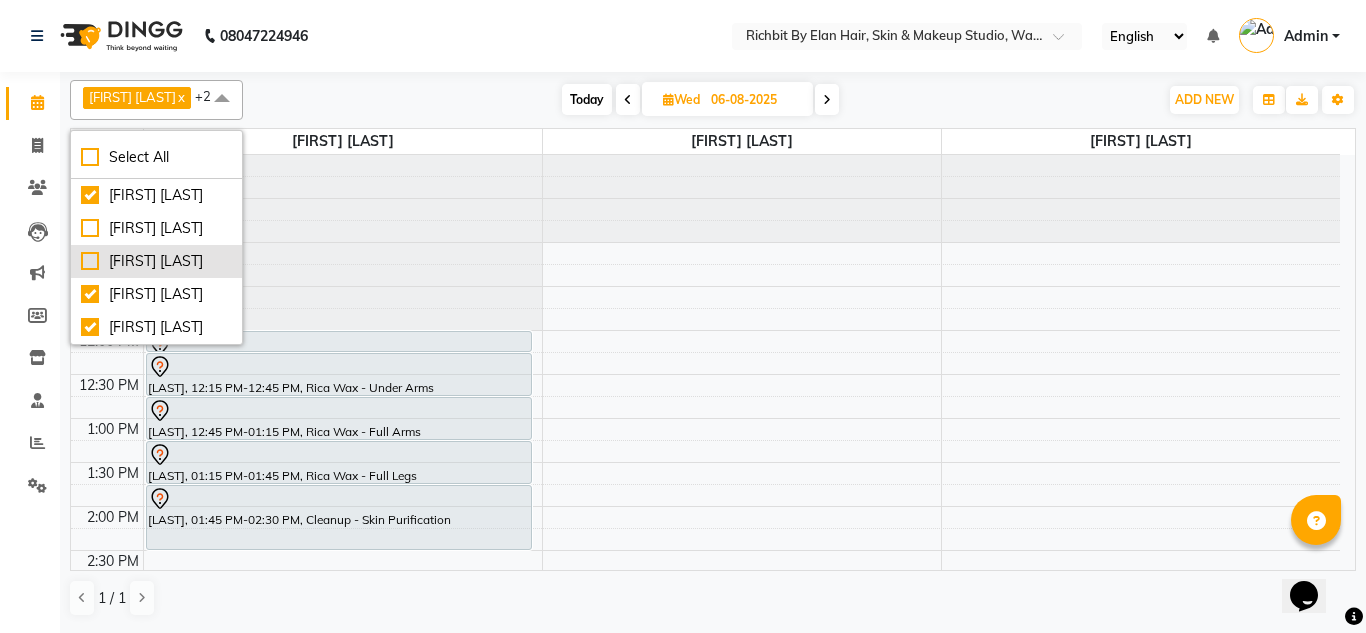 click on "[FIRST] [LAST]" at bounding box center (156, 261) 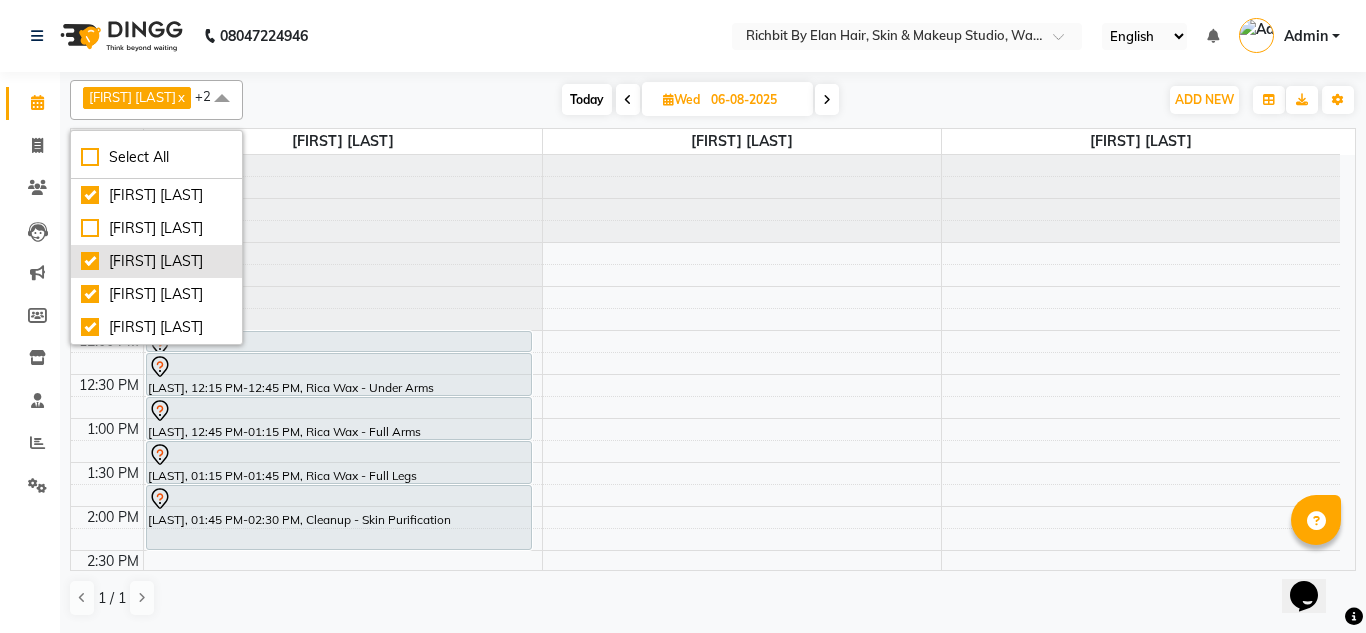 checkbox on "true" 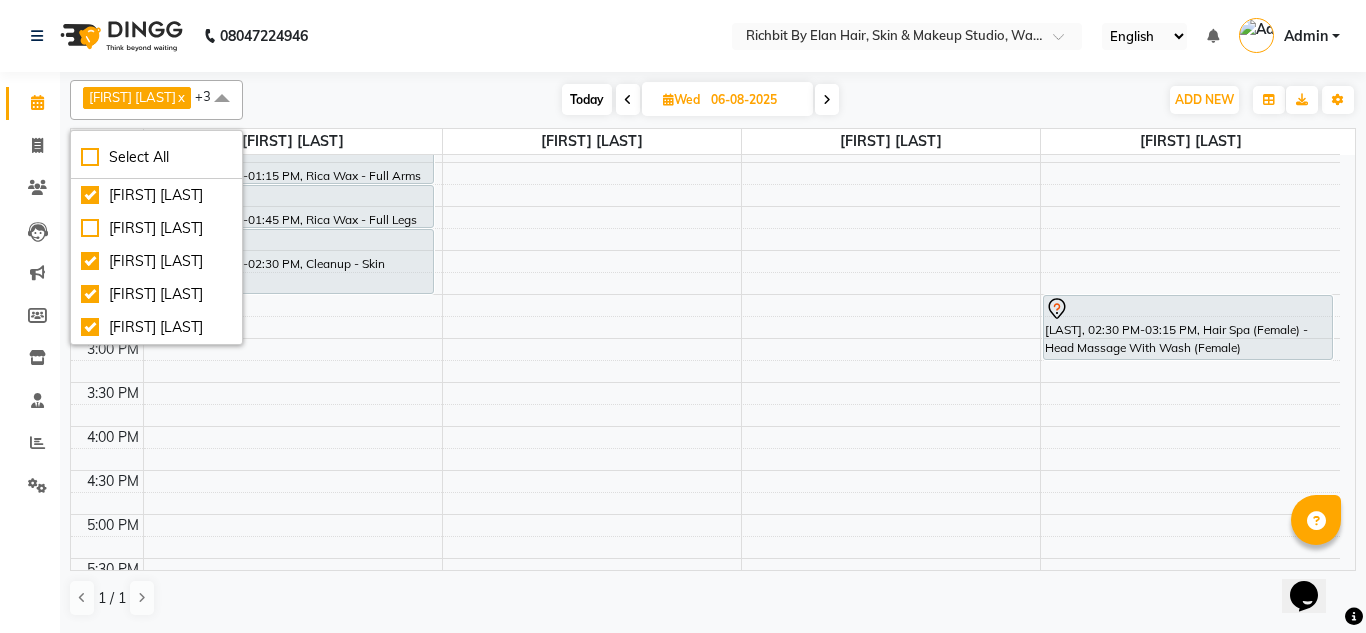 scroll, scrollTop: 0, scrollLeft: 0, axis: both 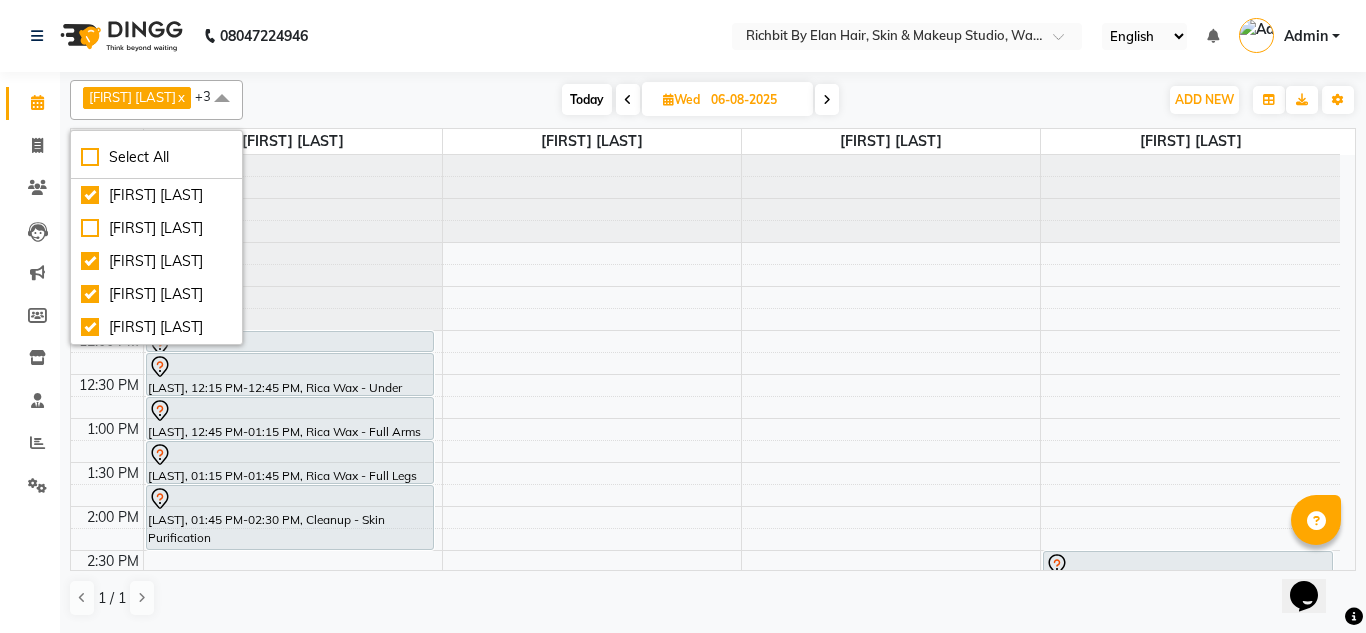 click on "08047224946 Select Location × Richbit By Elan Hair, Skin & Makeup Studio, Wakad English ENGLISH Español العربية मराठी हिंदी ગુજરાતી தமிழ் 中文 Notifications nothing to show Admin Manage Profile Change Password Sign out  Version:3.16.0" 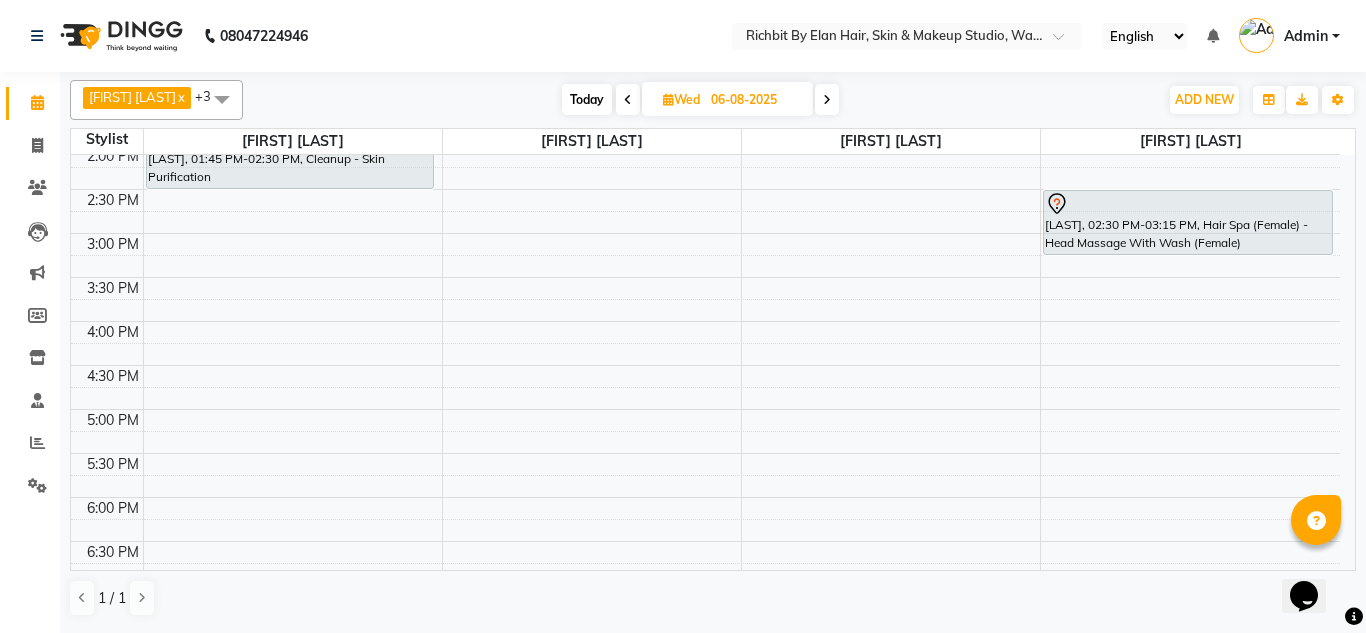 scroll, scrollTop: 400, scrollLeft: 0, axis: vertical 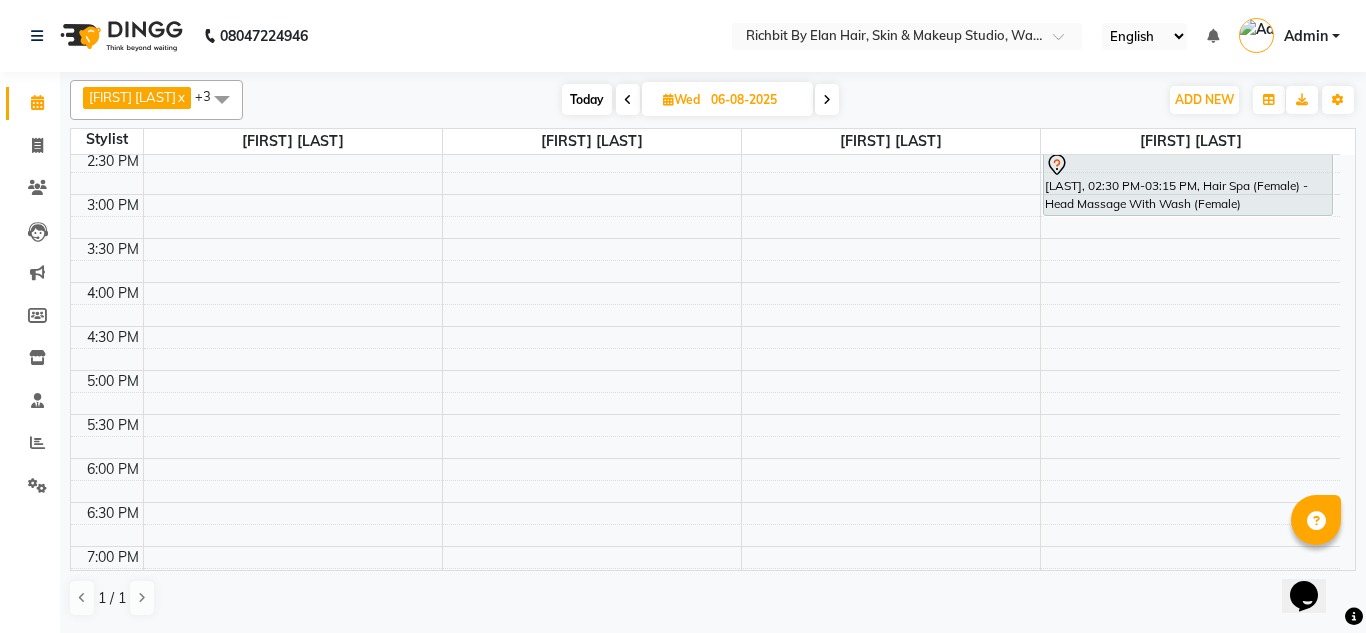 click on "Today" at bounding box center (587, 99) 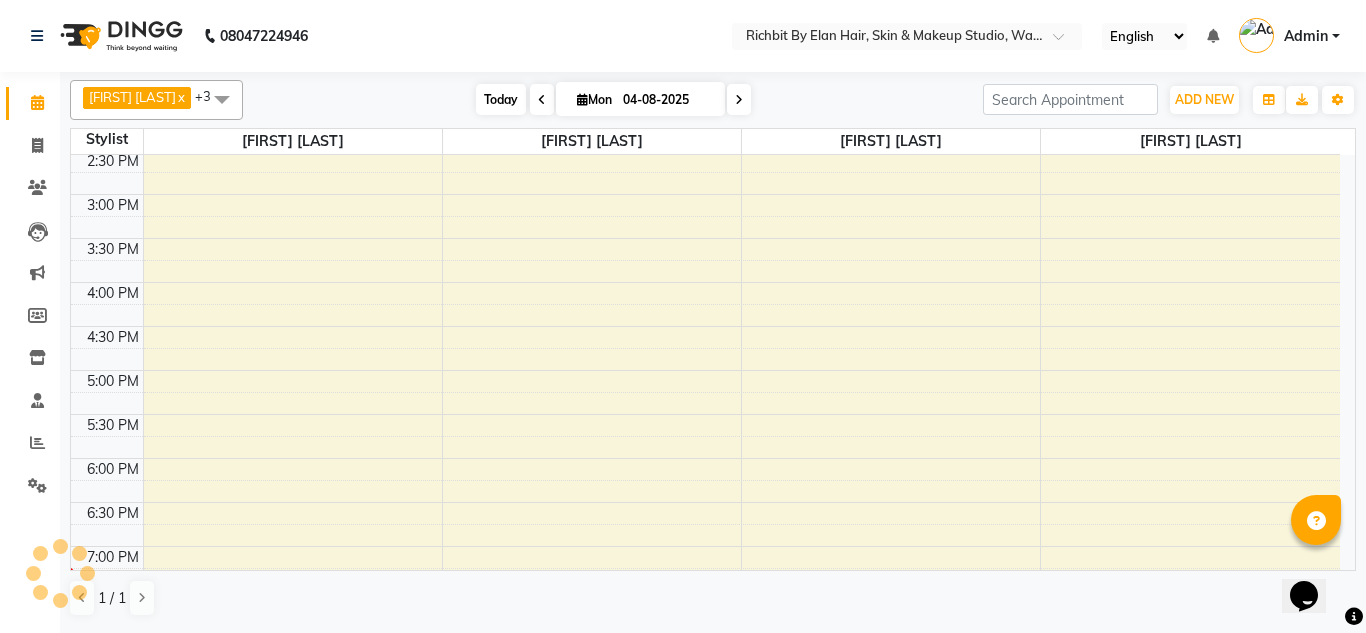scroll, scrollTop: 640, scrollLeft: 0, axis: vertical 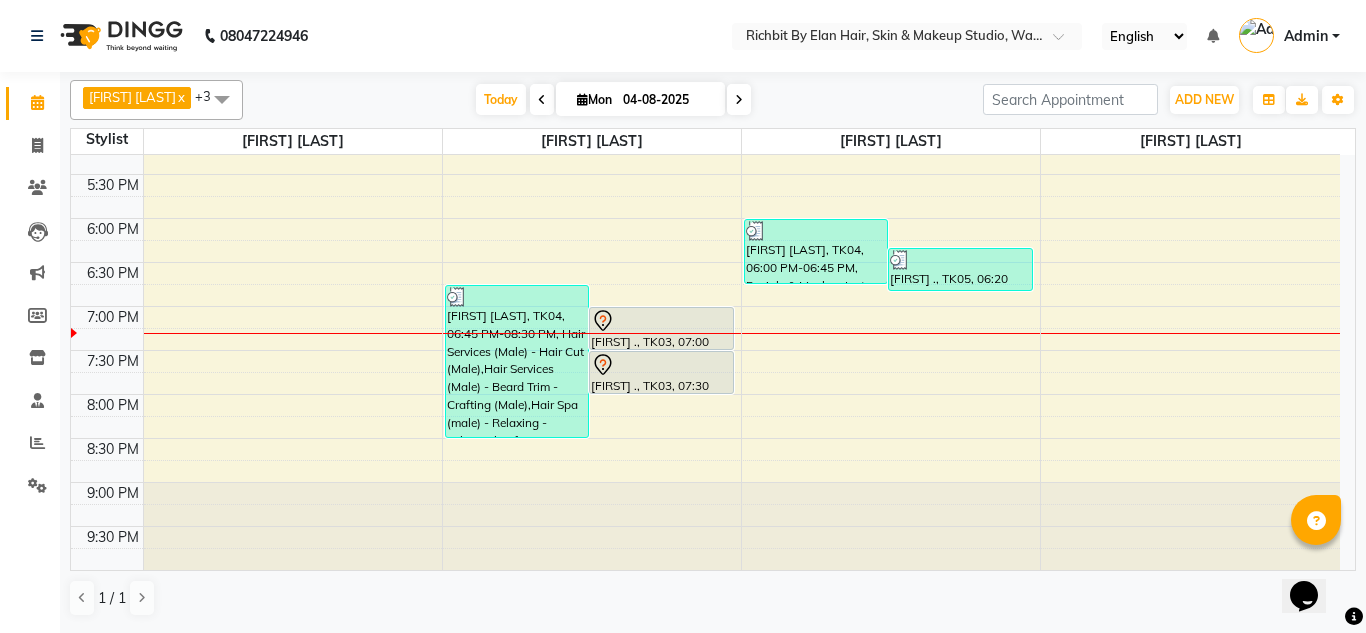 click at bounding box center [739, 100] 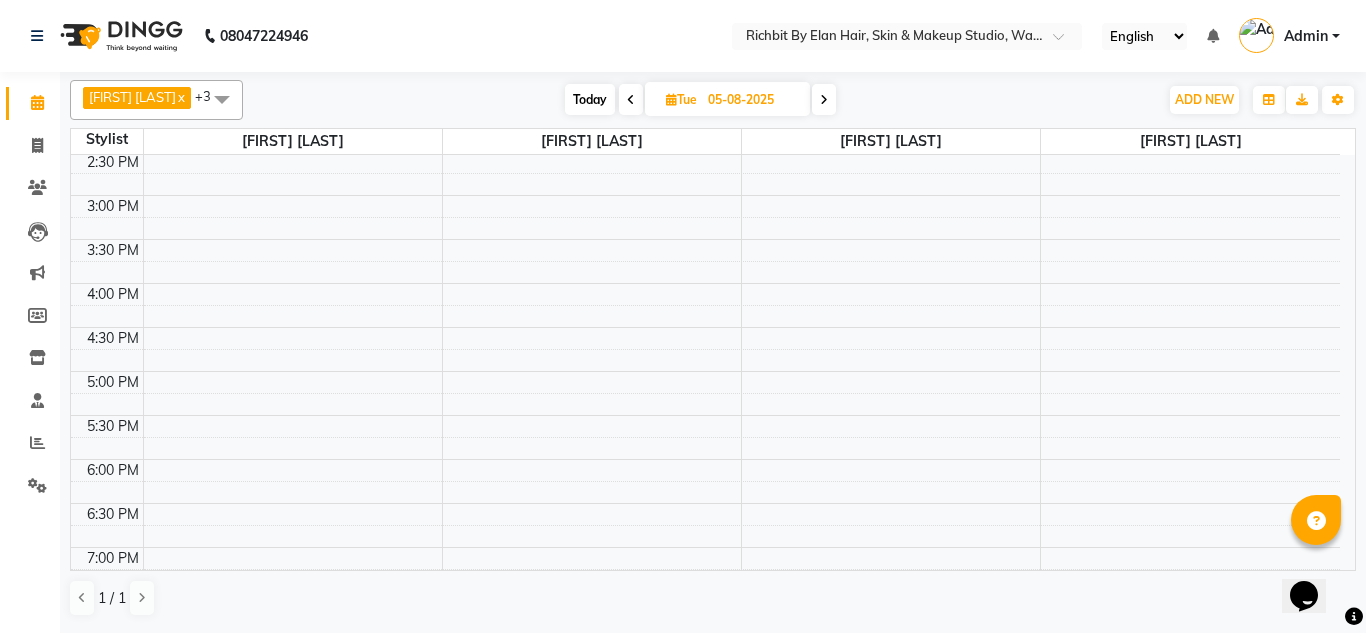 scroll, scrollTop: 240, scrollLeft: 0, axis: vertical 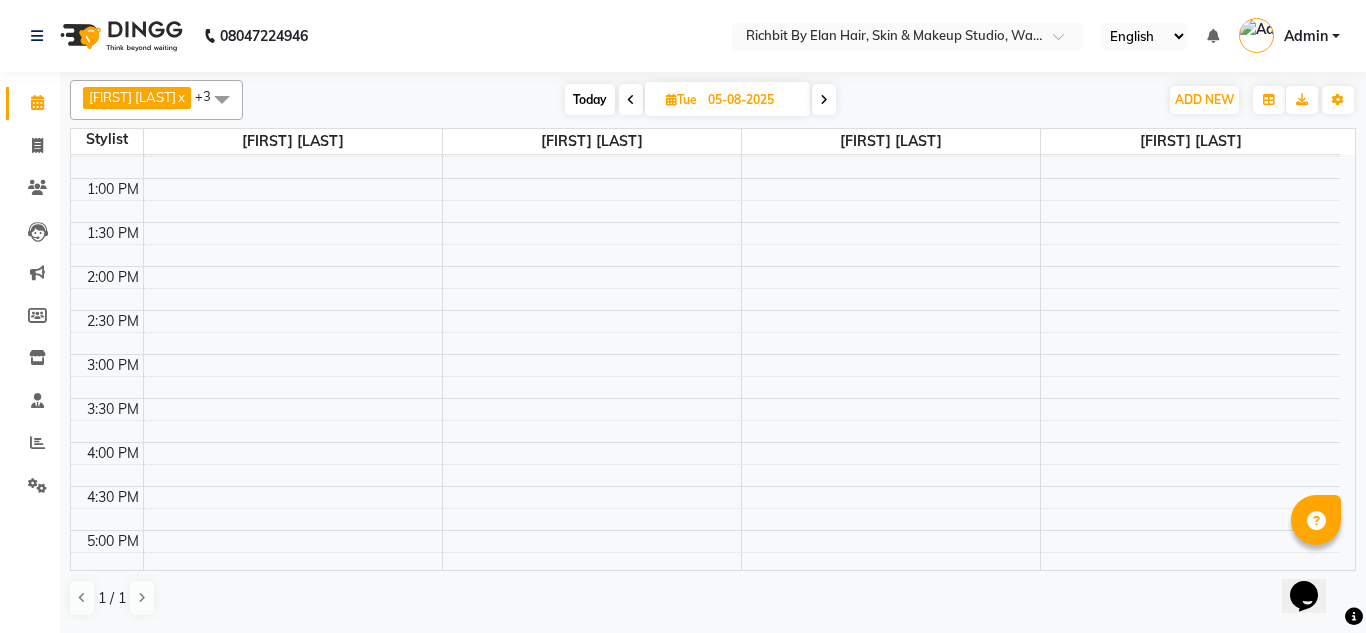 click at bounding box center (824, 99) 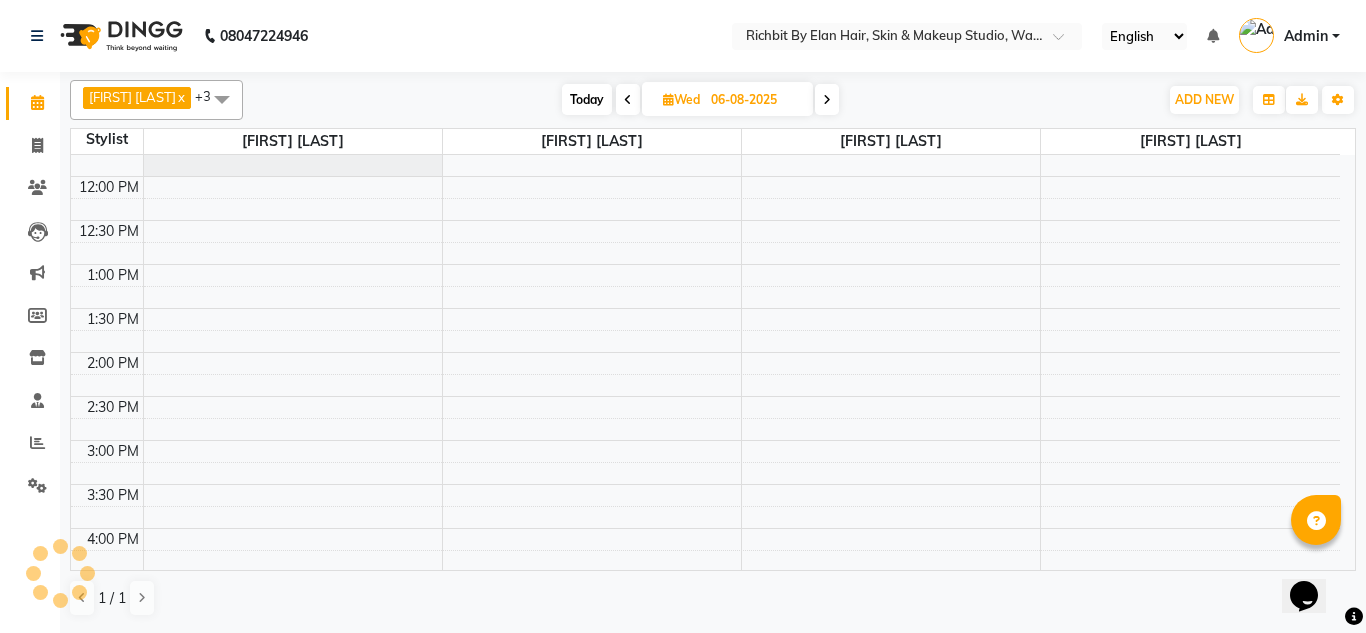 scroll, scrollTop: 140, scrollLeft: 0, axis: vertical 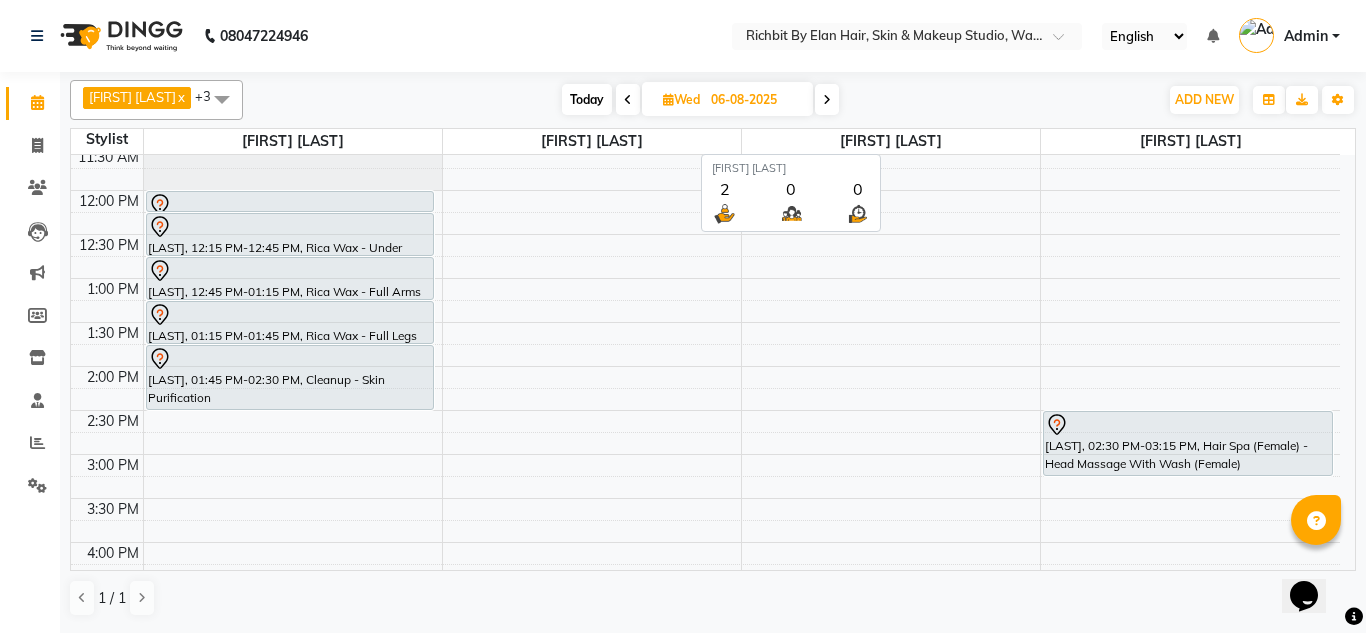 drag, startPoint x: 782, startPoint y: 139, endPoint x: 481, endPoint y: 16, distance: 325.1615 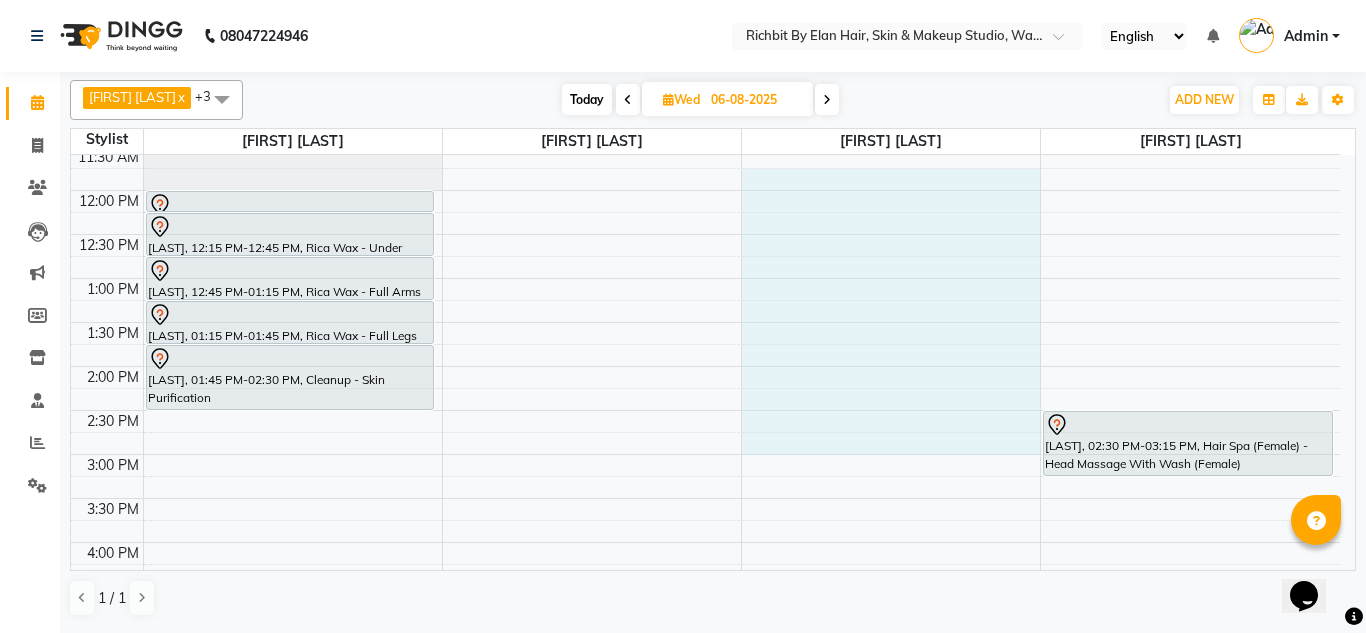 scroll, scrollTop: 157, scrollLeft: 0, axis: vertical 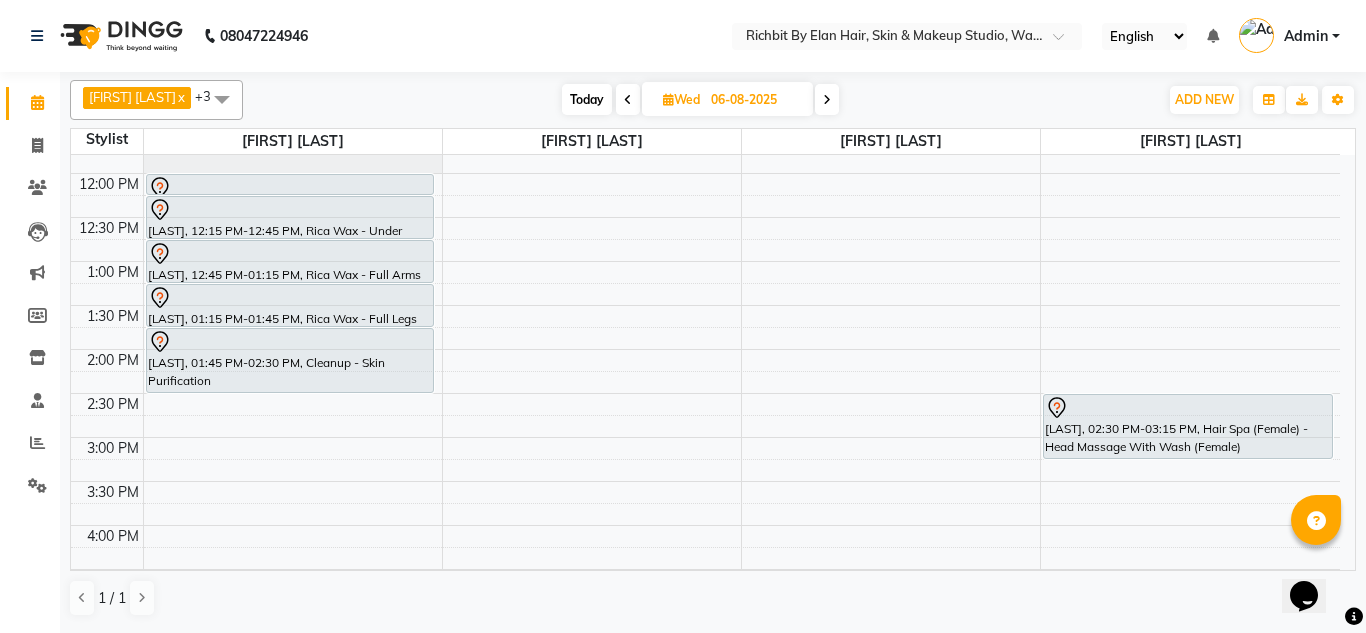 drag, startPoint x: 766, startPoint y: 177, endPoint x: 860, endPoint y: 592, distance: 425.51263 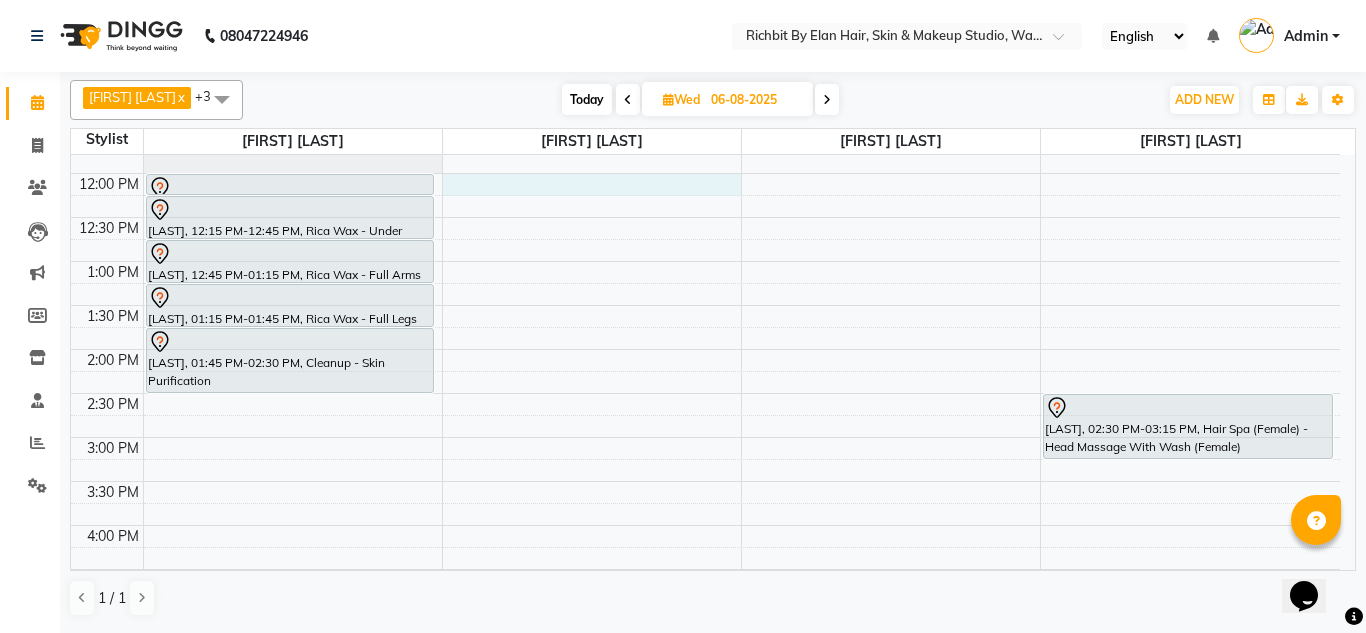 click on "10:00 AM 10:30 AM 11:00 AM 11:30 AM 12:00 PM 12:30 PM 1:00 PM 1:30 PM 2:00 PM 2:30 PM 3:00 PM 3:30 PM 4:00 PM 4:30 PM 5:00 PM 5:30 PM 6:00 PM 6:30 PM 7:00 PM 7:30 PM 8:00 PM 8:30 PM 9:00 PM 9:30 PM             kopalnull, 12:00 PM-12:15 PM, Basic Skin Care - Eyebrow             kopalnull, 12:15 PM-12:45 PM, Rica Wax - Under Arms             kopalnull, 12:45 PM-01:15 PM, Rica Wax - Full Arms             kopalnull, 01:15 PM-01:45 PM, Rica Wax - Full Legs             kopalnull, 01:45 PM-02:30 PM, Cleanup - Skin Purification             kopalnull, 02:30 PM-03:15 PM, Hair Spa (Female) - Head Massage With Wash (Female)" at bounding box center (705, 525) 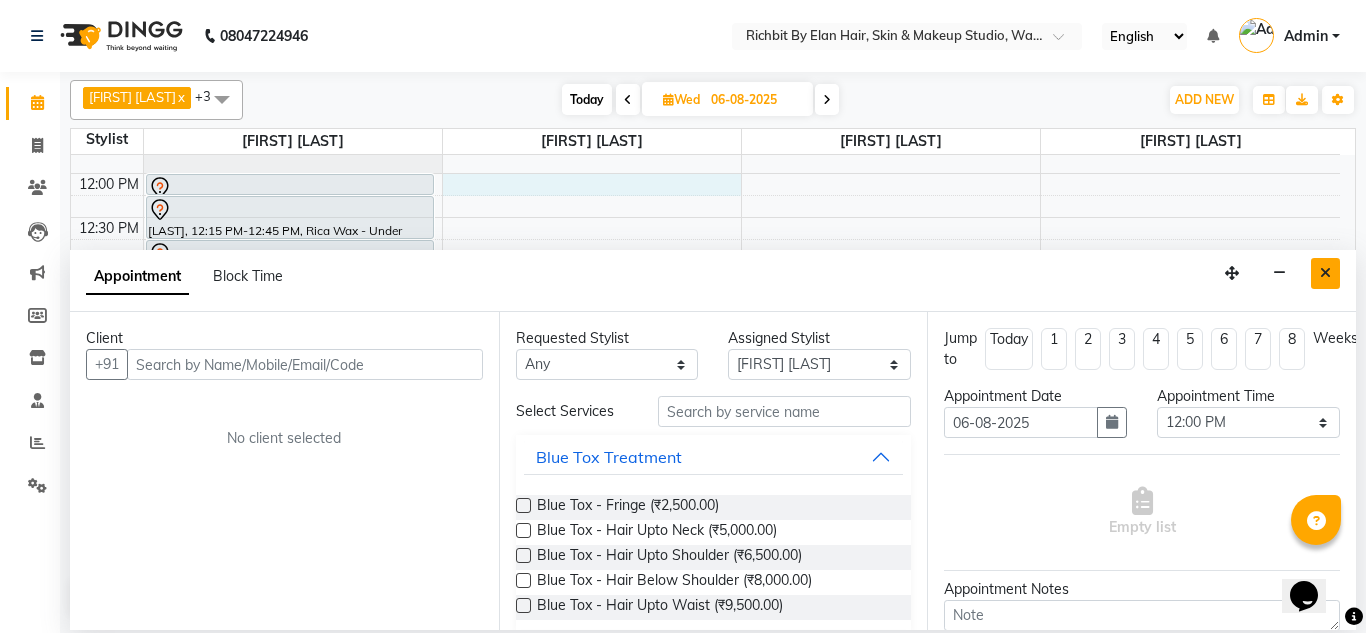 click at bounding box center [1325, 273] 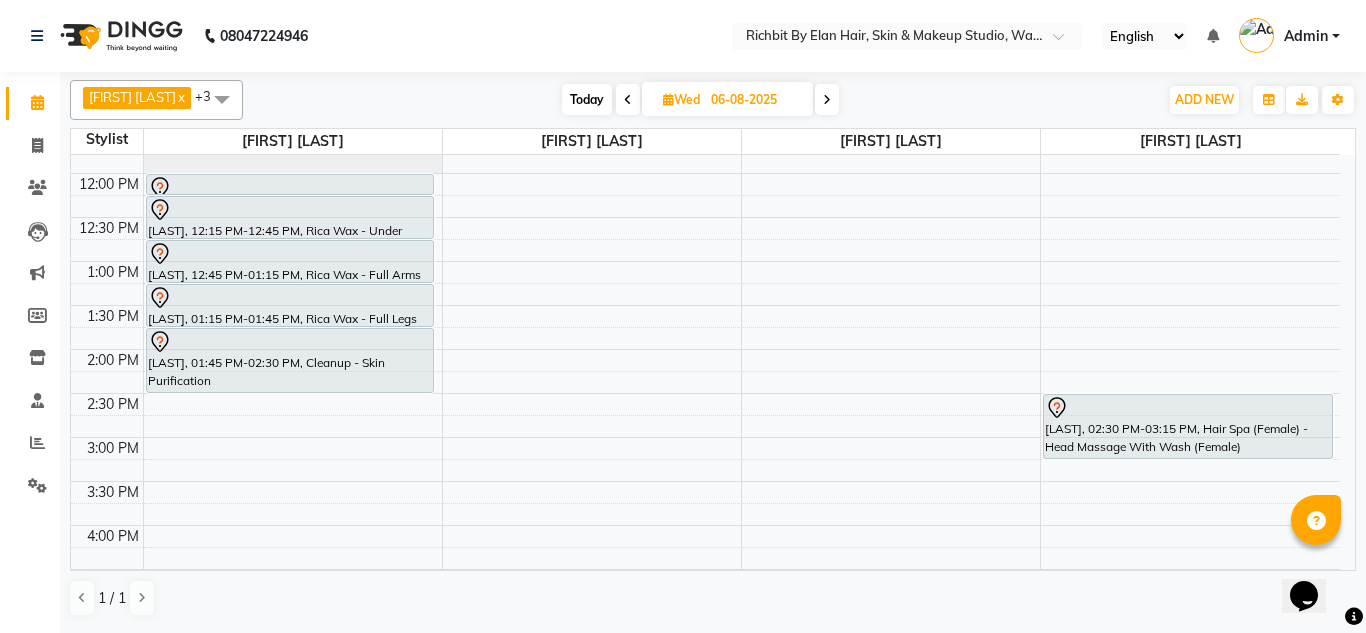 click on "10:00 AM 10:30 AM 11:00 AM 11:30 AM 12:00 PM 12:30 PM 1:00 PM 1:30 PM 2:00 PM 2:30 PM 3:00 PM 3:30 PM 4:00 PM 4:30 PM 5:00 PM 5:30 PM 6:00 PM 6:30 PM 7:00 PM 7:30 PM 8:00 PM 8:30 PM 9:00 PM 9:30 PM             kopalnull, 12:00 PM-12:15 PM, Basic Skin Care - Eyebrow             kopalnull, 12:15 PM-12:45 PM, Rica Wax - Under Arms             kopalnull, 12:45 PM-01:15 PM, Rica Wax - Full Arms             kopalnull, 01:15 PM-01:45 PM, Rica Wax - Full Legs             kopalnull, 01:45 PM-02:30 PM, Cleanup - Skin Purification             kopalnull, 02:30 PM-03:15 PM, Hair Spa (Female) - Head Massage With Wash (Female)" at bounding box center [705, 525] 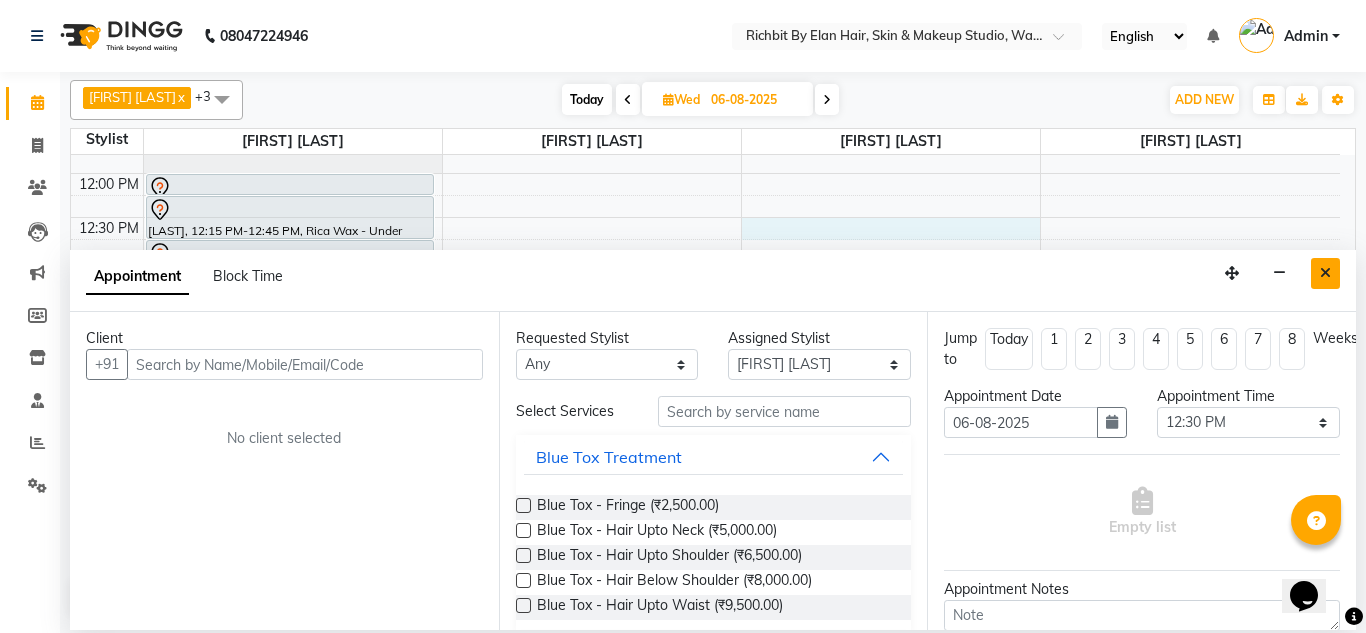 click at bounding box center (1325, 273) 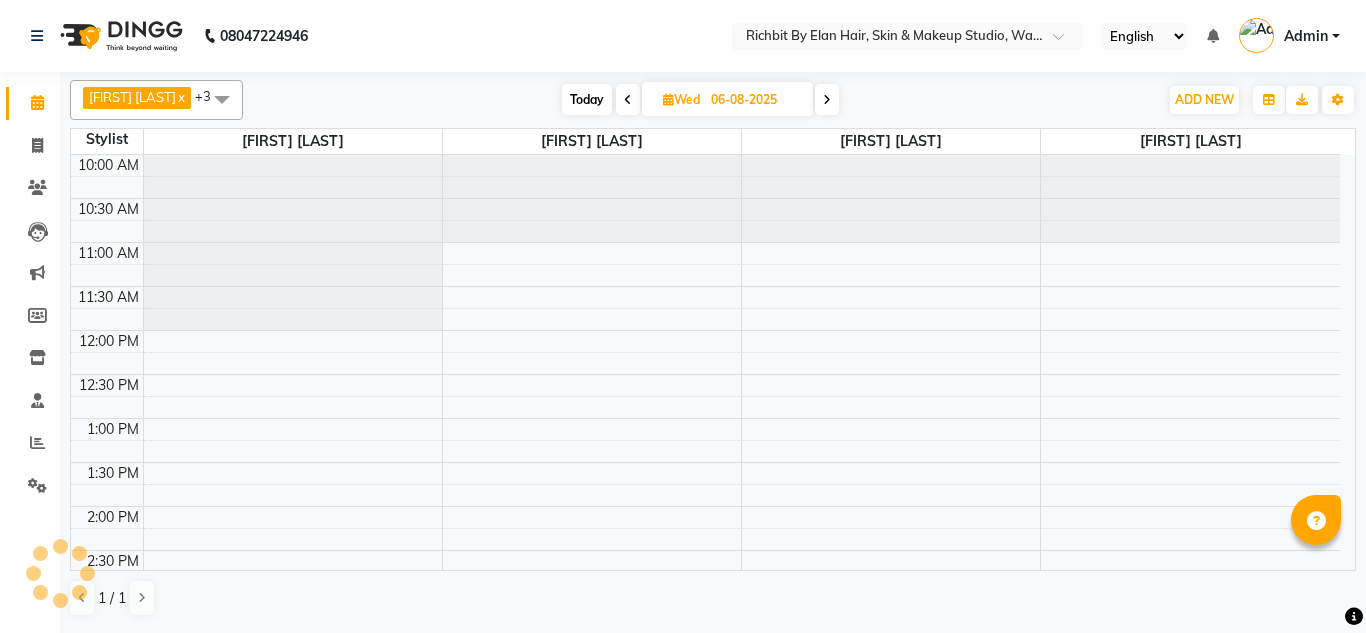 scroll, scrollTop: 0, scrollLeft: 0, axis: both 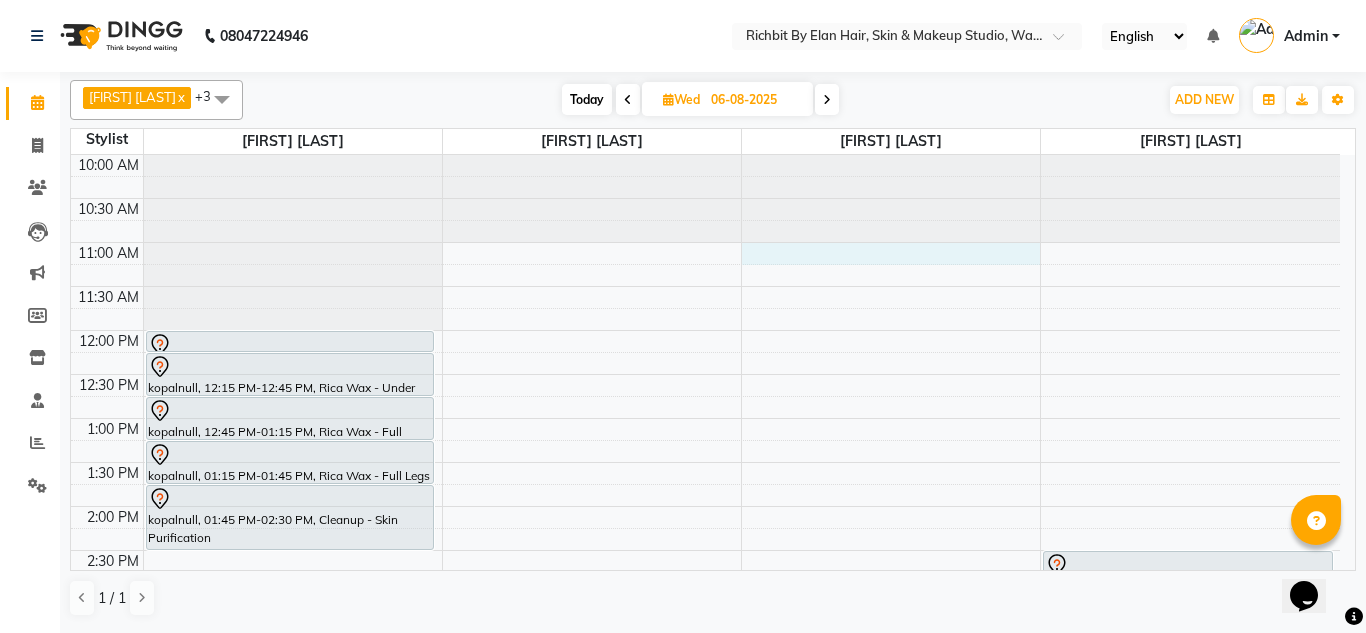 click on "10:00 AM 10:30 AM 11:00 AM 11:30 AM 12:00 PM 12:30 PM 1:00 PM 1:30 PM 2:00 PM 2:30 PM 3:00 PM 3:30 PM 4:00 PM 4:30 PM 5:00 PM 5:30 PM 6:00 PM 6:30 PM 7:00 PM 7:30 PM 8:00 PM 8:30 PM 9:00 PM 9:30 PM             kopalnull, 12:00 PM-12:15 PM, Basic Skin Care - Eyebrow             kopalnull, 12:15 PM-12:45 PM, Rica Wax - Under Arms             kopalnull, 12:45 PM-01:15 PM, Rica Wax - Full Arms             kopalnull, 01:15 PM-01:45 PM, Rica Wax - Full Legs             kopalnull, 01:45 PM-02:30 PM, Cleanup - Skin Purification             kopalnull, 02:30 PM-03:15 PM, Hair Spa (Female) - Head Massage With Wash (Female)" at bounding box center [705, 682] 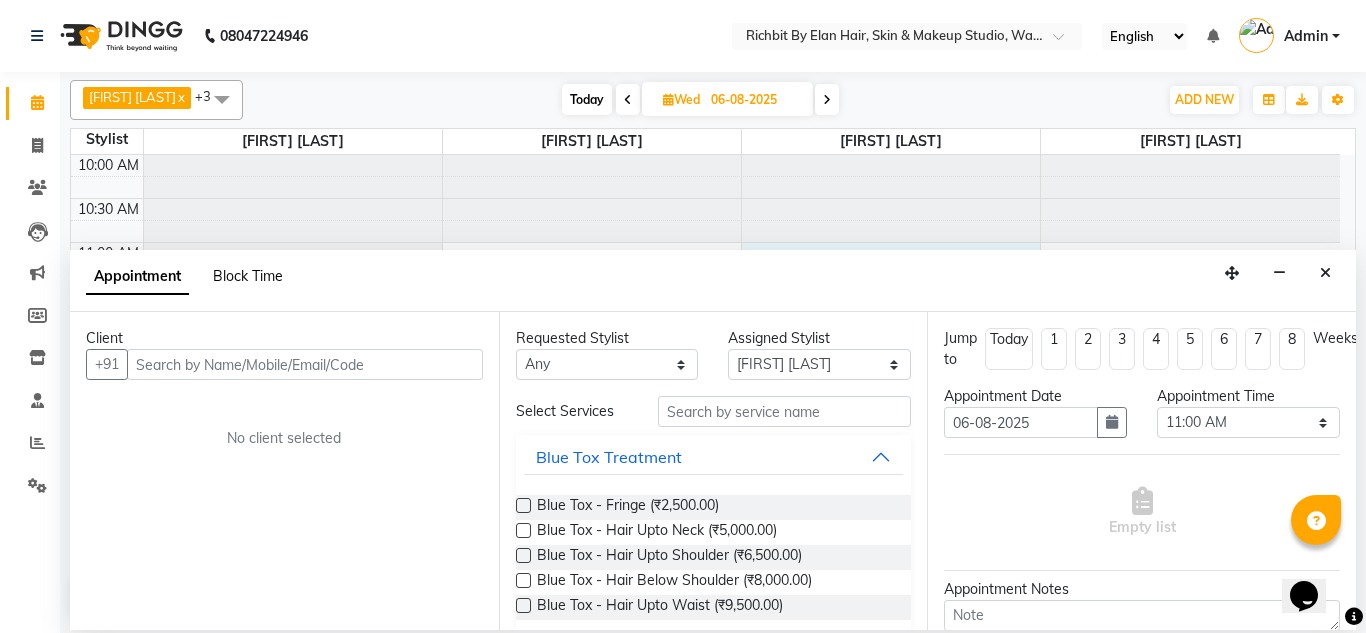 click on "Block Time" at bounding box center [248, 276] 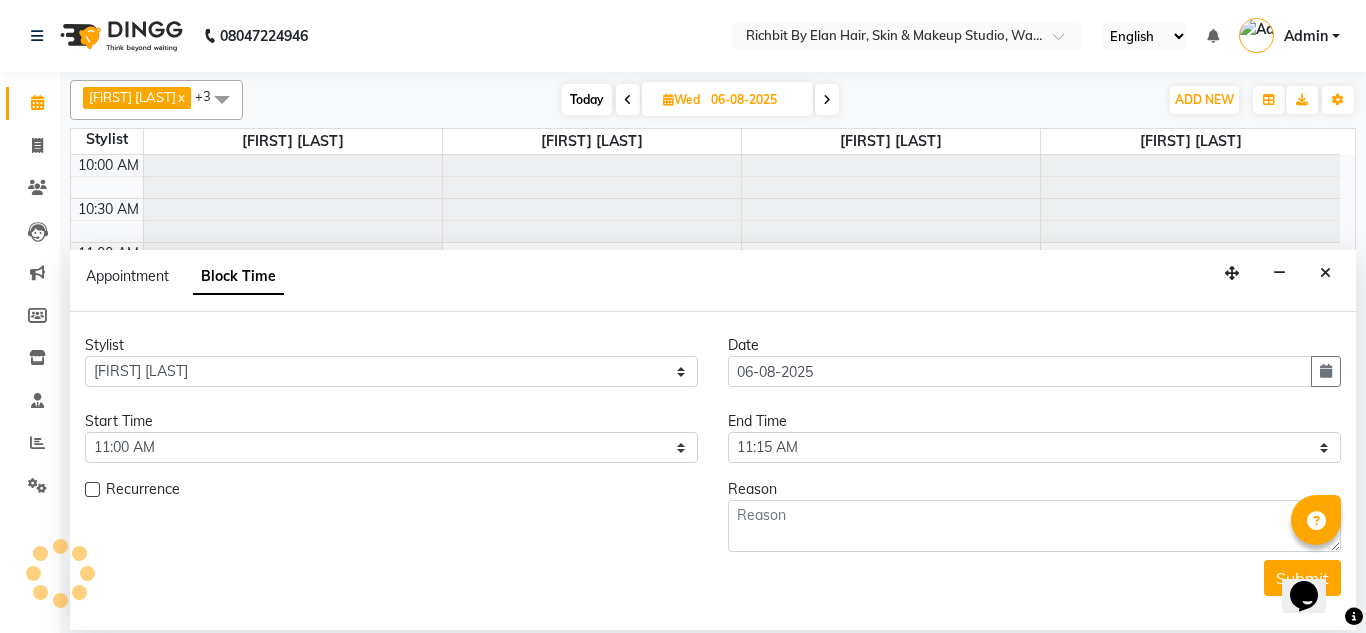 scroll, scrollTop: 640, scrollLeft: 0, axis: vertical 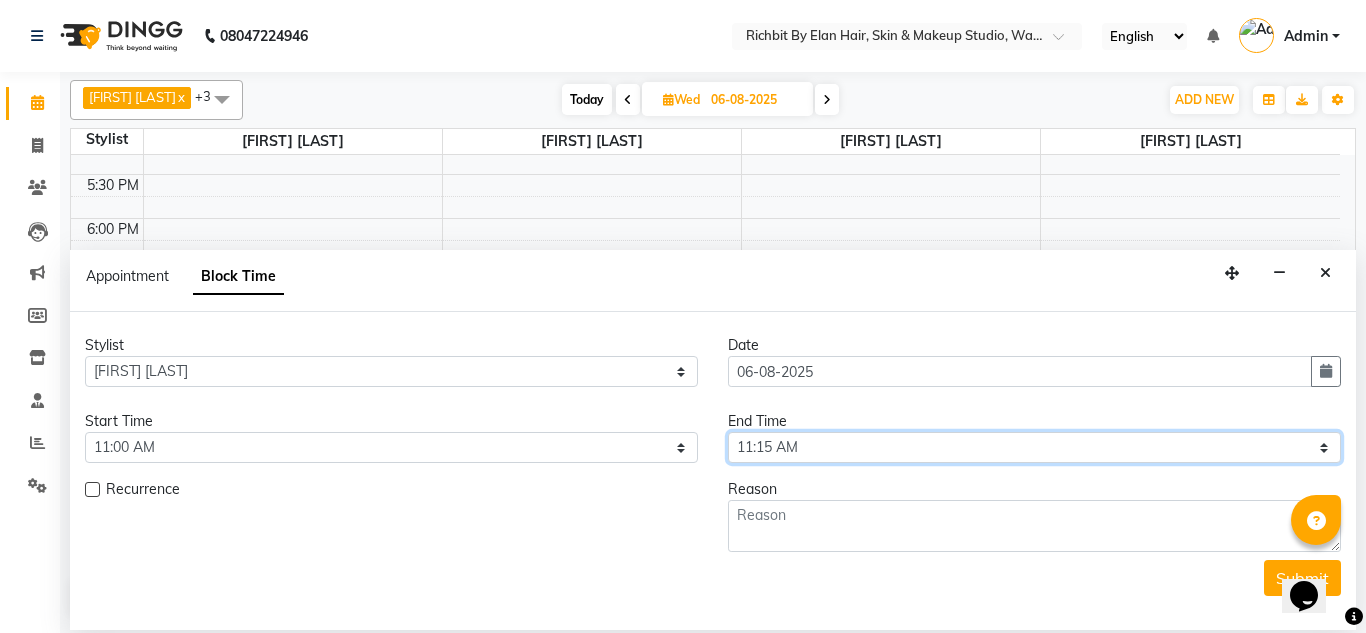 click on "Select 11:00 AM 11:15 AM 11:30 AM 11:45 AM 12:00 PM 12:15 PM 12:30 PM 12:45 PM 01:00 PM 01:15 PM 01:30 PM 01:45 PM 02:00 PM 02:15 PM 02:30 PM 02:45 PM 03:00 PM 03:15 PM 03:30 PM 03:45 PM 04:00 PM 04:15 PM 04:30 PM 04:45 PM 05:00 PM 05:15 PM 05:30 PM 05:45 PM 06:00 PM 06:15 PM 06:30 PM 06:45 PM 07:00 PM 07:15 PM 07:30 PM 07:45 PM 08:00 PM 08:15 PM 08:30 PM 08:45 PM 09:00 PM" at bounding box center [1034, 447] 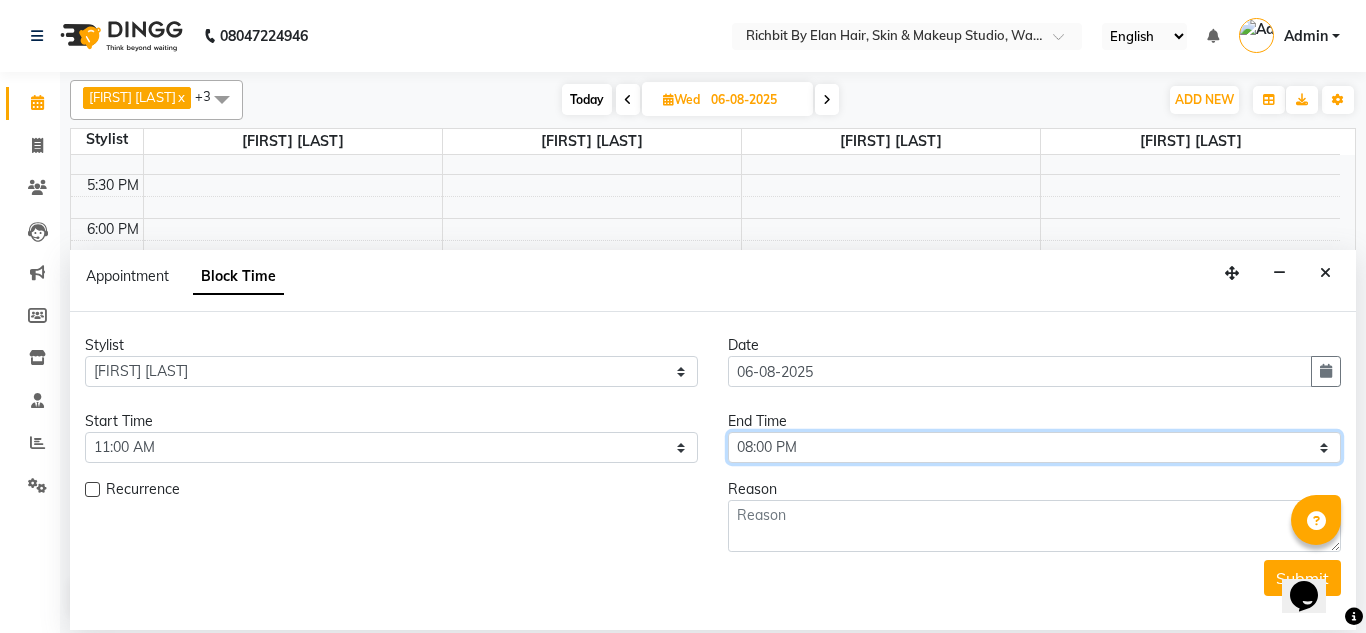 click on "Select 11:00 AM 11:15 AM 11:30 AM 11:45 AM 12:00 PM 12:15 PM 12:30 PM 12:45 PM 01:00 PM 01:15 PM 01:30 PM 01:45 PM 02:00 PM 02:15 PM 02:30 PM 02:45 PM 03:00 PM 03:15 PM 03:30 PM 03:45 PM 04:00 PM 04:15 PM 04:30 PM 04:45 PM 05:00 PM 05:15 PM 05:30 PM 05:45 PM 06:00 PM 06:15 PM 06:30 PM 06:45 PM 07:00 PM 07:15 PM 07:30 PM 07:45 PM 08:00 PM 08:15 PM 08:30 PM 08:45 PM 09:00 PM" at bounding box center (1034, 447) 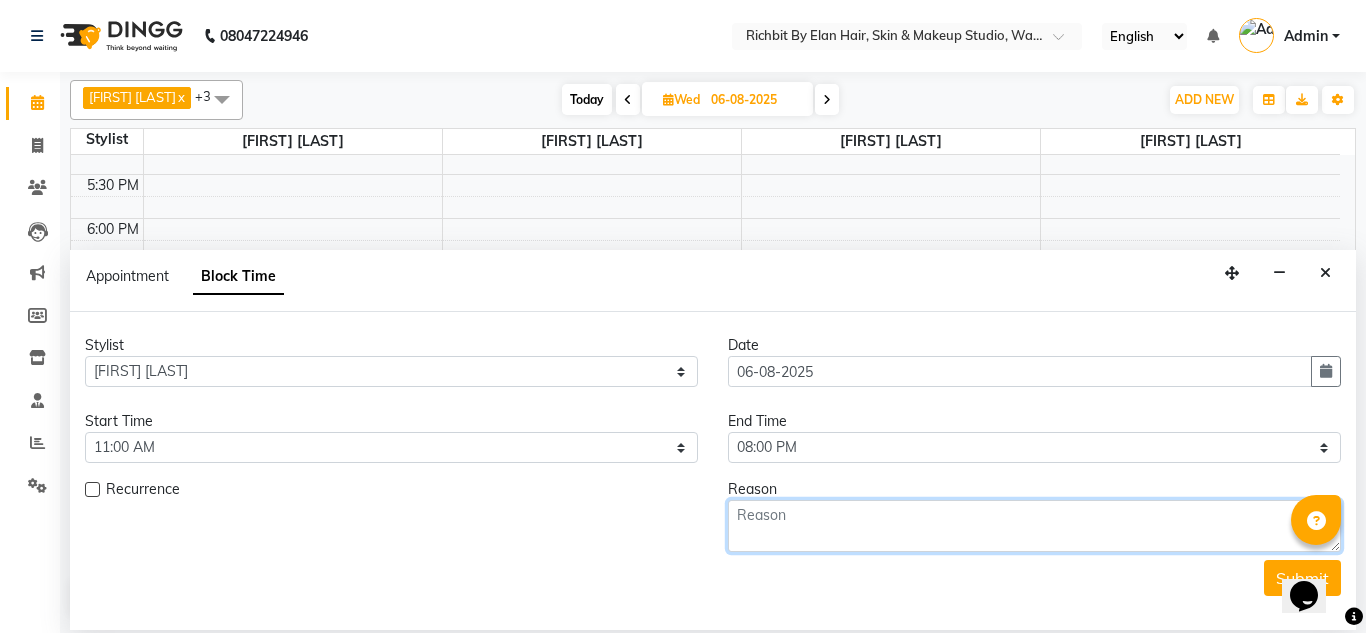 click at bounding box center (1034, 526) 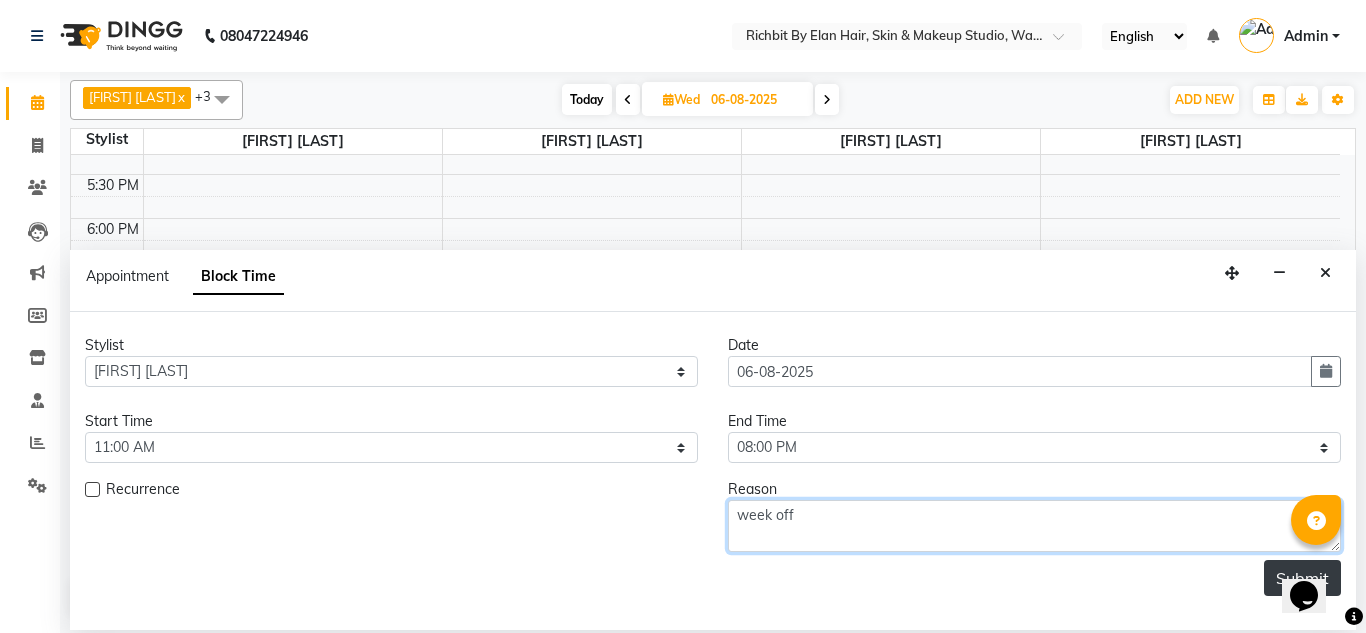 type on "week off" 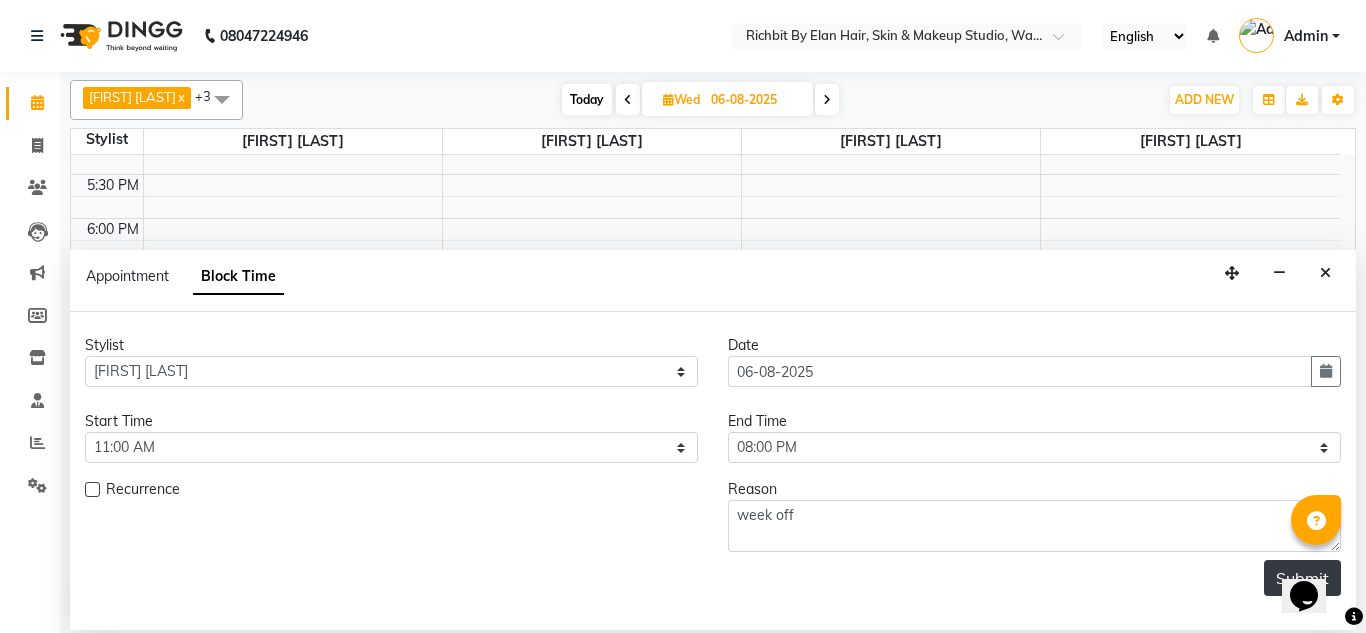 click on "Submit" at bounding box center (1302, 578) 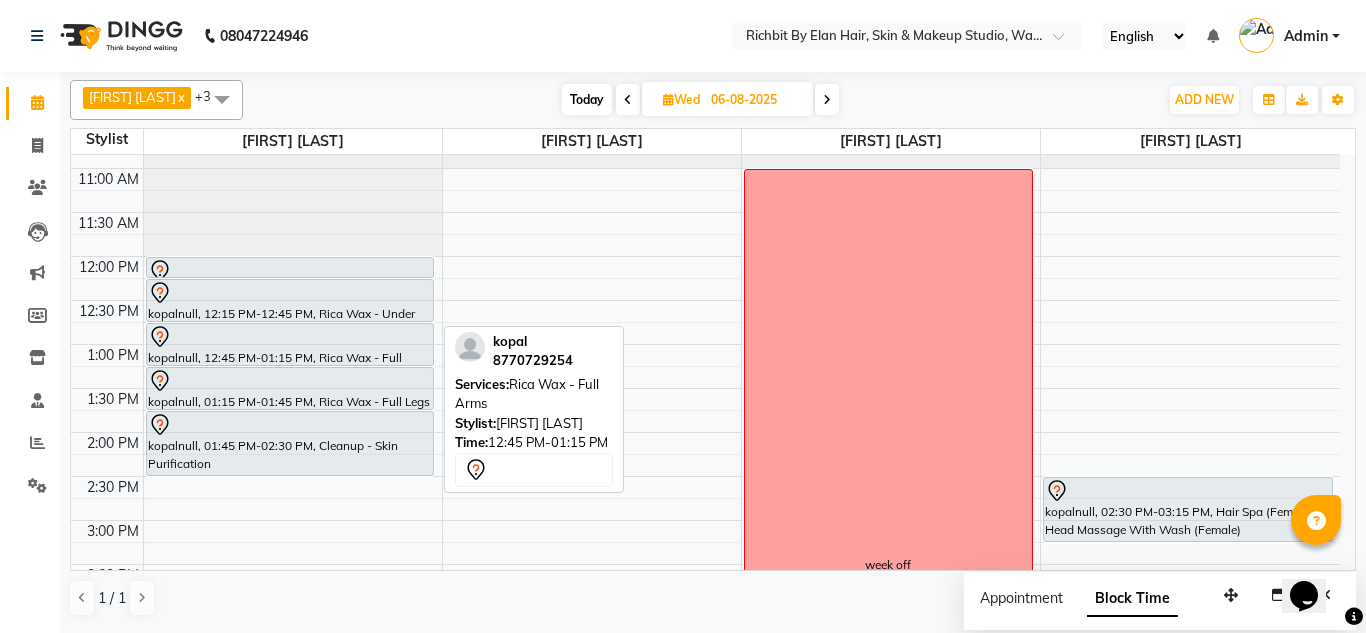 scroll, scrollTop: 0, scrollLeft: 0, axis: both 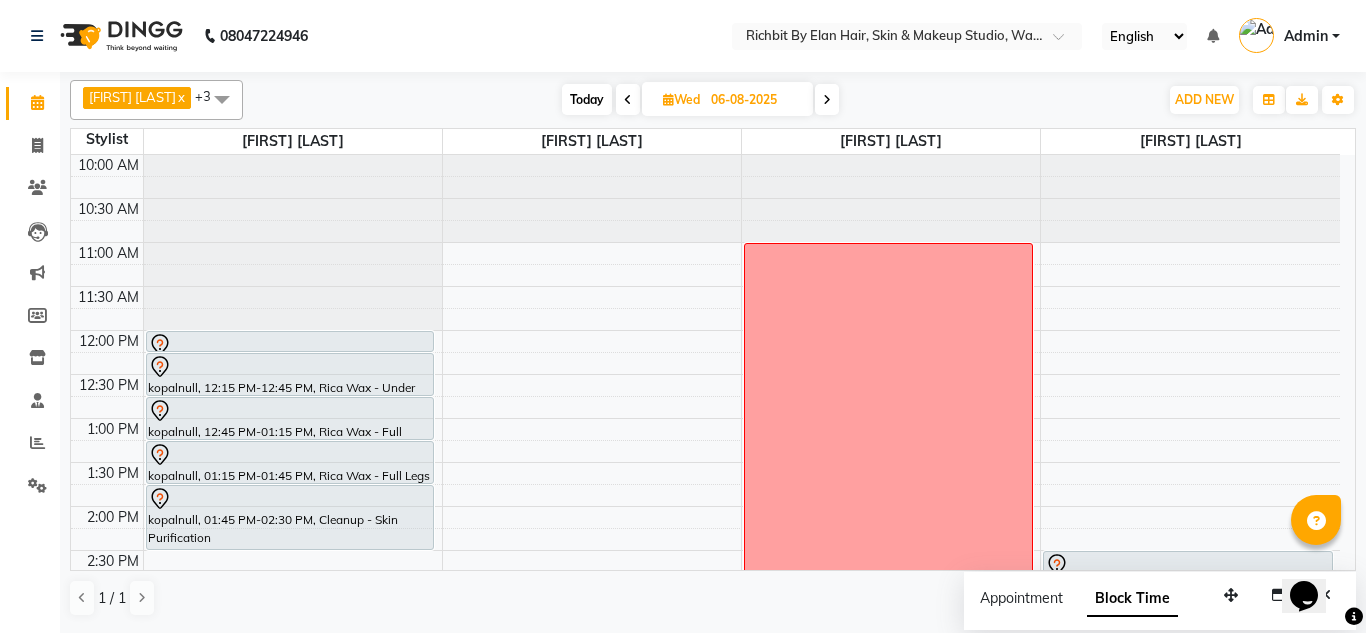 click on "Today" at bounding box center (587, 99) 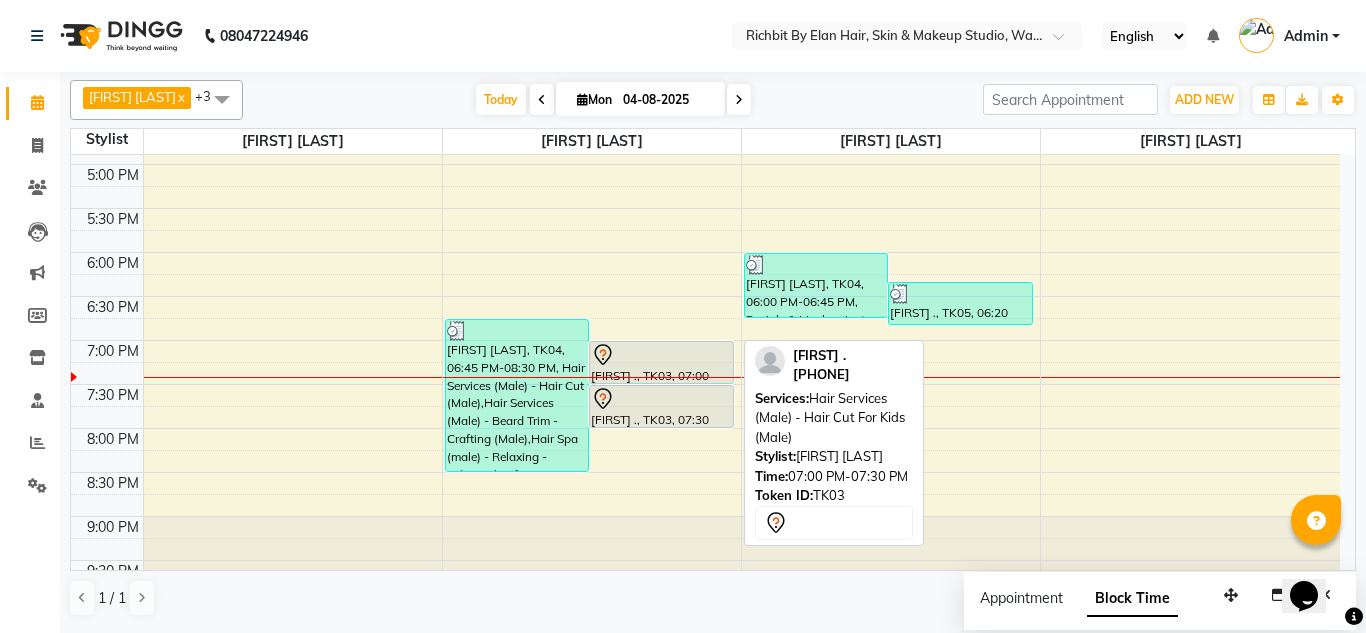 scroll, scrollTop: 640, scrollLeft: 0, axis: vertical 